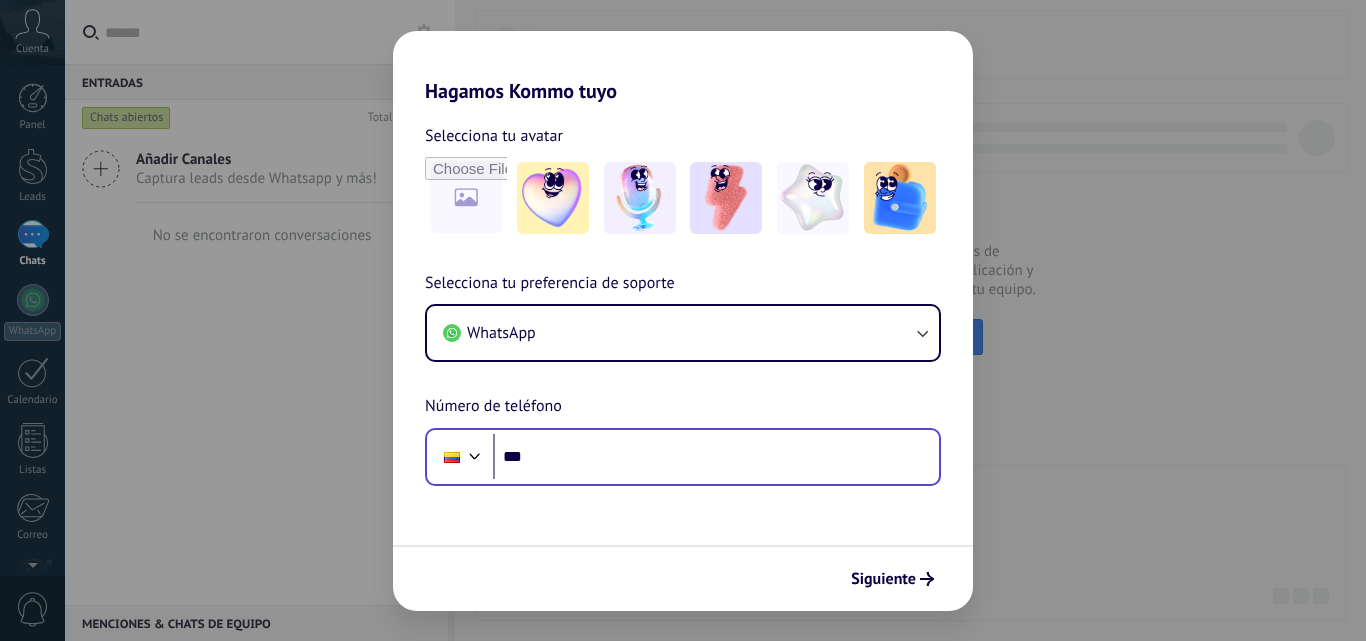 scroll, scrollTop: 0, scrollLeft: 0, axis: both 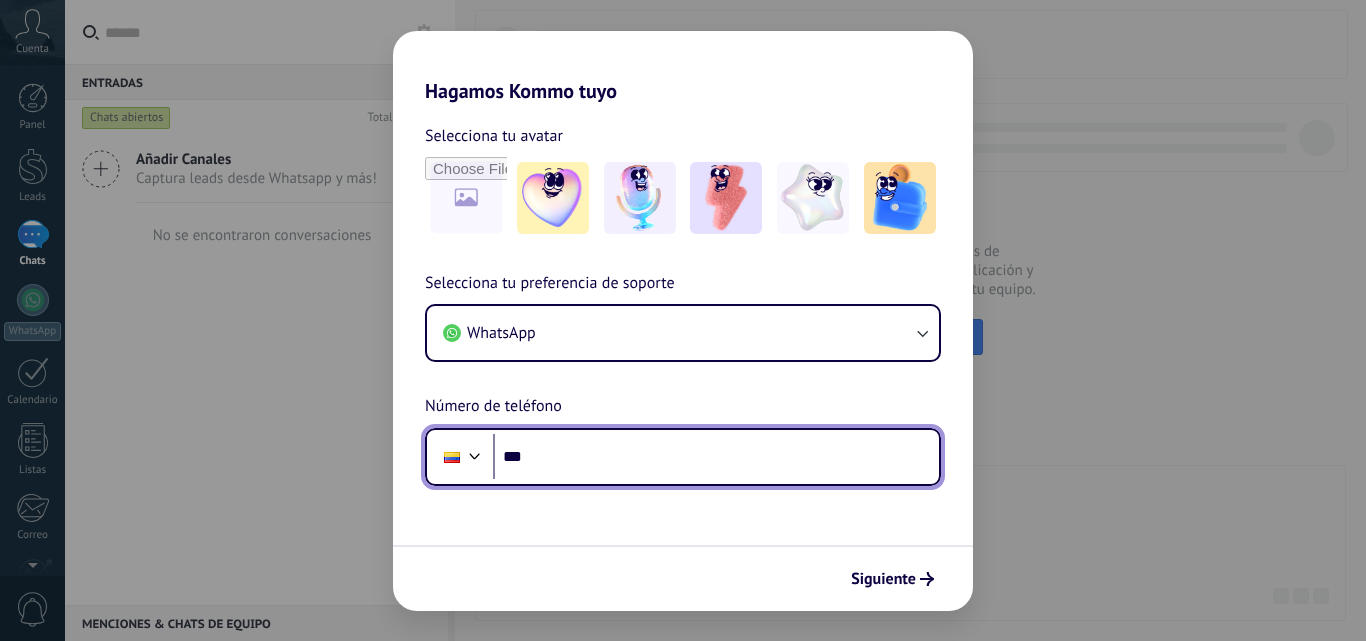 click on "***" at bounding box center [716, 457] 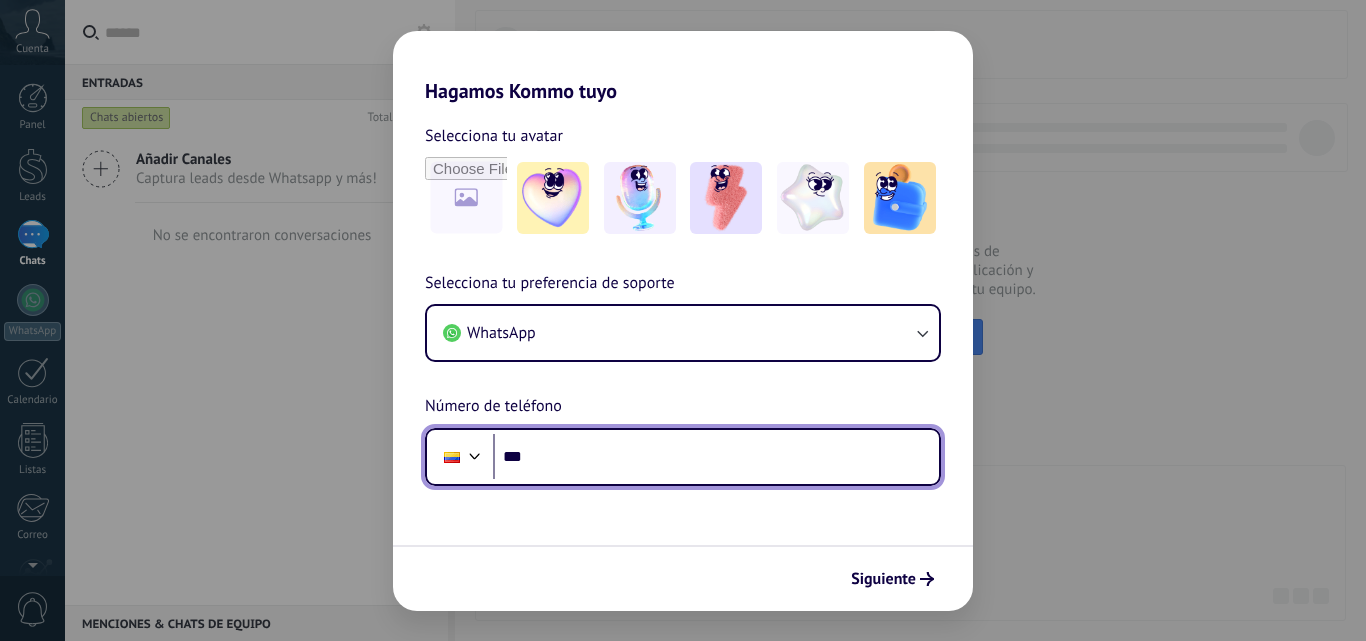 scroll, scrollTop: 0, scrollLeft: 0, axis: both 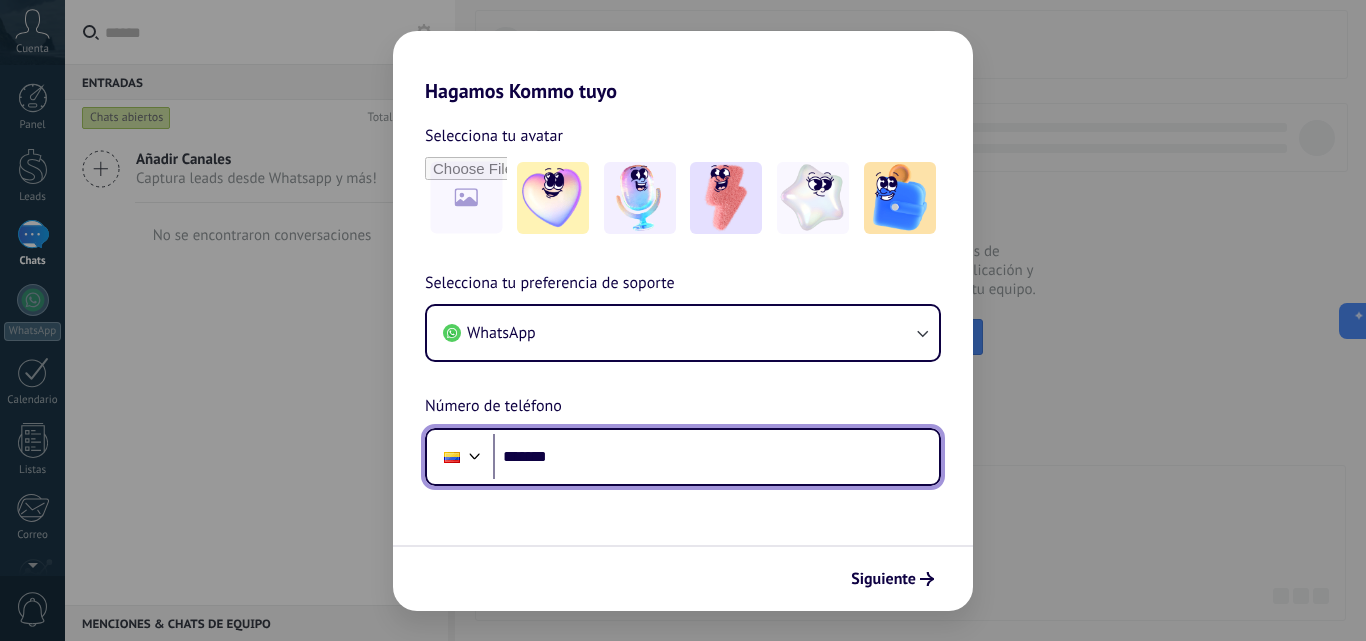 click on "*******" at bounding box center (716, 457) 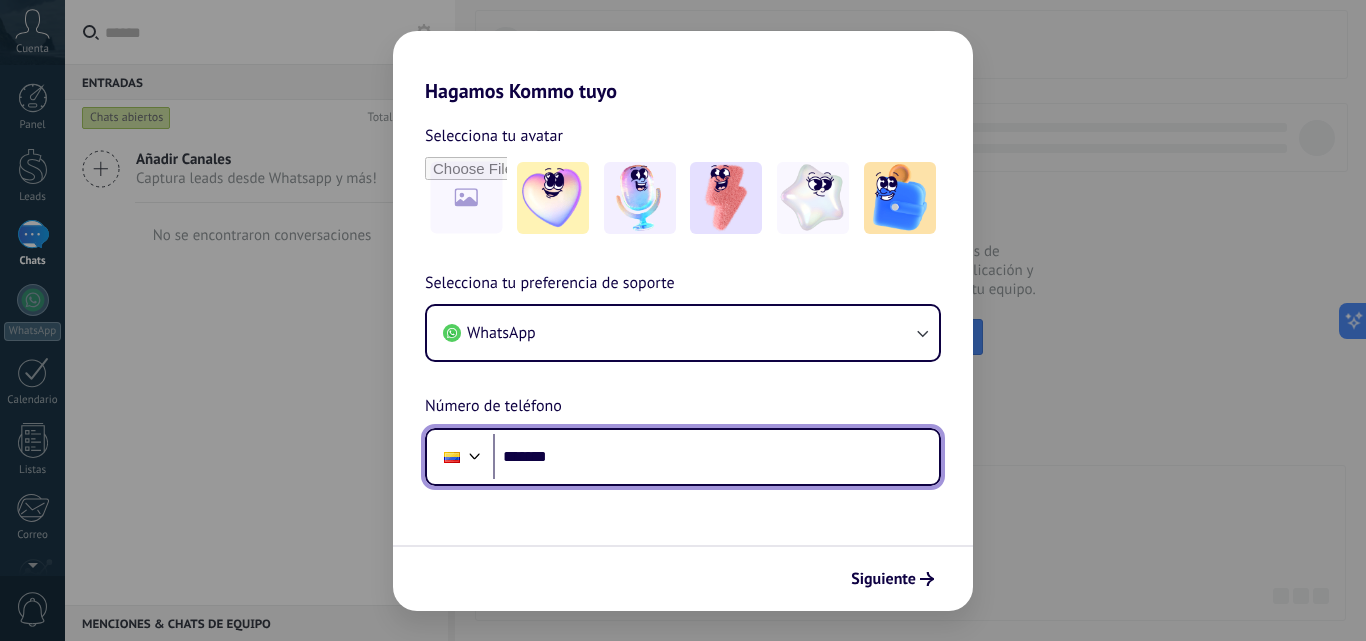 click on "*******" at bounding box center (716, 457) 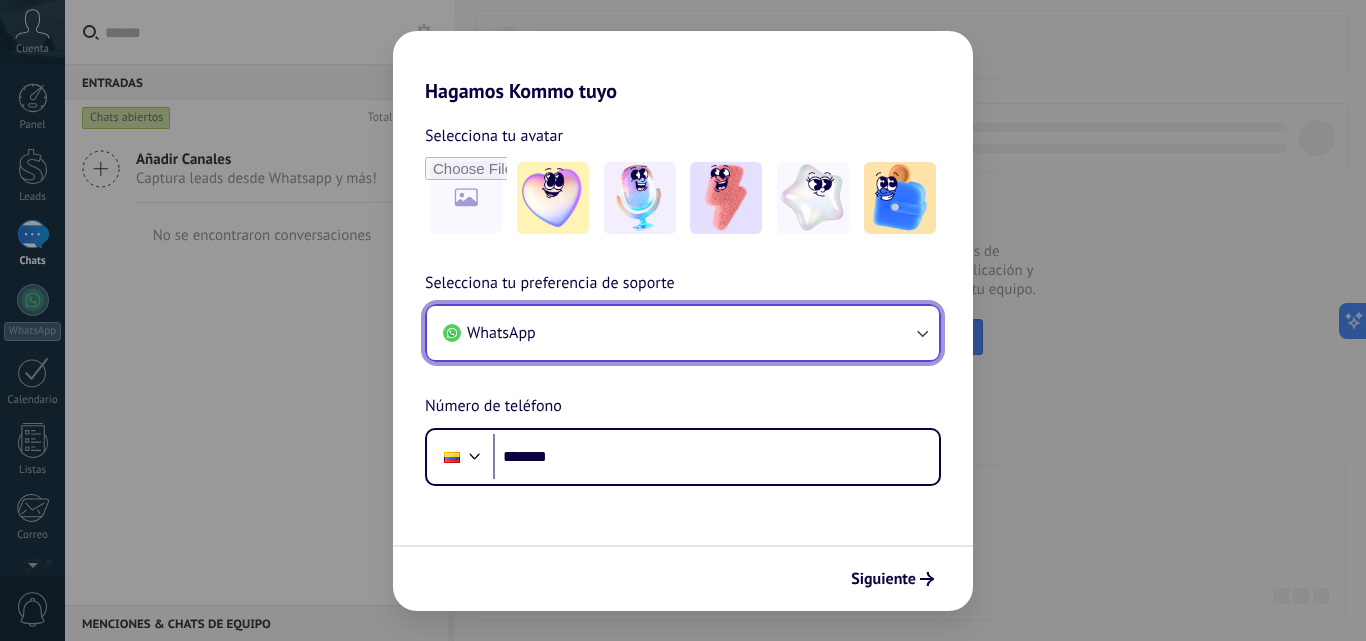 click on "WhatsApp" at bounding box center (683, 333) 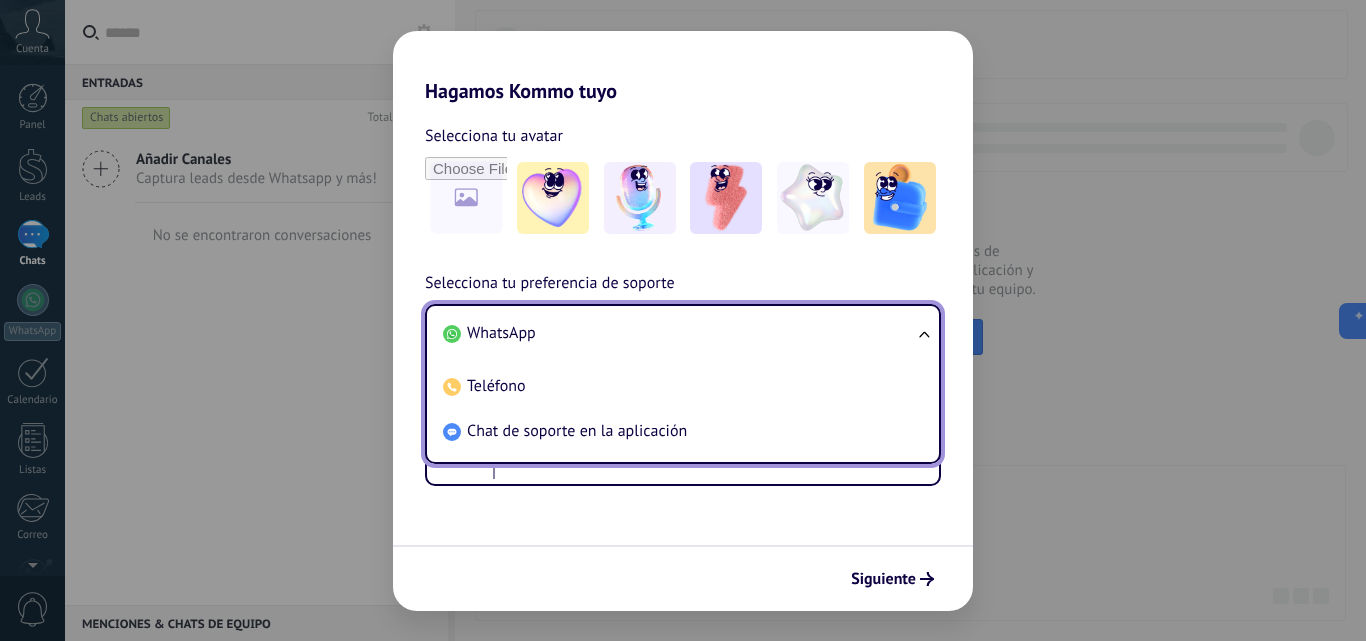 click on "Selecciona tu preferencia de soporte WhatsApp WhatsApp Teléfono Chat de soporte en la aplicación Número de teléfono Phone *******" at bounding box center (683, 378) 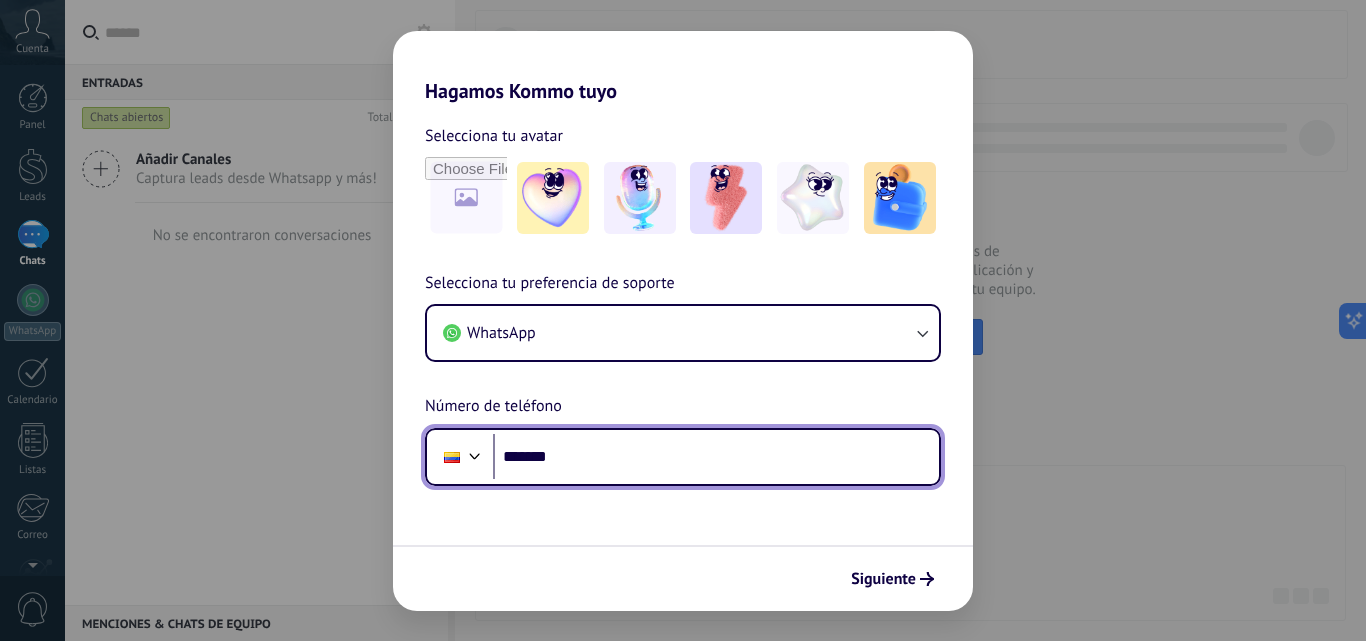 click on "*******" at bounding box center (716, 457) 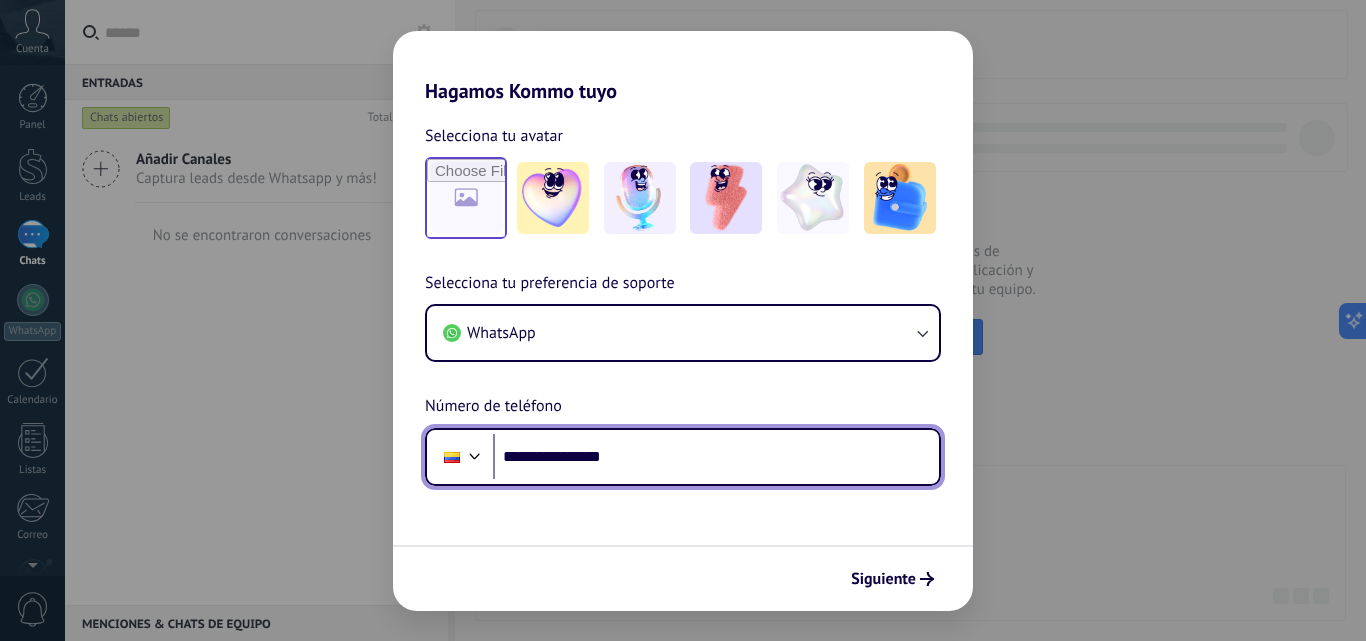 type on "**********" 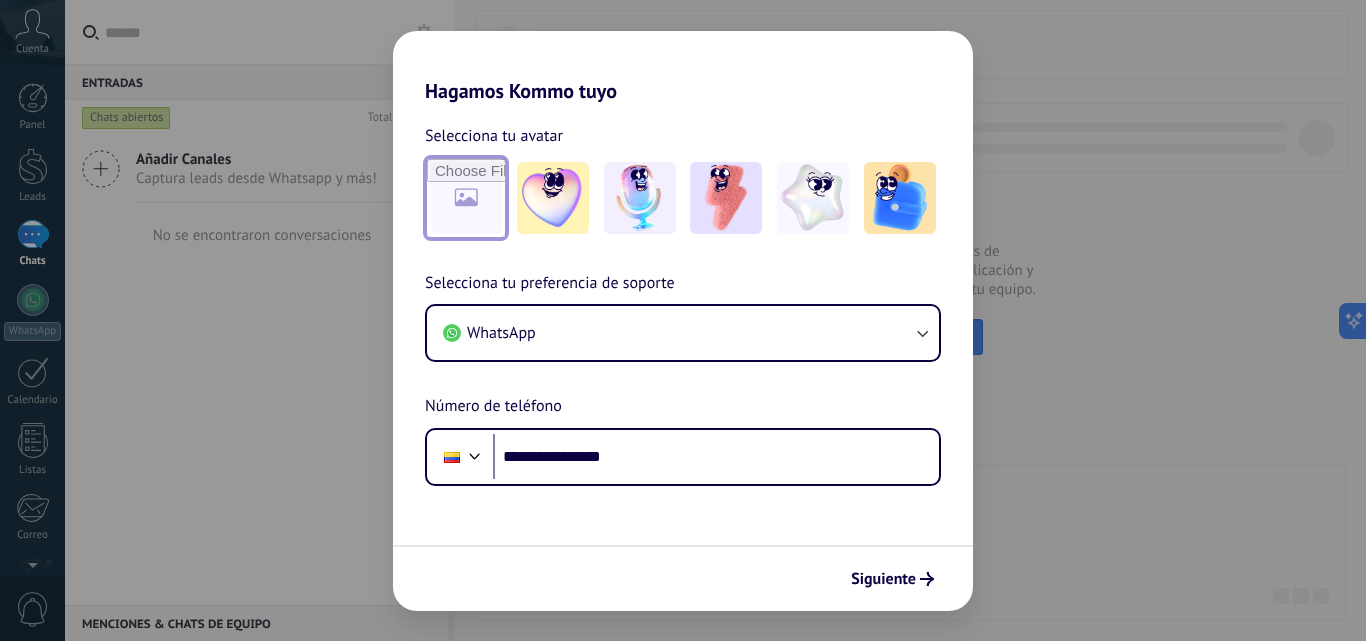 click at bounding box center (466, 198) 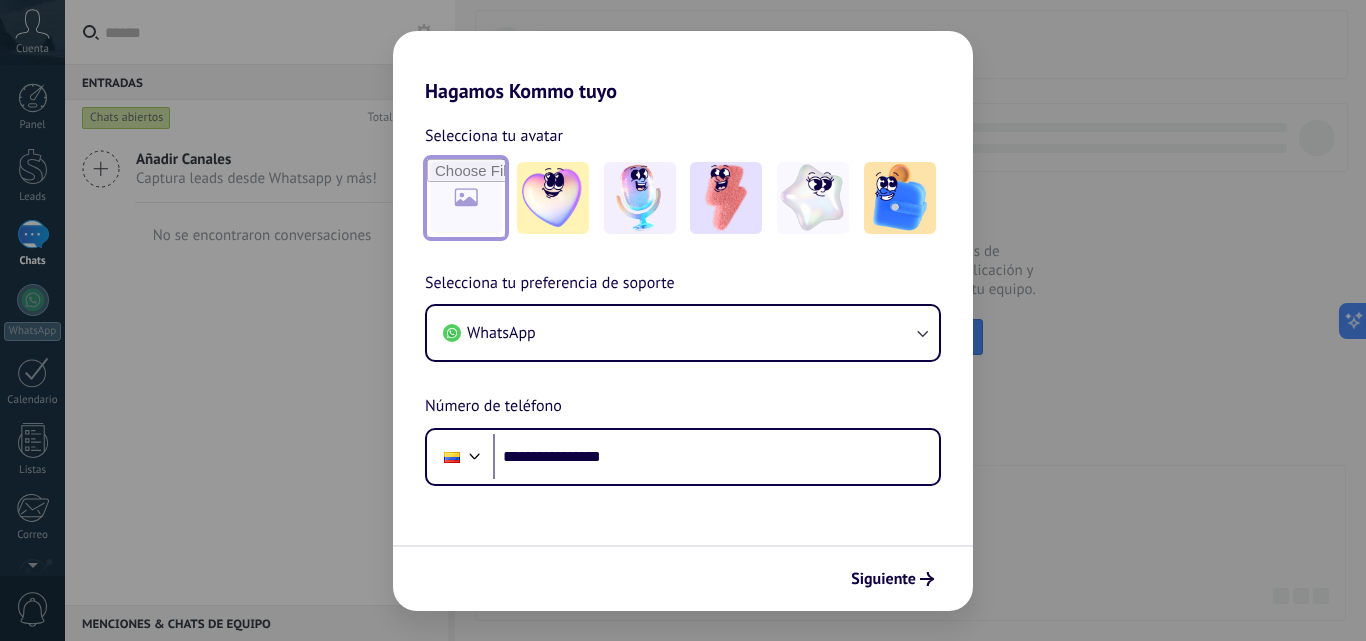 type on "**********" 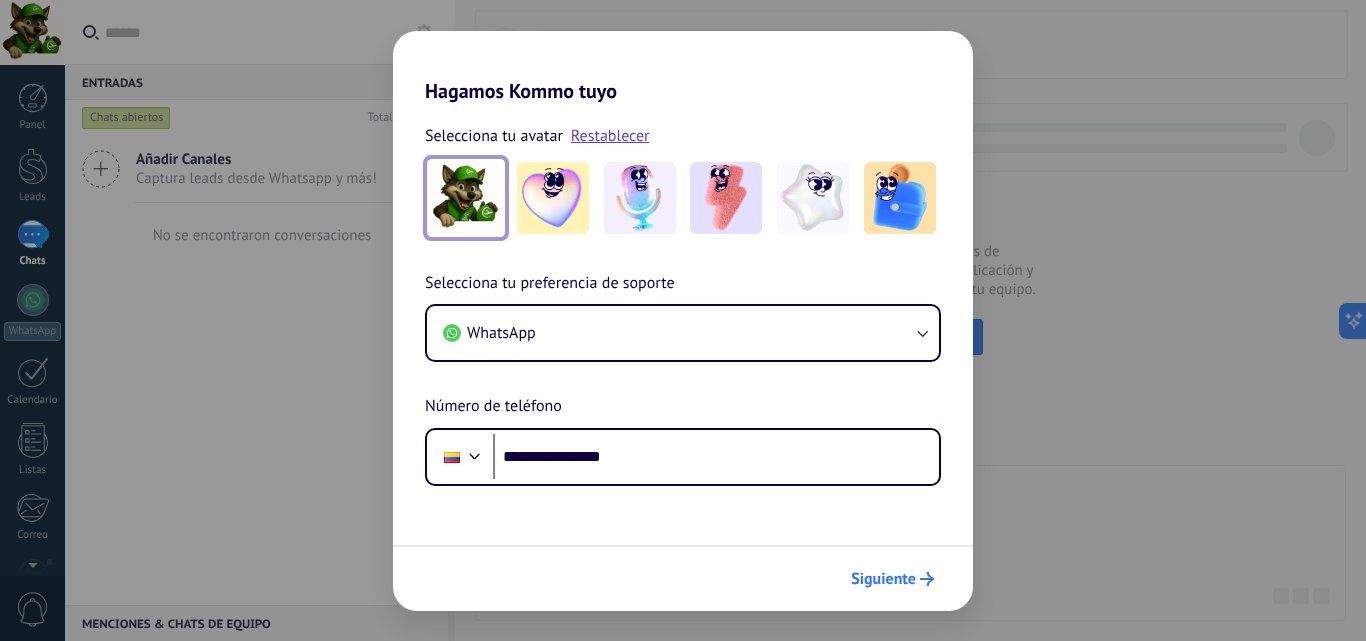 click on "Siguiente" at bounding box center (883, 579) 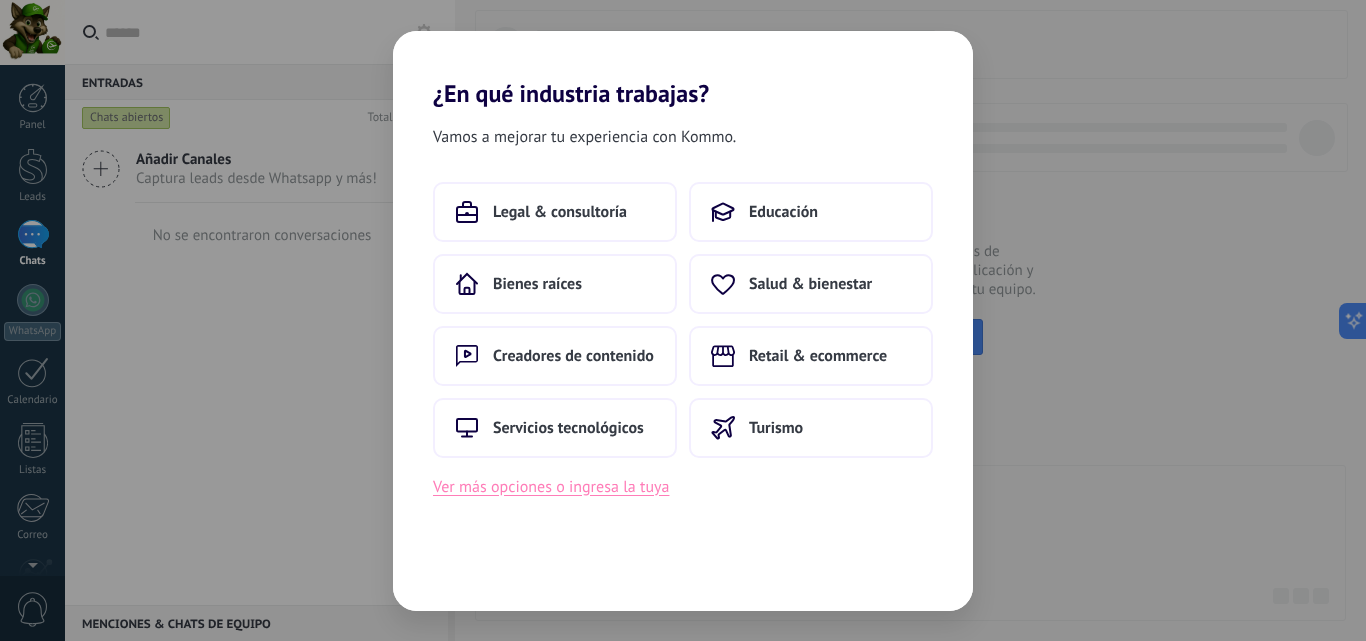 click on "Ver más opciones o ingresa la tuya" at bounding box center (551, 487) 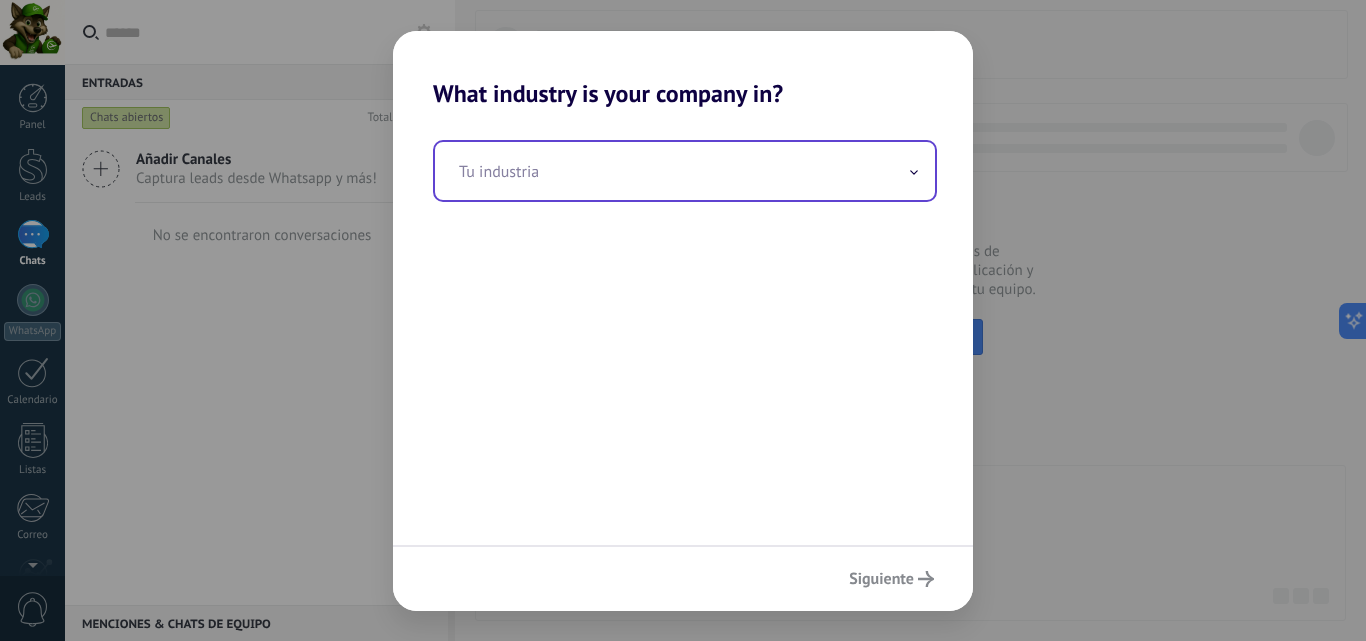click at bounding box center (685, 171) 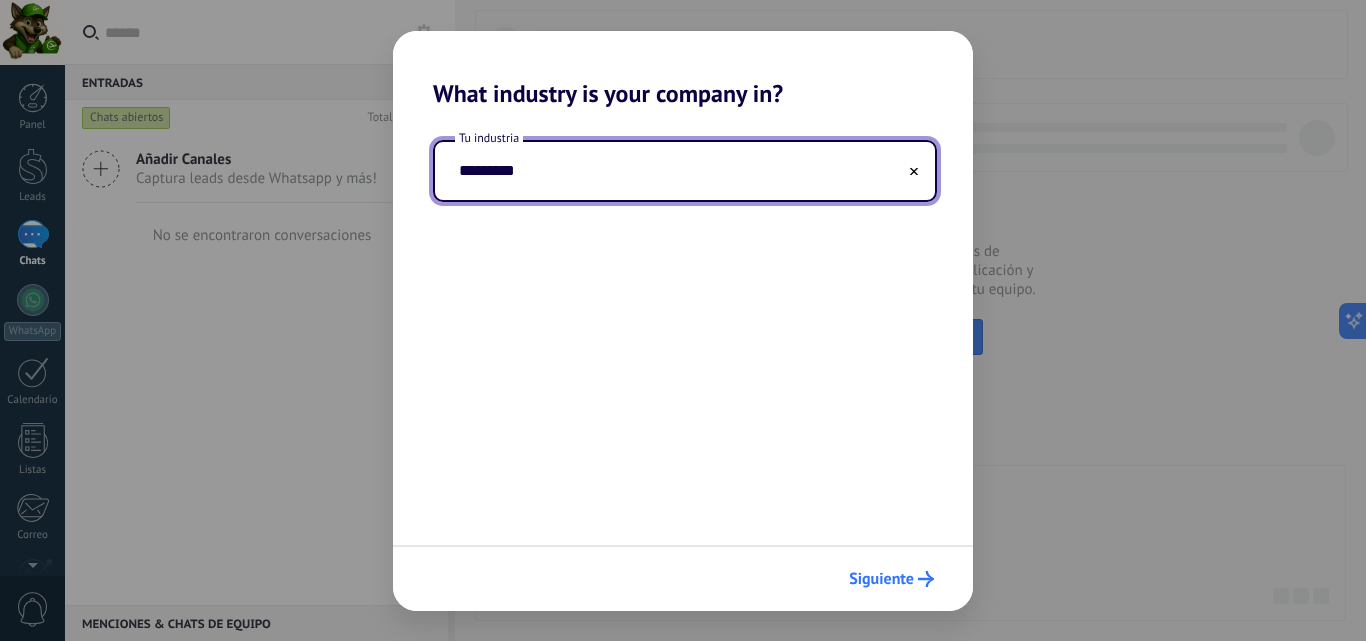 type on "*********" 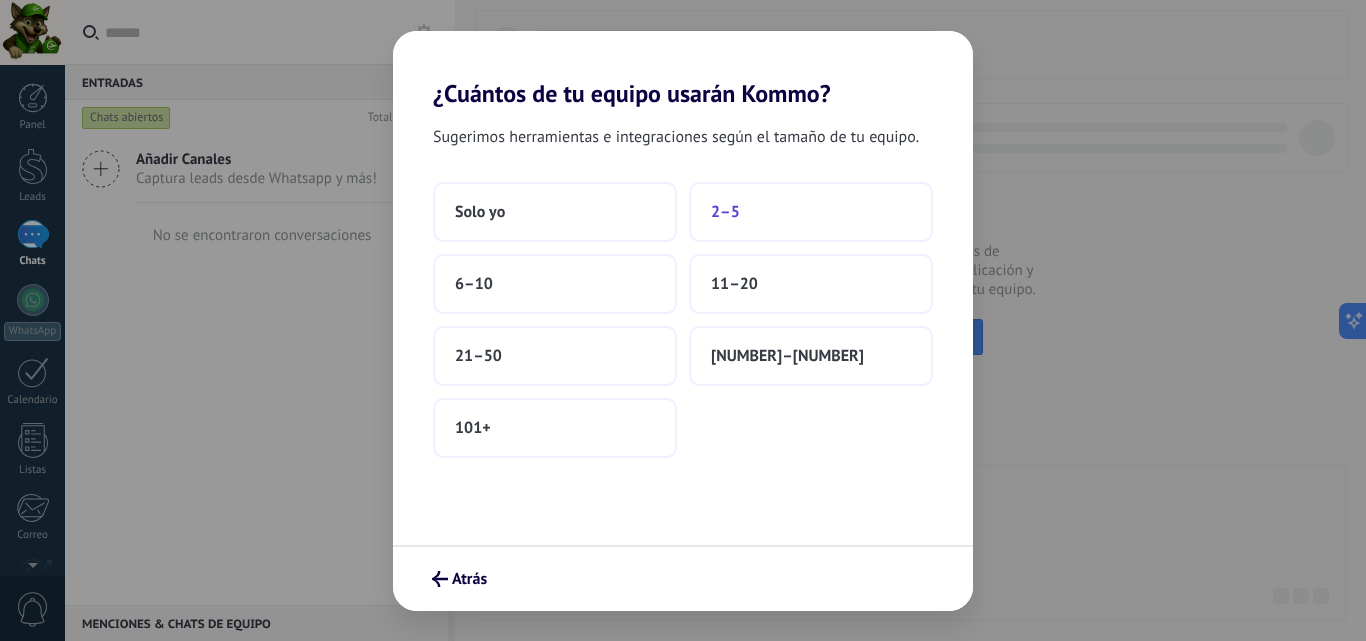 click on "2–5" at bounding box center [811, 212] 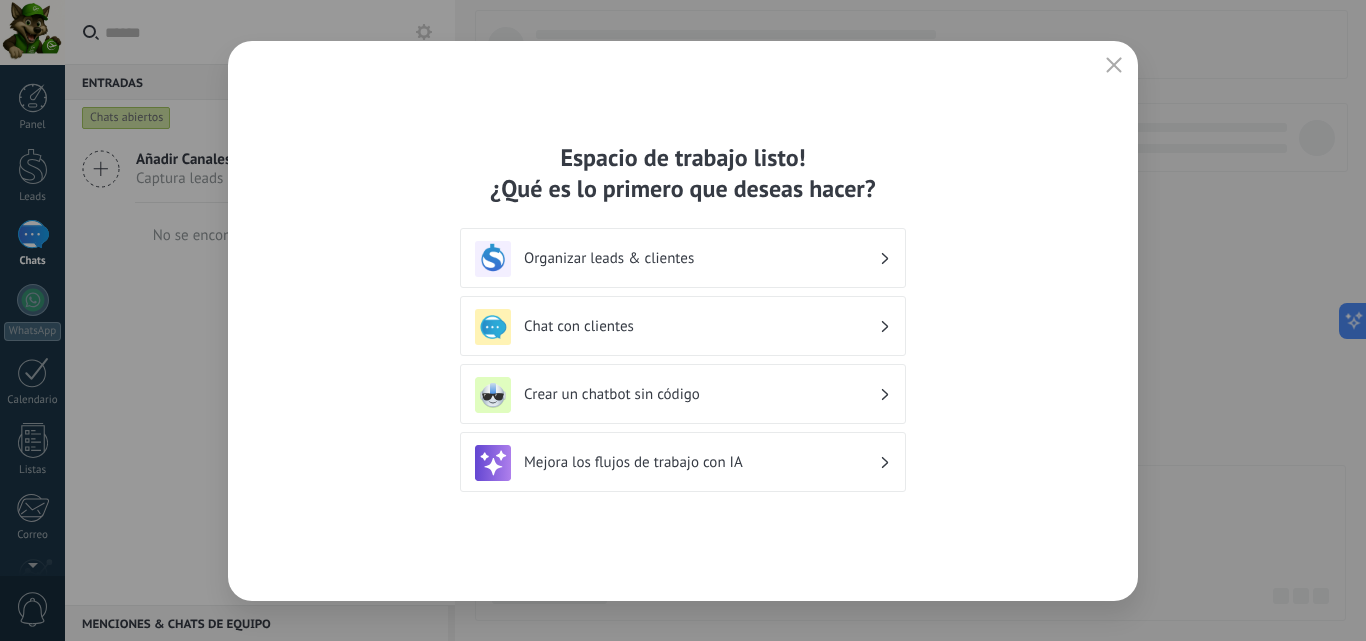 click on "Organizar leads & clientes" at bounding box center [701, 258] 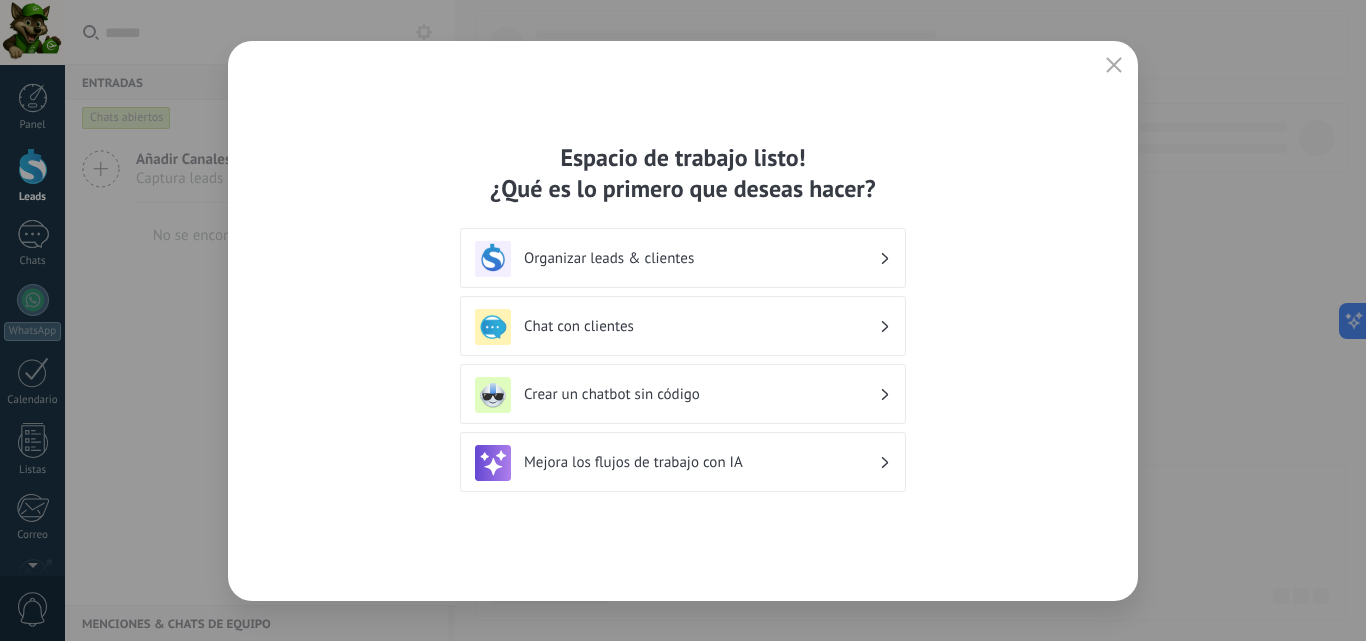 click on "Chat con clientes" at bounding box center [701, 326] 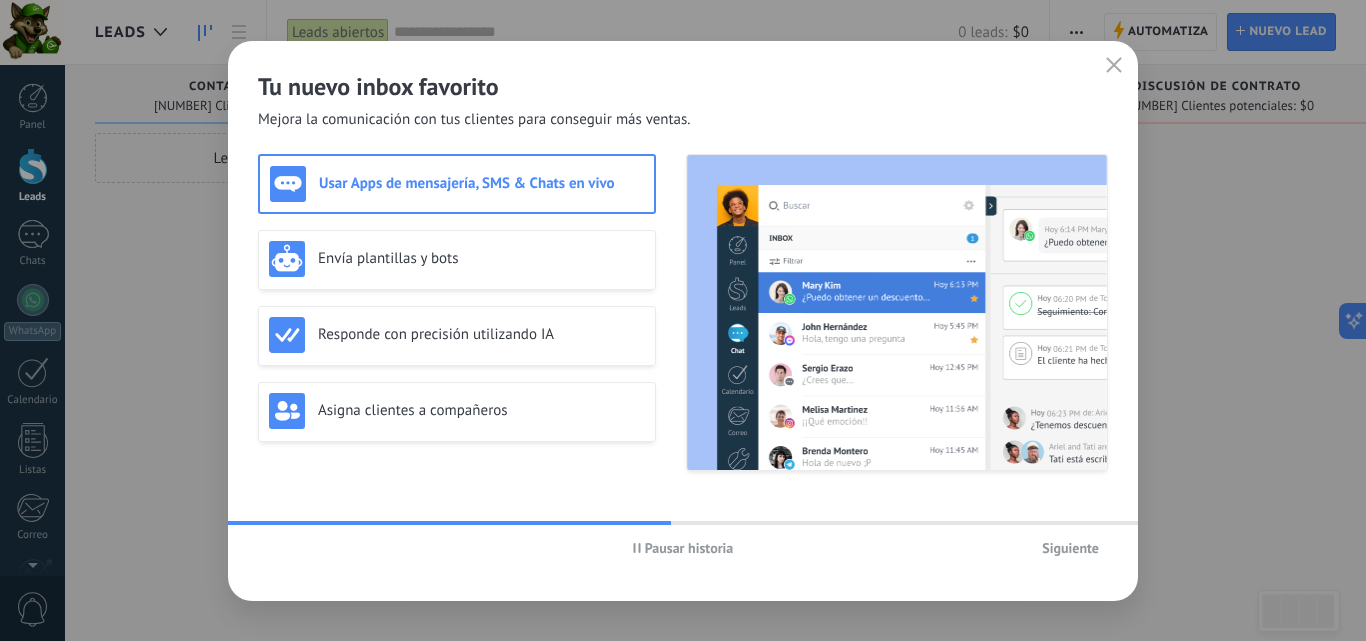 click 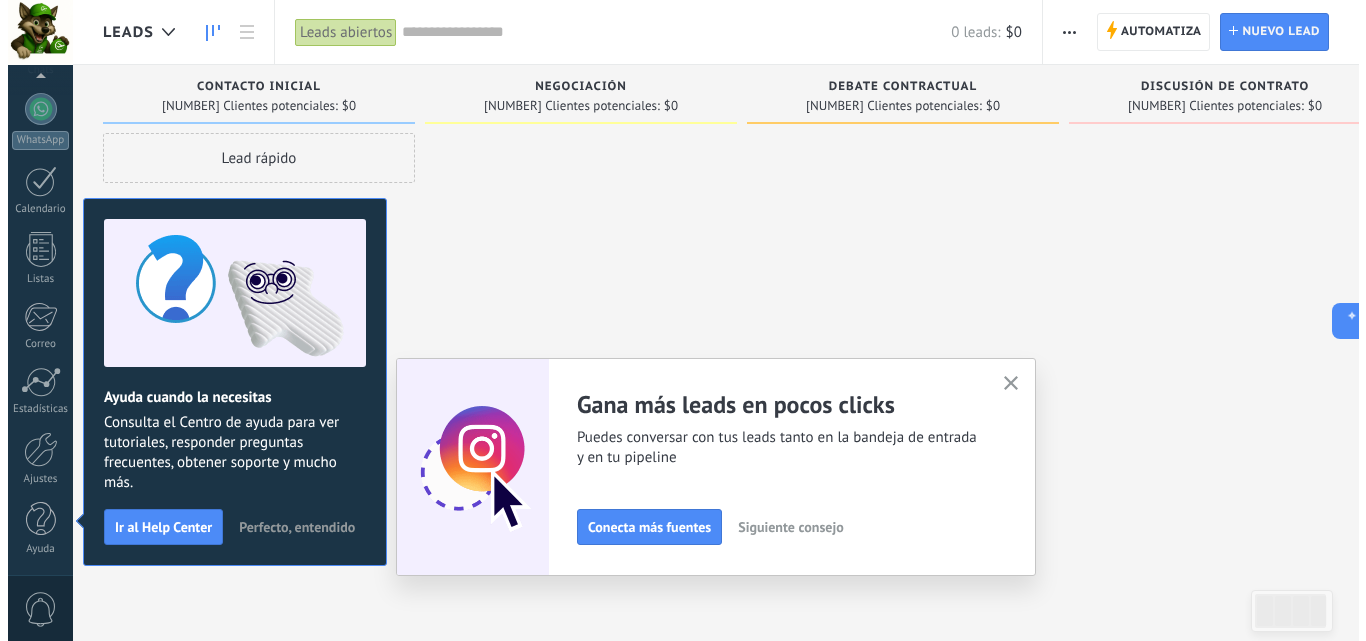 scroll, scrollTop: 0, scrollLeft: 0, axis: both 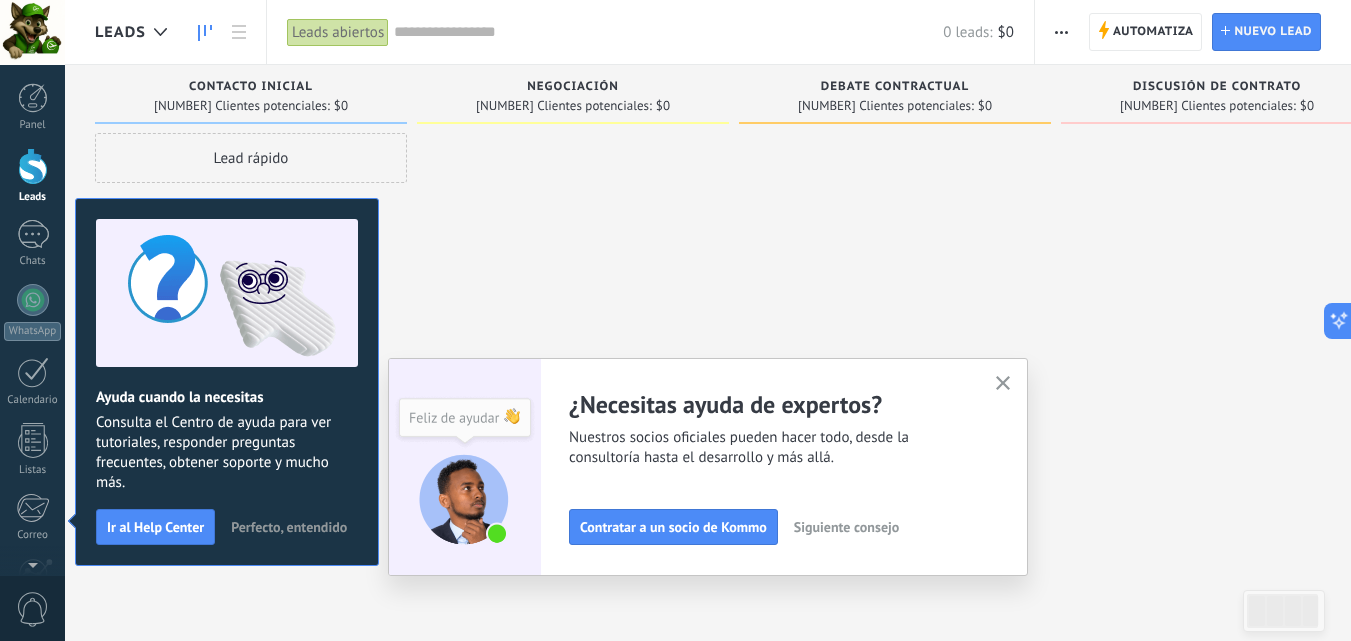 click 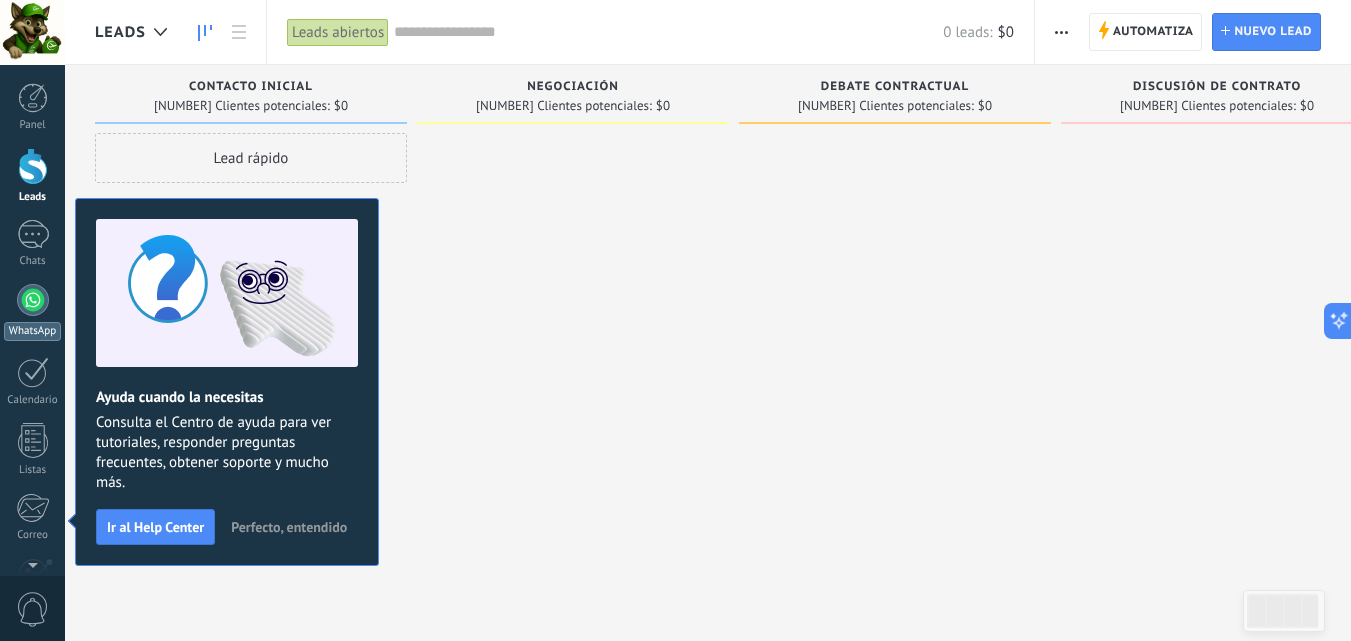 click at bounding box center [33, 300] 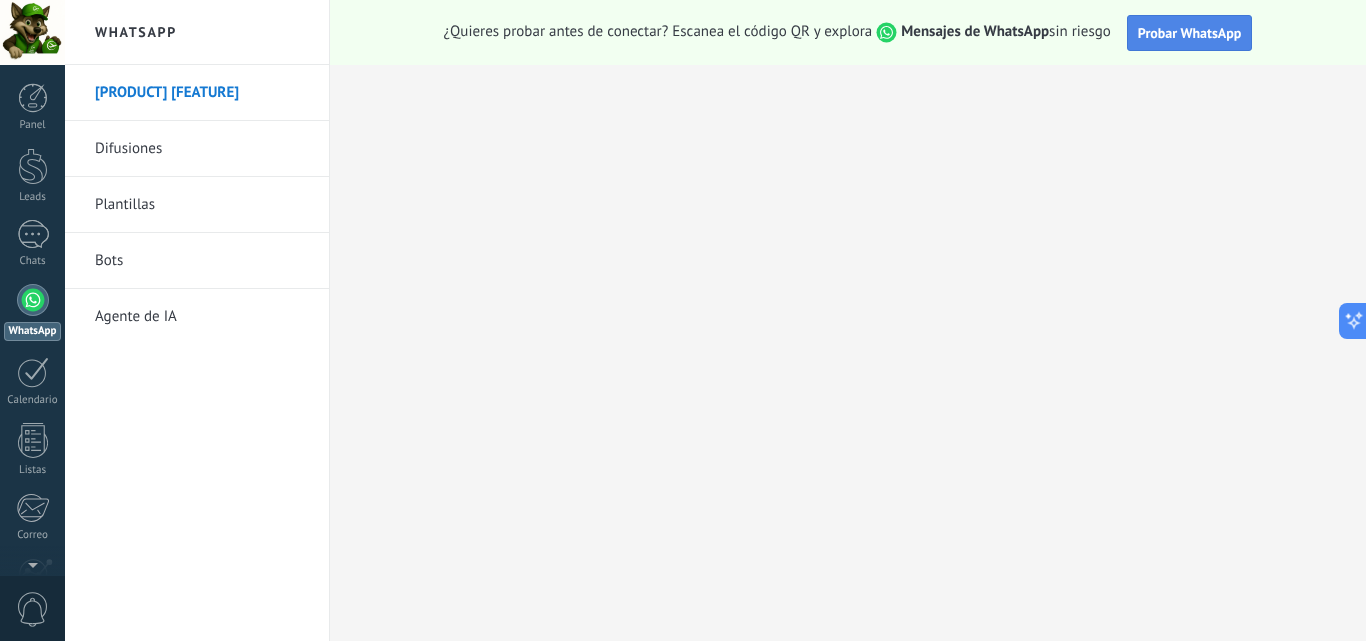 click on "Probar WhatsApp" at bounding box center [1190, 33] 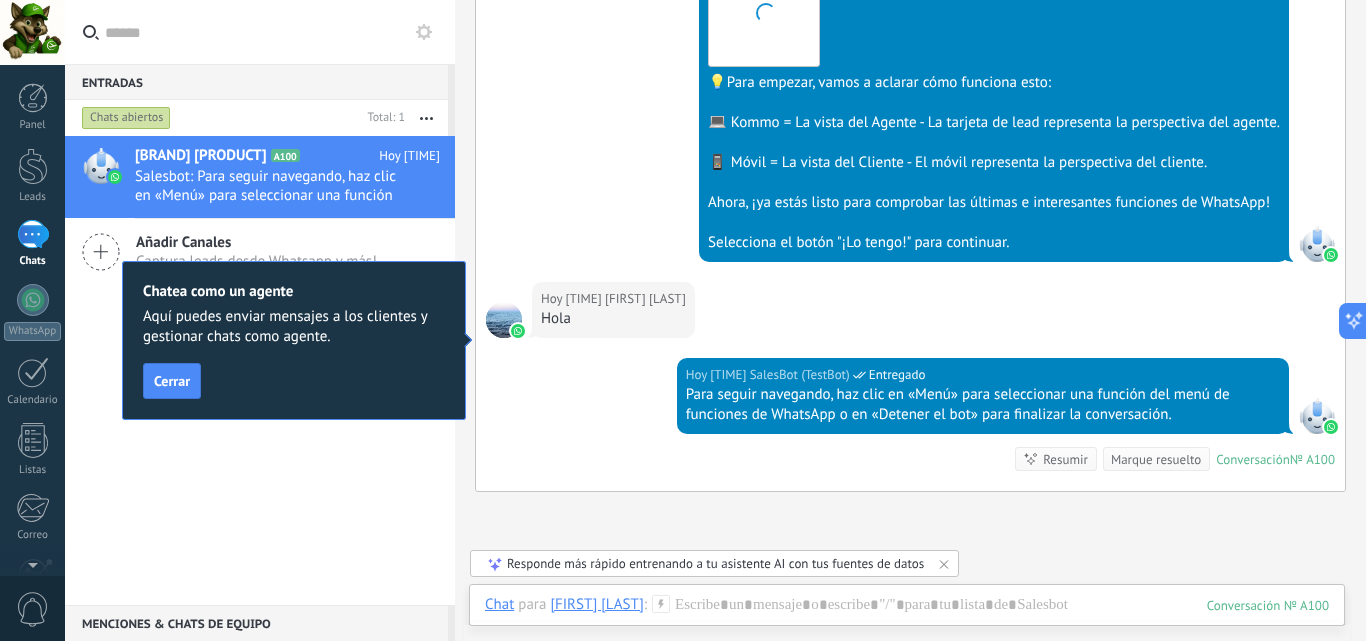scroll, scrollTop: 776, scrollLeft: 0, axis: vertical 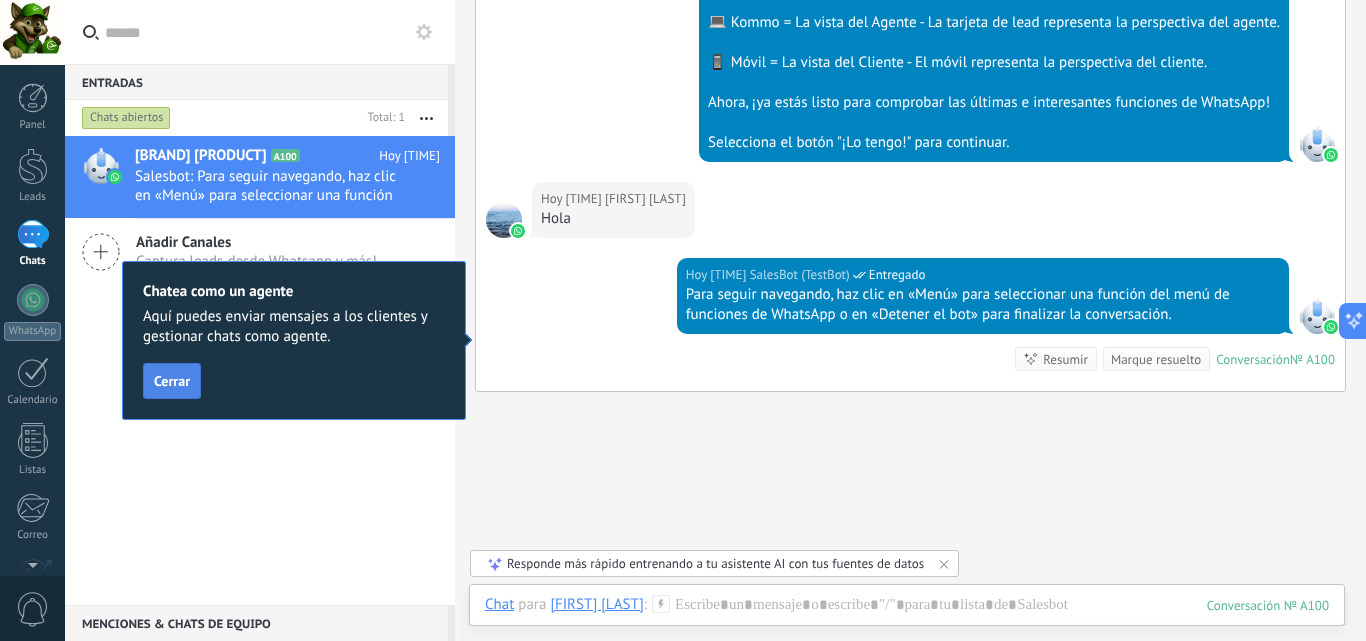 click on "Cerrar" at bounding box center (172, 381) 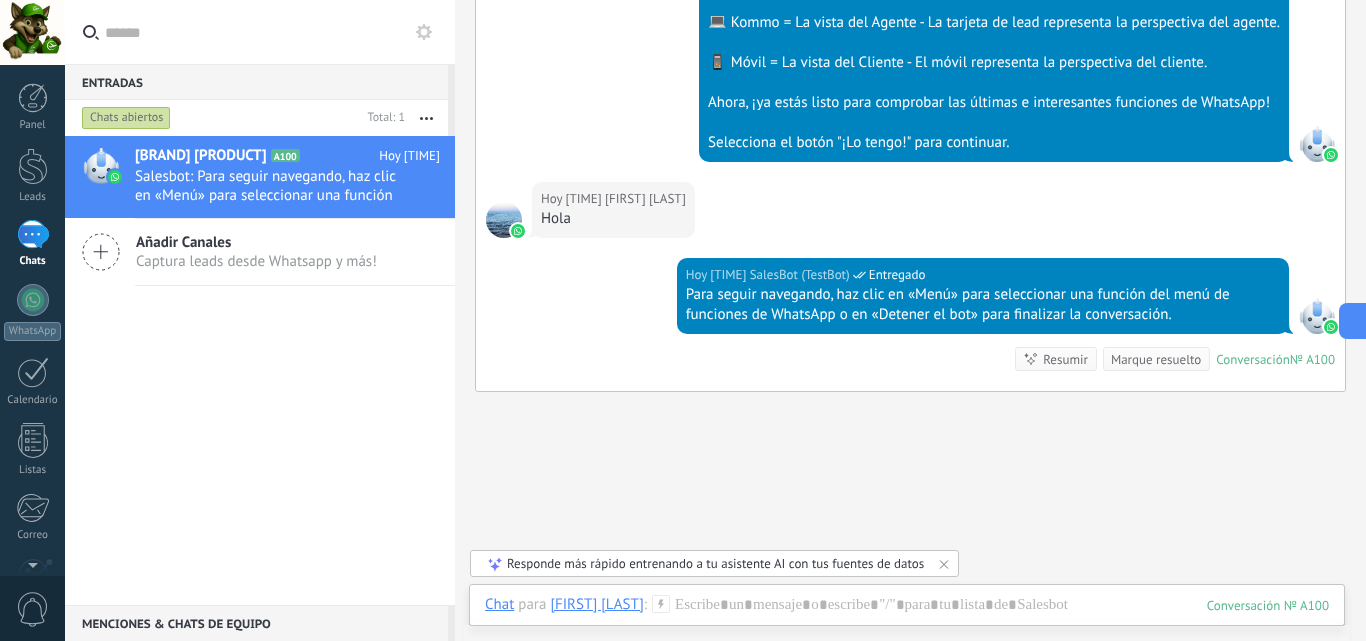 click on "Francisco Ceballos" at bounding box center [596, 604] 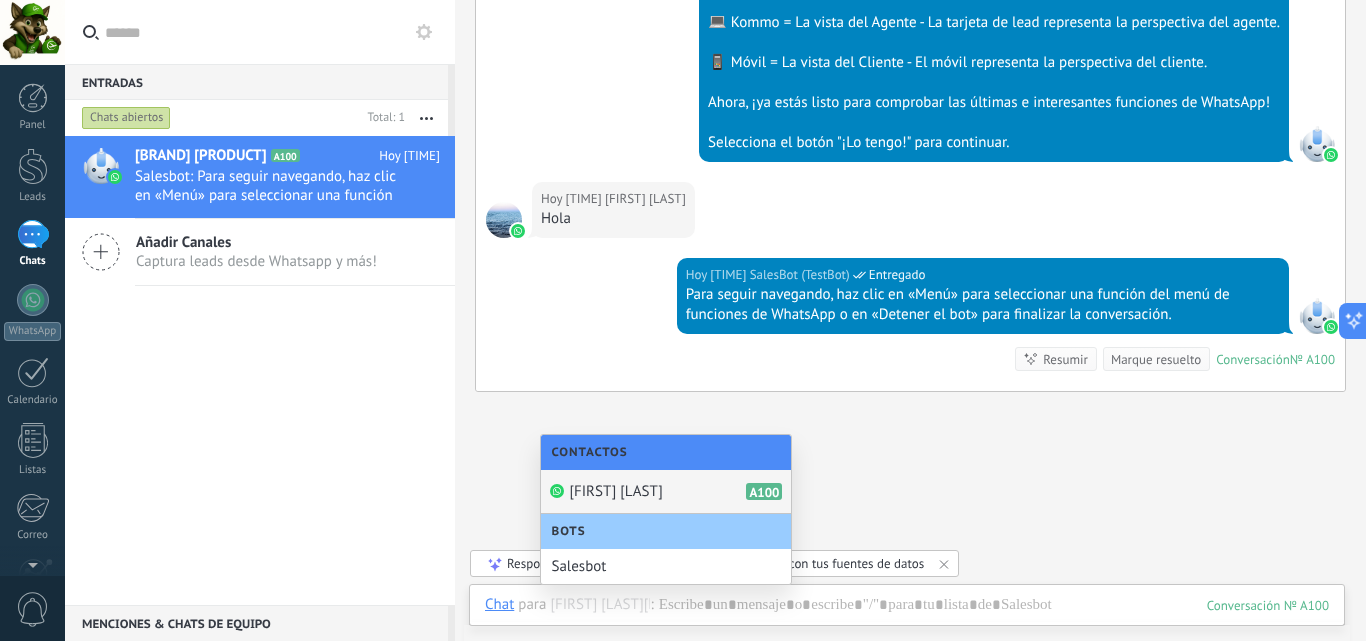 click on "Buscar Carga más Hoy Hoy Creación:  2  eventos   Expandir Hoy 10:45PM Francisco Ceballos  ¡Hola! Estoy listo para probar WhatsApp en Kommo. Mi código de verificación es UBdXSI Conversación  № A100 Conversación № A100 Hoy 10:45PM Robot  El valor del campo «Nombre»  se establece en «Kommo Demo» Hoy 10:45PM Robot  El valor del campo «Teléfono»  se establece en «+573154130962» Francisco Ceballos Francisco Ceballos  Hoy 10:46PM SalesBot (TestBot)  Entregado Descargar Hola, soy el Salesbot. ¡Estoy aquí para guiarte a través de las más recientes funciones de WhatsApp! Hoy 10:46PM SalesBot (TestBot)  Entregado Descargar 💡Para empezar, vamos a aclarar cómo funciona esto:    💻 Kommo = La vista del Agente - La tarjeta de lead representa la perspectiva del agente.   📱 Móvil = La vista del Cliente - El móvil representa la perspectiva del cliente.   Ahora, ¡ya estás listo para comprobar las últimas e interesantes funciones de WhatsApp!    Hoy 10:46PM Hola Hoy 10:46PM" at bounding box center (910, -18) 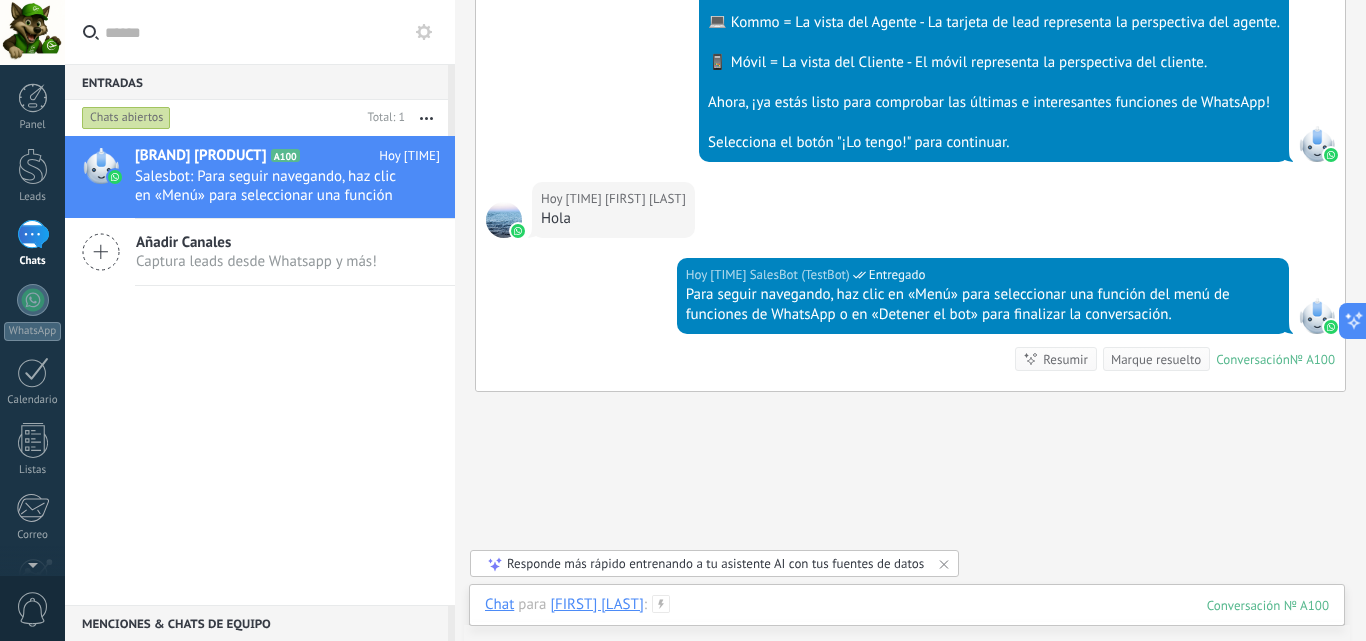click at bounding box center (907, 625) 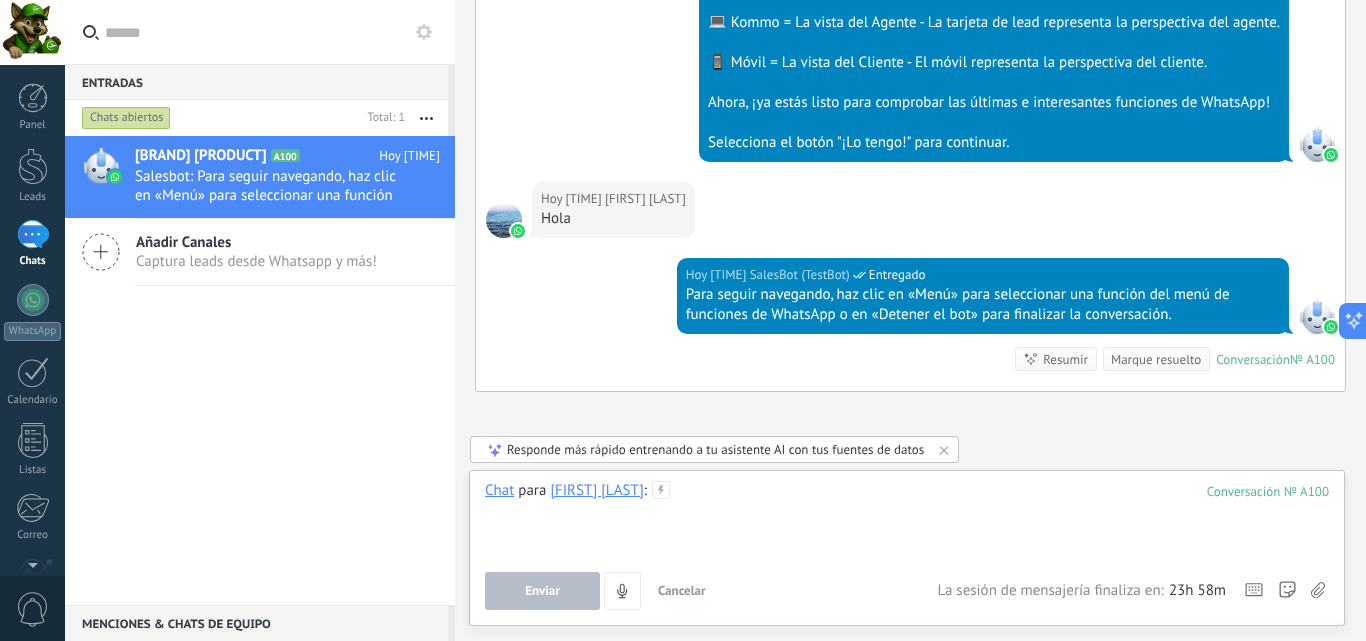 type 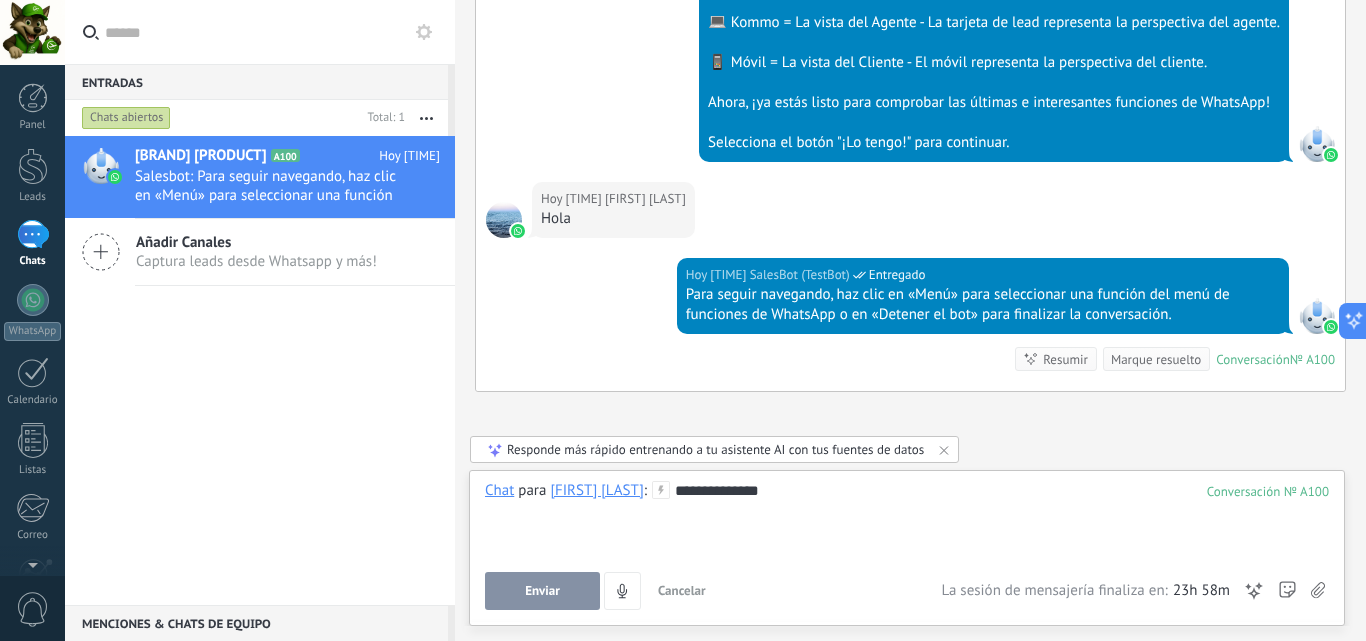 click on "Enviar" at bounding box center (542, 591) 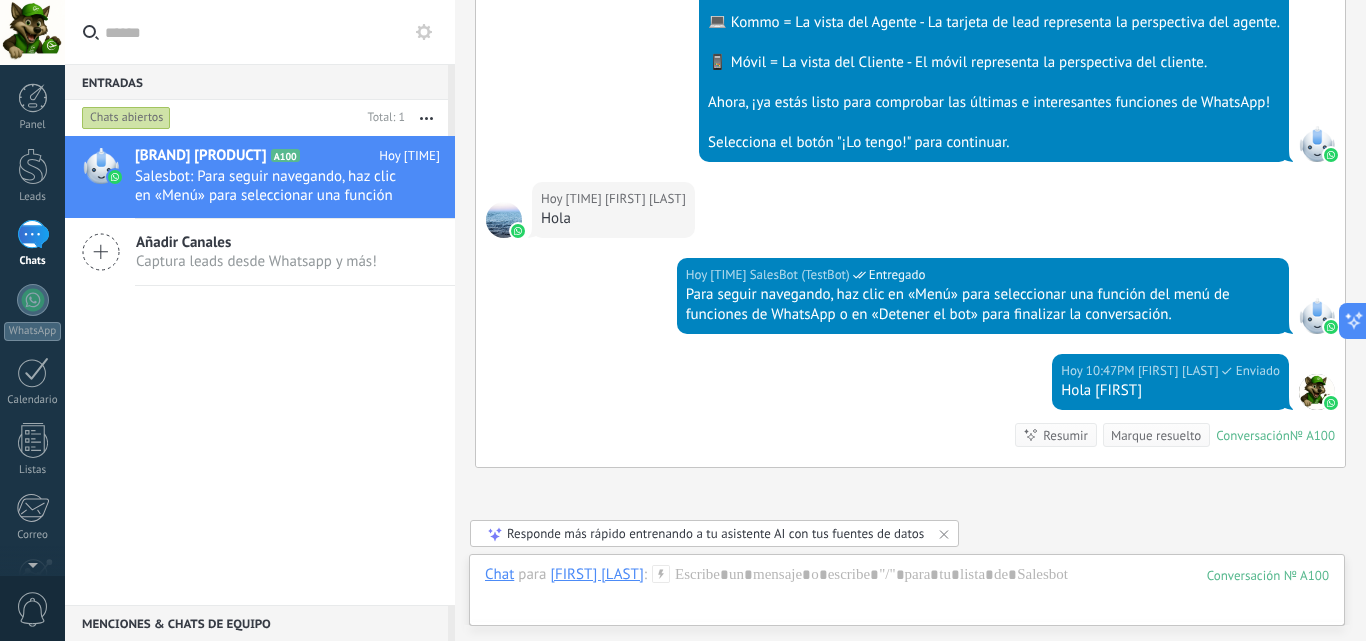 scroll, scrollTop: 952, scrollLeft: 0, axis: vertical 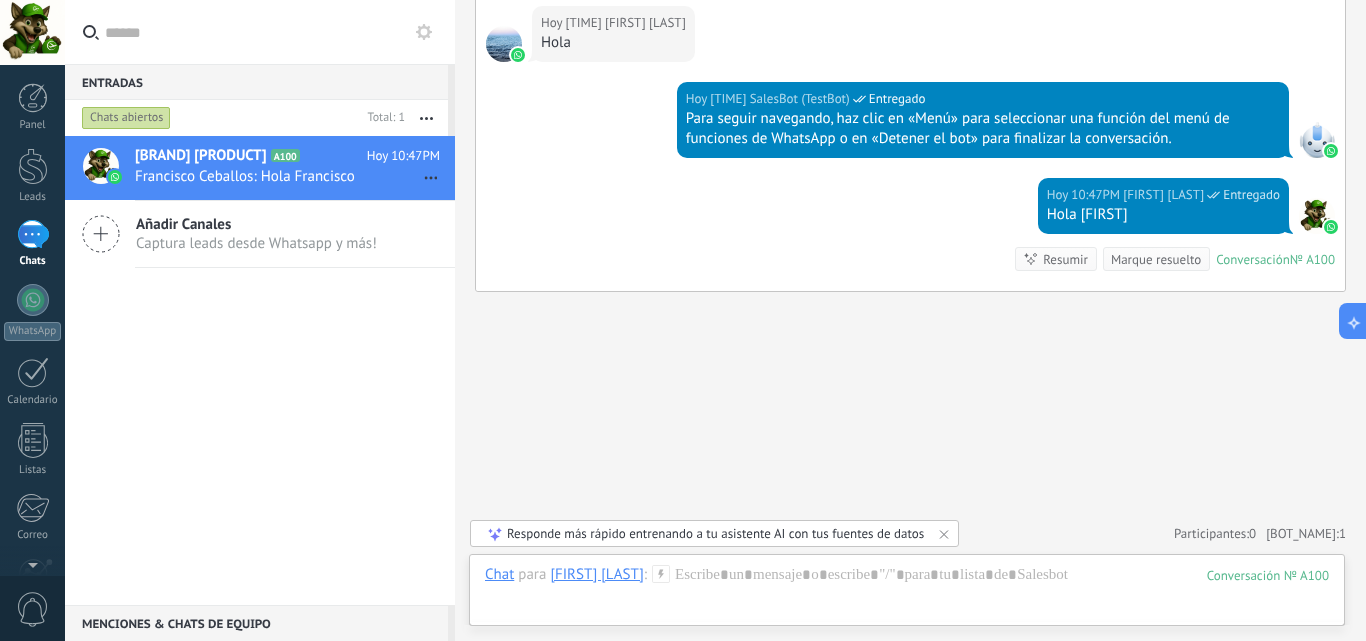 click on "Francisco Ceballos" at bounding box center (596, 574) 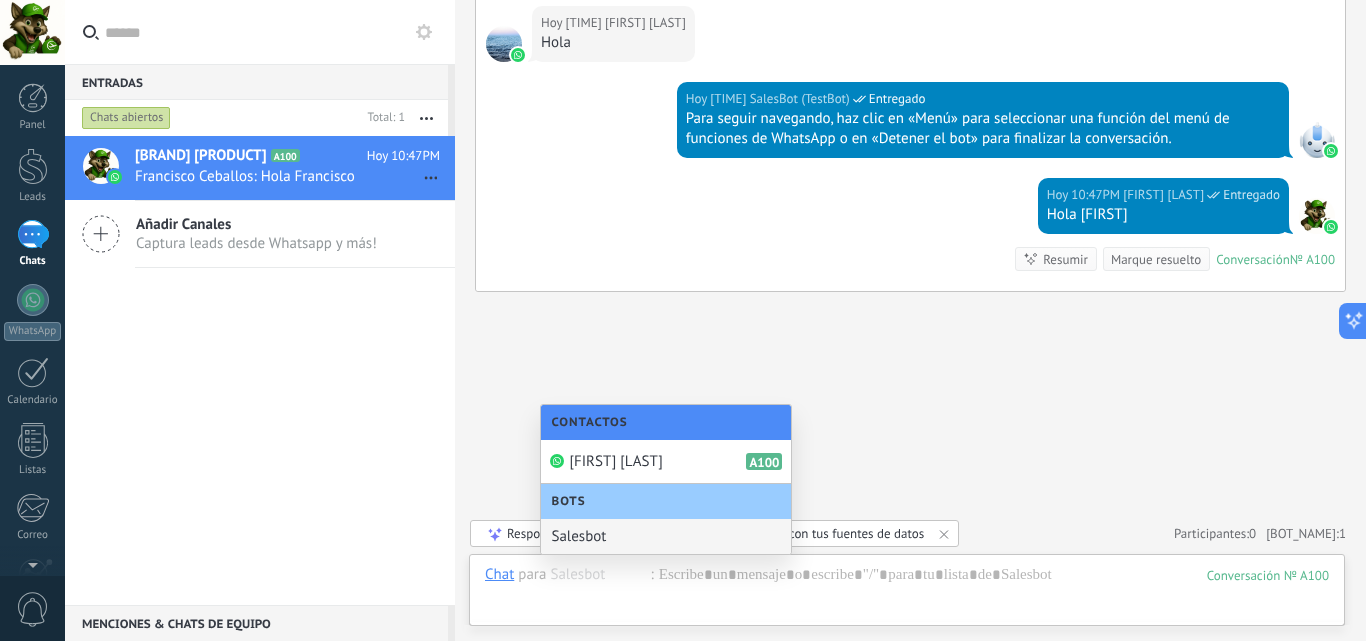 click on "Buscar Carga más Hoy Hoy Creación:  2  eventos   Expandir Hoy 10:45PM Francisco Ceballos  ¡Hola! Estoy listo para probar WhatsApp en Kommo. Mi código de verificación es UBdXSI Conversación  № A100 Conversación № A100 Hoy 10:45PM Robot  El valor del campo «Nombre»  se establece en «Kommo Demo» Hoy 10:45PM Robot  El valor del campo «Teléfono»  se establece en «+573154130962» Francisco Ceballos Francisco Ceballos  Hoy 10:46PM SalesBot (TestBot)  Entregado Descargar Hola, soy el Salesbot. ¡Estoy aquí para guiarte a través de las más recientes funciones de WhatsApp! Hoy 10:46PM SalesBot (TestBot)  Entregado Descargar 💡Para empezar, vamos a aclarar cómo funciona esto:    💻 Kommo = La vista del Agente - La tarjeta de lead representa la perspectiva del agente.   📱 Móvil = La vista del Cliente - El móvil representa la perspectiva del cliente.   Ahora, ¡ya estás listo para comprobar las últimas e interesantes funciones de WhatsApp!    Hoy 10:46PM Hola Hoy 10:46PM" at bounding box center (910, -156) 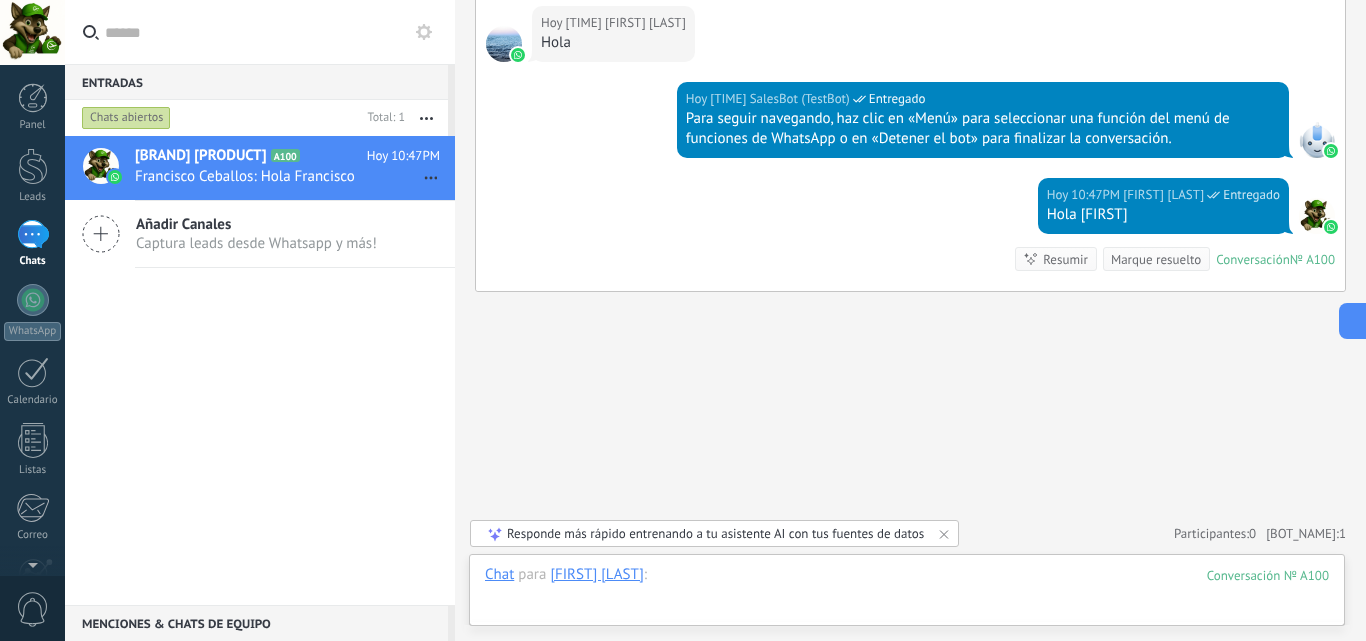 scroll, scrollTop: 852, scrollLeft: 0, axis: vertical 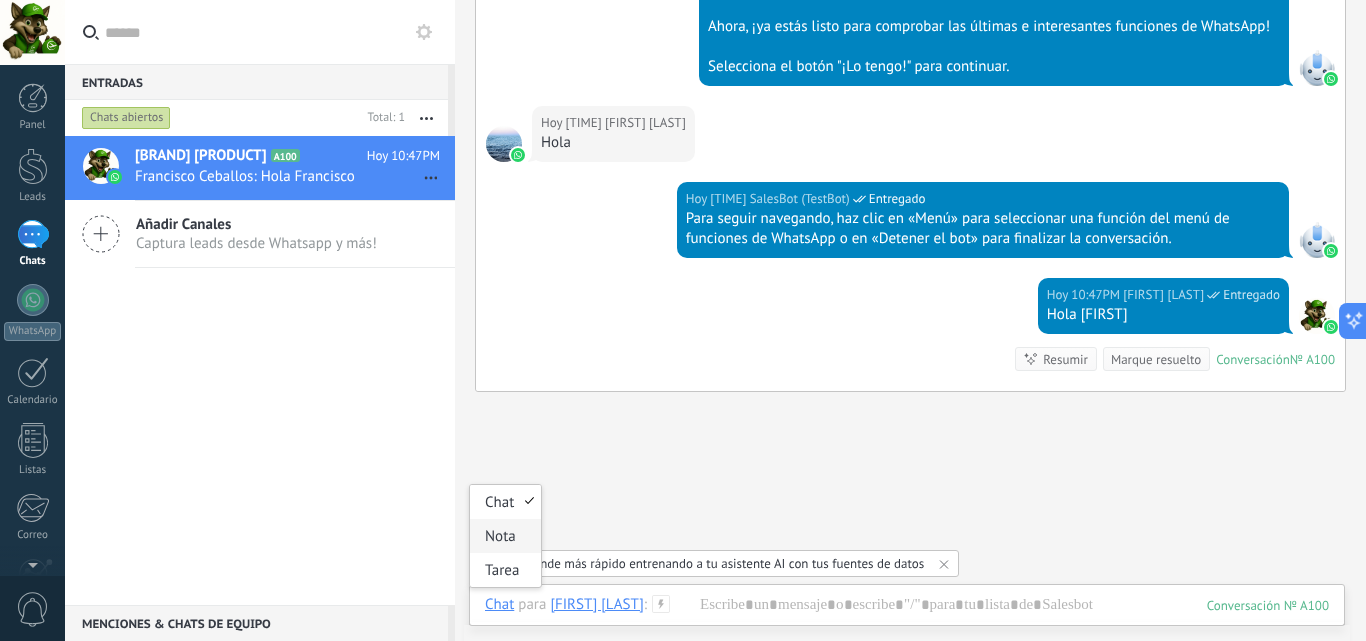 click on "Nota" at bounding box center [505, 536] 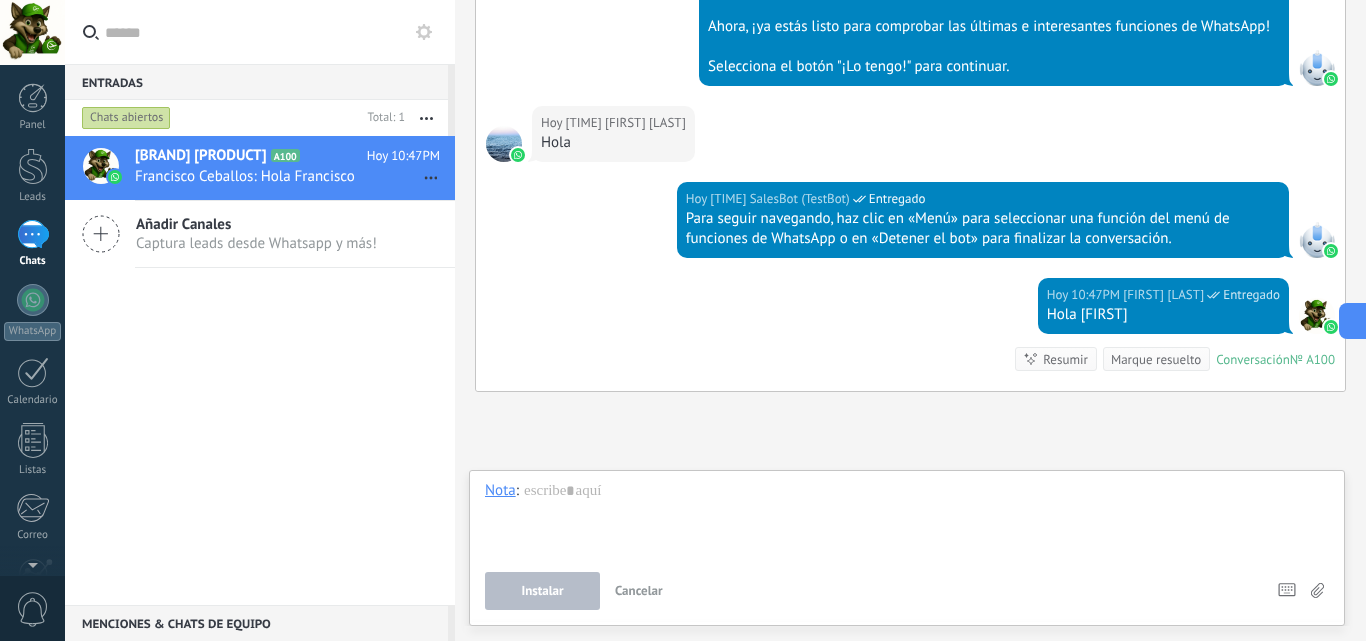 type 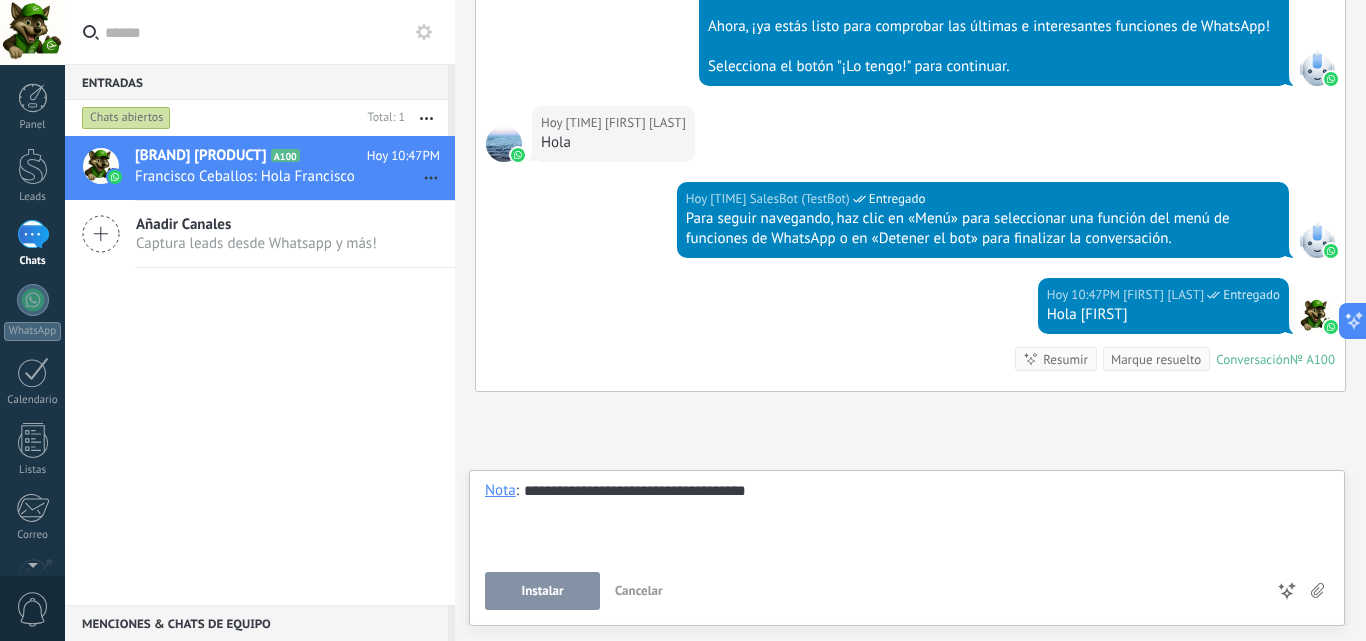 click on "Instalar" at bounding box center [542, 591] 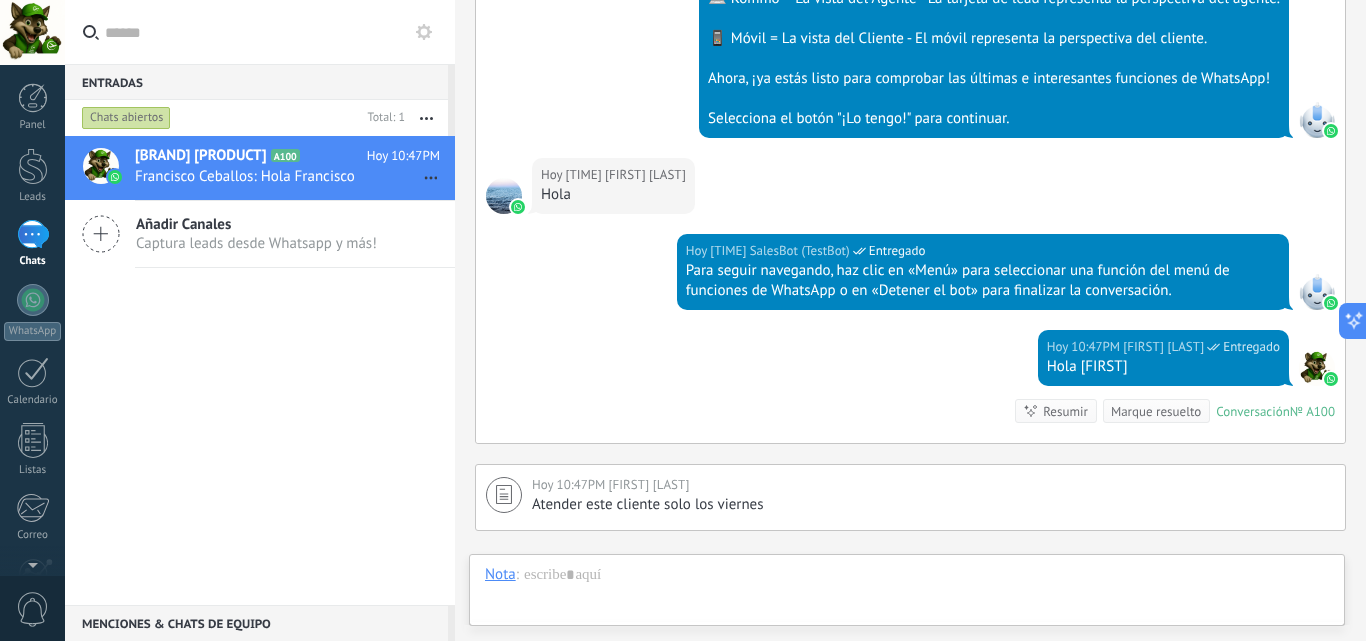 scroll, scrollTop: 1039, scrollLeft: 0, axis: vertical 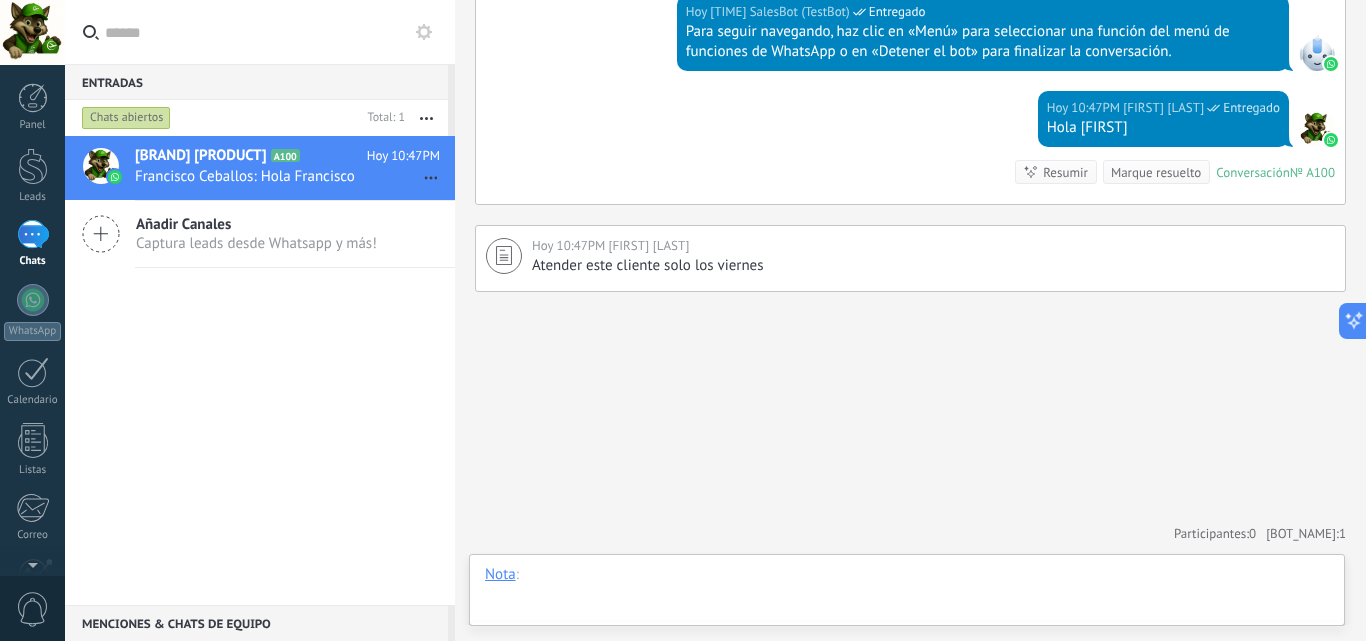 click at bounding box center (907, 595) 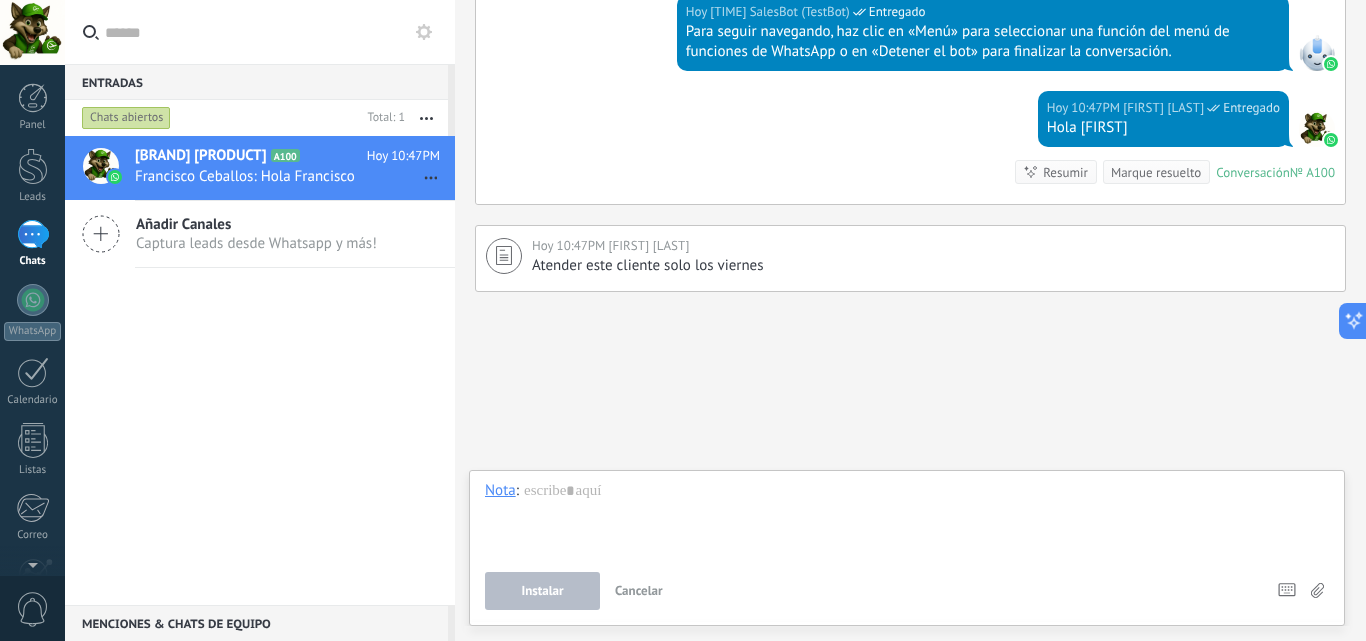 click on "Nota" at bounding box center (500, 490) 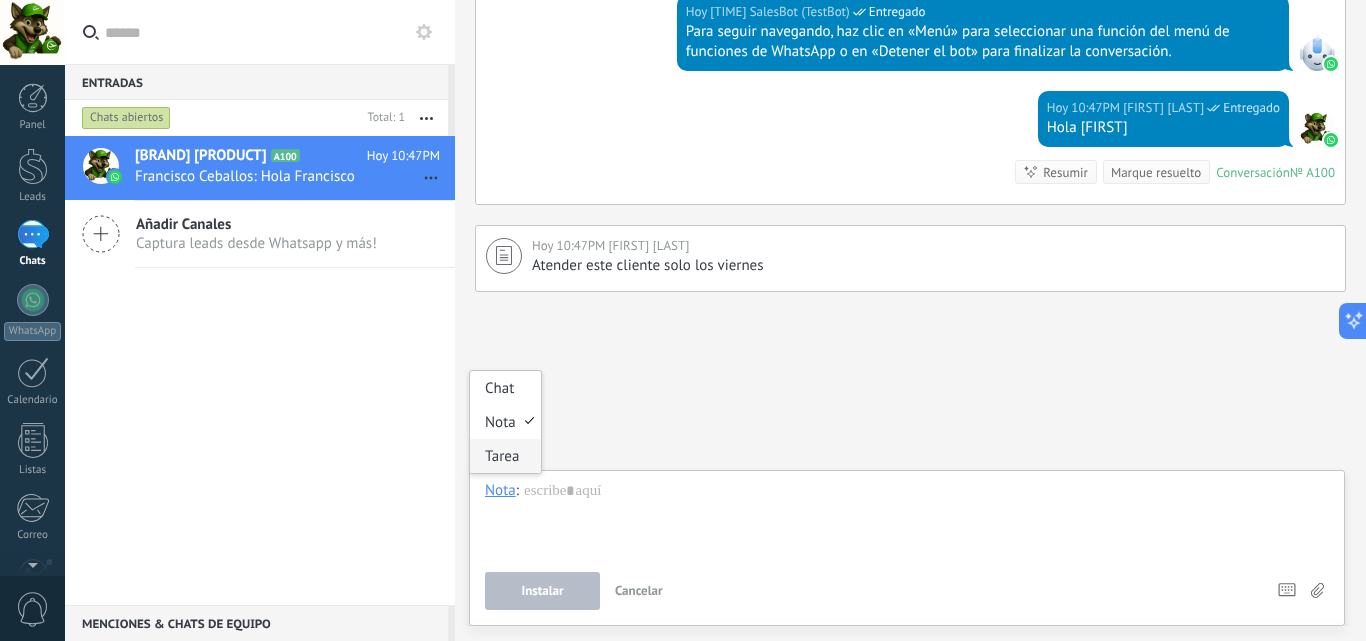 click on "Tarea" at bounding box center (505, 456) 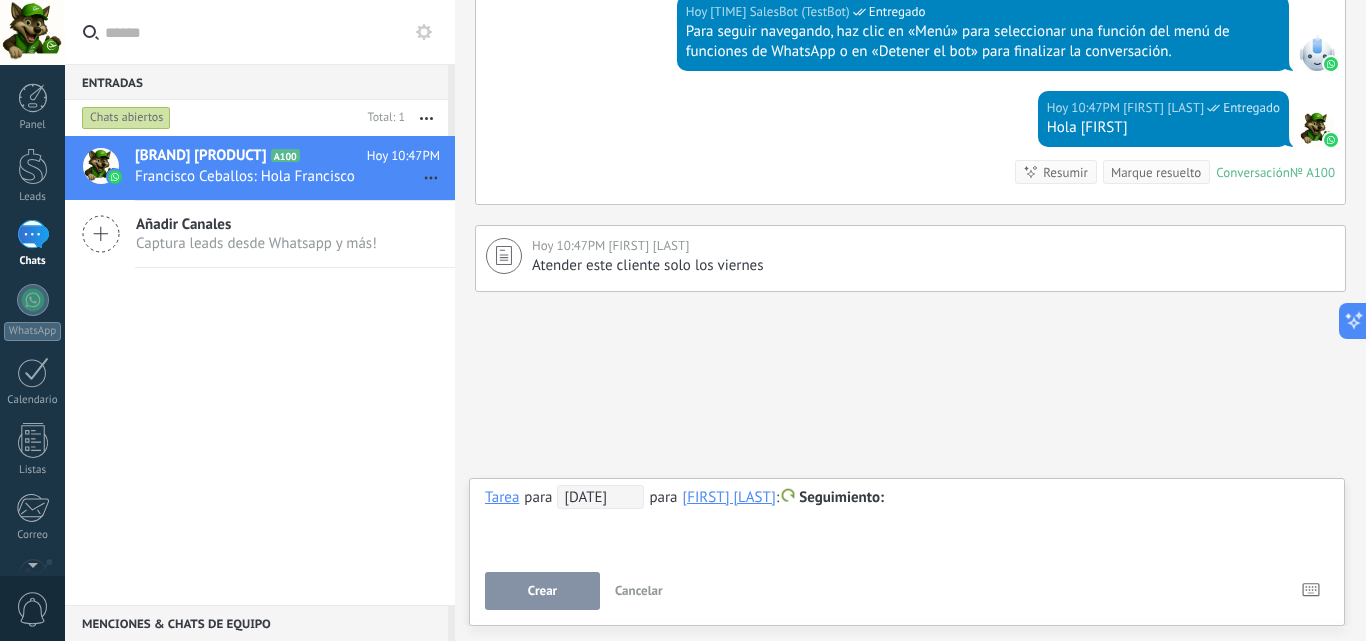 click at bounding box center [788, 496] 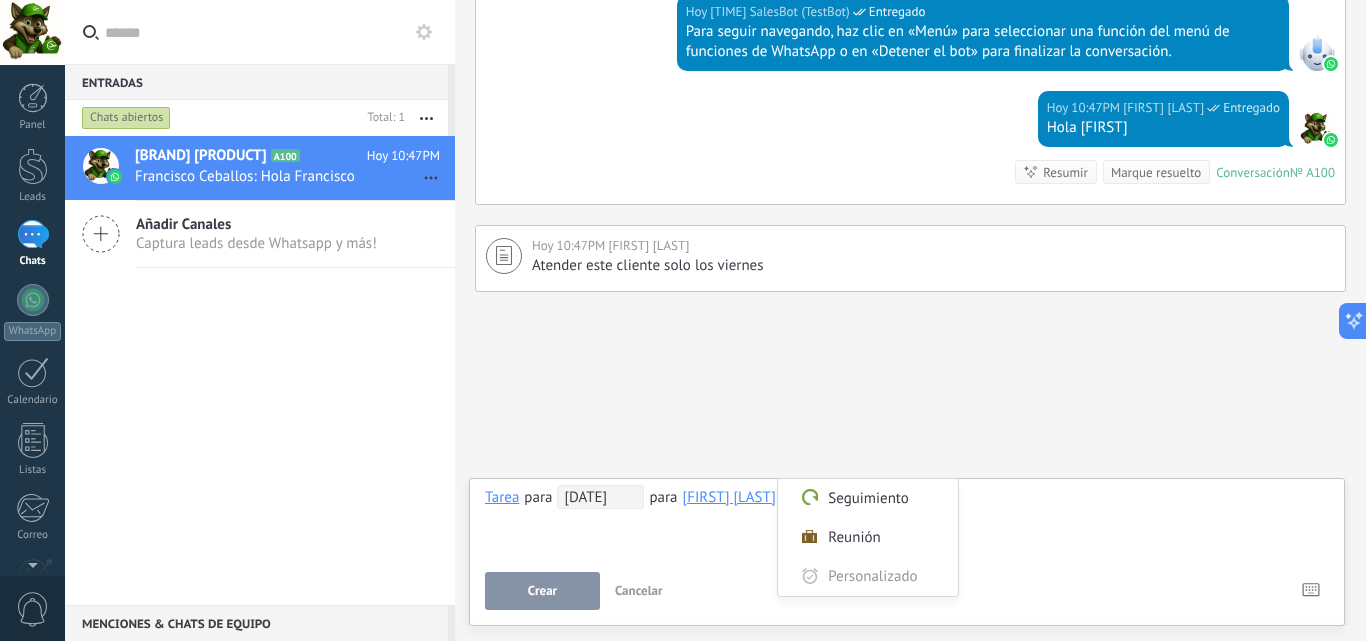 click at bounding box center (683, 320) 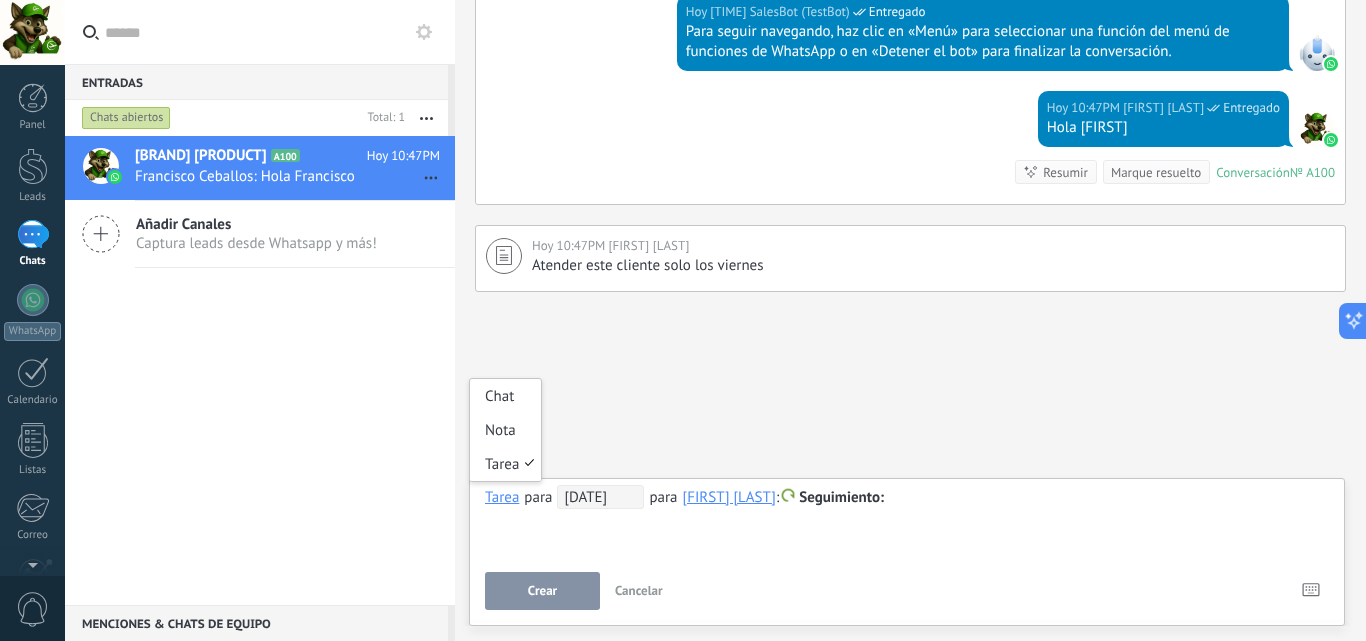 click on "Tarea" at bounding box center [502, 497] 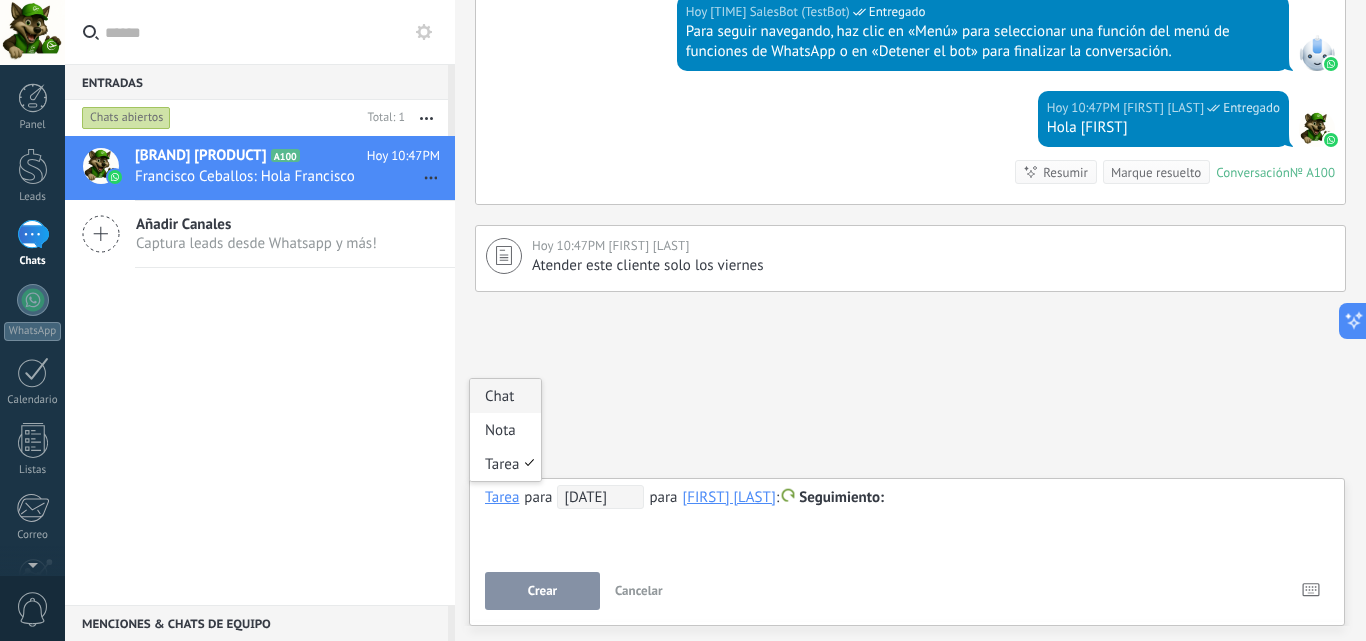 click on "Chat" at bounding box center [505, 396] 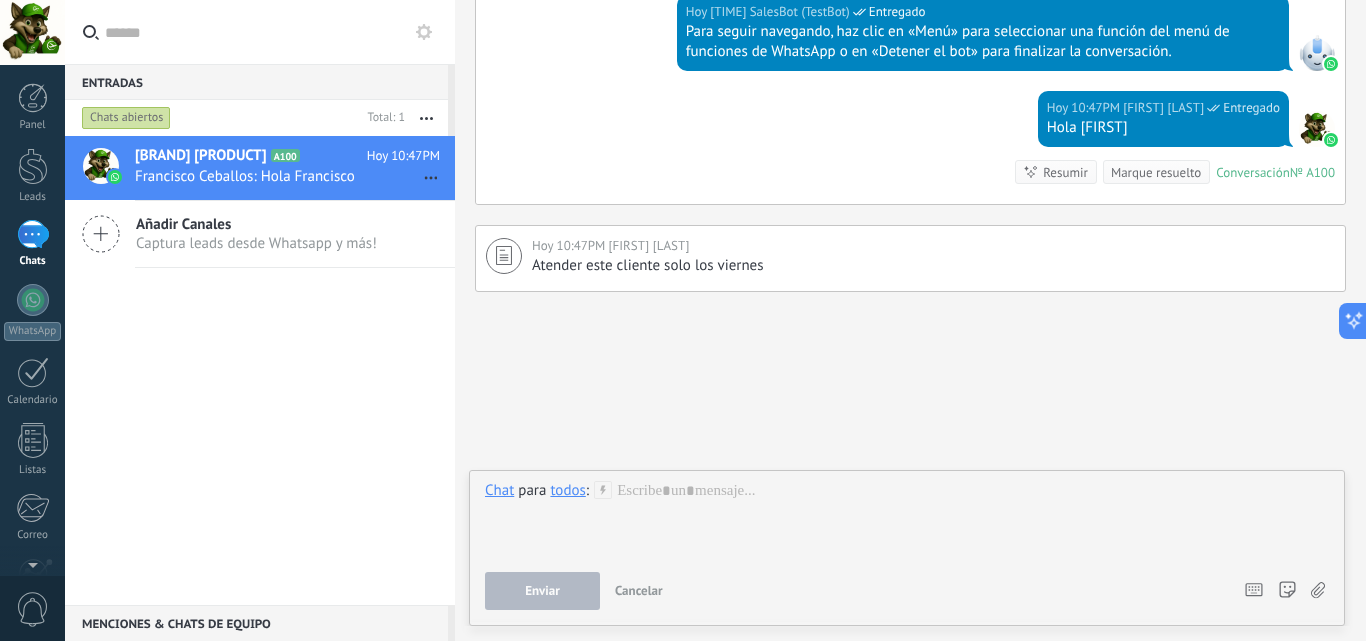 click on "todos" at bounding box center [567, 490] 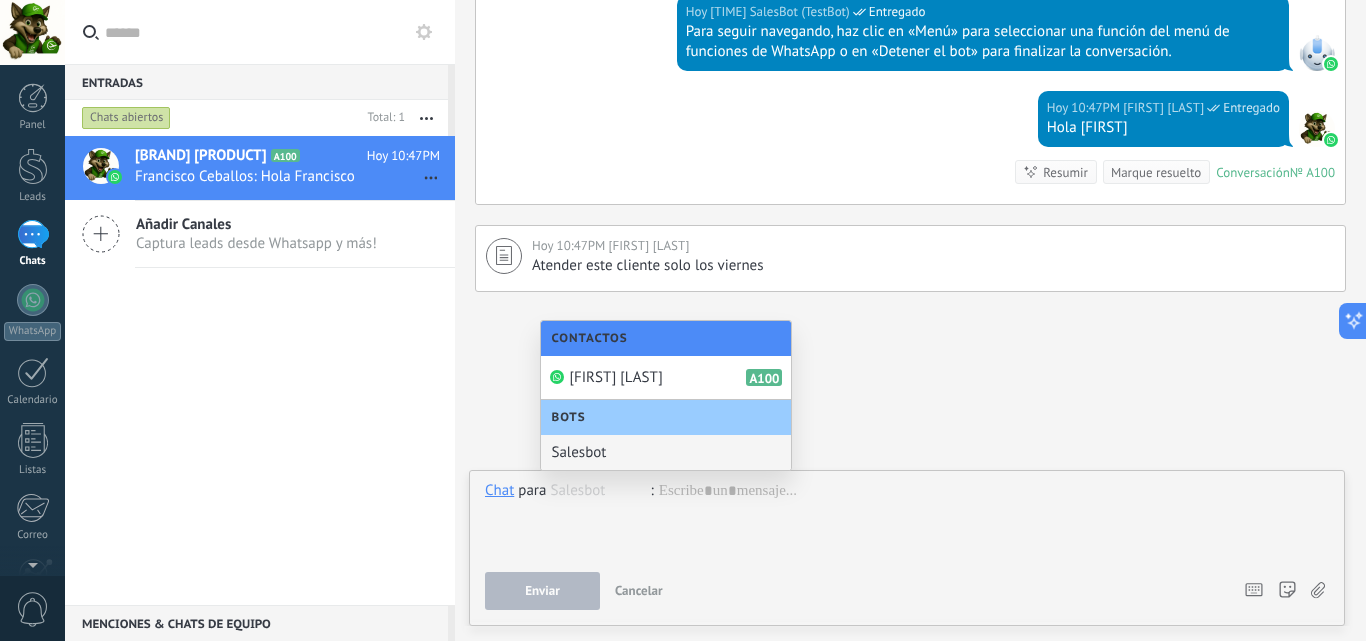 click on "Buscar Carga más Hoy Hoy Creación:  2  eventos   Expandir Hoy 10:45PM Francisco Ceballos  ¡Hola! Estoy listo para probar WhatsApp en Kommo. Mi código de verificación es UBdXSI Conversación  № A100 Conversación № A100 Hoy 10:45PM Robot  El valor del campo «Nombre»  se establece en «Kommo Demo» Hoy 10:45PM Robot  El valor del campo «Teléfono»  se establece en «+573154130962» Francisco Ceballos Francisco Ceballos  Hoy 10:46PM SalesBot (TestBot)  Entregado Descargar Hola, soy el Salesbot. ¡Estoy aquí para guiarte a través de las más recientes funciones de WhatsApp! Hoy 10:46PM SalesBot (TestBot)  Entregado Descargar 💡Para empezar, vamos a aclarar cómo funciona esto:    💻 Kommo = La vista del Agente - La tarjeta de lead representa la perspectiva del agente.   📱 Móvil = La vista del Cliente - El móvil representa la perspectiva del cliente.   Ahora, ¡ya estás listo para comprobar las últimas e interesantes funciones de WhatsApp!    Hoy 10:46PM Hola Hoy 10:46PM" at bounding box center [910, -199] 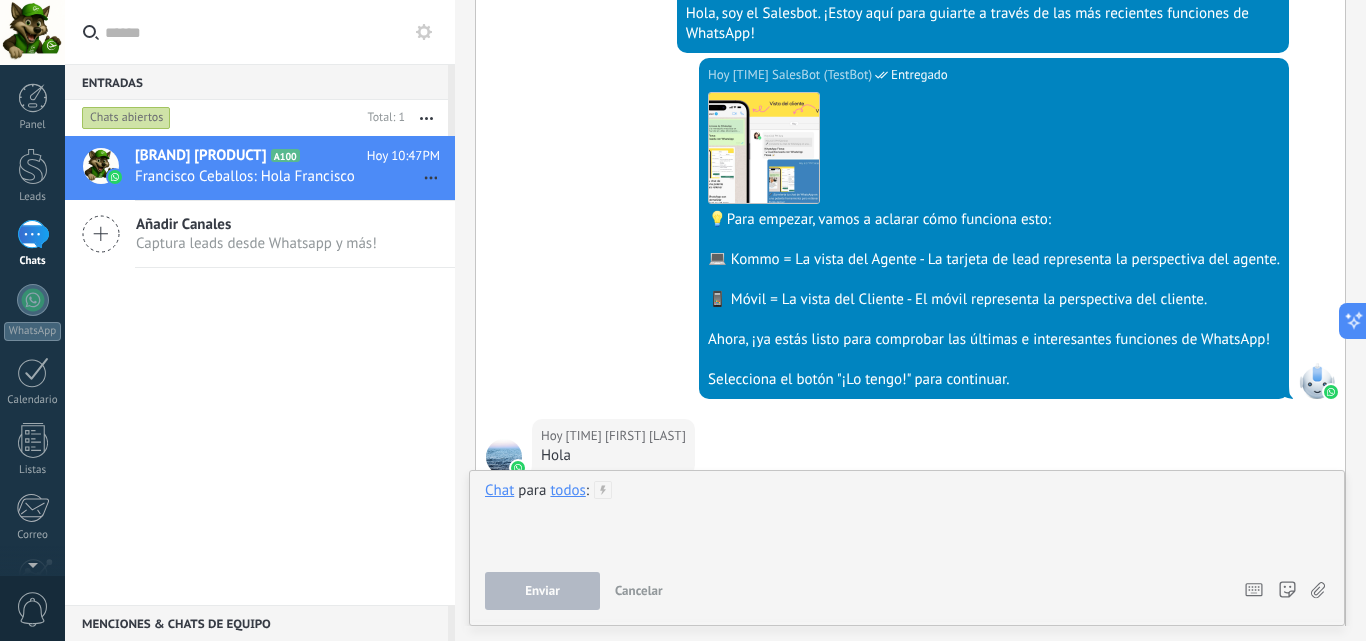 scroll, scrollTop: 0, scrollLeft: 0, axis: both 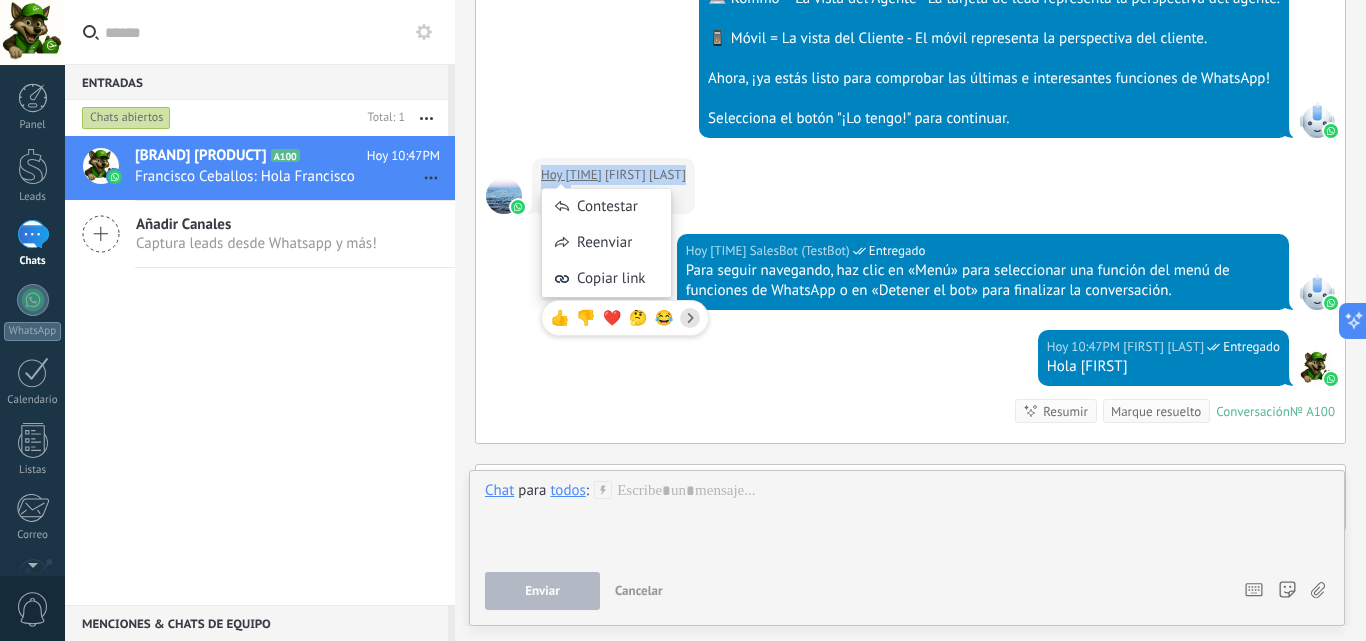 drag, startPoint x: 570, startPoint y: 193, endPoint x: 537, endPoint y: 170, distance: 40.22437 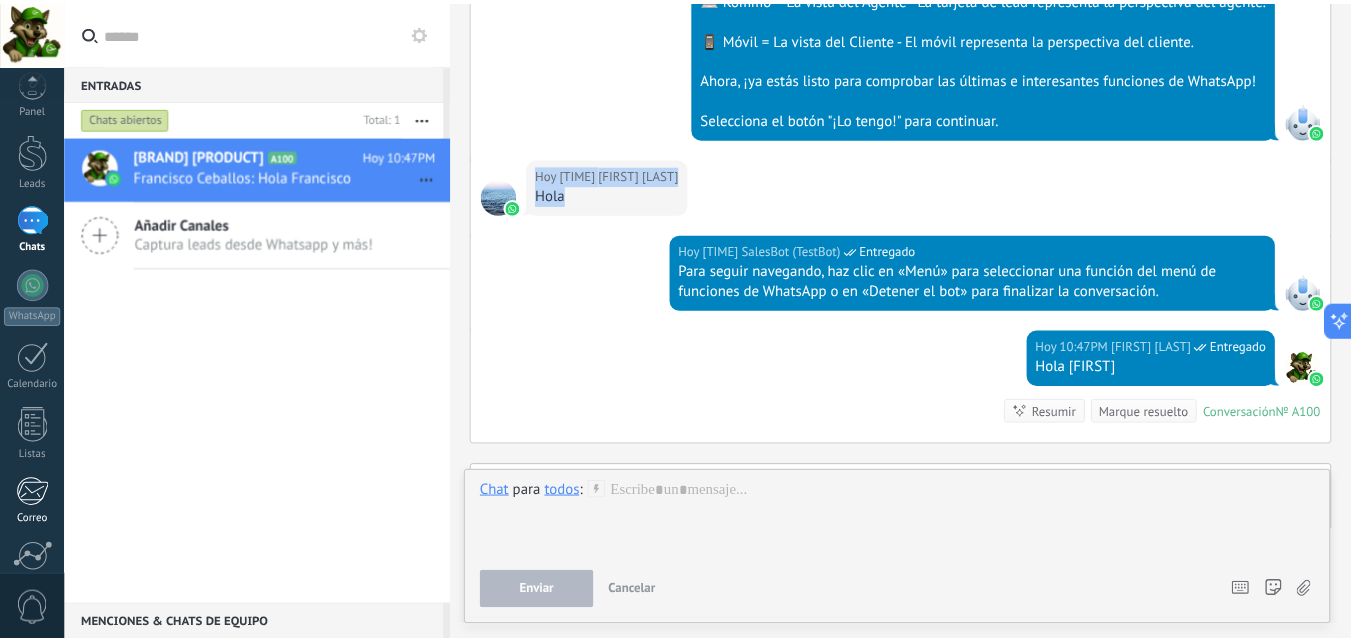 scroll, scrollTop: 191, scrollLeft: 0, axis: vertical 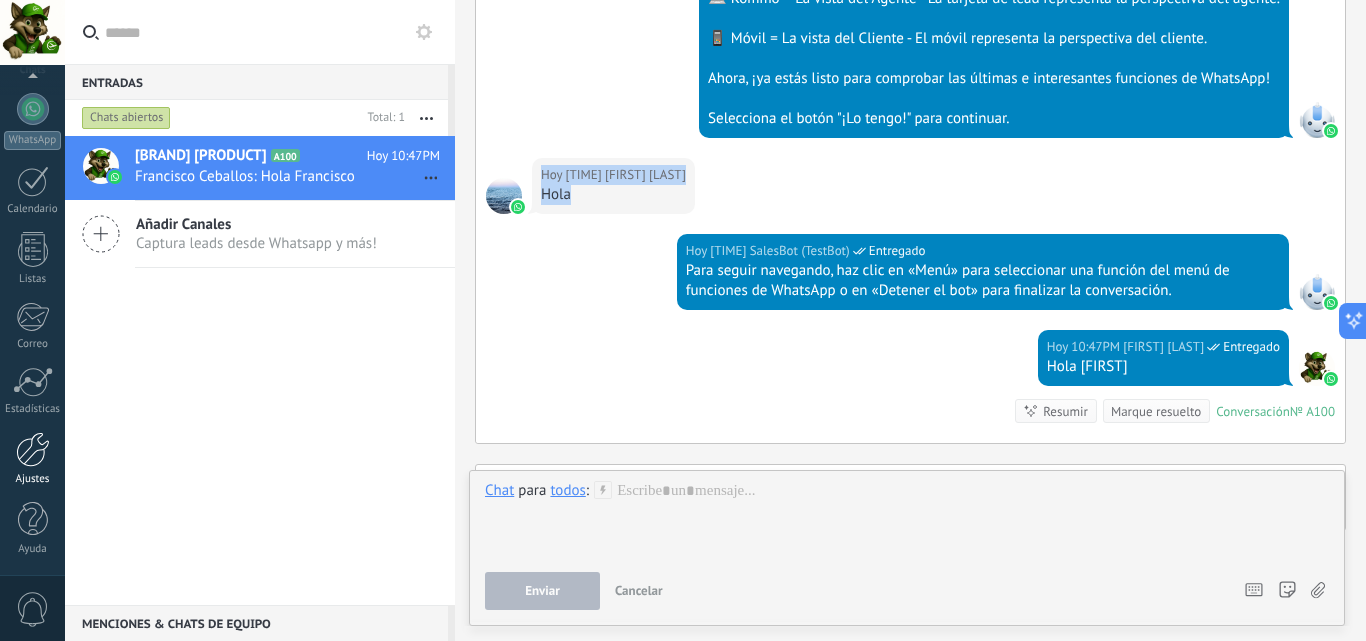 click at bounding box center (33, 449) 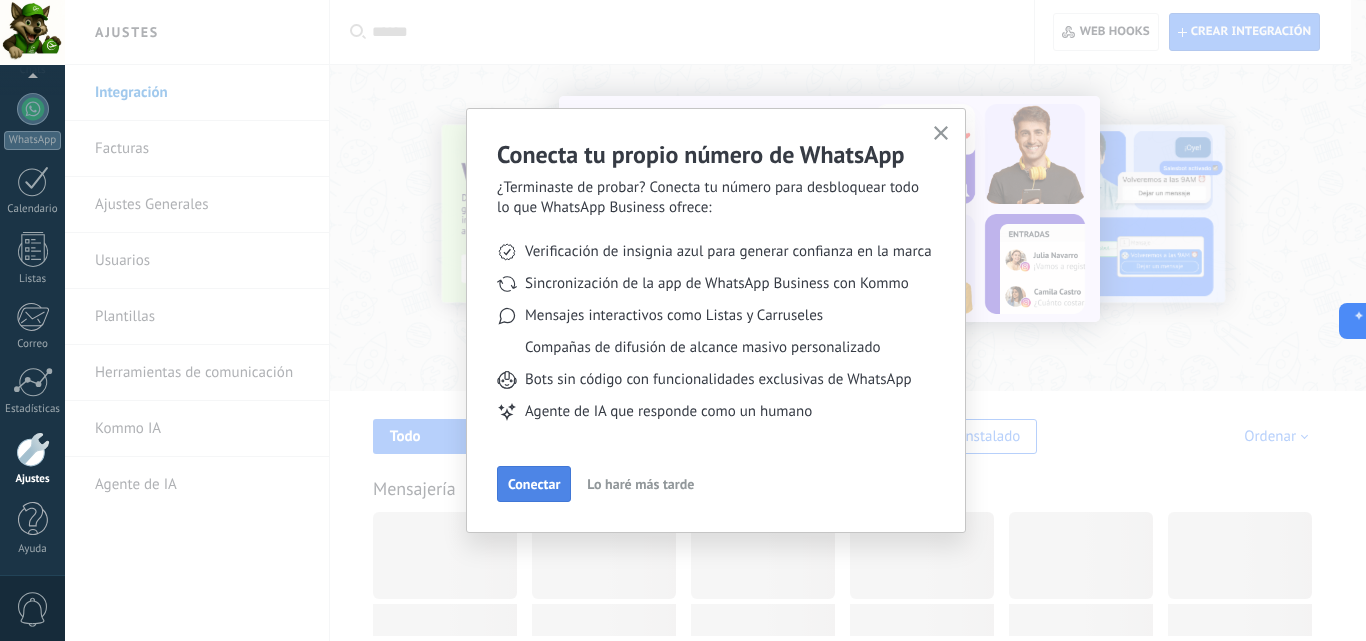 click on "Conectar" at bounding box center (534, 484) 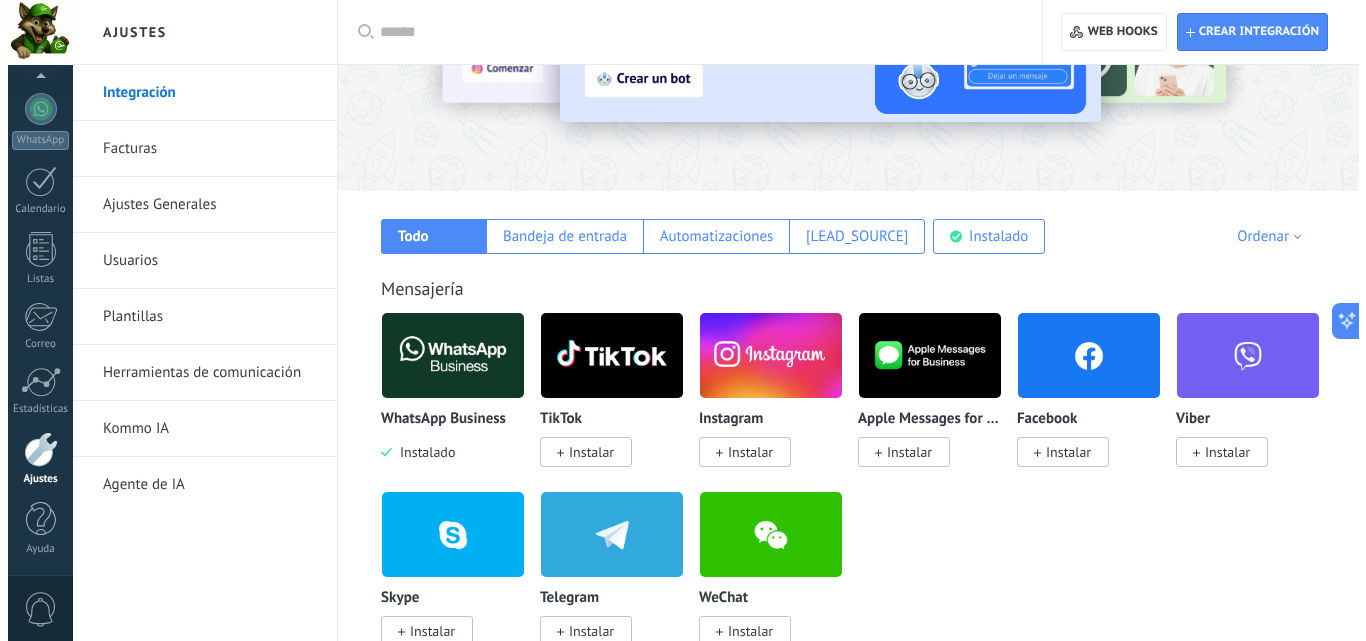 scroll, scrollTop: 300, scrollLeft: 0, axis: vertical 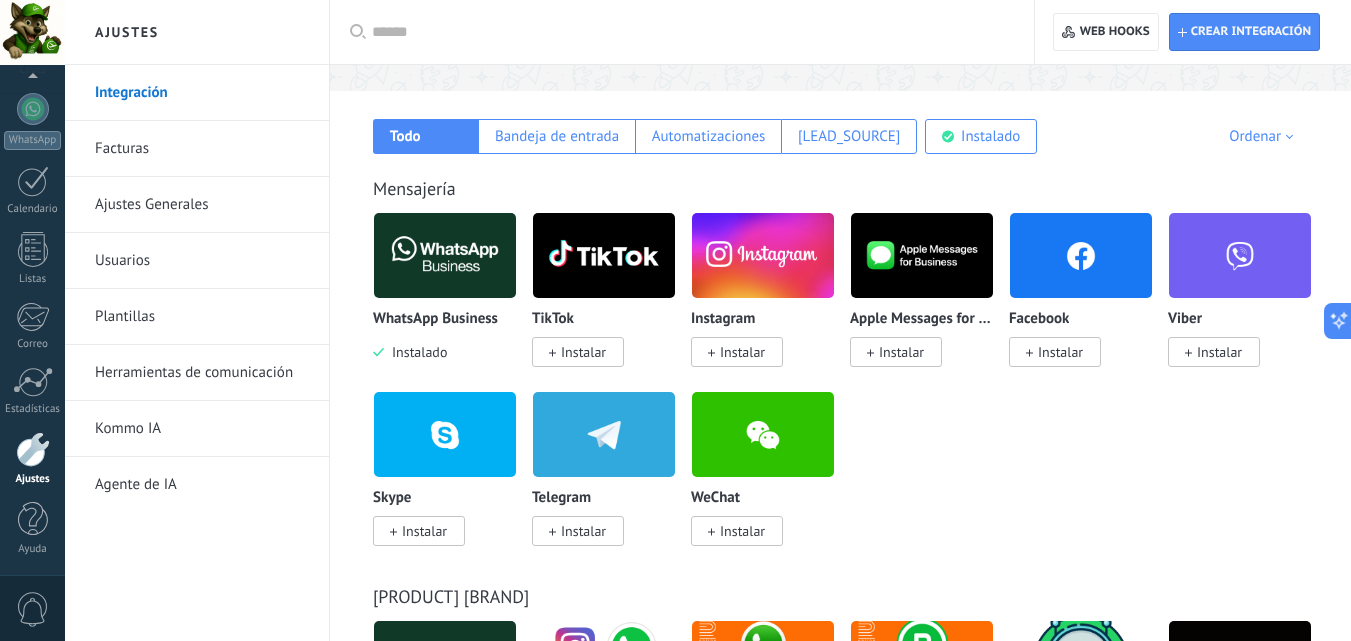click on "Instalar" at bounding box center (583, 352) 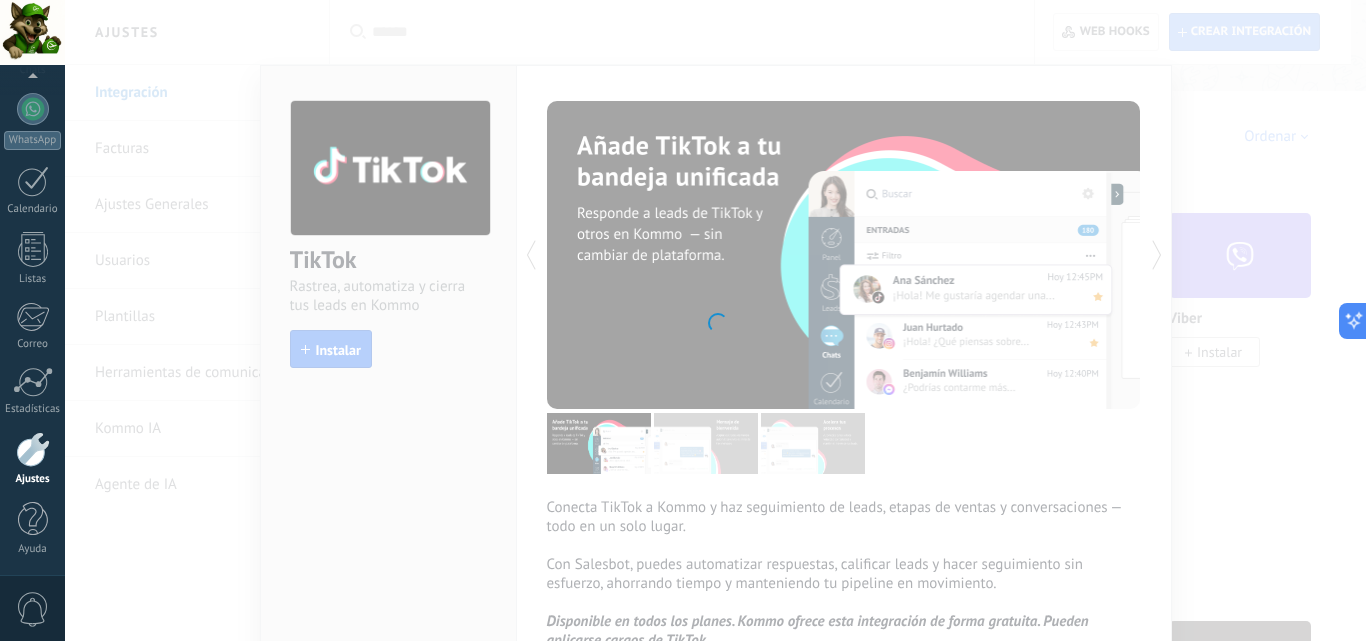 click at bounding box center [715, 320] 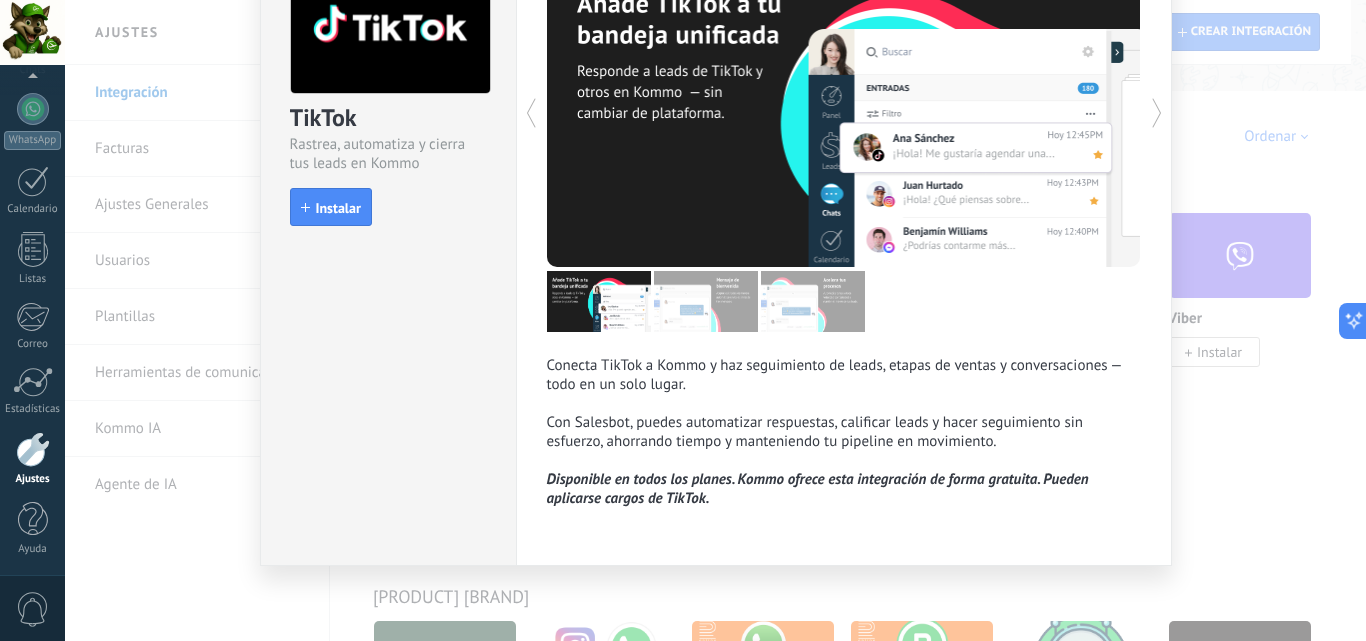 scroll, scrollTop: 0, scrollLeft: 0, axis: both 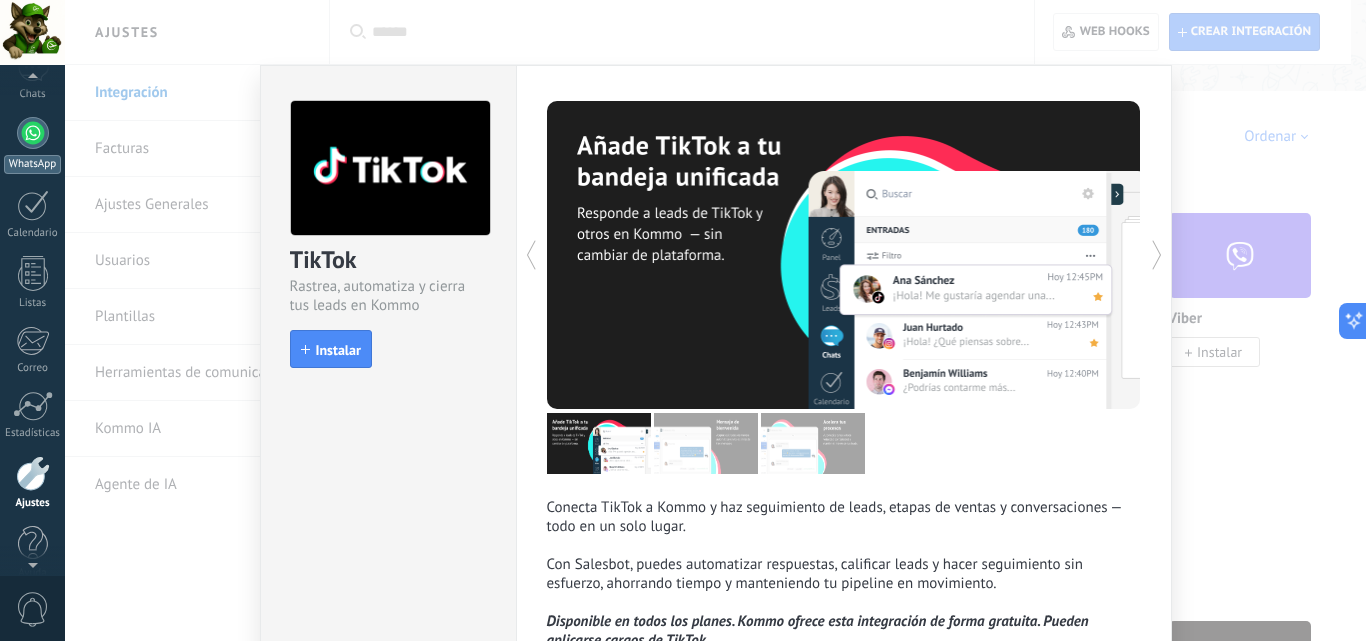 click at bounding box center (33, 133) 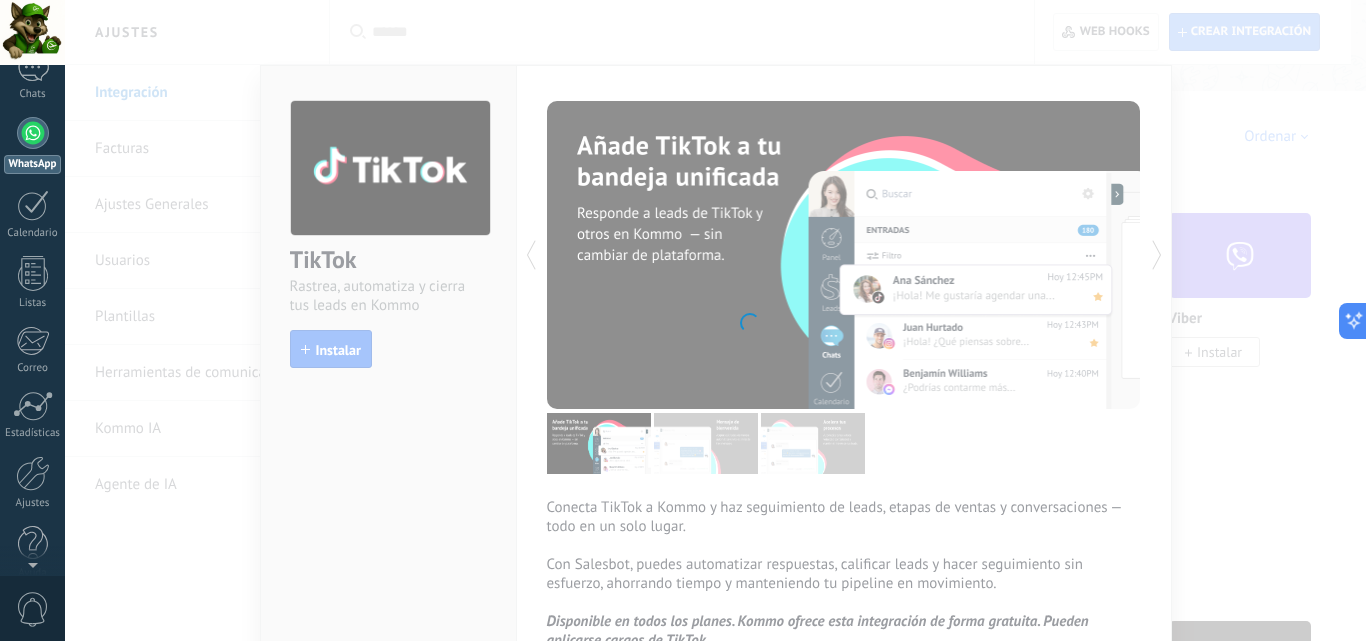 scroll, scrollTop: 0, scrollLeft: 0, axis: both 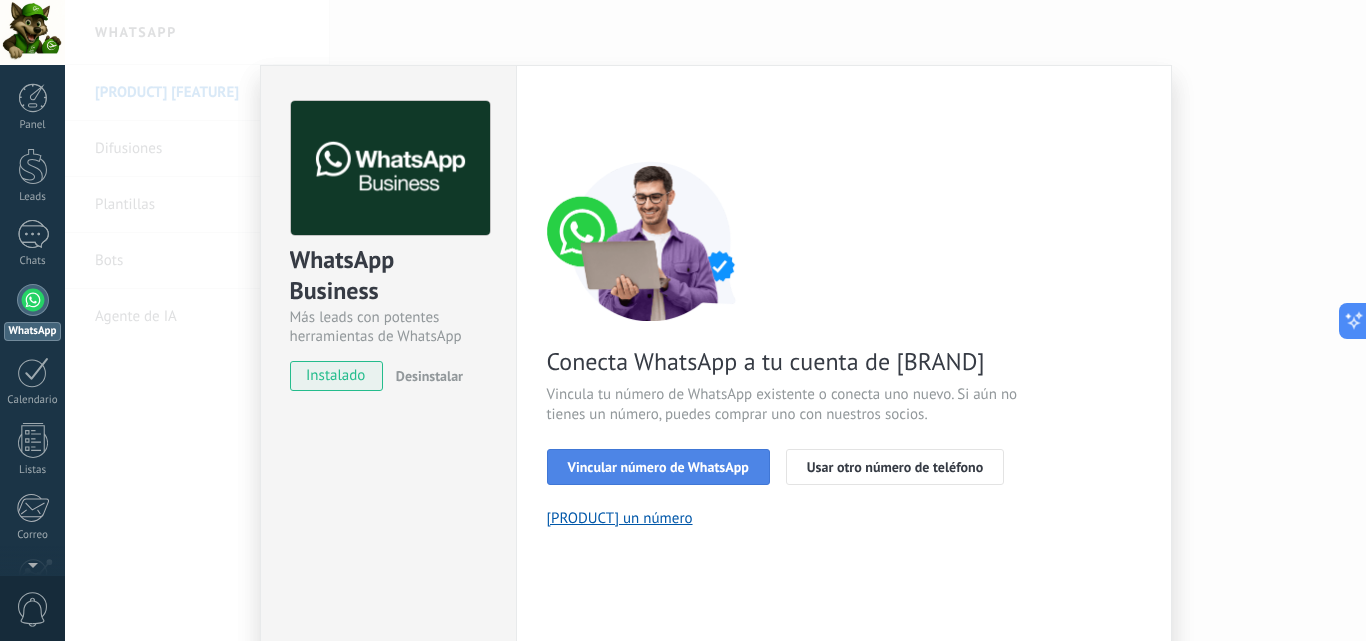click on "Vincular número de WhatsApp" at bounding box center (658, 467) 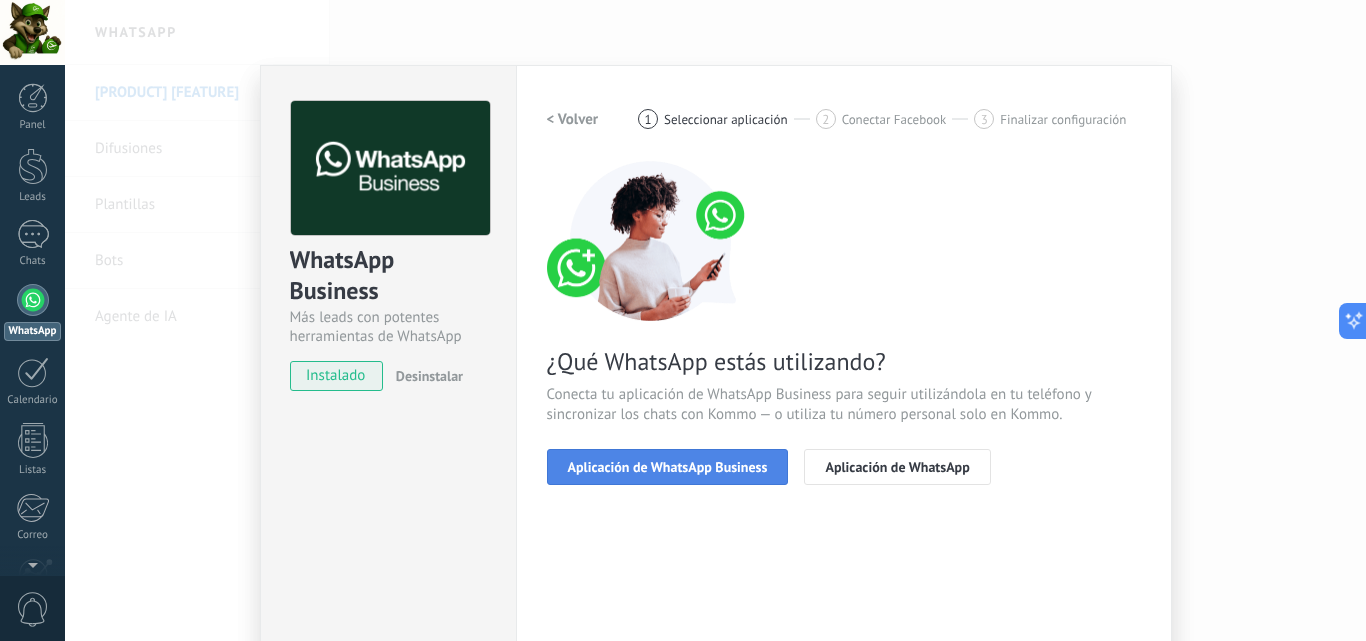 click on "Aplicación de WhatsApp Business" at bounding box center [668, 467] 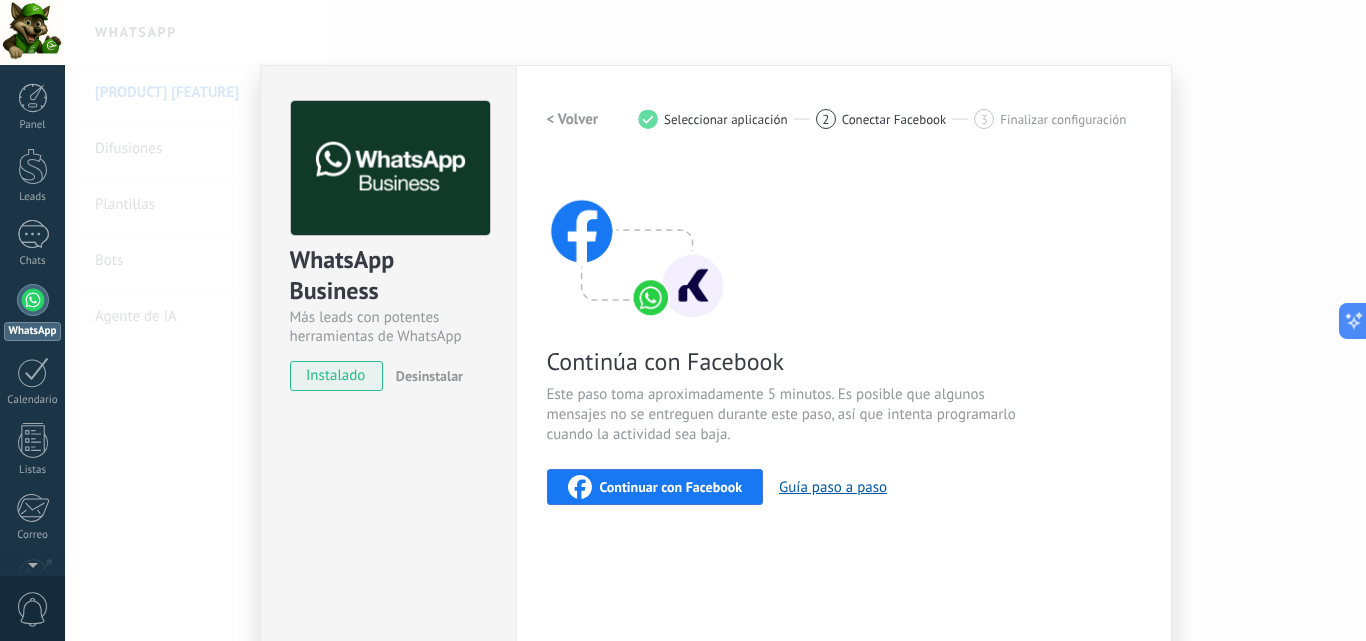 click on "Continuar con Facebook" at bounding box center (671, 487) 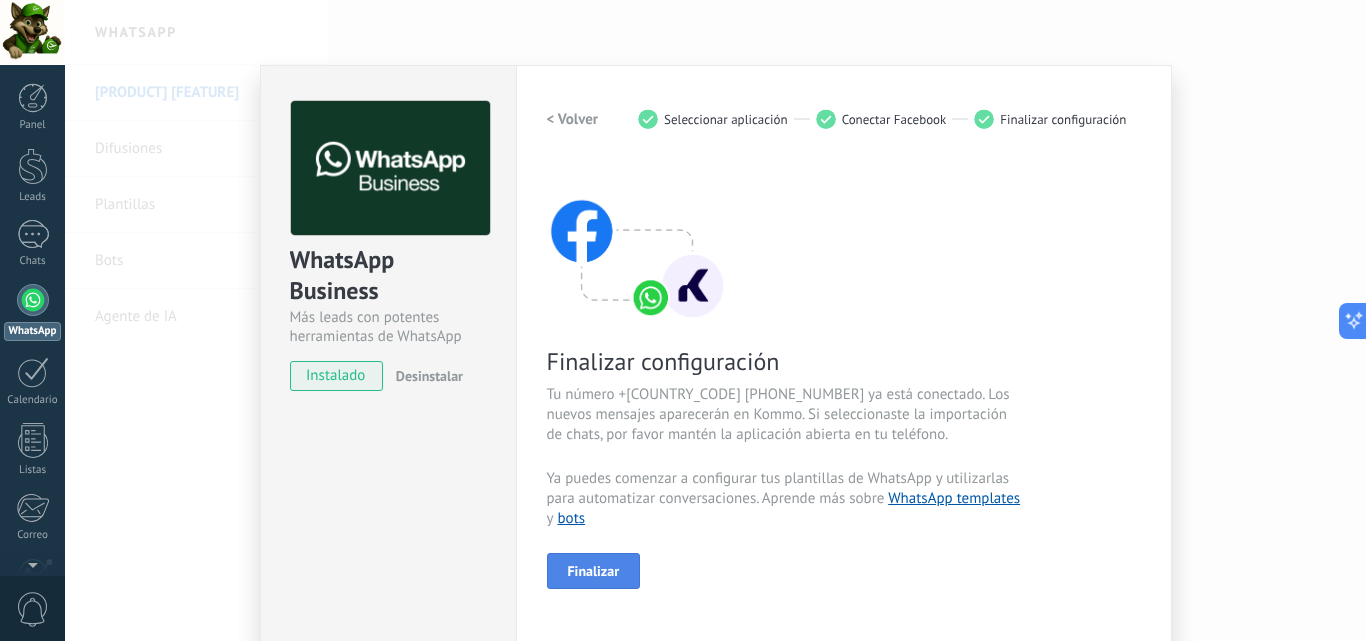 click on "Finalizar" at bounding box center [594, 571] 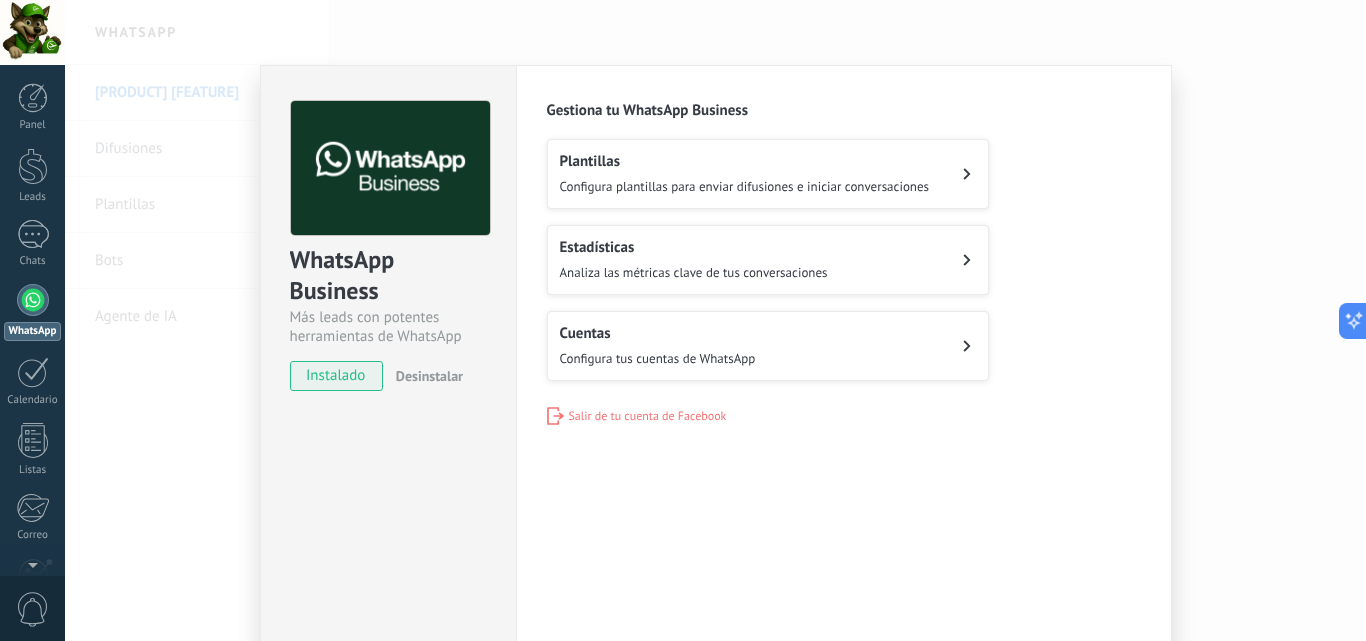 click on "WhatsApp Business Más leads con potentes herramientas de WhatsApp instalado Desinstalar Configuraciones Autorizaciones Esta pestaña registra a los usuarios que han concedido acceso a las integración a esta cuenta. Si deseas remover la posibilidad que un usuario pueda enviar solicitudes a la cuenta en nombre de esta integración, puedes revocar el acceso. Si el acceso a todos los usuarios es revocado, la integración dejará de funcionar. Esta aplicacion está instalada, pero nadie le ha dado acceso aun. WhatsApp Cloud API más _:  Guardar Gestiona tu WhatsApp Business Plantillas Configura plantillas para enviar difusiones e iniciar conversaciones Estadísticas Analiza las métricas clave de tus conversaciones Cuentas Configura tus cuentas de WhatsApp Salir de tu cuenta de Facebook" at bounding box center [715, 320] 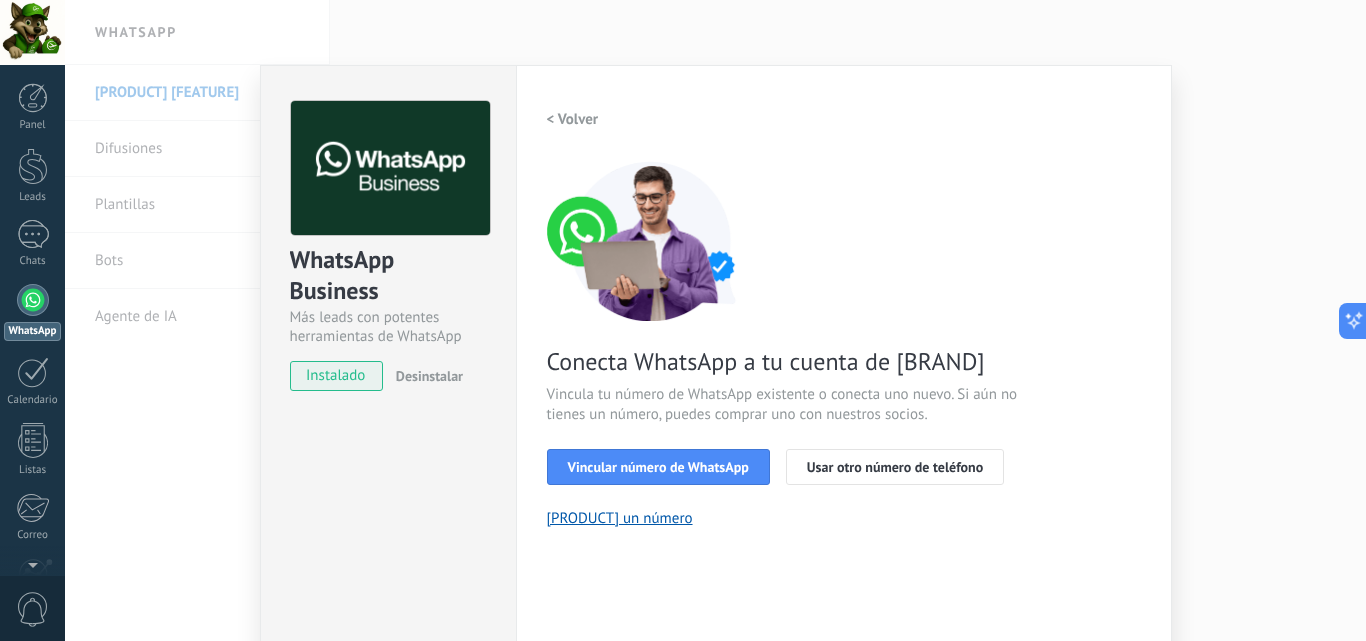 click on "WhatsApp Business Más leads con potentes herramientas de WhatsApp instalado Desinstalar Configuraciones Autorizaciones Esta pestaña registra a los usuarios que han concedido acceso a las integración a esta cuenta. Si deseas remover la posibilidad que un usuario pueda enviar solicitudes a la cuenta en nombre de esta integración, puedes revocar el acceso. Si el acceso a todos los usuarios es revocado, la integración dejará de funcionar. Esta aplicacion está instalada, pero nadie le ha dado acceso aun. WhatsApp Cloud API más _:  Guardar < Volver 1 Seleccionar aplicación 2 Conectar Facebook  3 Finalizar configuración Conecta WhatsApp a tu cuenta de Kommo Vincula tu número de WhatsApp existente o conecta uno nuevo. Si aún no tienes un número, puedes comprar uno con nuestros socios. Vincular número de WhatsApp Usar otro número de teléfono Comprar un número ¿Necesitas ayuda?" at bounding box center (715, 320) 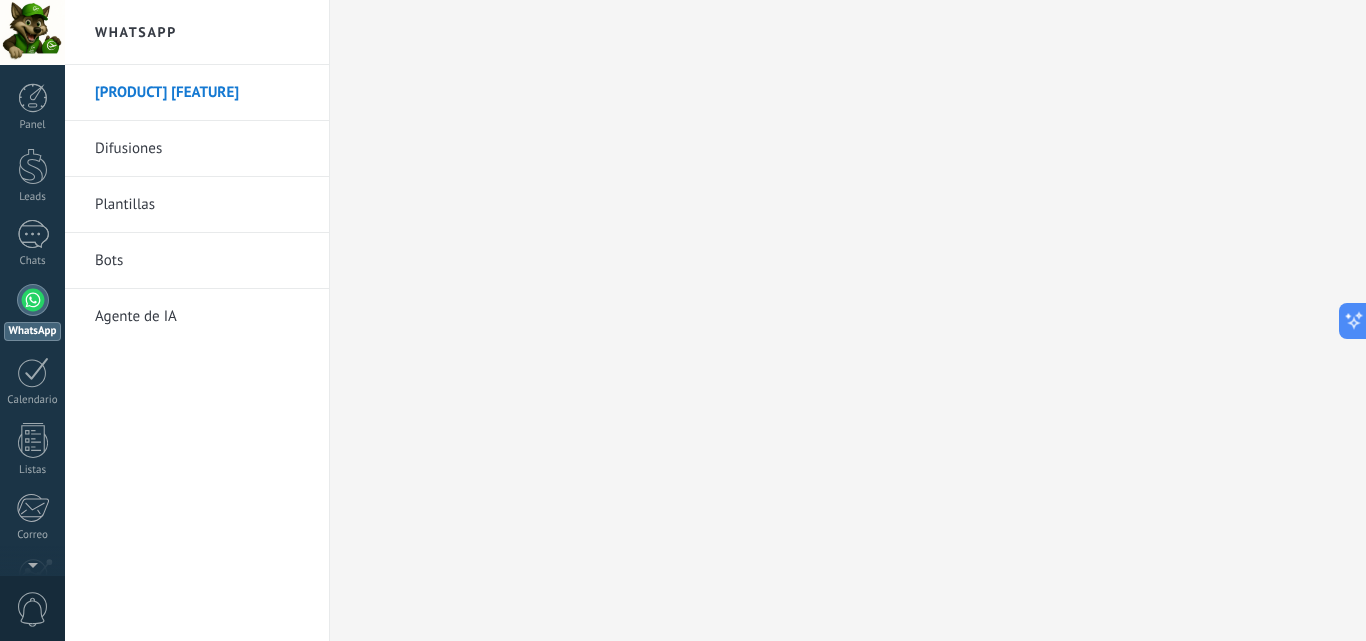 click at bounding box center (33, 300) 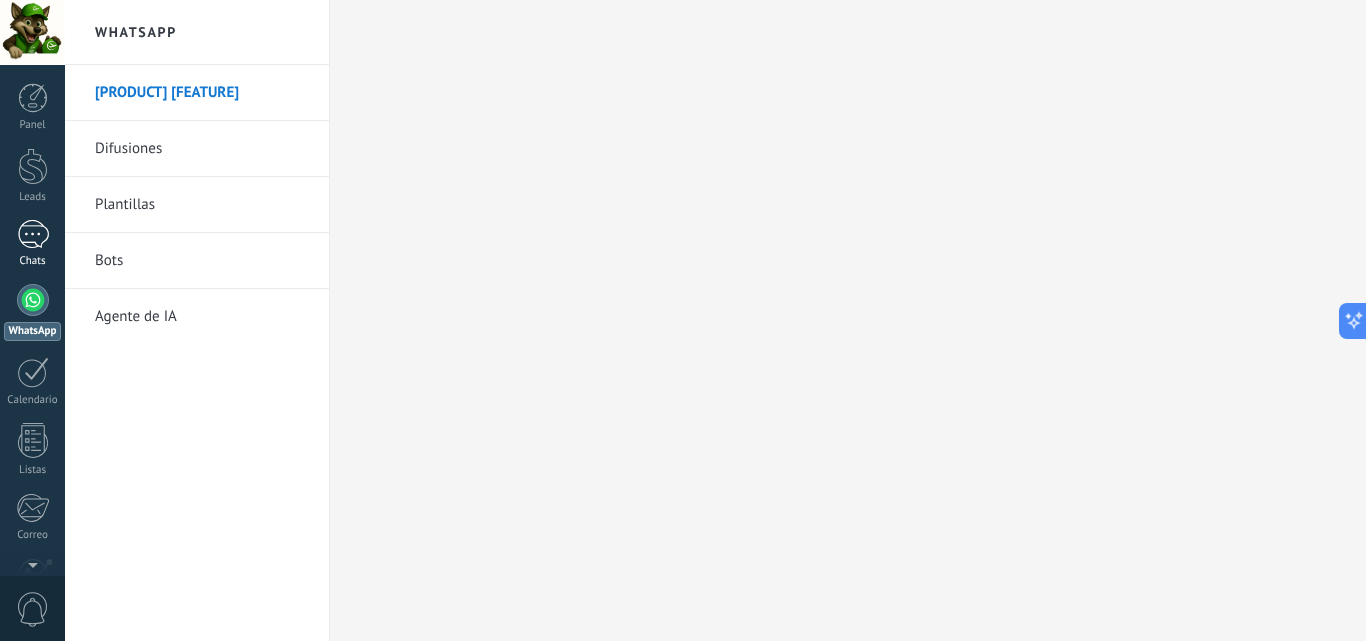 click on "1" at bounding box center (33, 234) 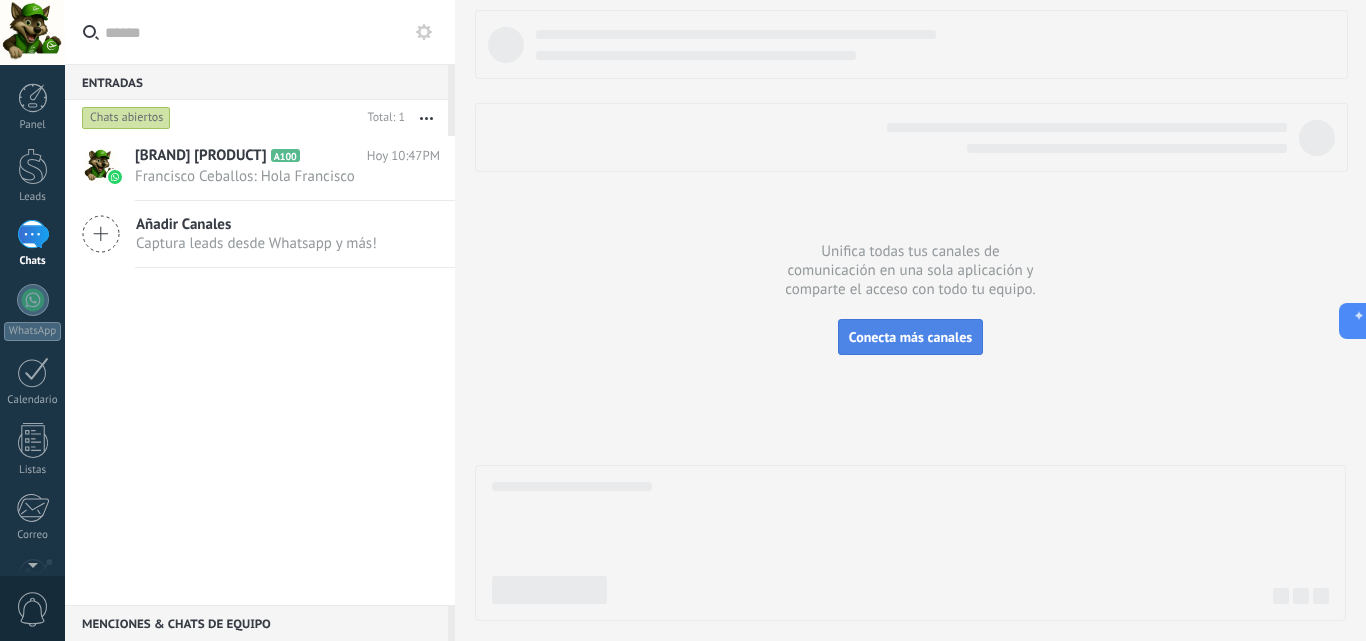 click on "Conecta más canales" at bounding box center (910, 337) 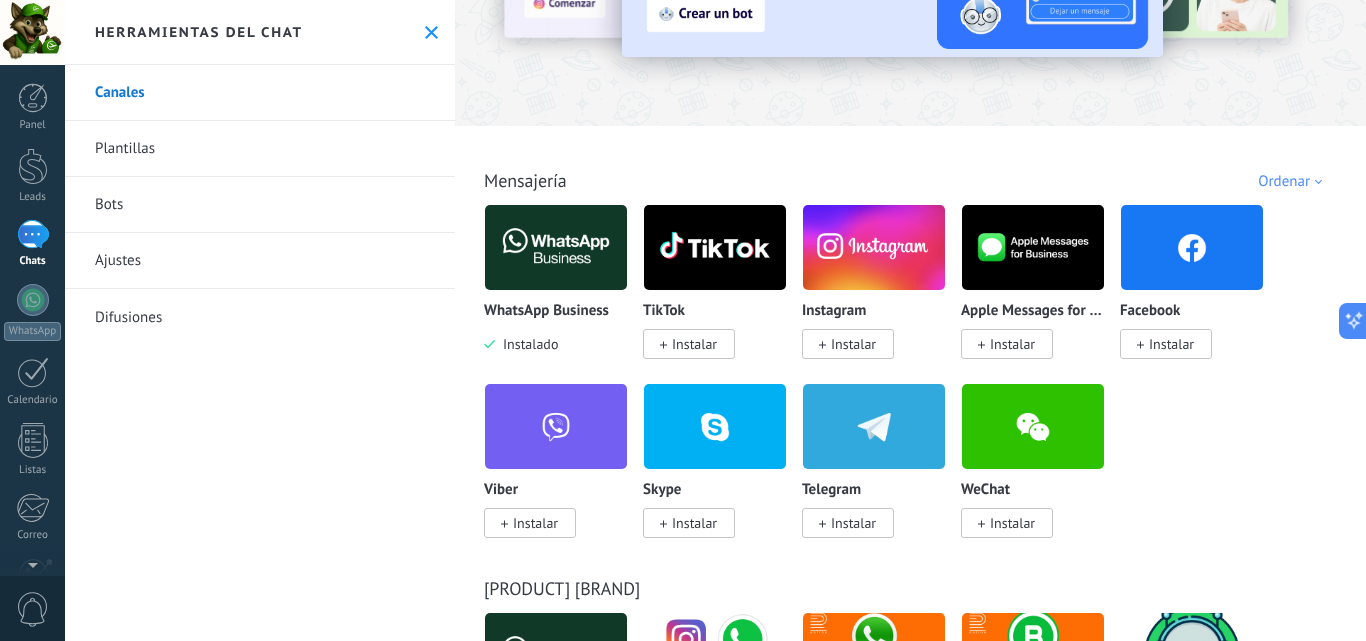 scroll, scrollTop: 0, scrollLeft: 0, axis: both 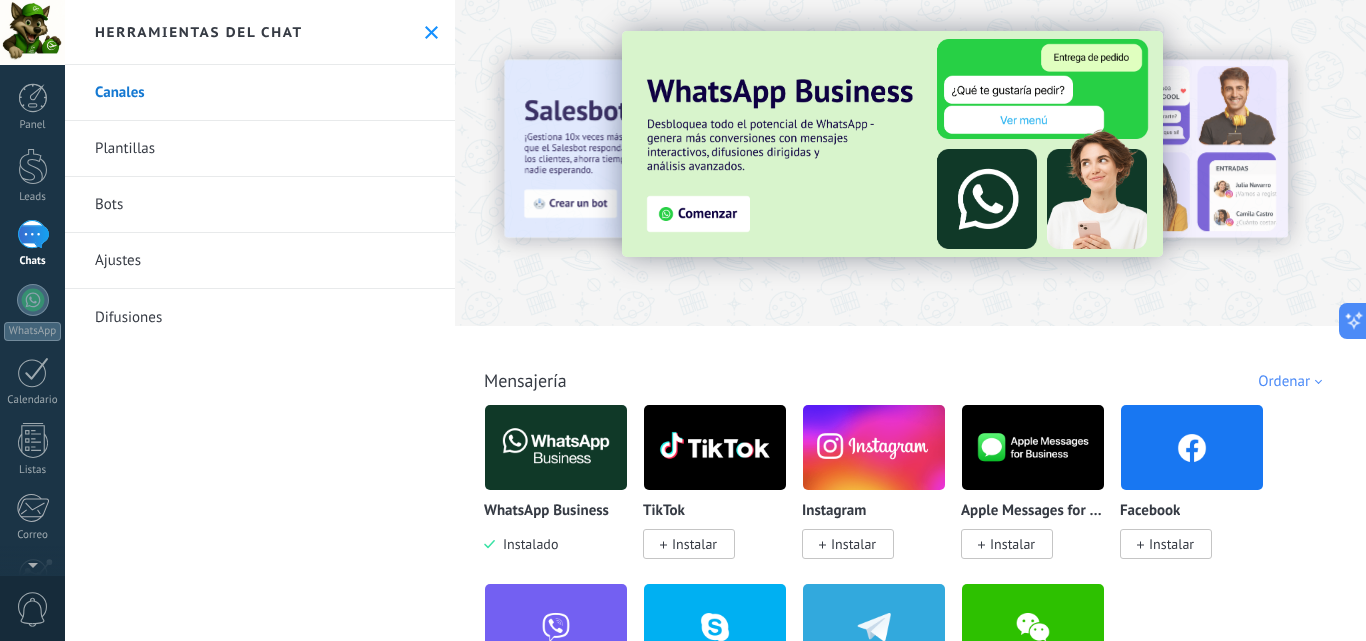 click 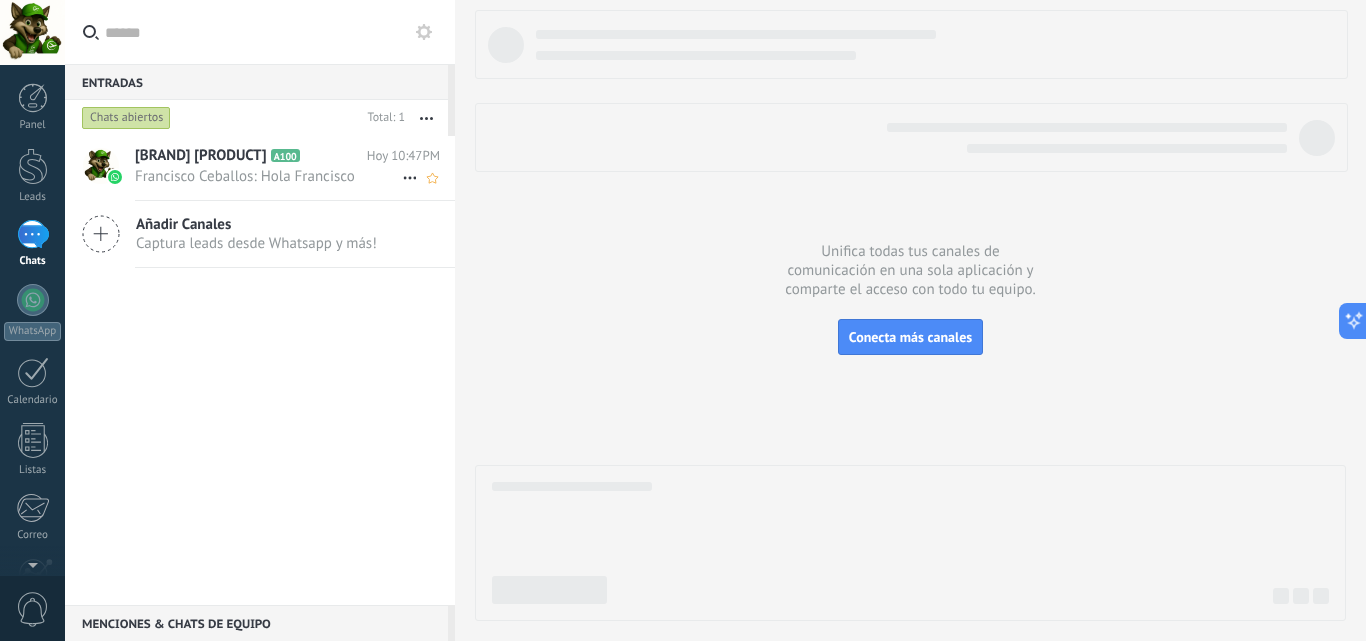 click on "Kommo Demo" at bounding box center (201, 156) 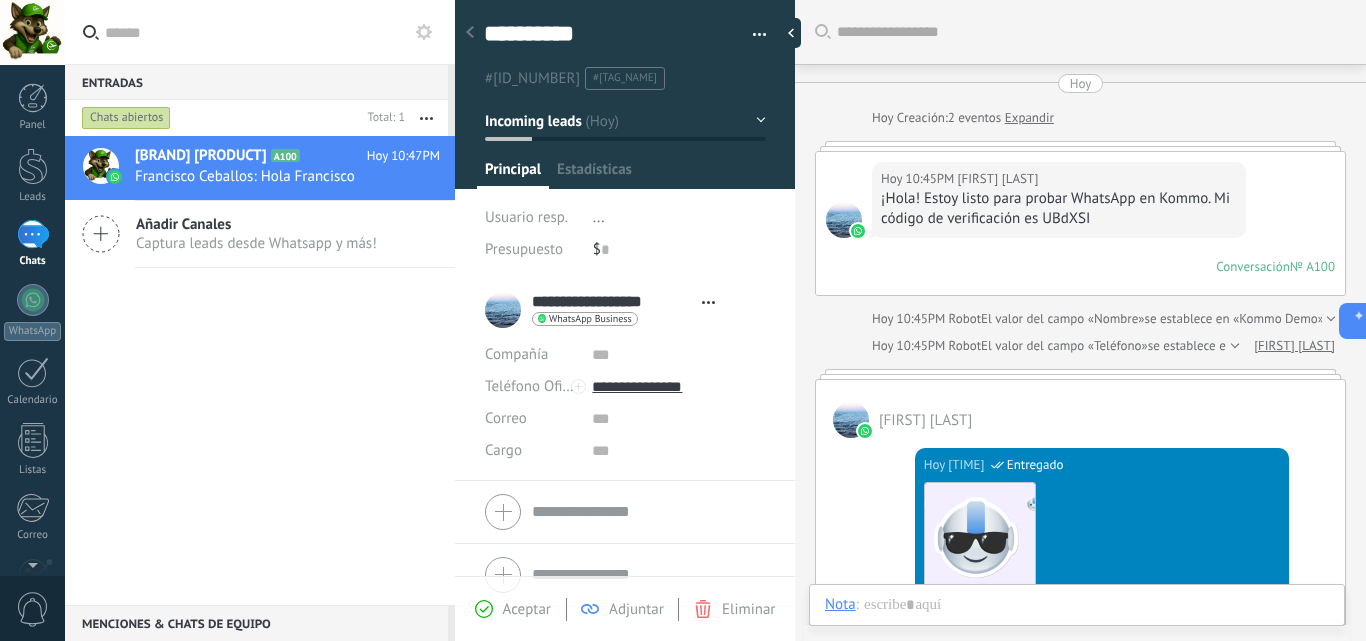scroll, scrollTop: 1023, scrollLeft: 0, axis: vertical 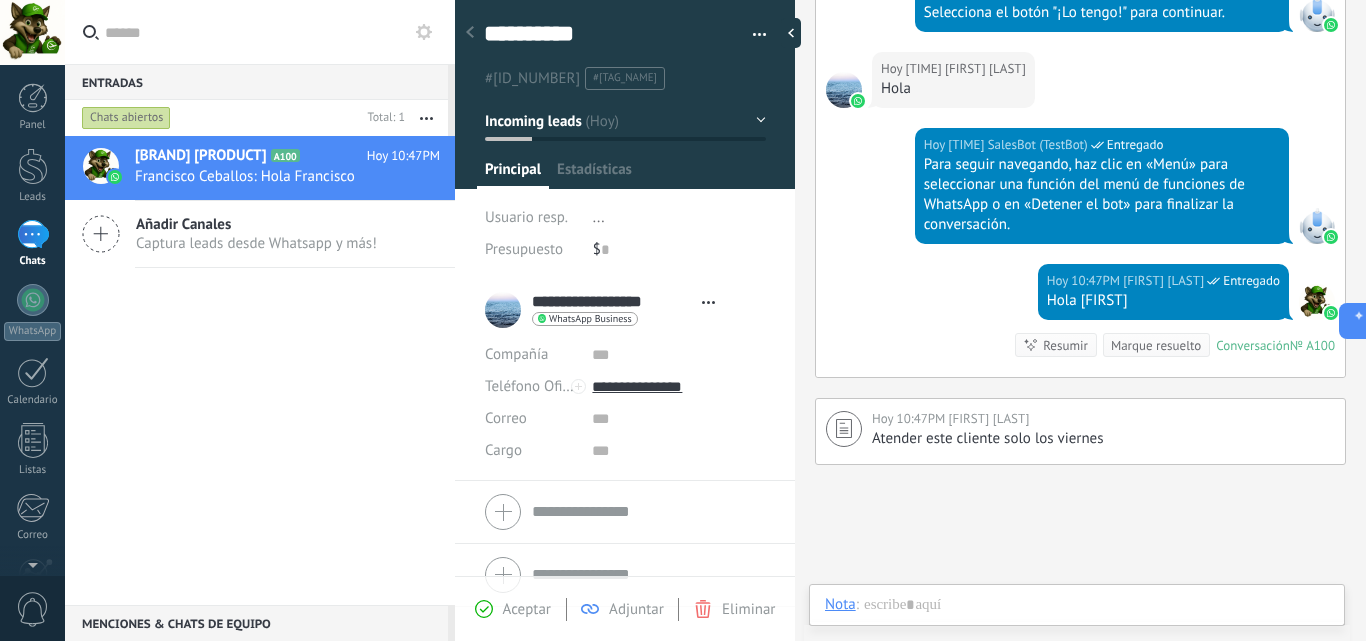click on "Añadir Canales" at bounding box center (256, 224) 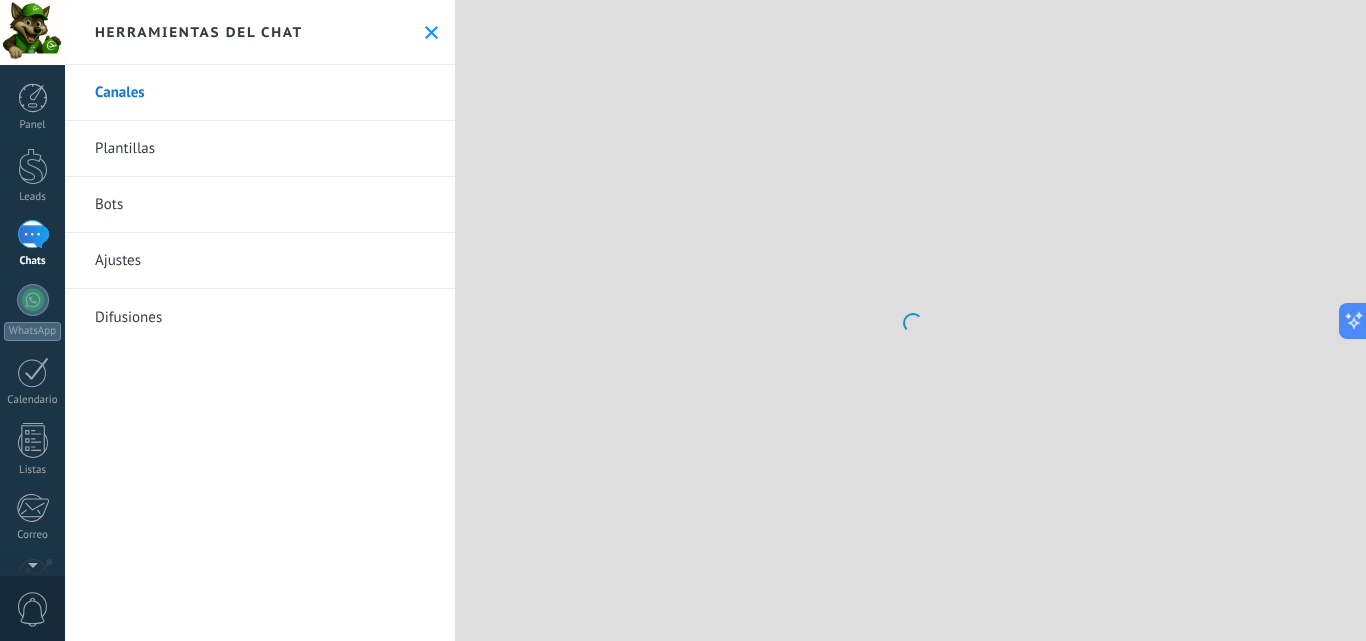 scroll, scrollTop: 30, scrollLeft: 0, axis: vertical 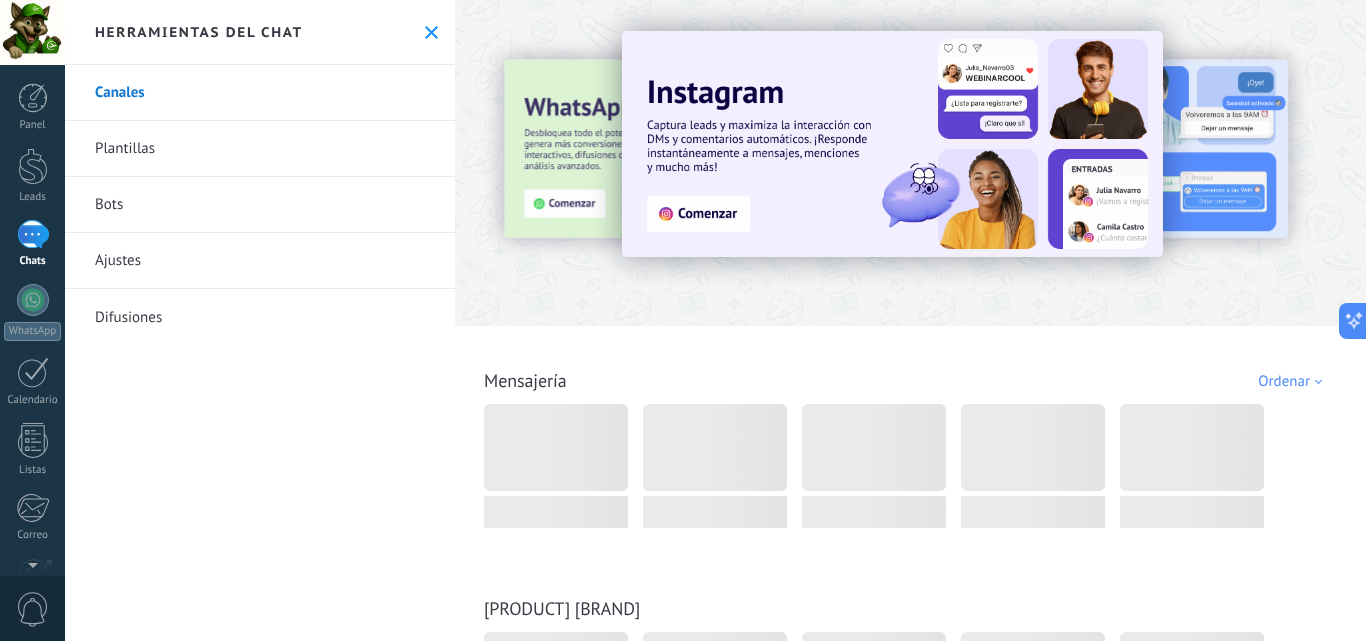 click 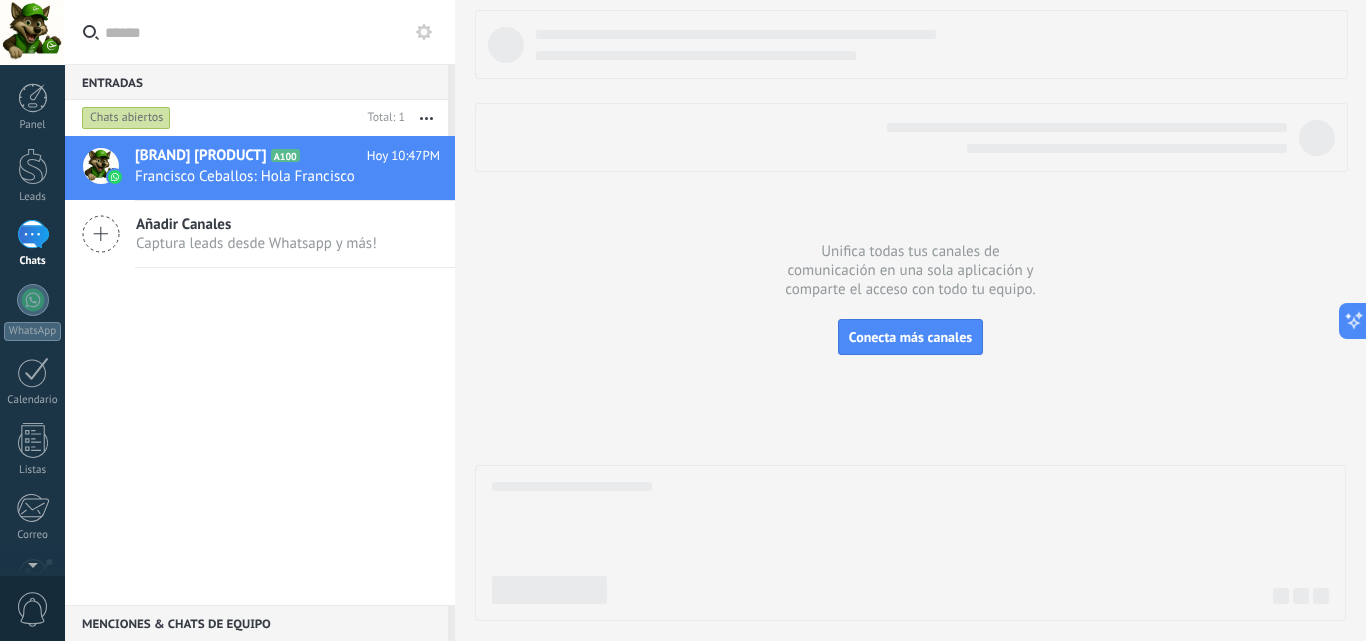 click 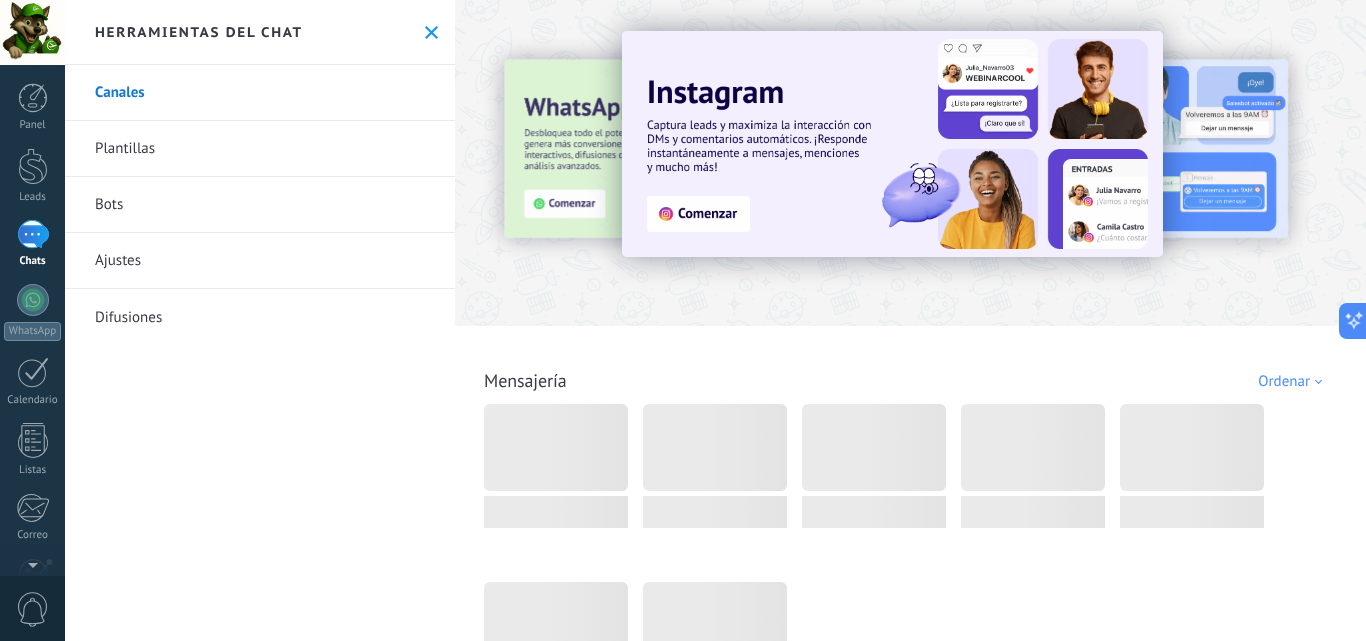 click 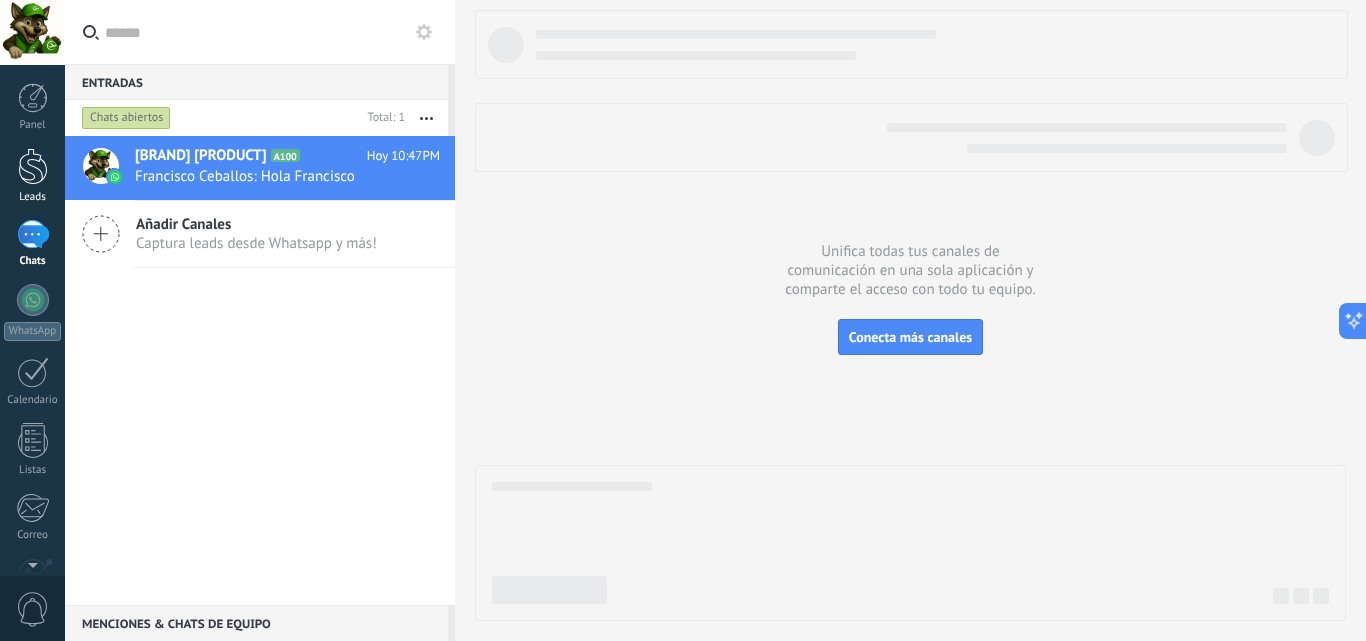 click at bounding box center [33, 166] 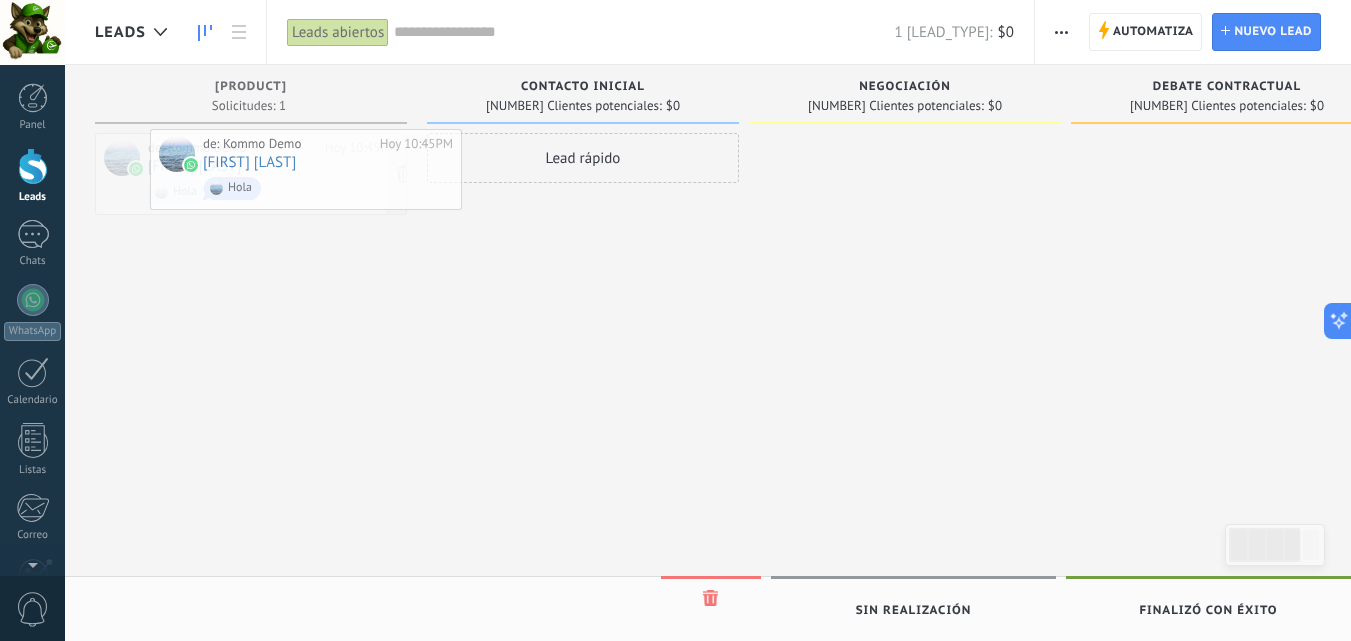 drag, startPoint x: 292, startPoint y: 177, endPoint x: 344, endPoint y: 174, distance: 52.086468 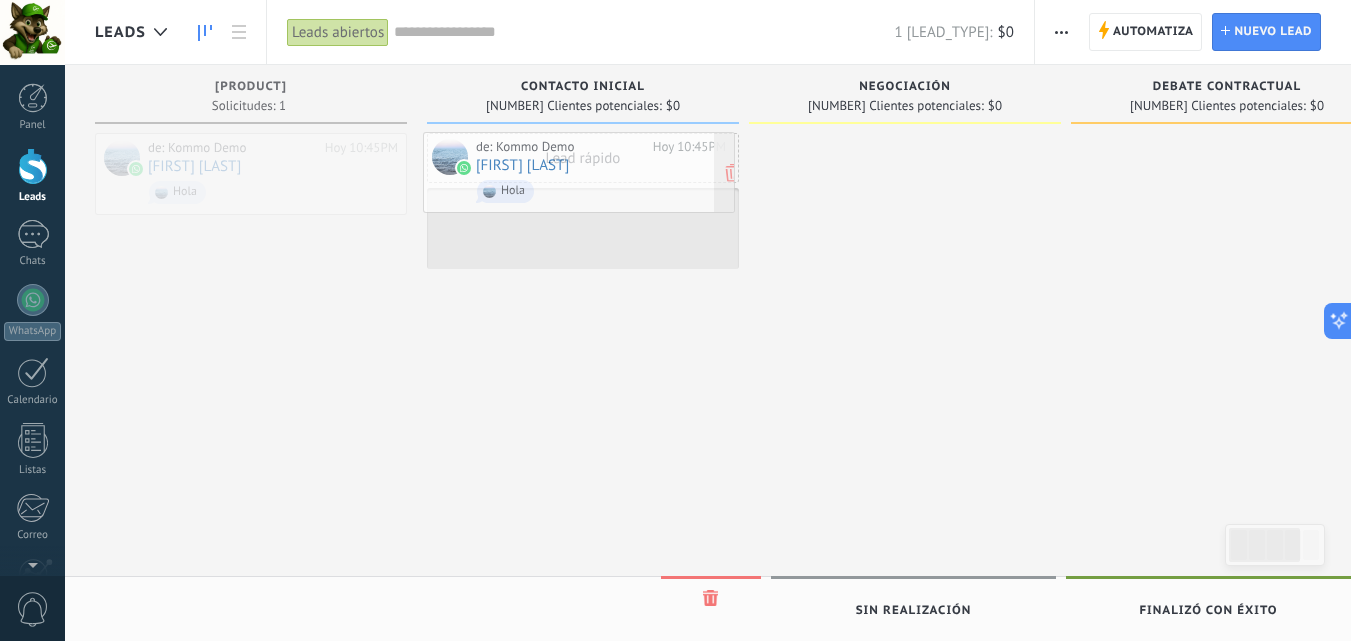 drag, startPoint x: 398, startPoint y: 190, endPoint x: 599, endPoint y: 188, distance: 201.00995 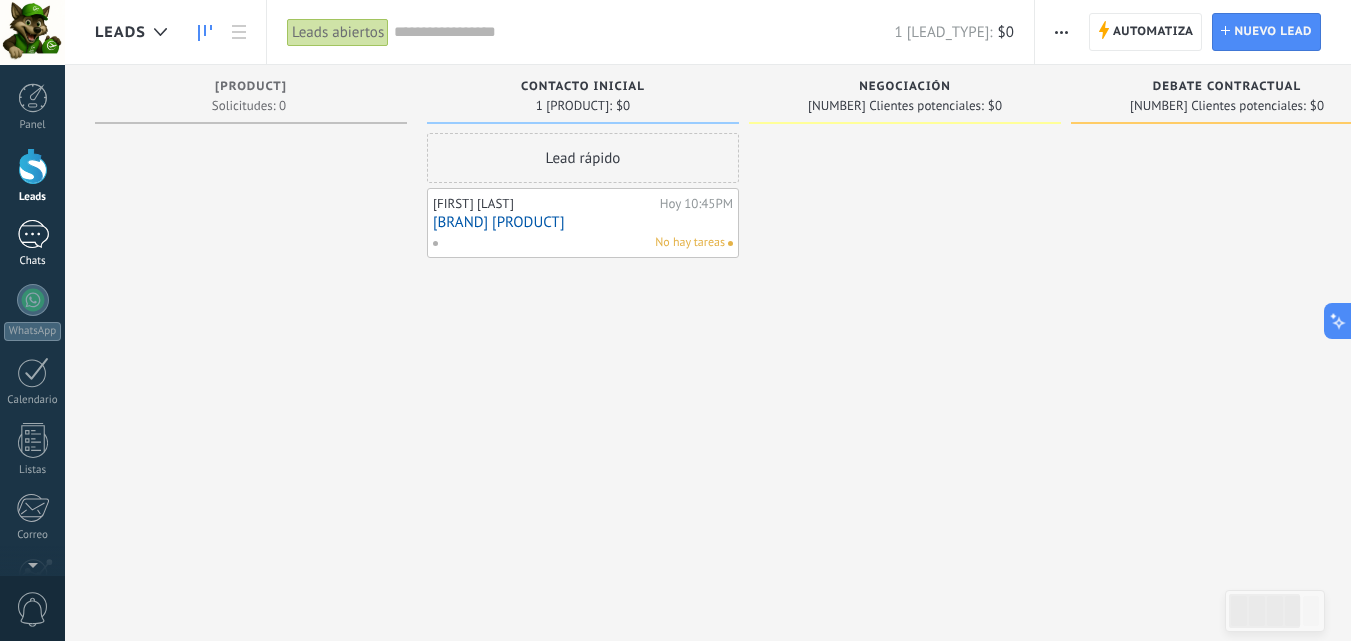 click on "1" at bounding box center [33, 234] 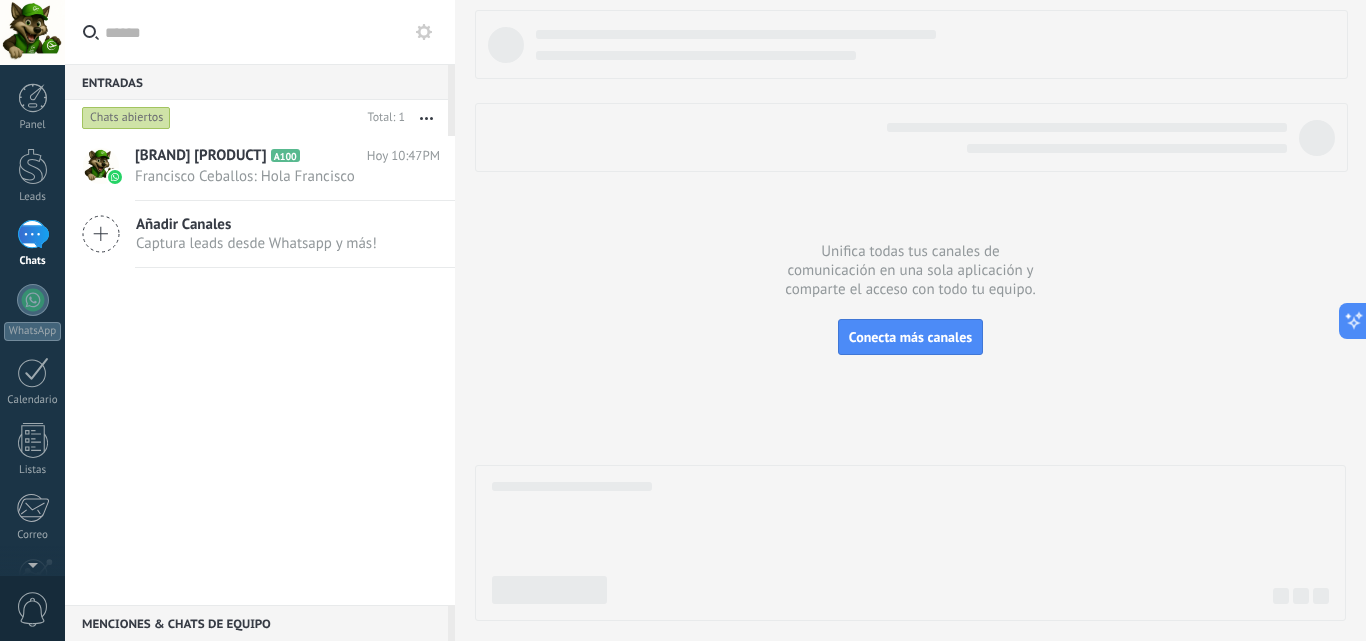 click 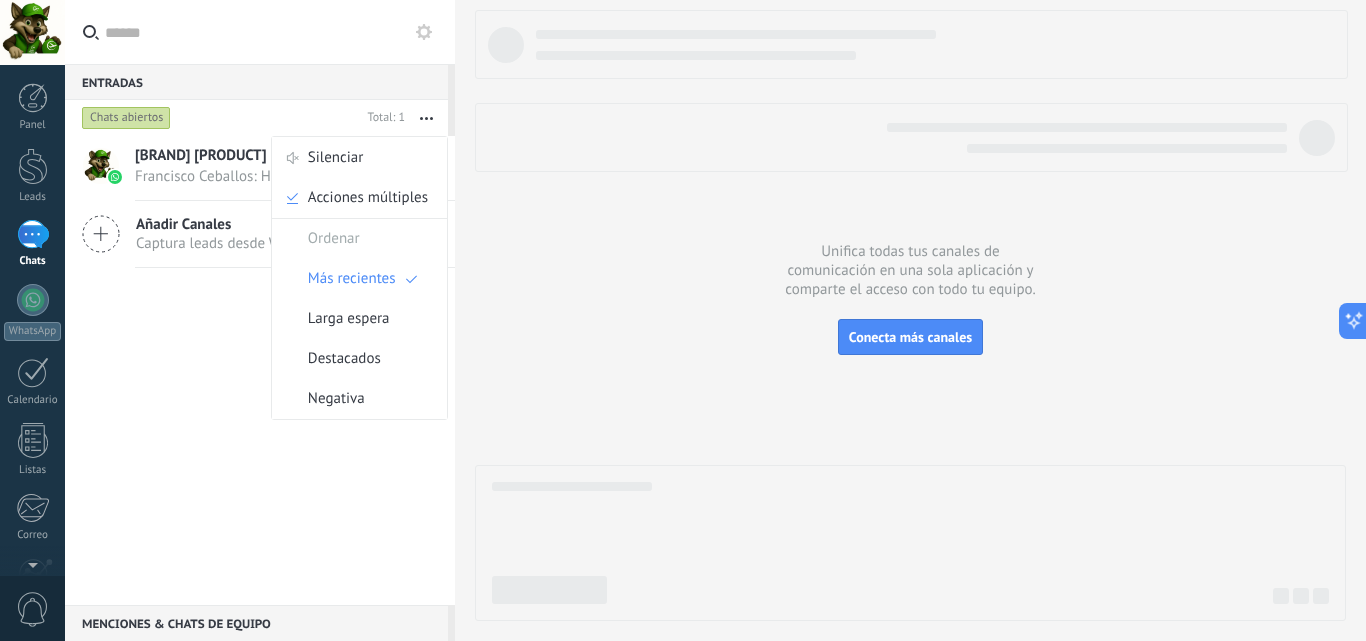 click 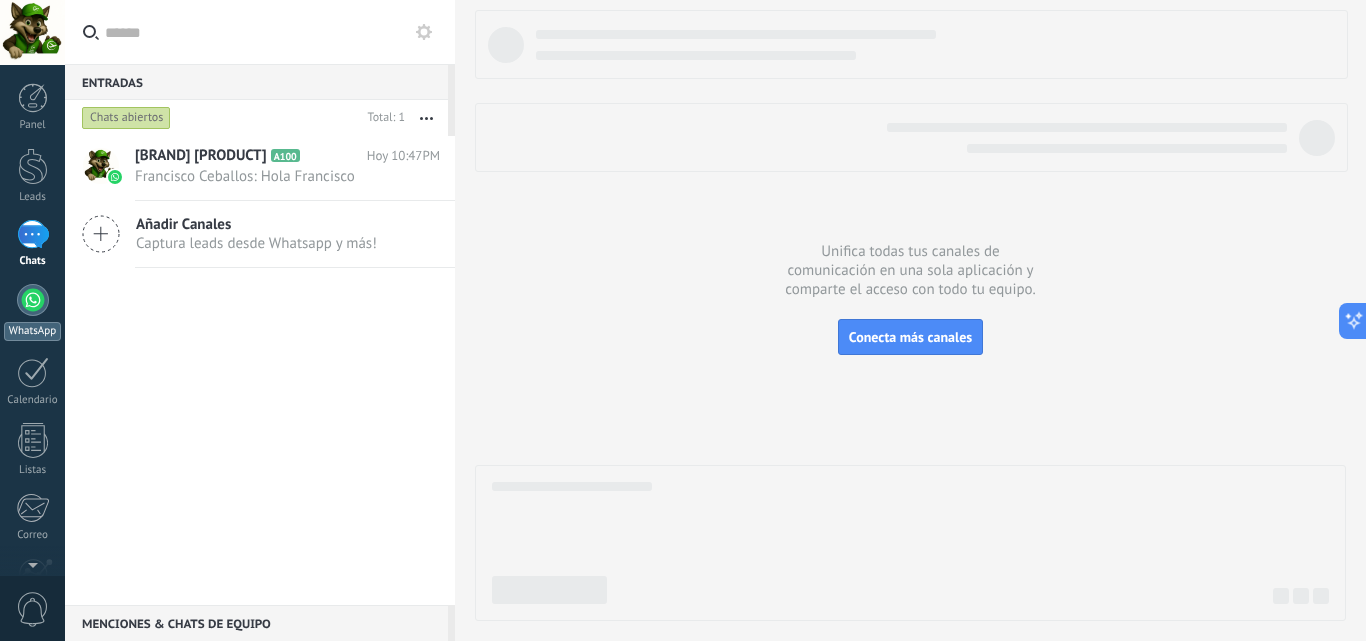 click at bounding box center (33, 300) 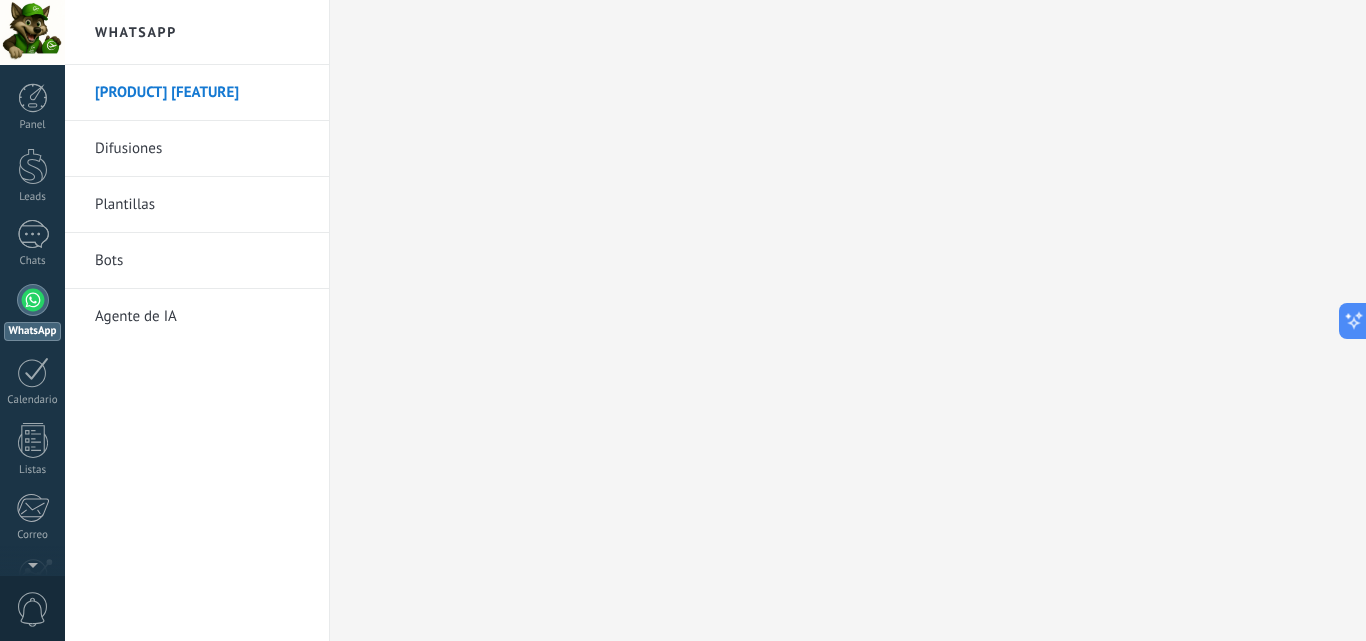 click on "Difusiones" at bounding box center (202, 149) 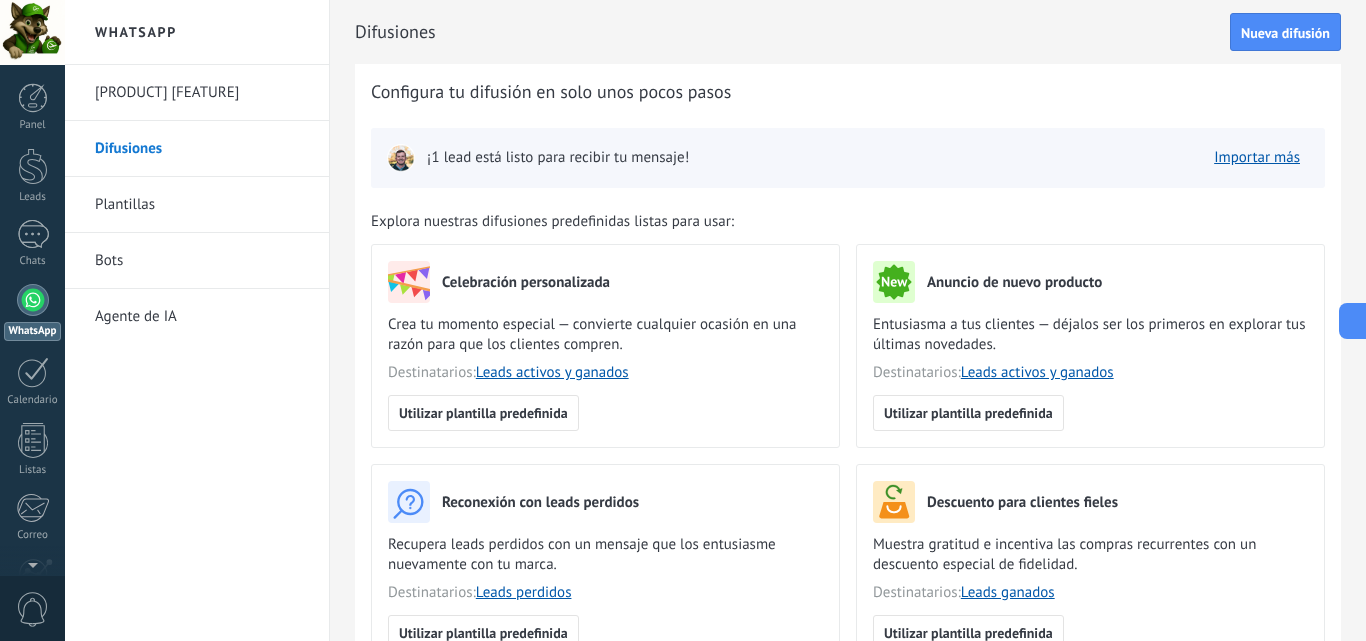 click on "Plantillas" at bounding box center [202, 205] 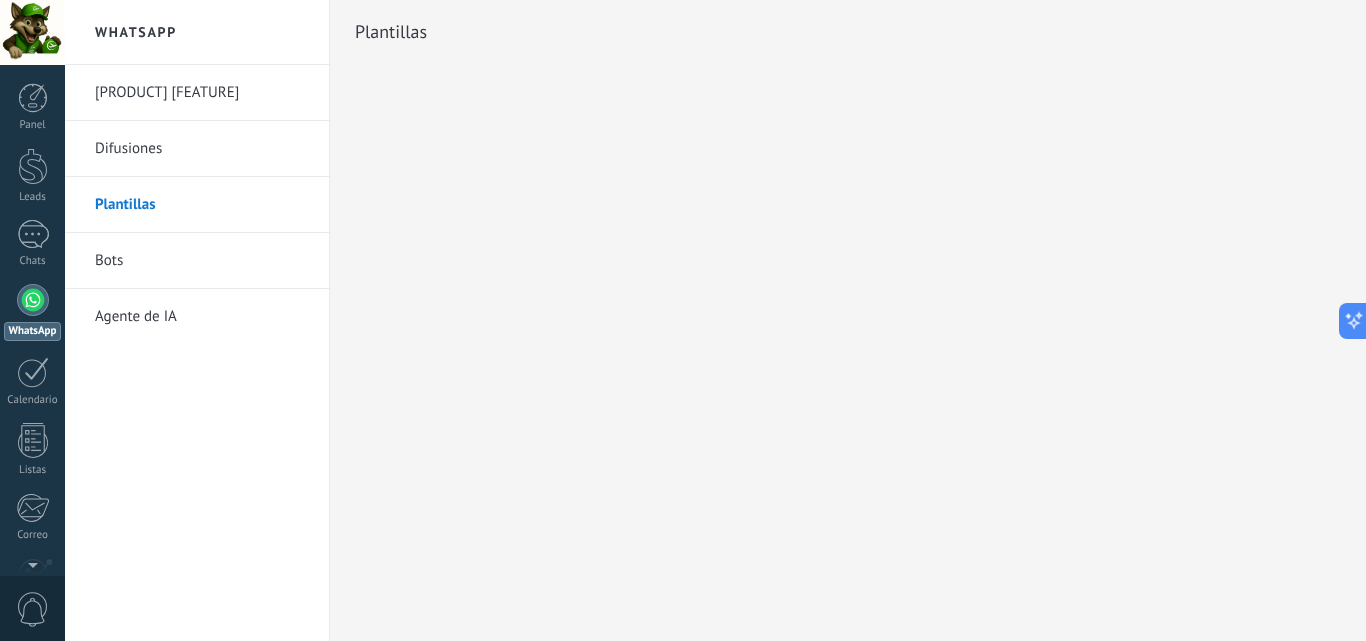 click on "Bots" at bounding box center [202, 261] 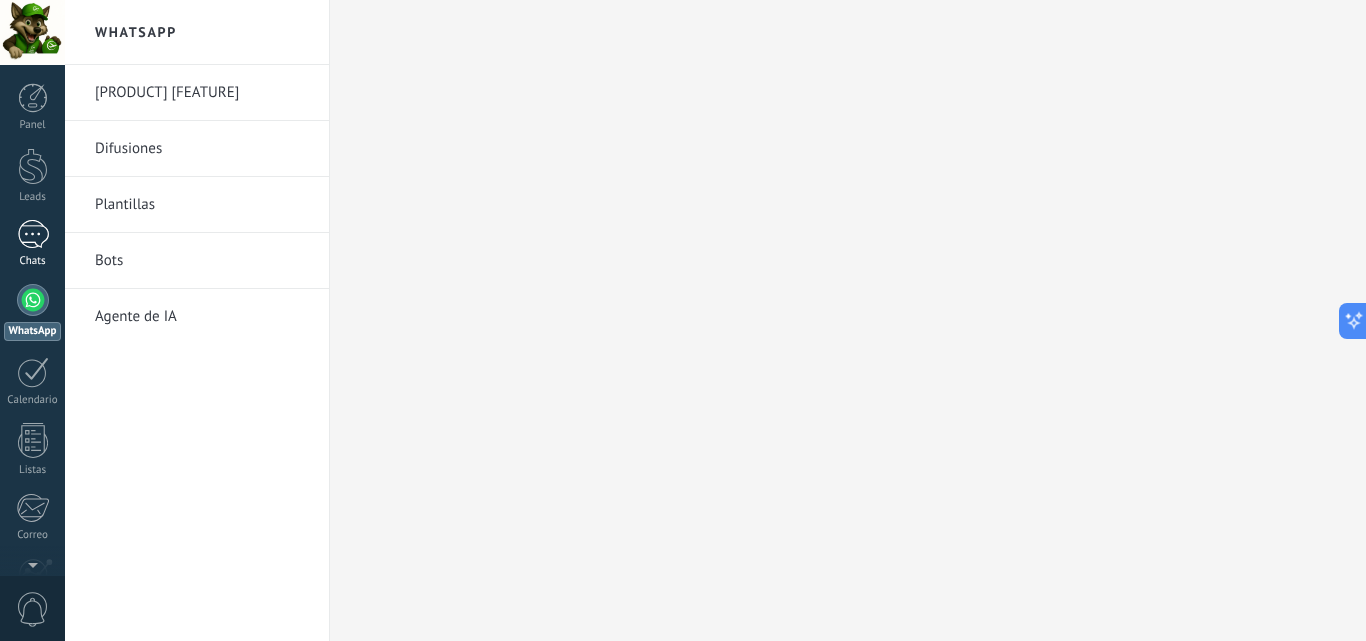 click on "1" at bounding box center (33, 234) 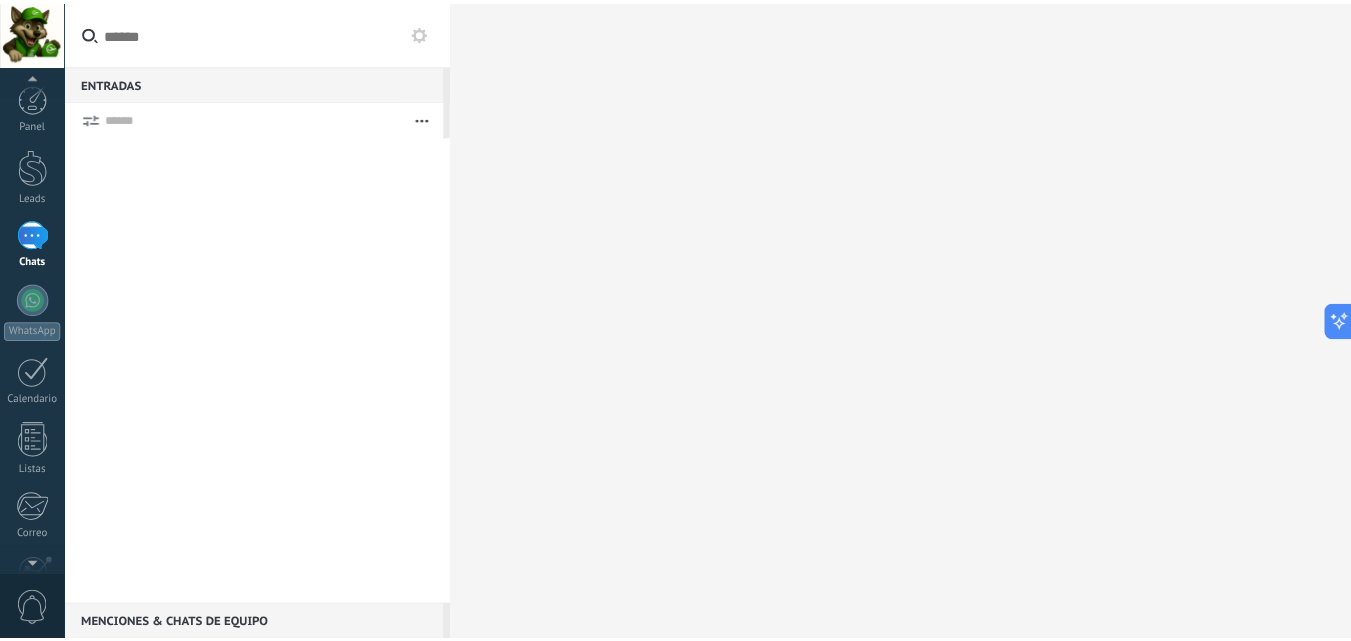 scroll, scrollTop: 191, scrollLeft: 0, axis: vertical 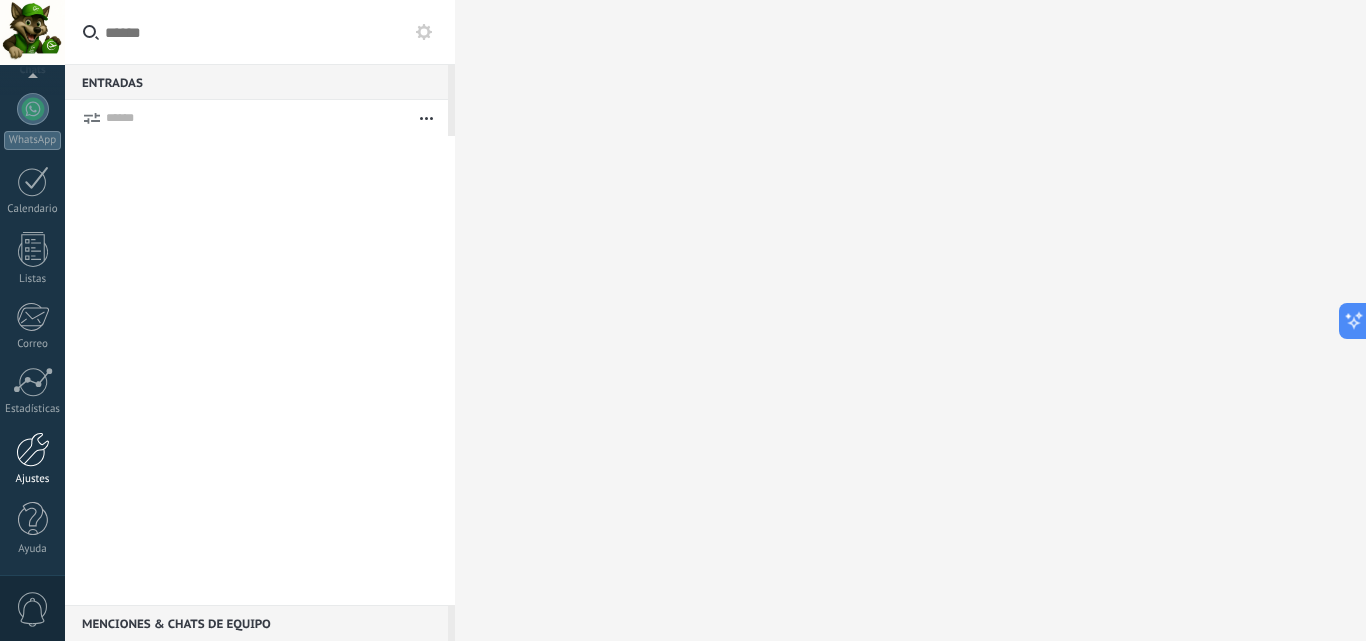 click at bounding box center (33, 449) 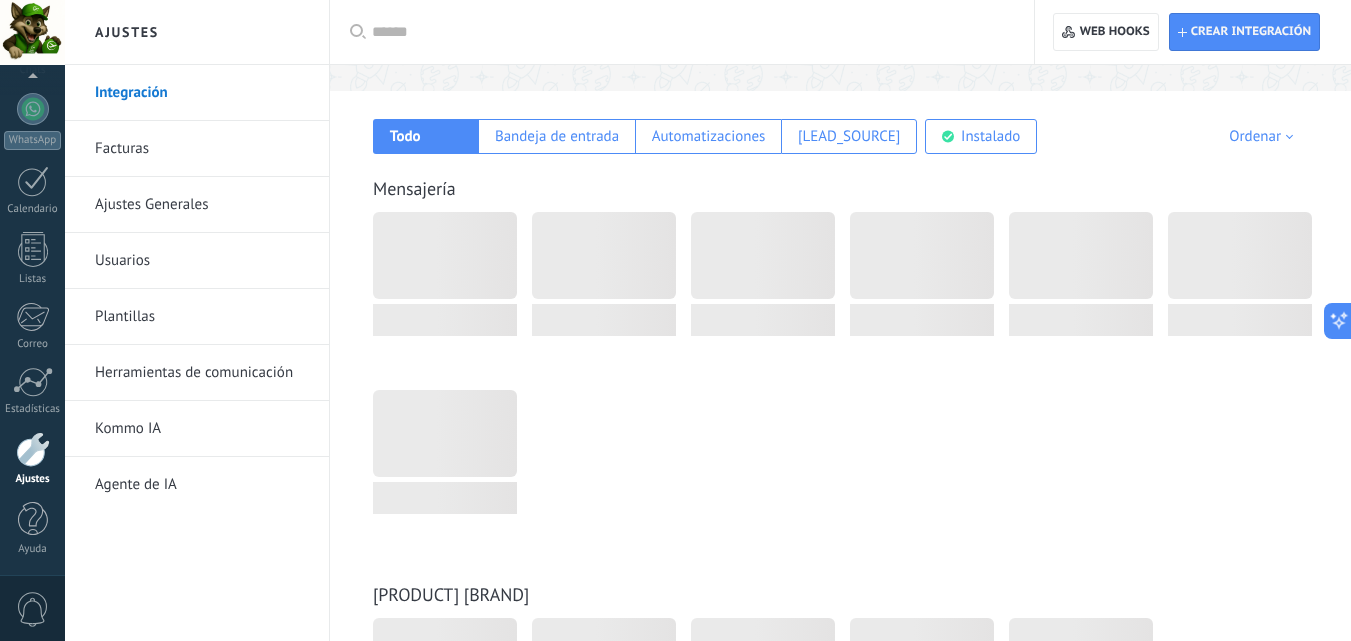 scroll, scrollTop: 0, scrollLeft: 0, axis: both 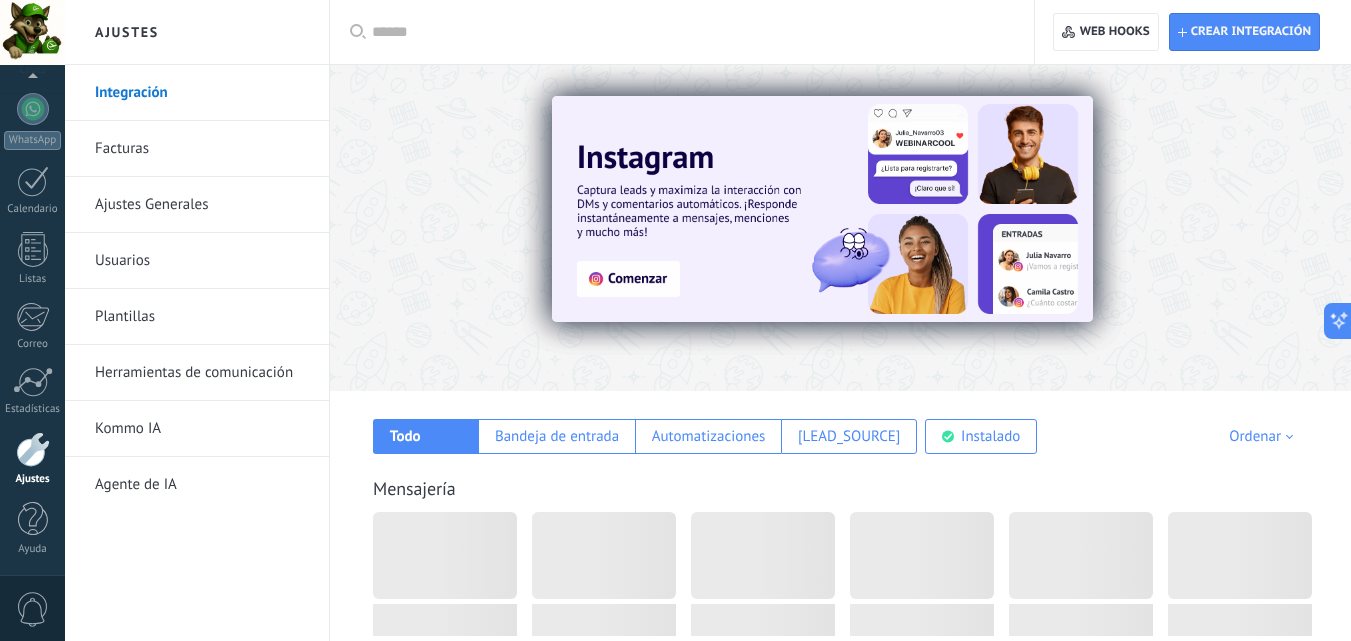click on "Usuarios" at bounding box center [202, 261] 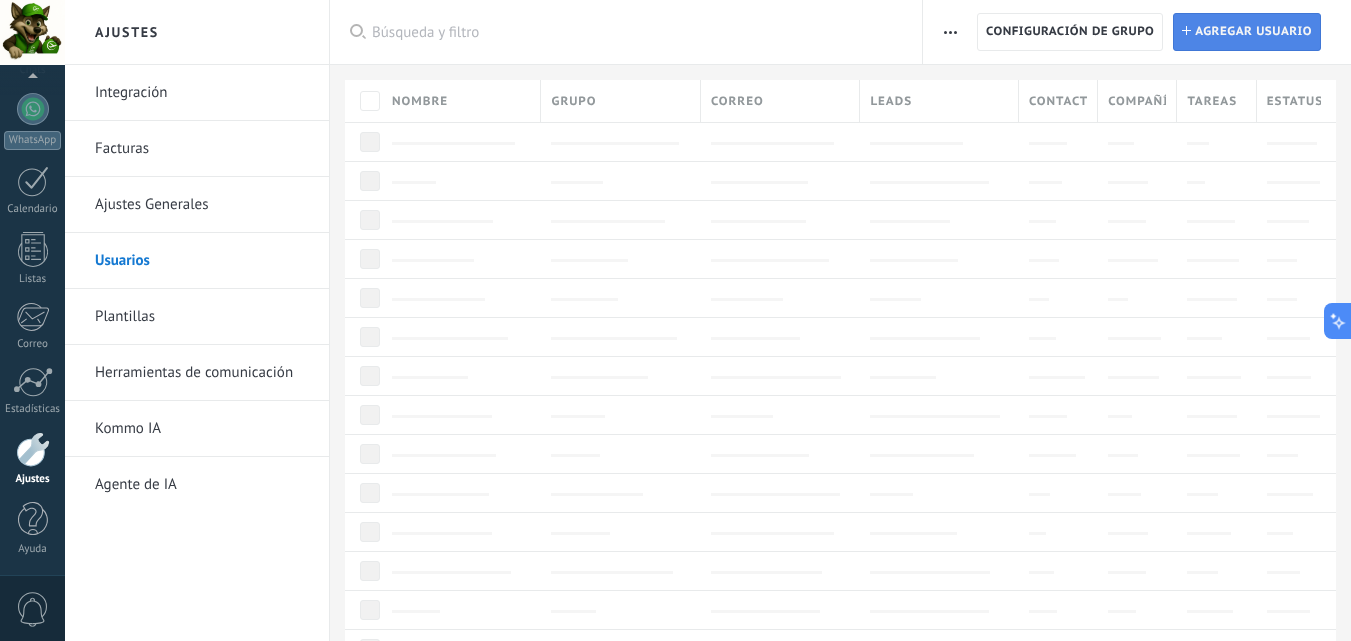 click 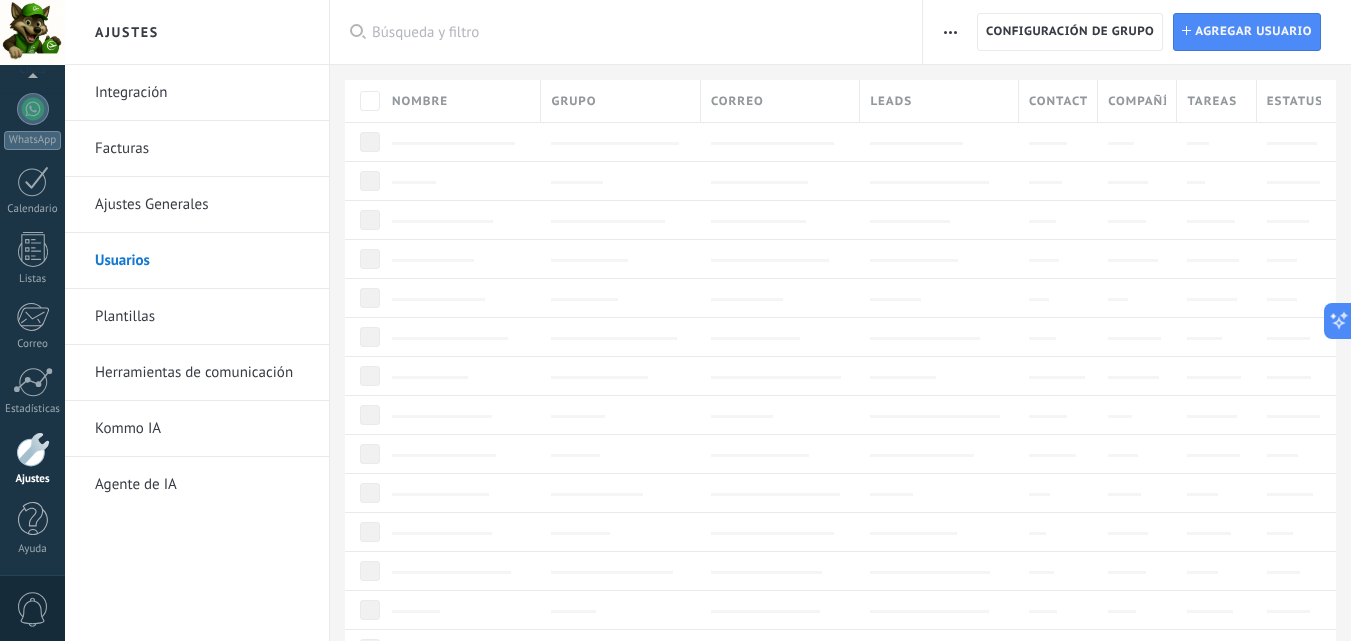 click on "Ajustes Generales" at bounding box center (202, 205) 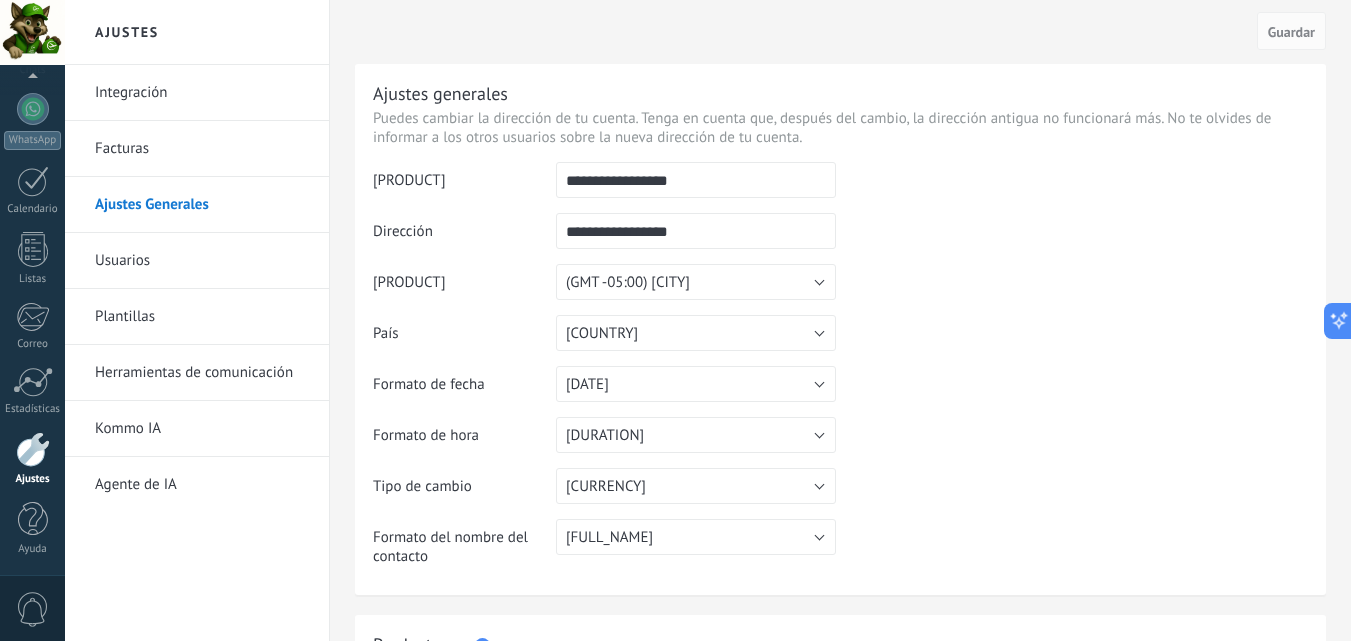 click on "Usuarios" at bounding box center [202, 261] 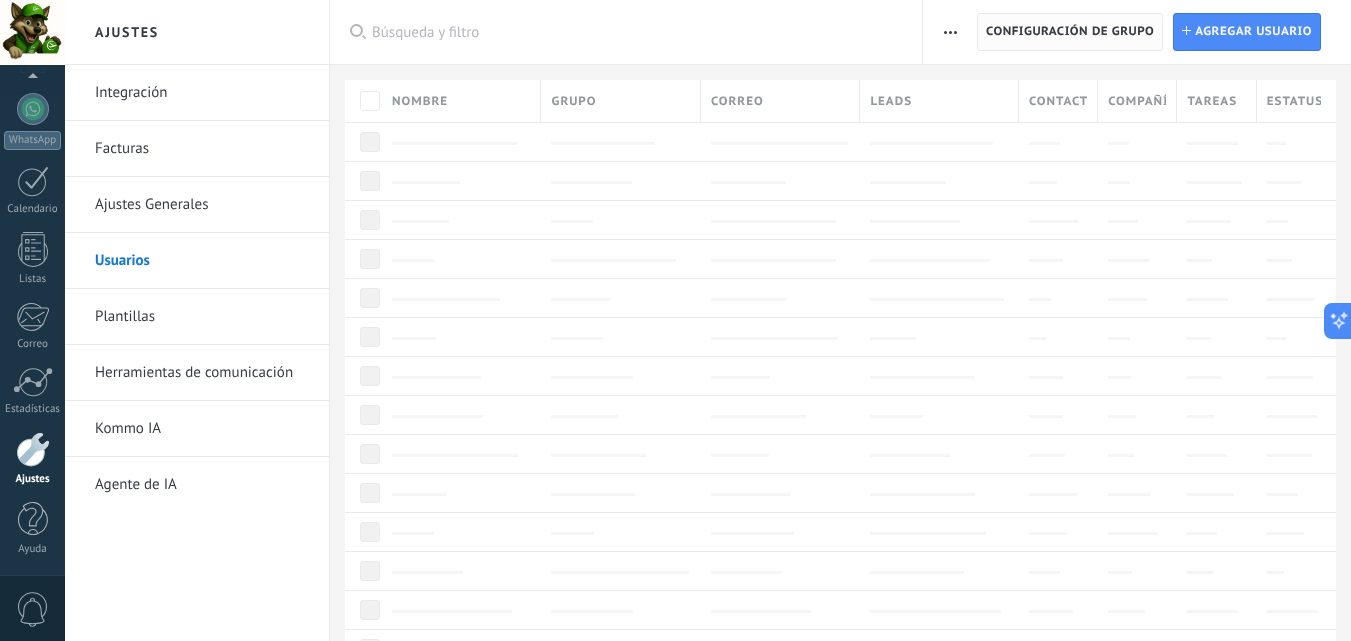 click on "Configuración de grupo" at bounding box center (1070, 32) 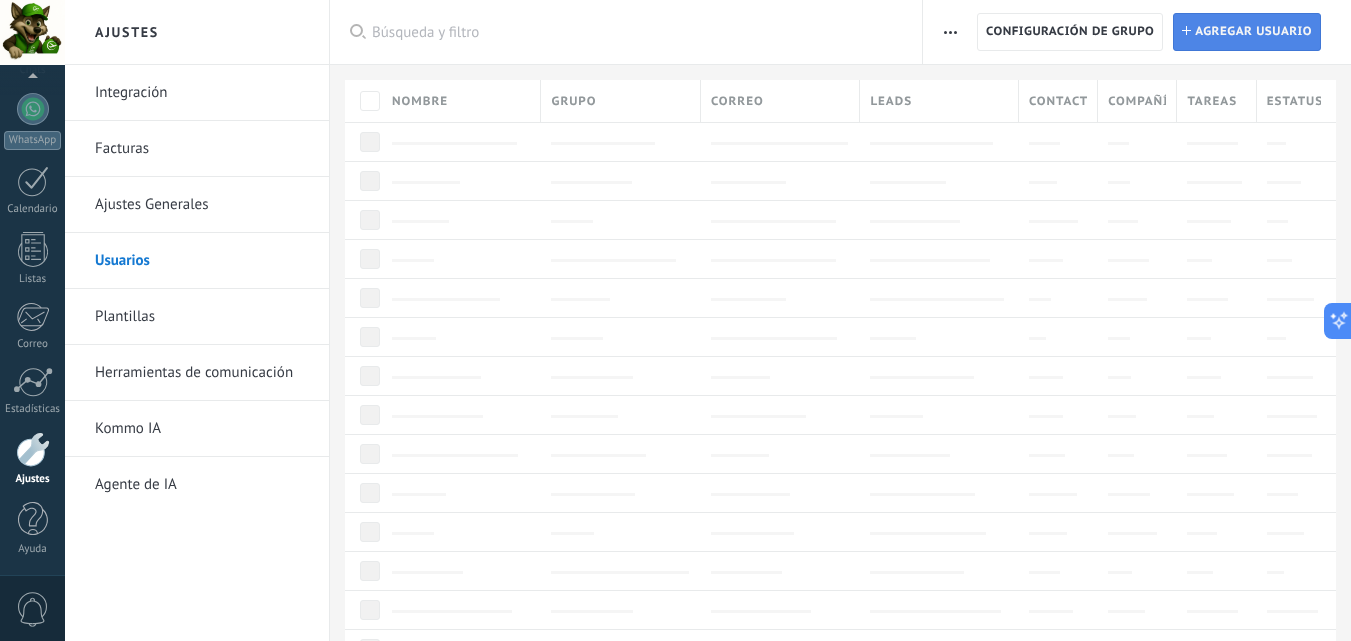 click on "Agregar usuario" at bounding box center [1253, 32] 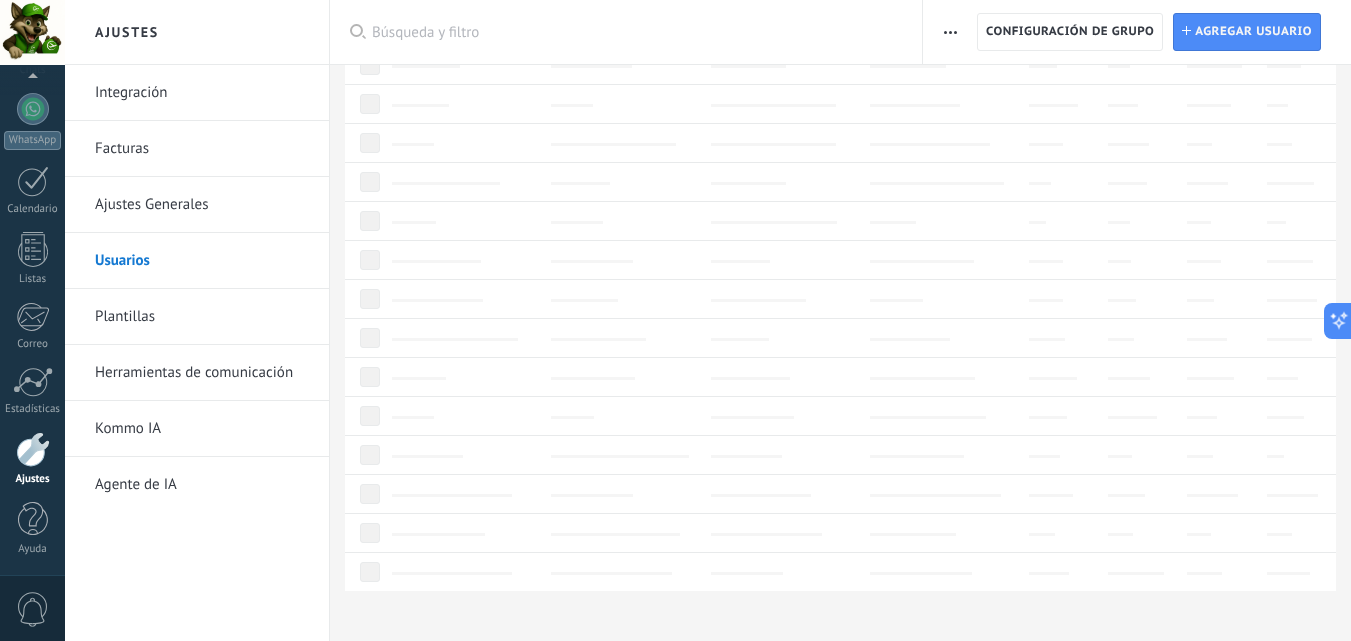 scroll, scrollTop: 131, scrollLeft: 0, axis: vertical 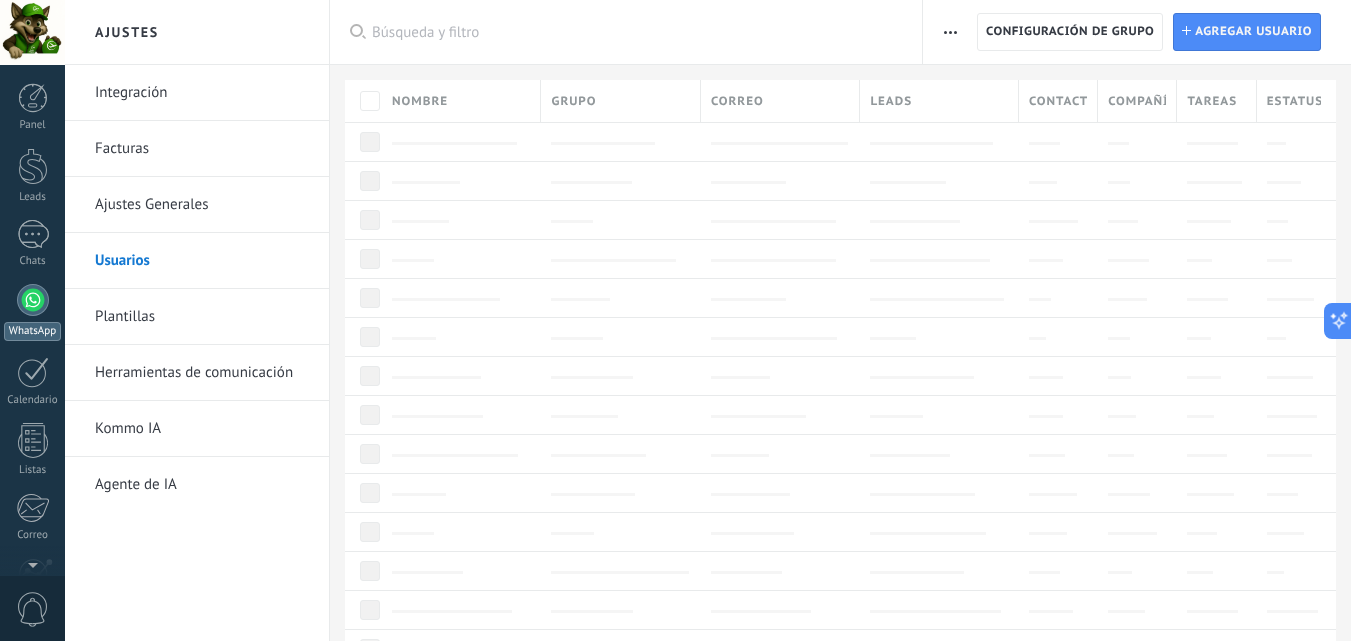 click at bounding box center (33, 300) 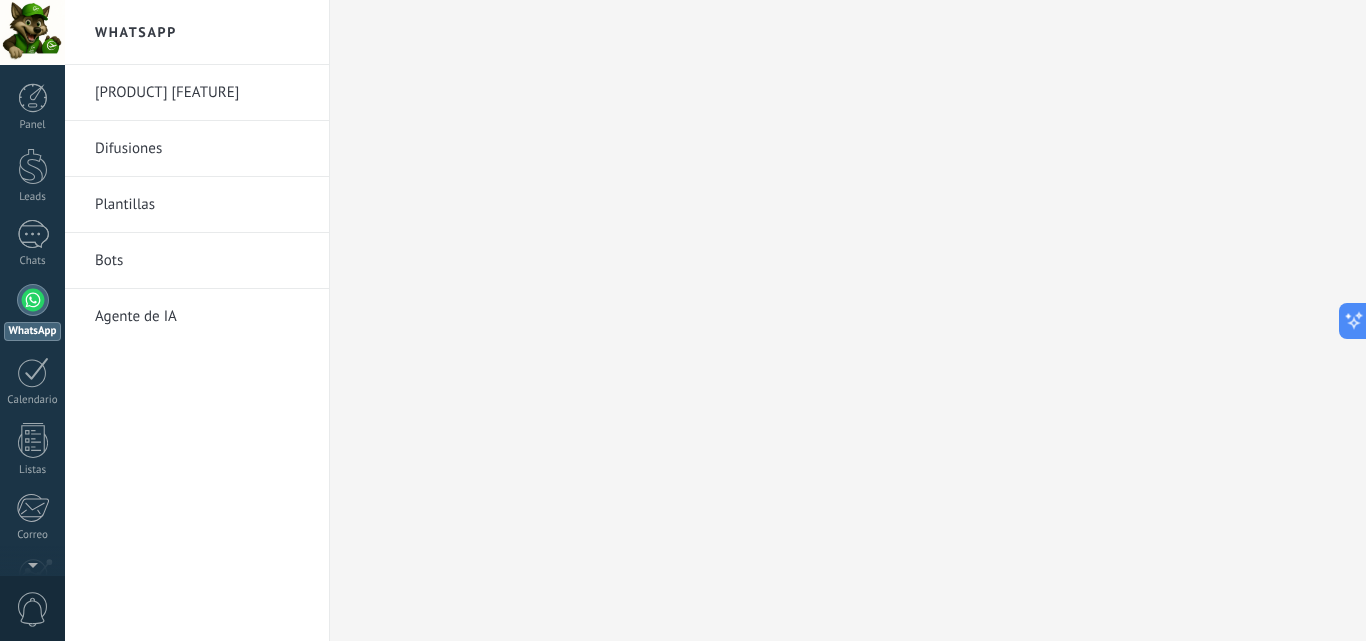click on "Funciones de WhatsApp Business" at bounding box center (202, 93) 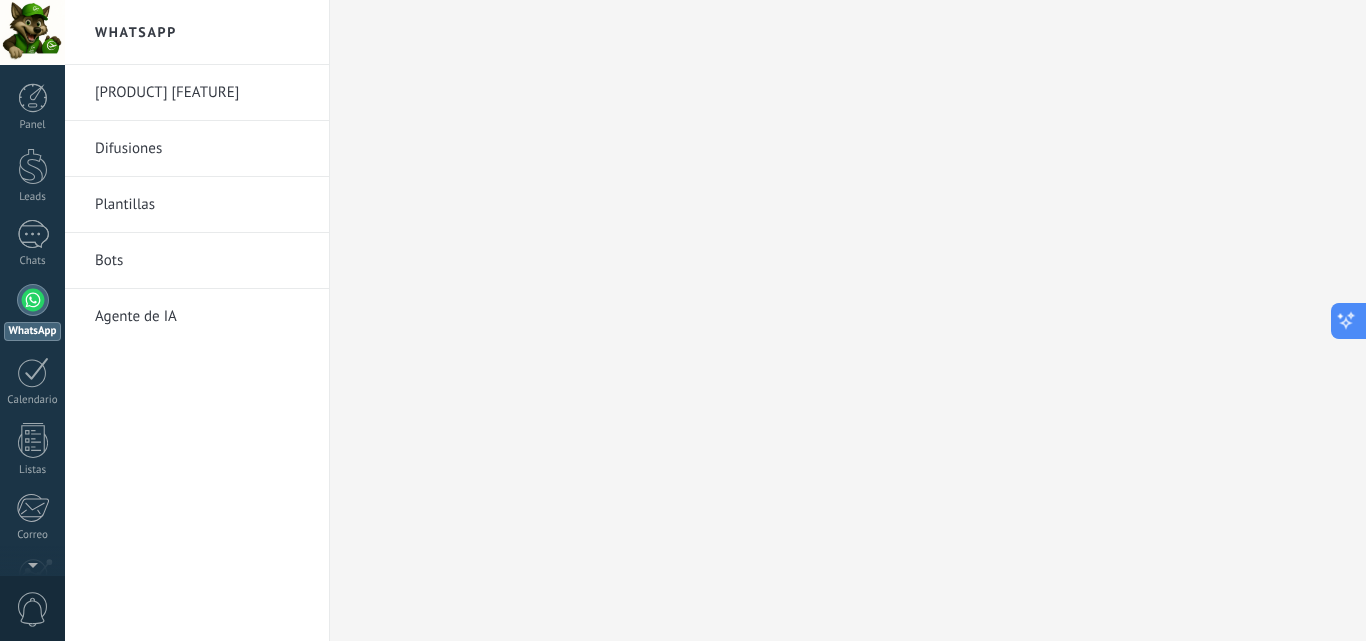 click 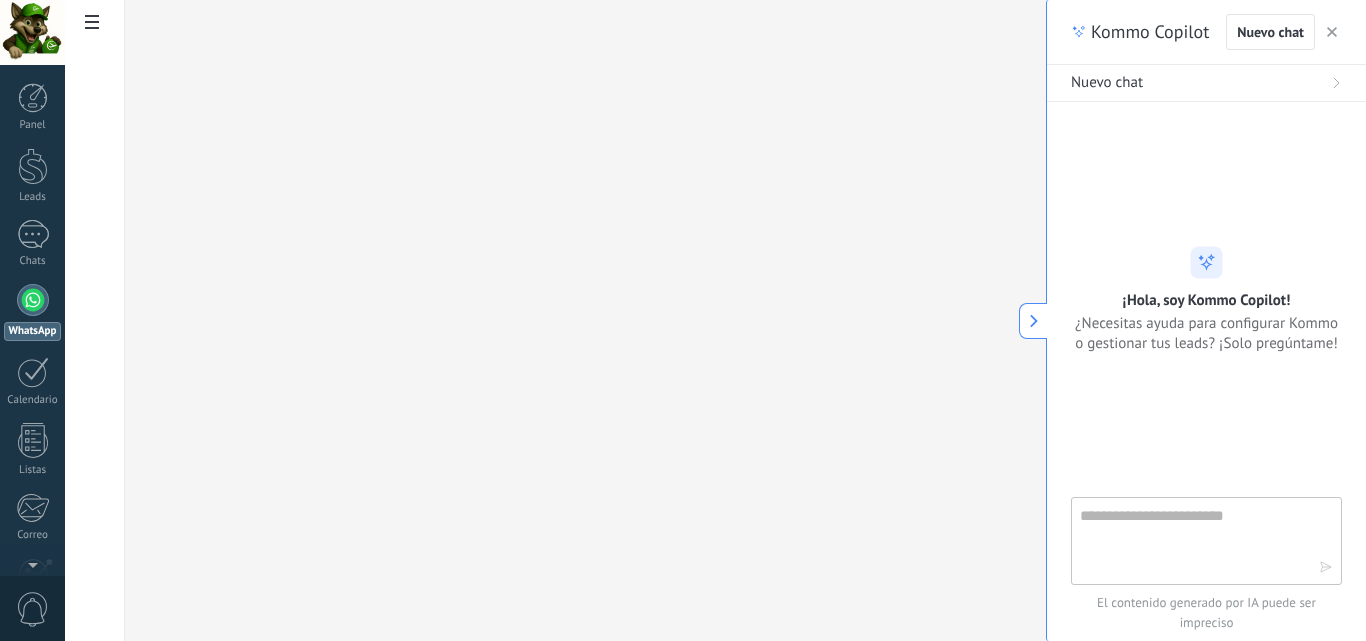 type on "**********" 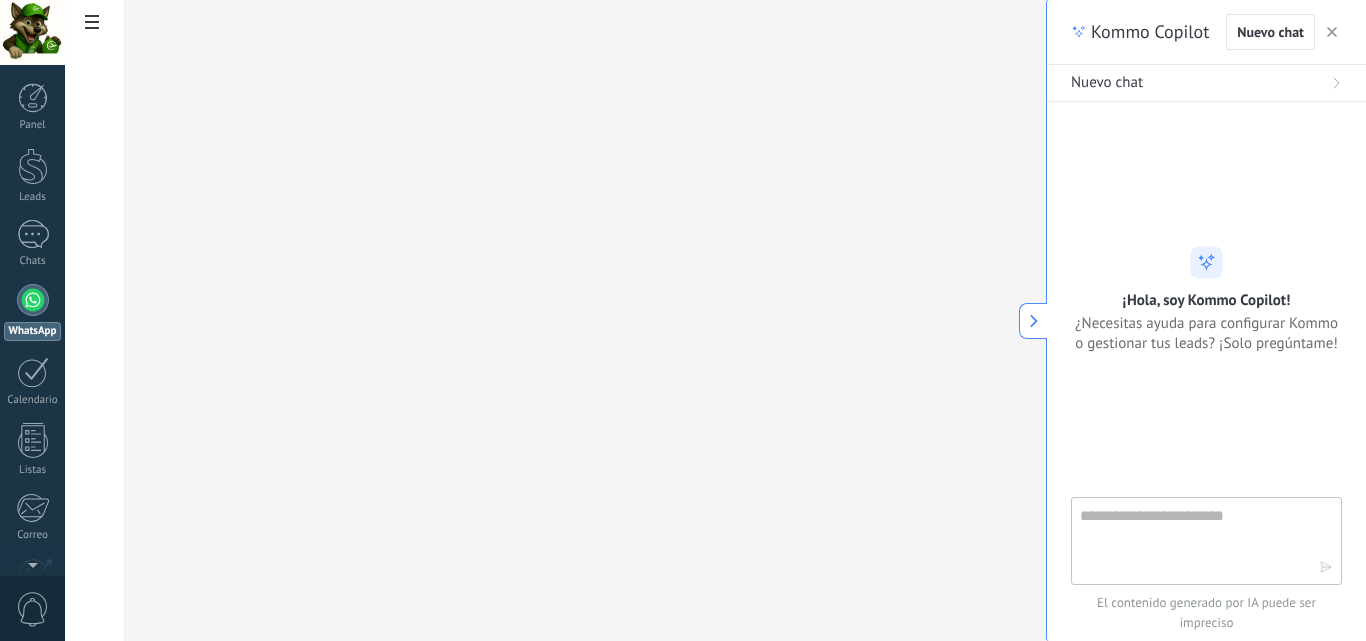 click at bounding box center (1192, 540) 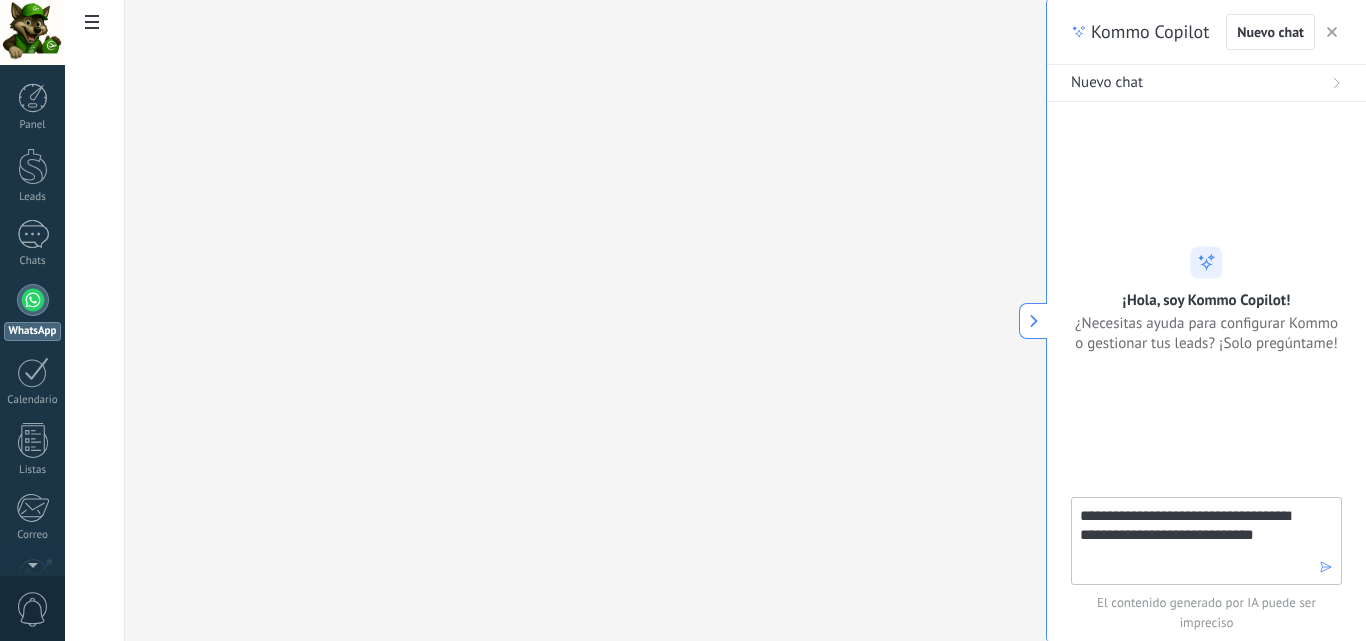 type on "**********" 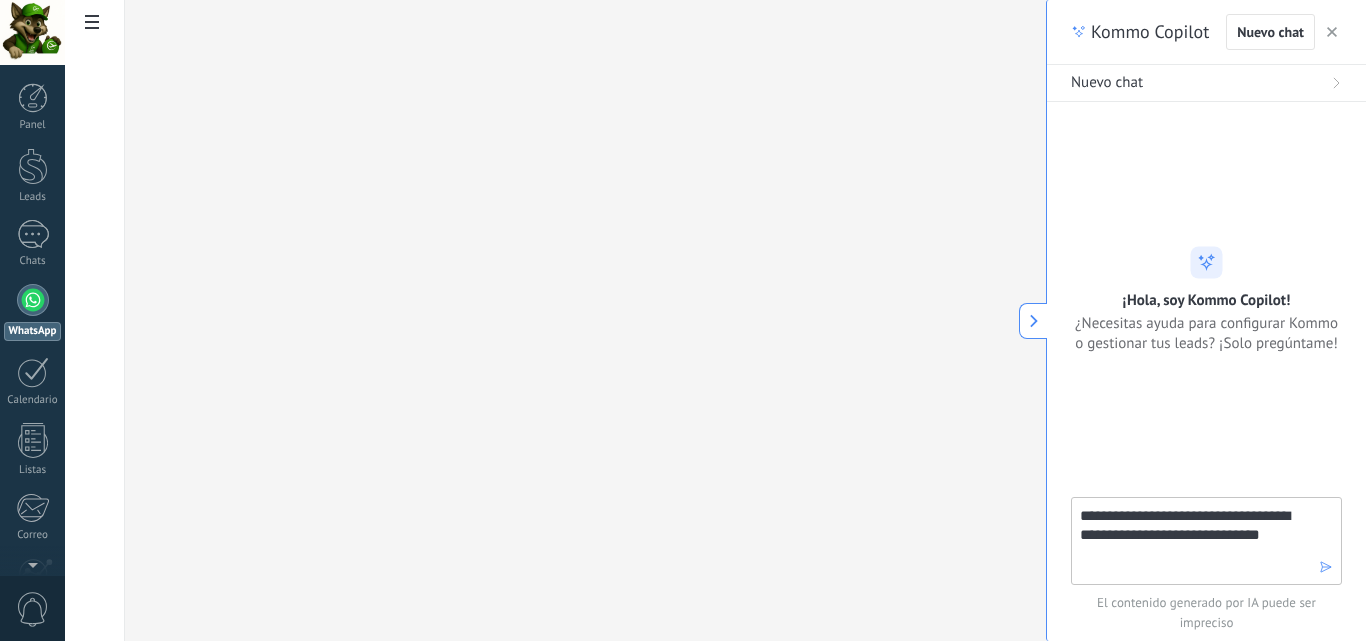 type 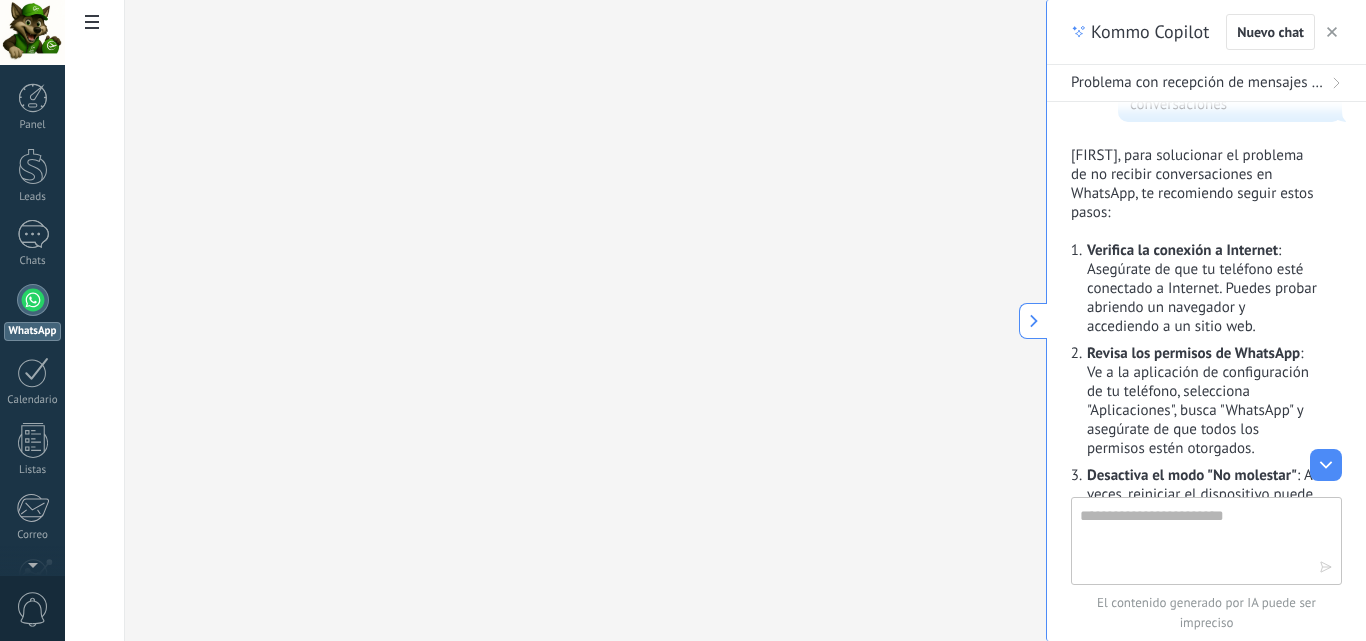 scroll, scrollTop: 223, scrollLeft: 0, axis: vertical 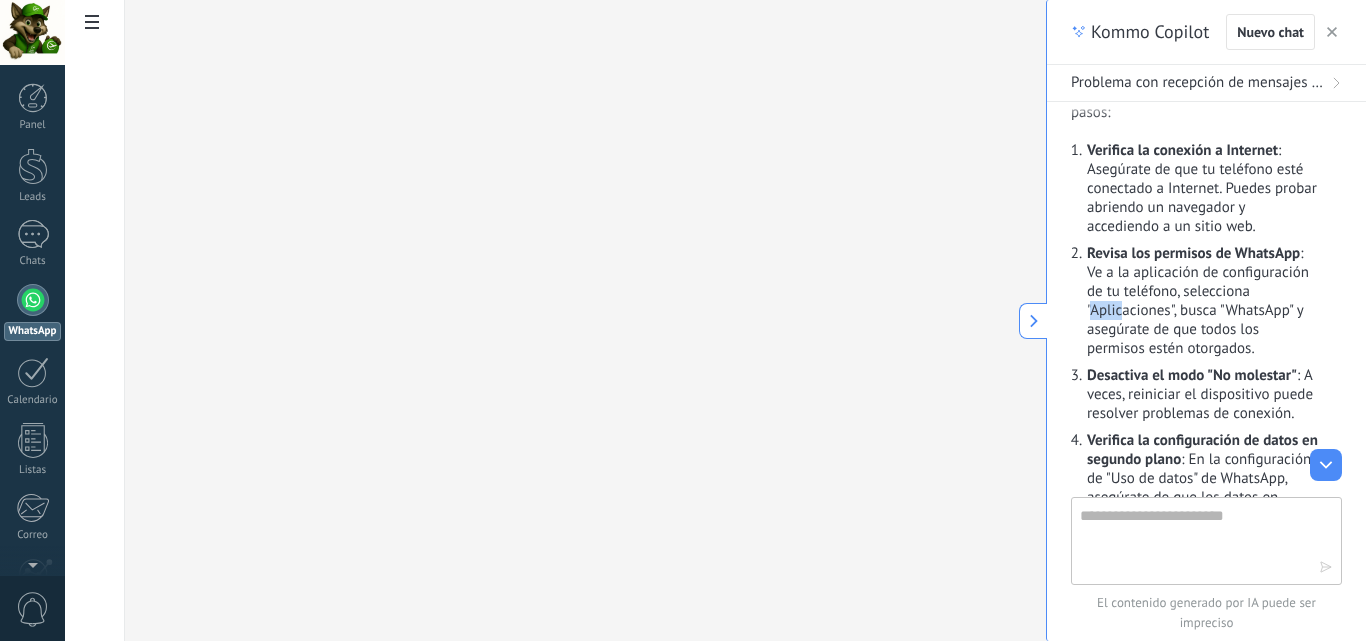 drag, startPoint x: 1089, startPoint y: 310, endPoint x: 1123, endPoint y: 315, distance: 34.36568 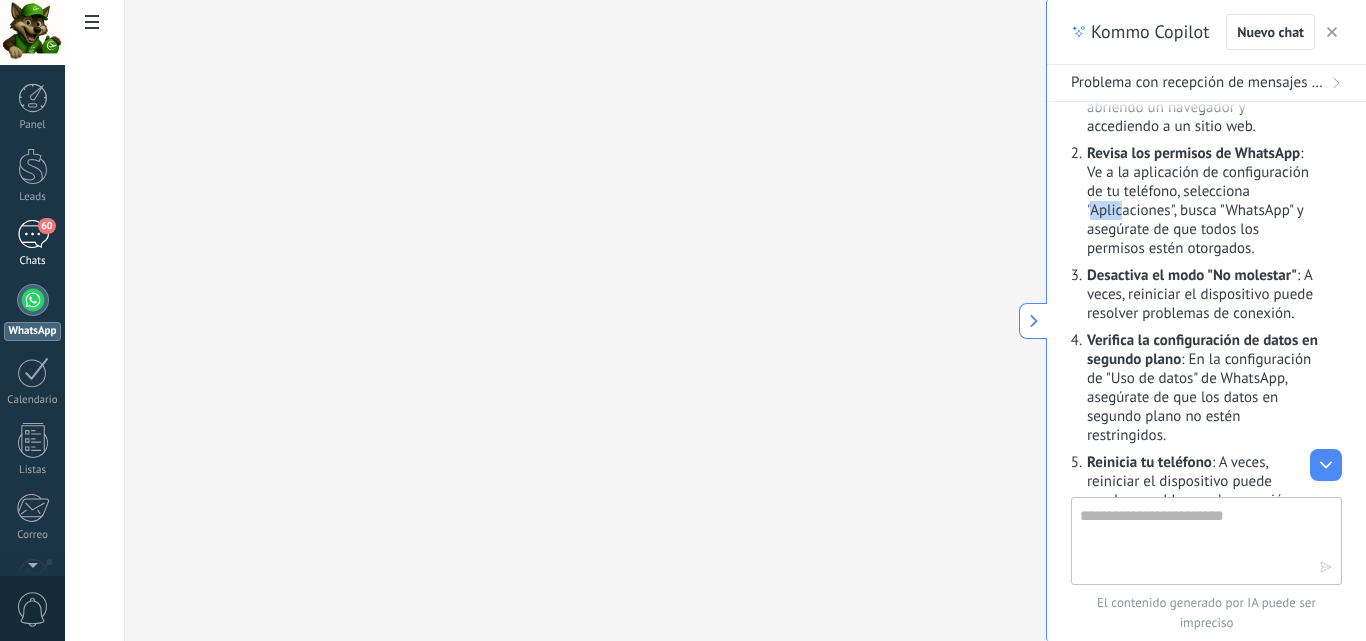 click on "60" at bounding box center (33, 234) 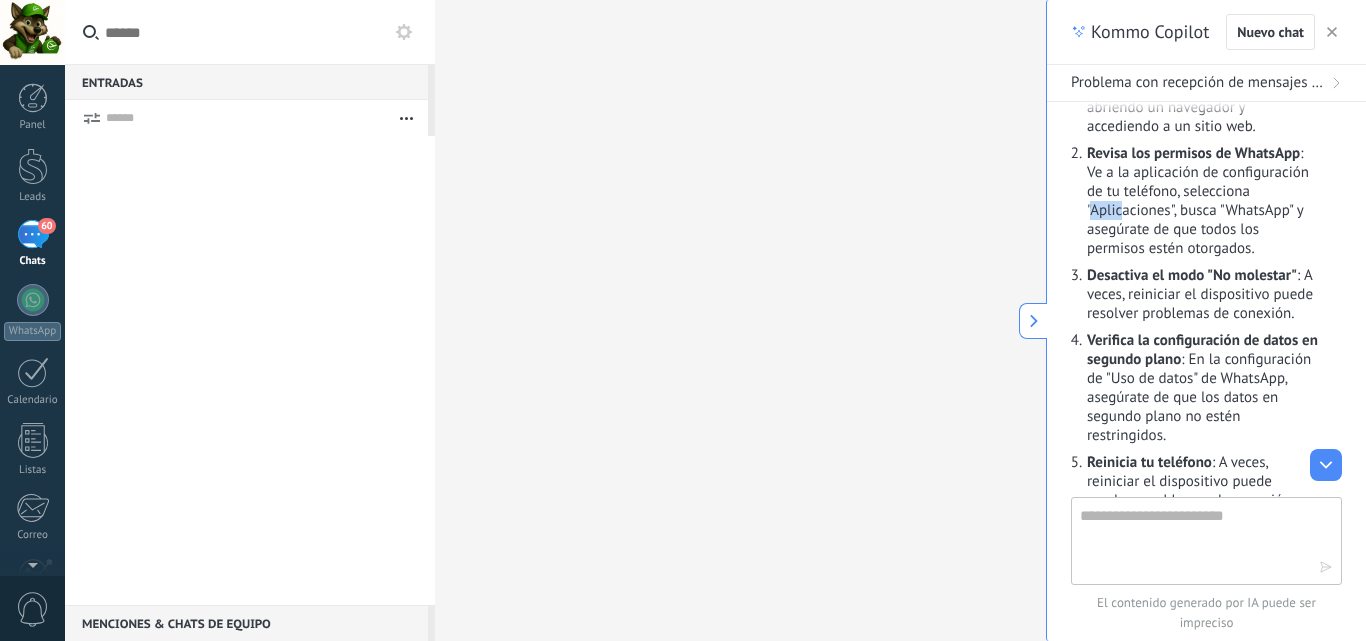 click at bounding box center (1332, 32) 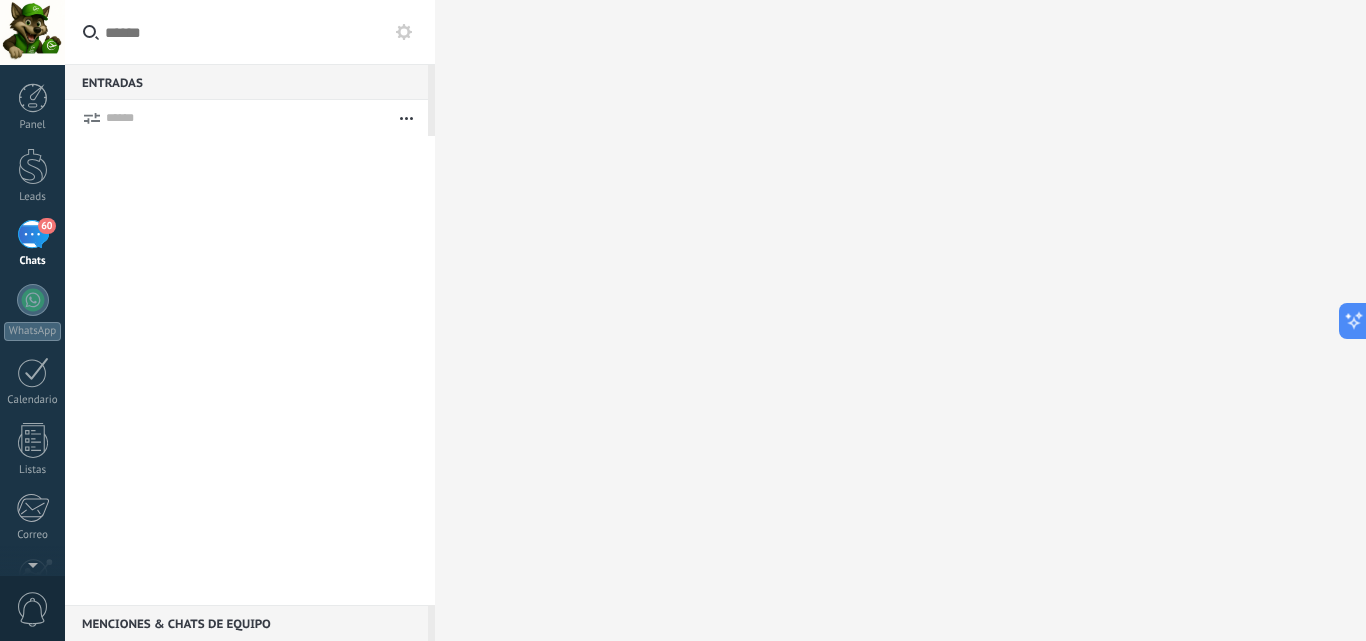 click on "60" at bounding box center [33, 234] 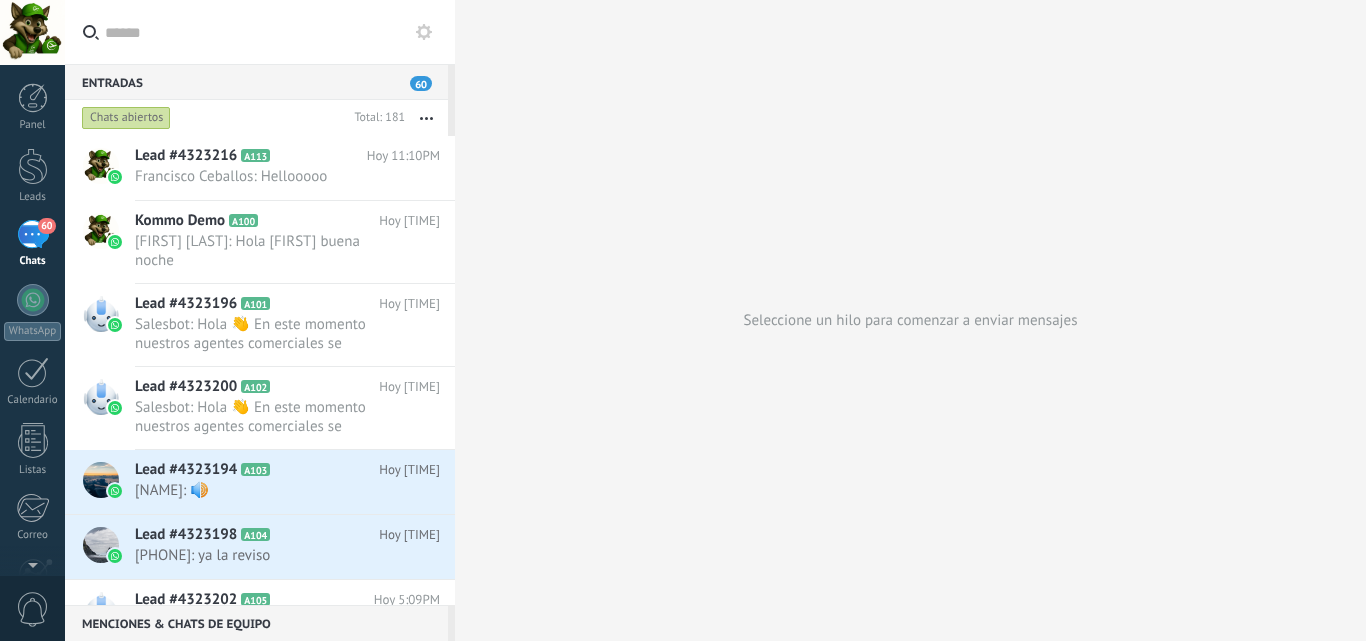 scroll, scrollTop: 0, scrollLeft: 0, axis: both 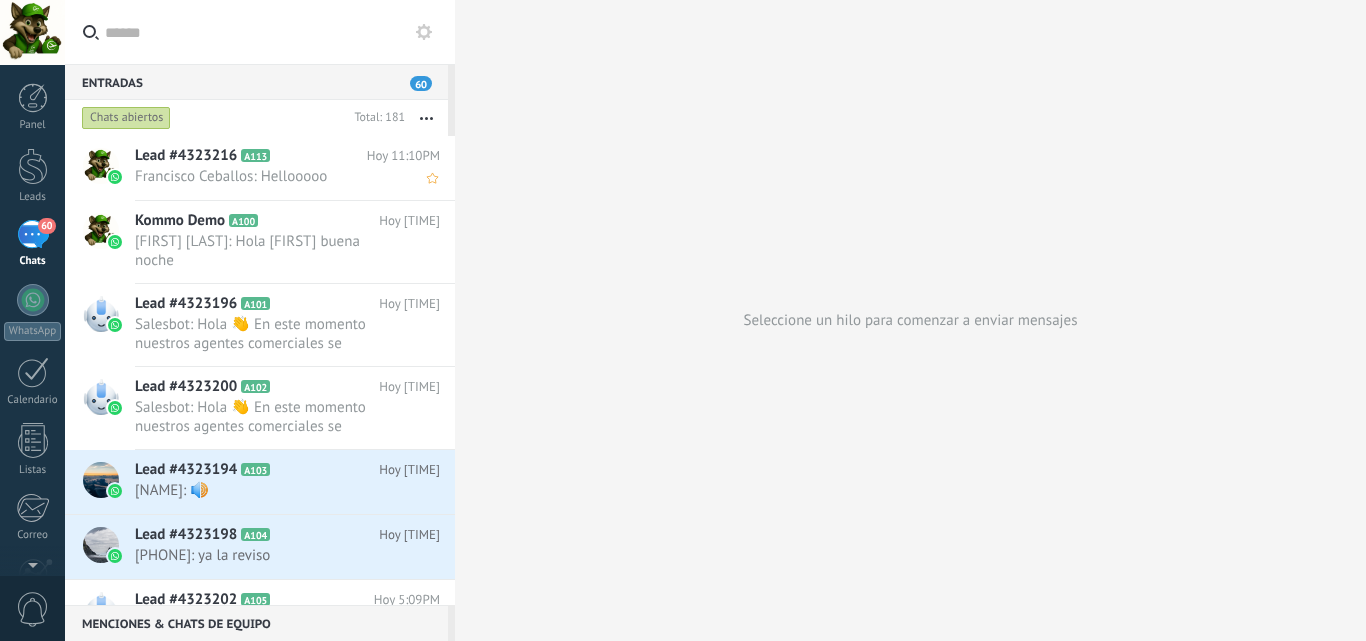 click 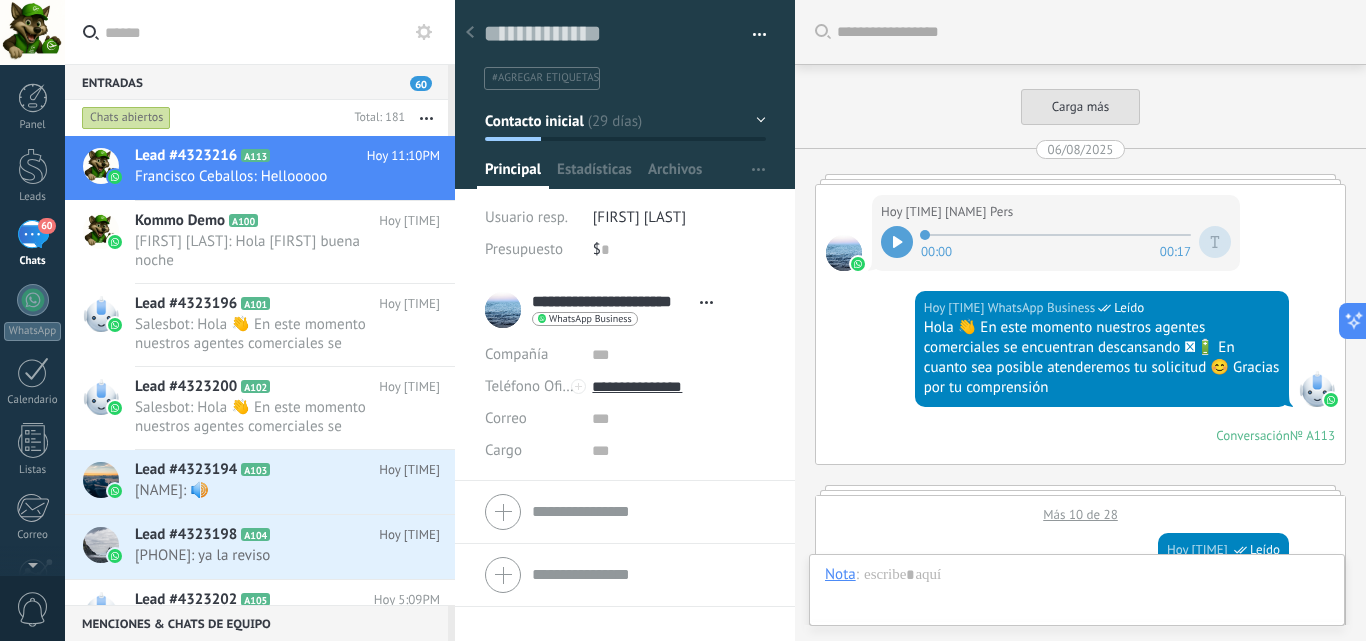 scroll, scrollTop: 2132, scrollLeft: 0, axis: vertical 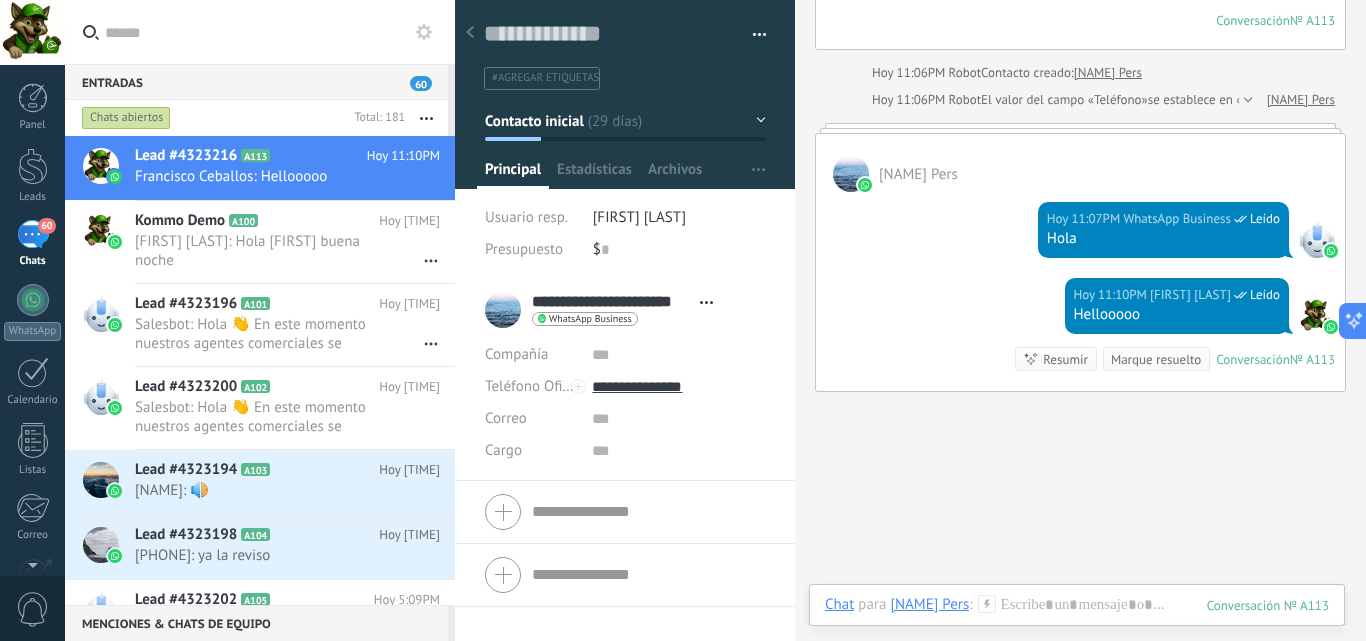 click 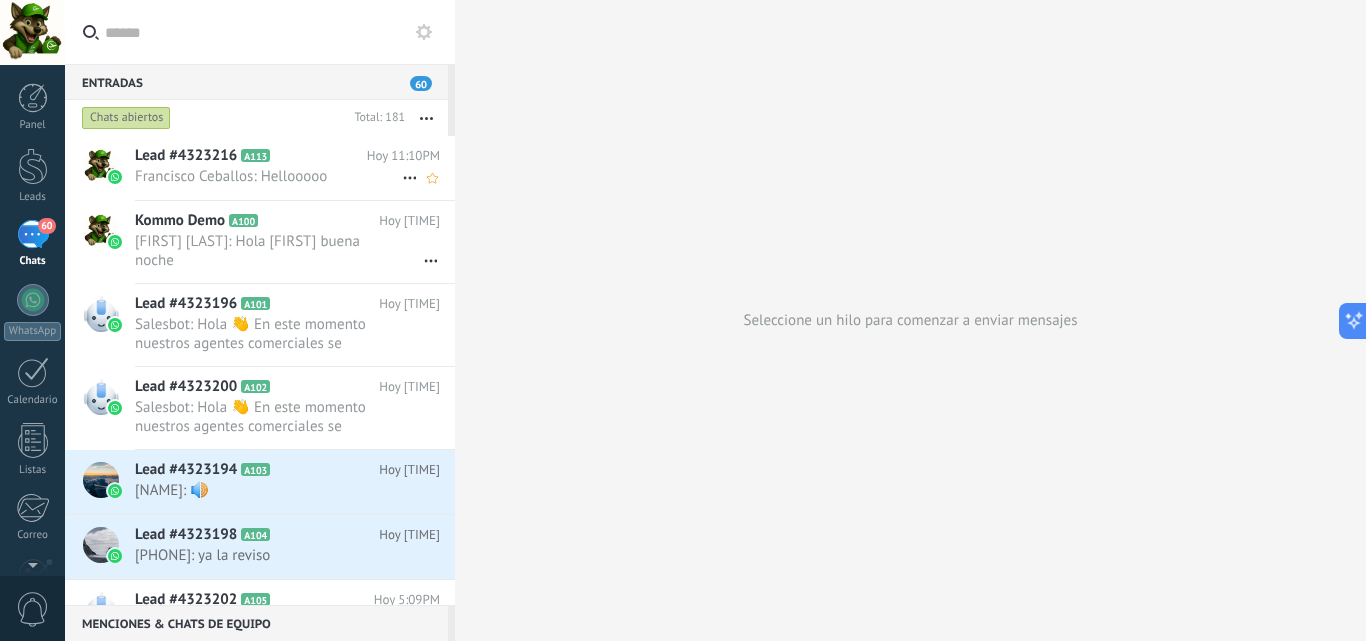click on "Francisco Ceballos: Hellooooo" at bounding box center (268, 176) 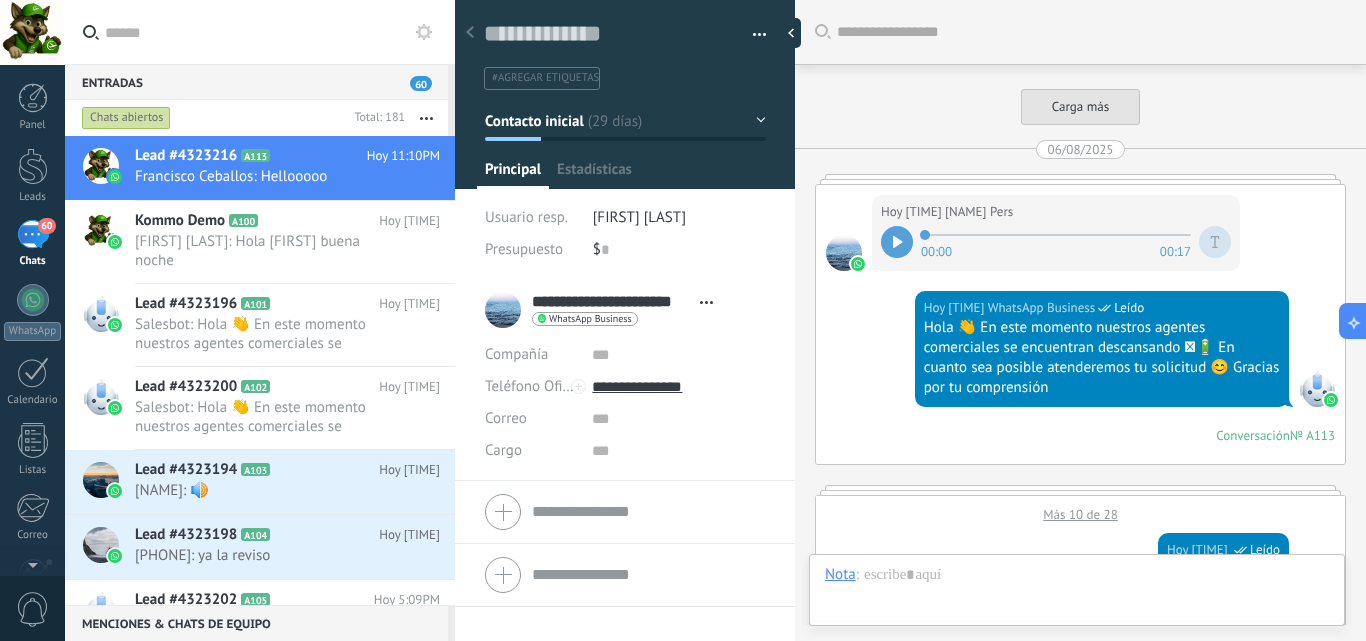 scroll, scrollTop: 30, scrollLeft: 0, axis: vertical 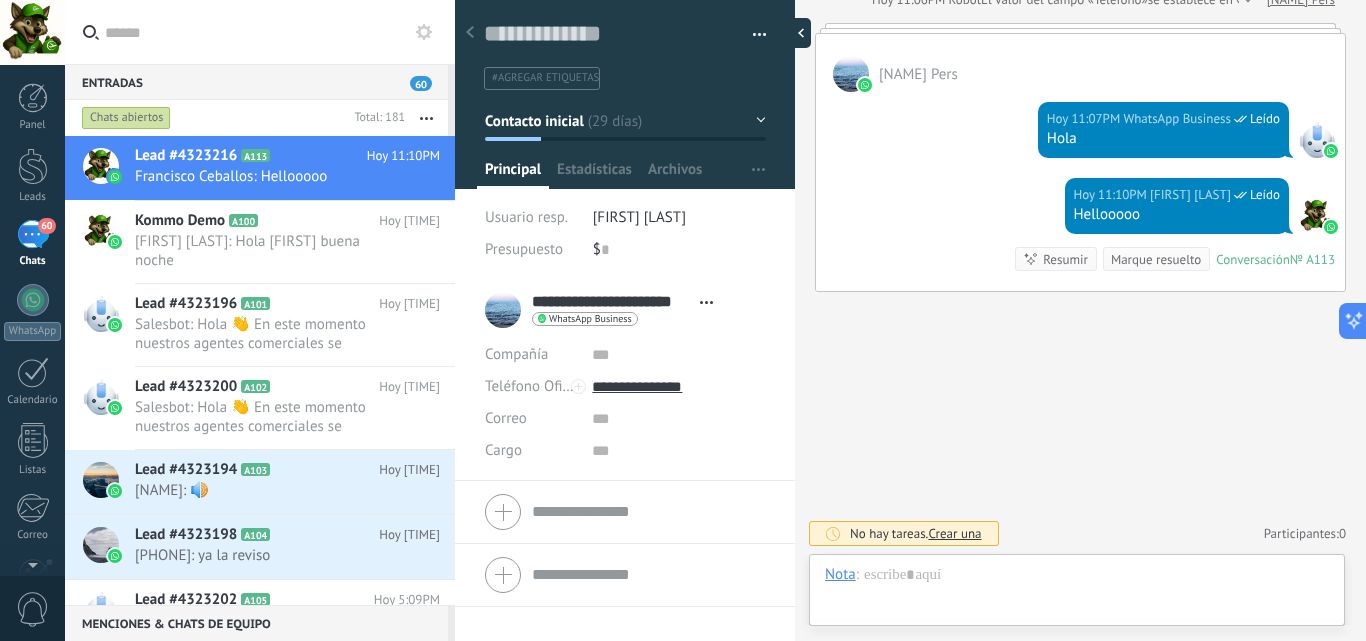 click at bounding box center [796, 33] 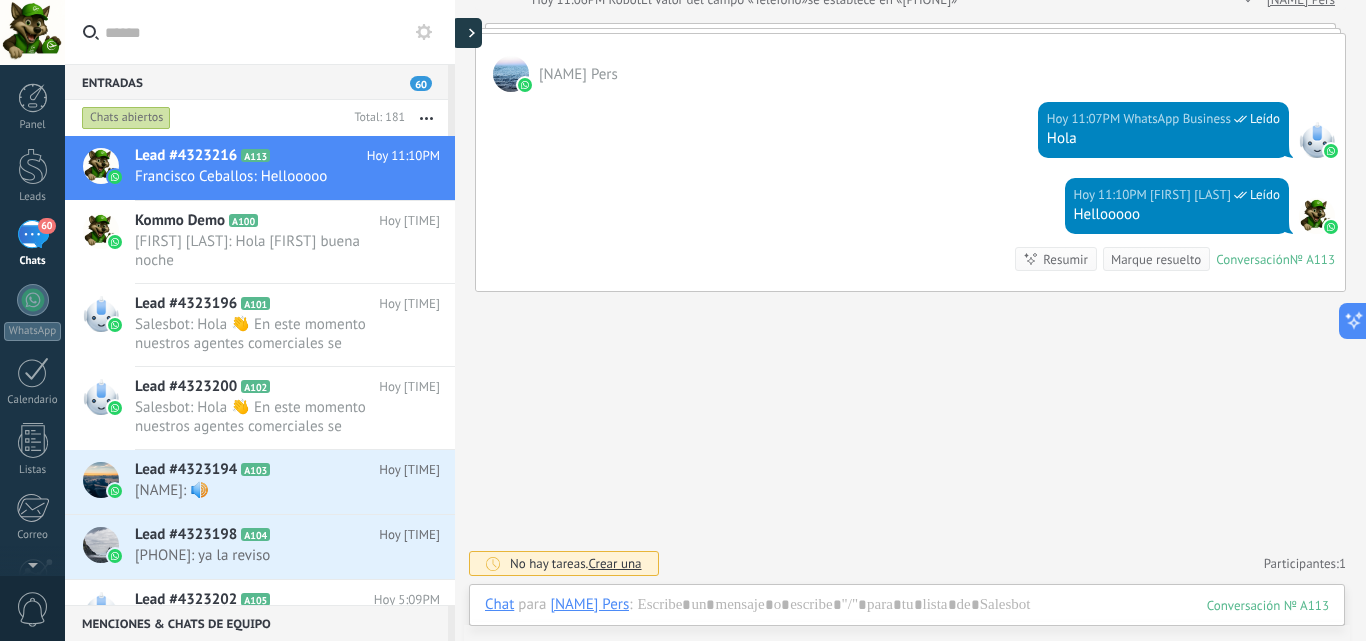 type on "**********" 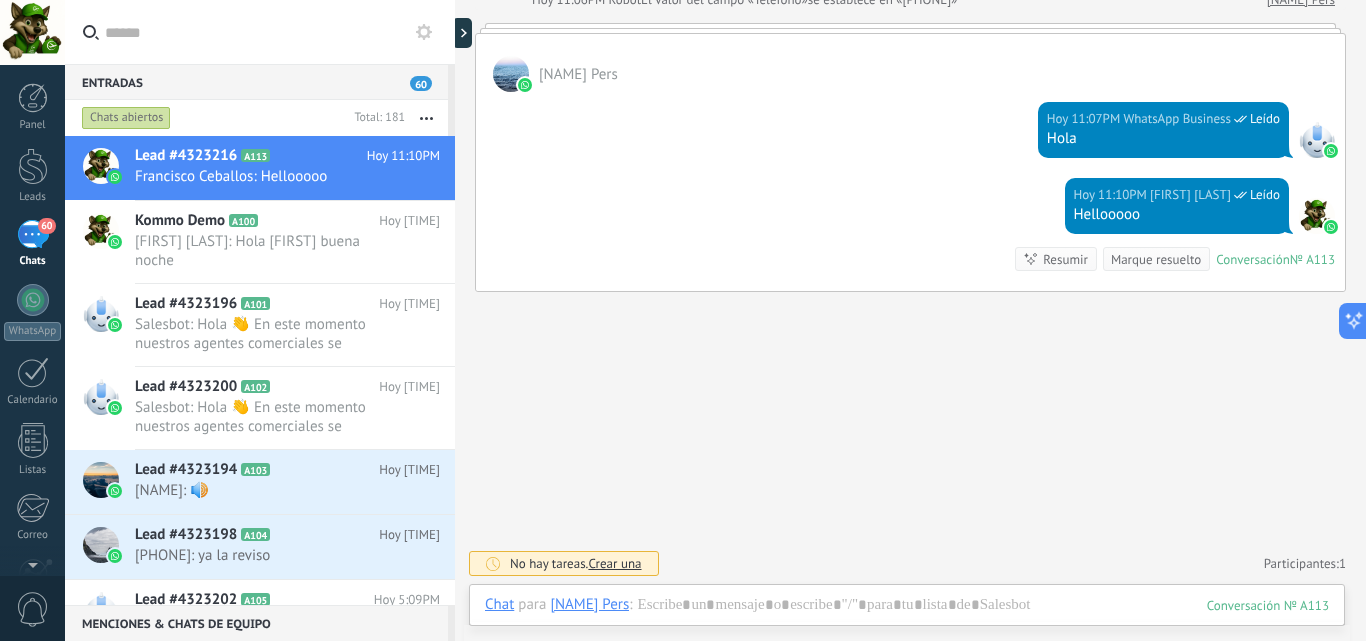 scroll, scrollTop: 2052, scrollLeft: 0, axis: vertical 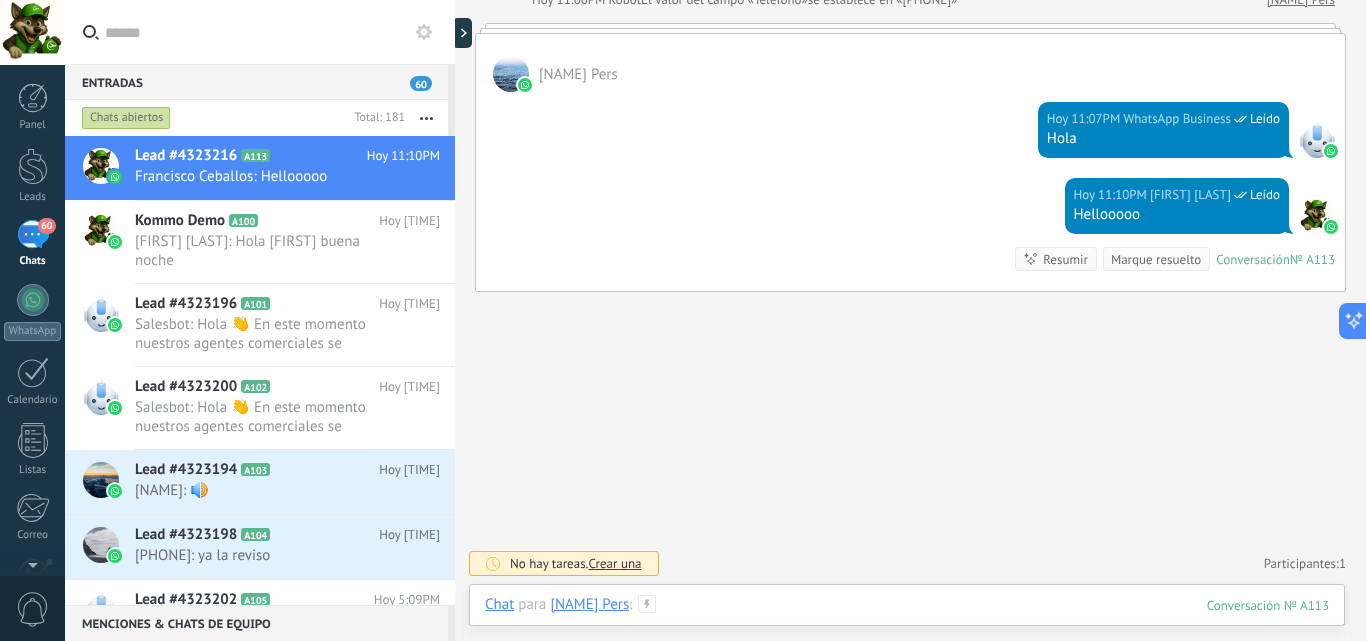 click at bounding box center [907, 625] 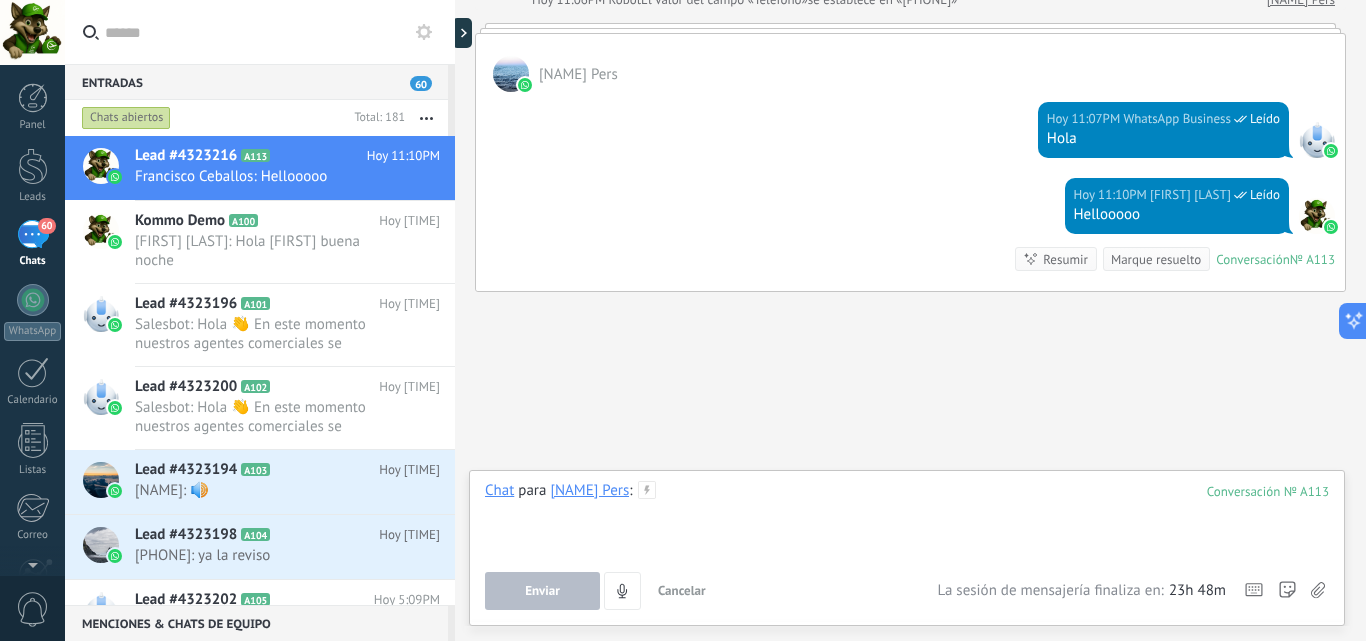 type 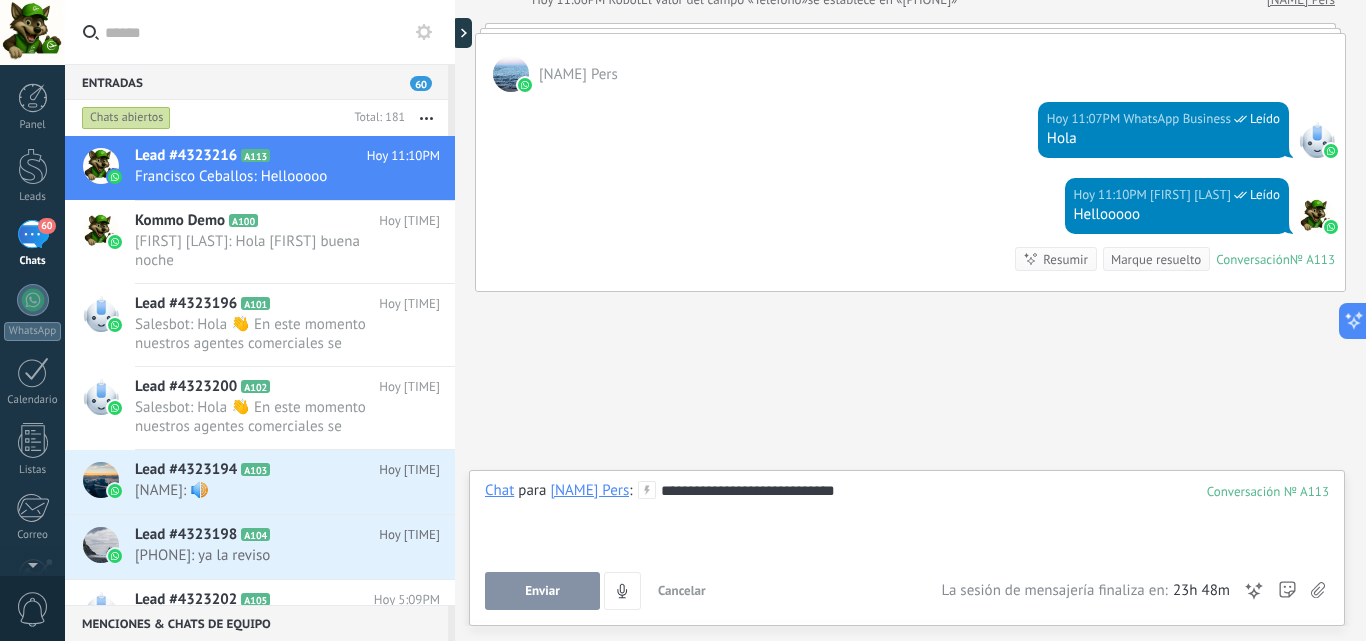 click on "Enviar" at bounding box center [542, 591] 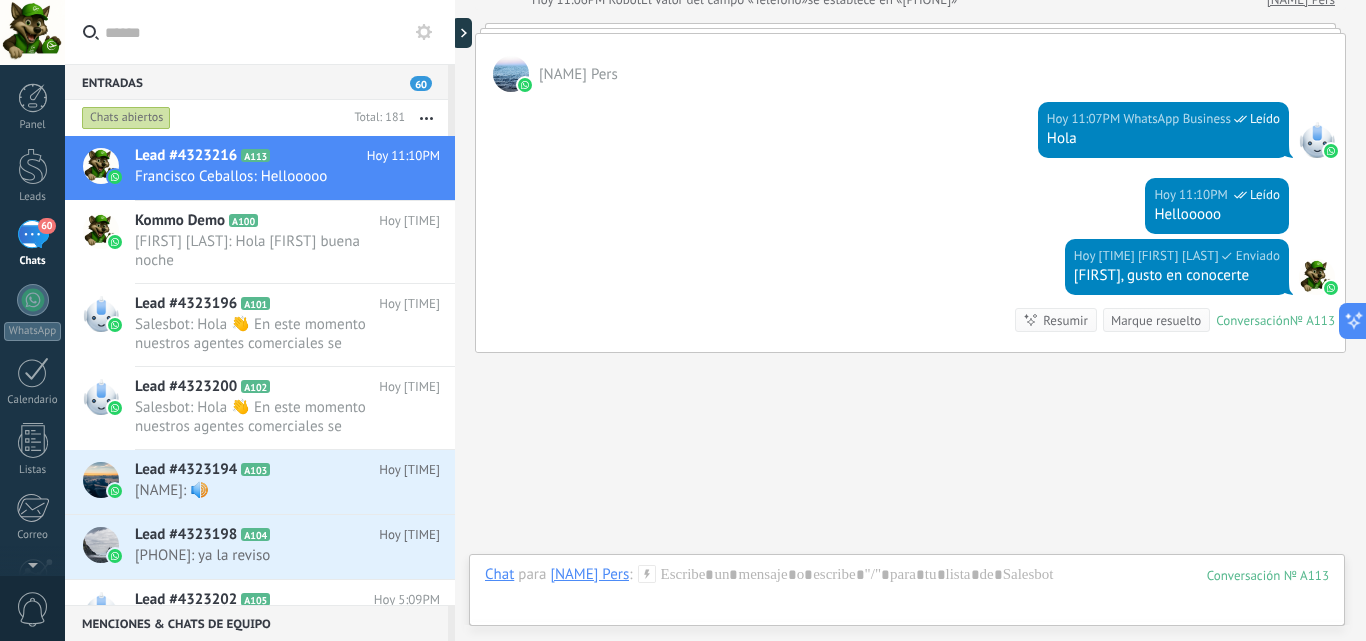 scroll, scrollTop: 2113, scrollLeft: 0, axis: vertical 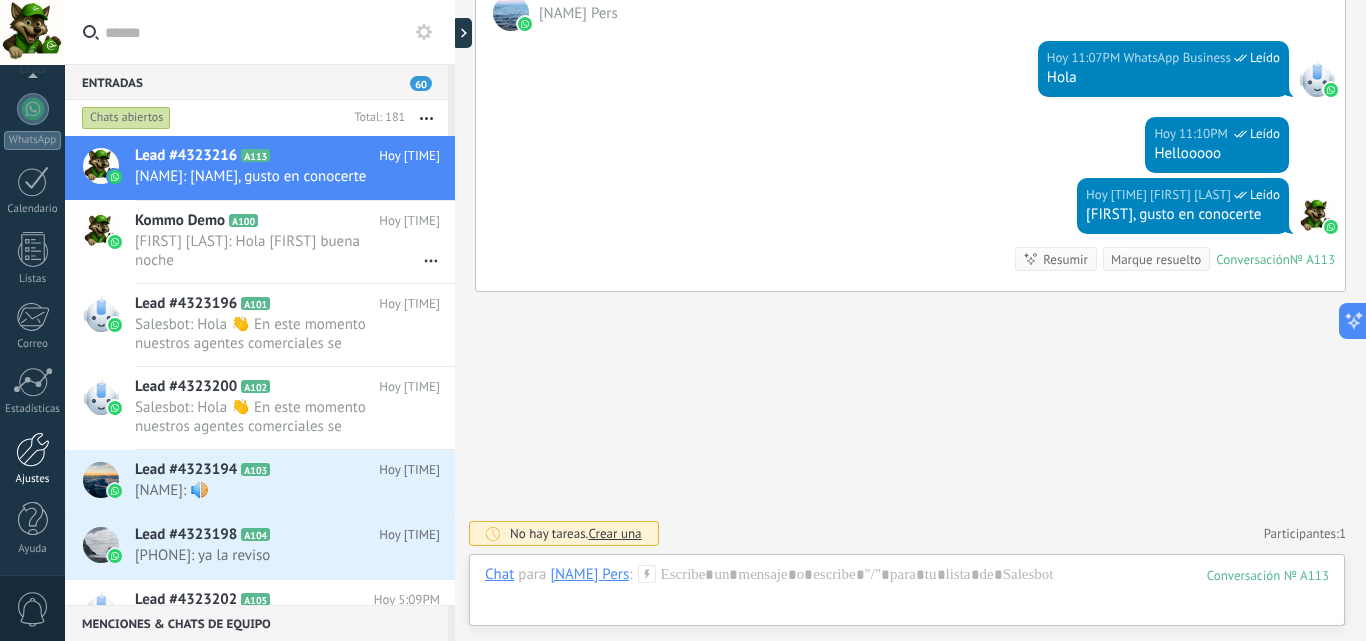 click at bounding box center [33, 449] 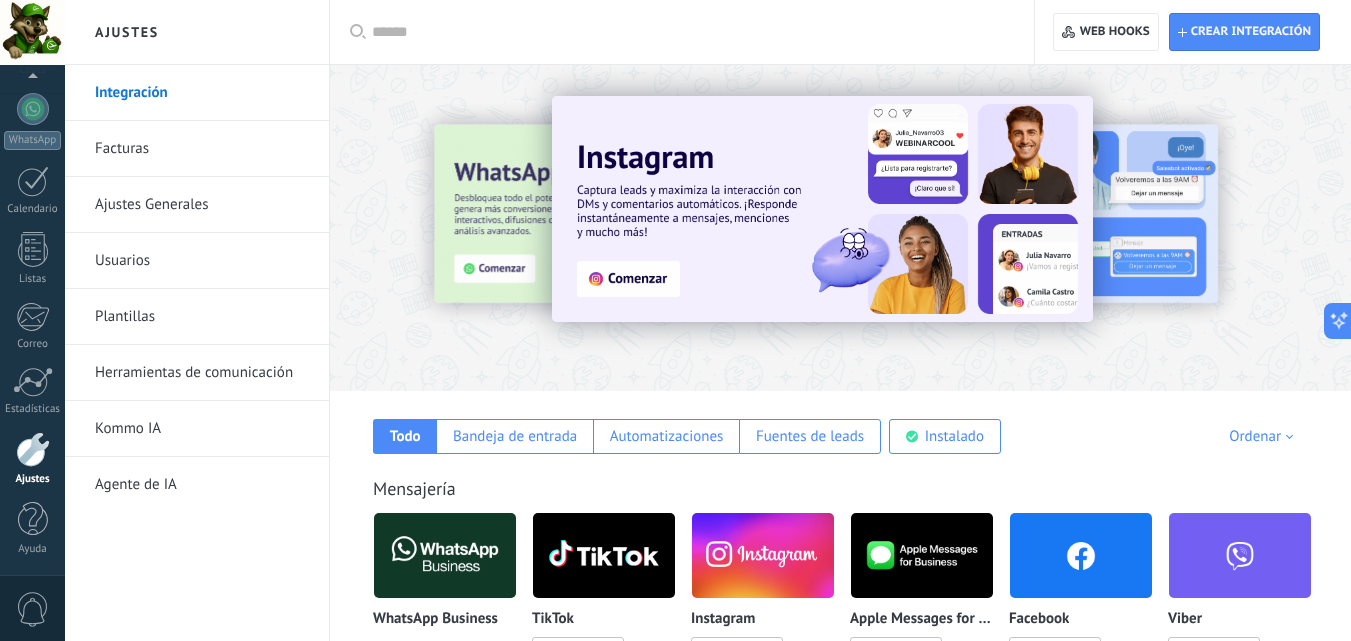 click on "Usuarios" at bounding box center [202, 261] 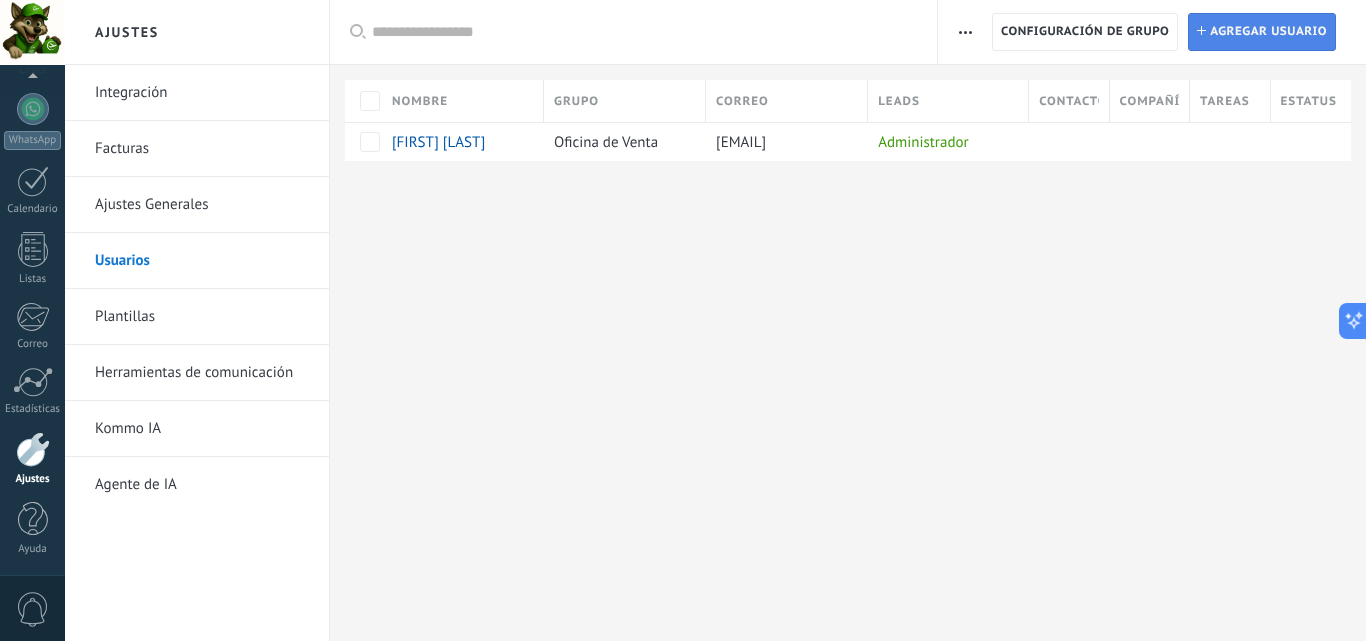 click on "Agregar usuario" at bounding box center (1268, 32) 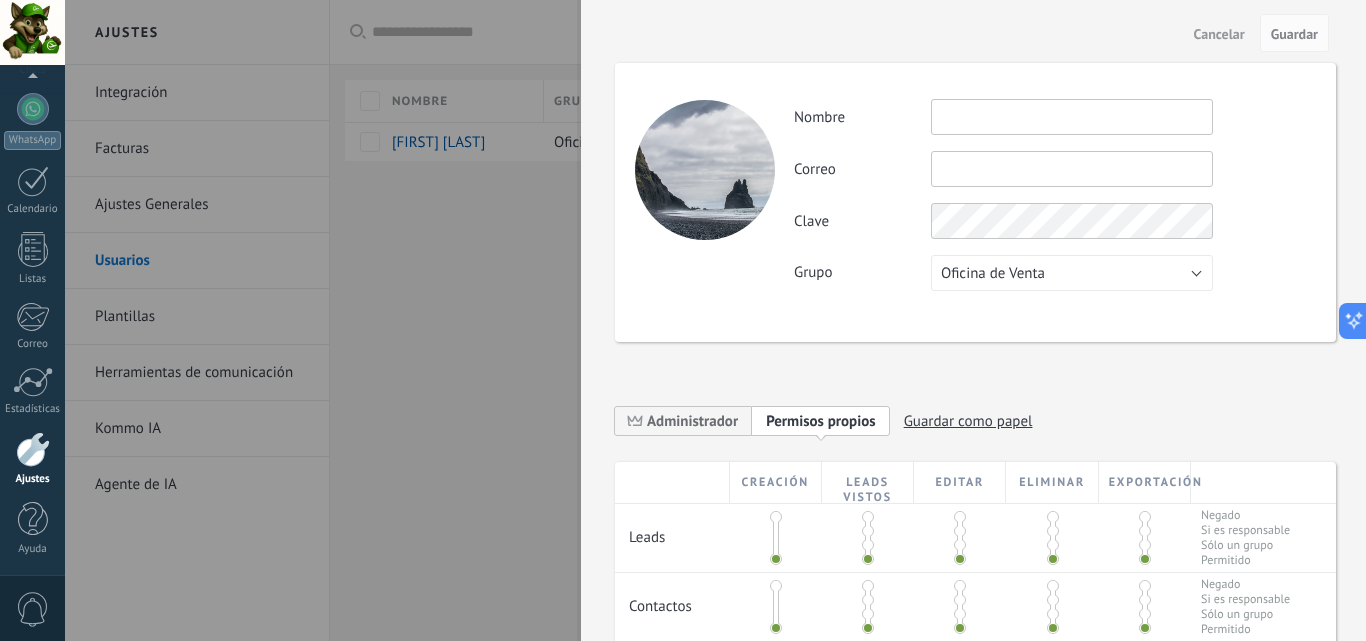 click at bounding box center (1072, 117) 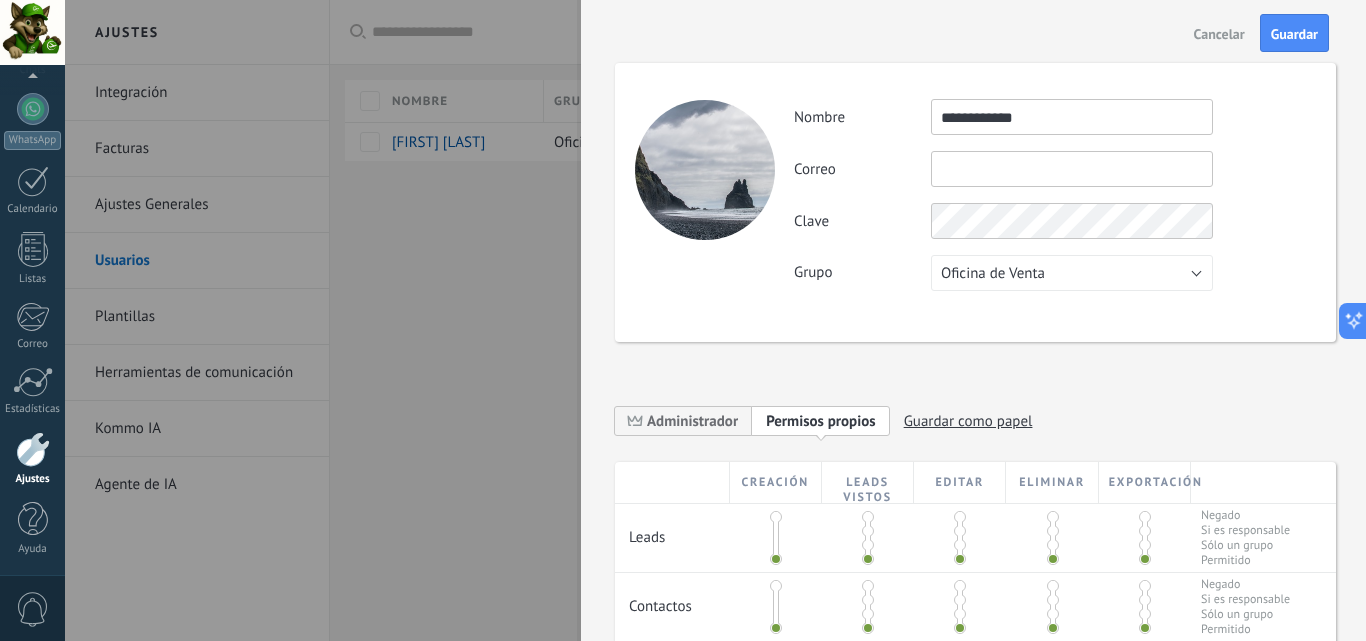type on "**********" 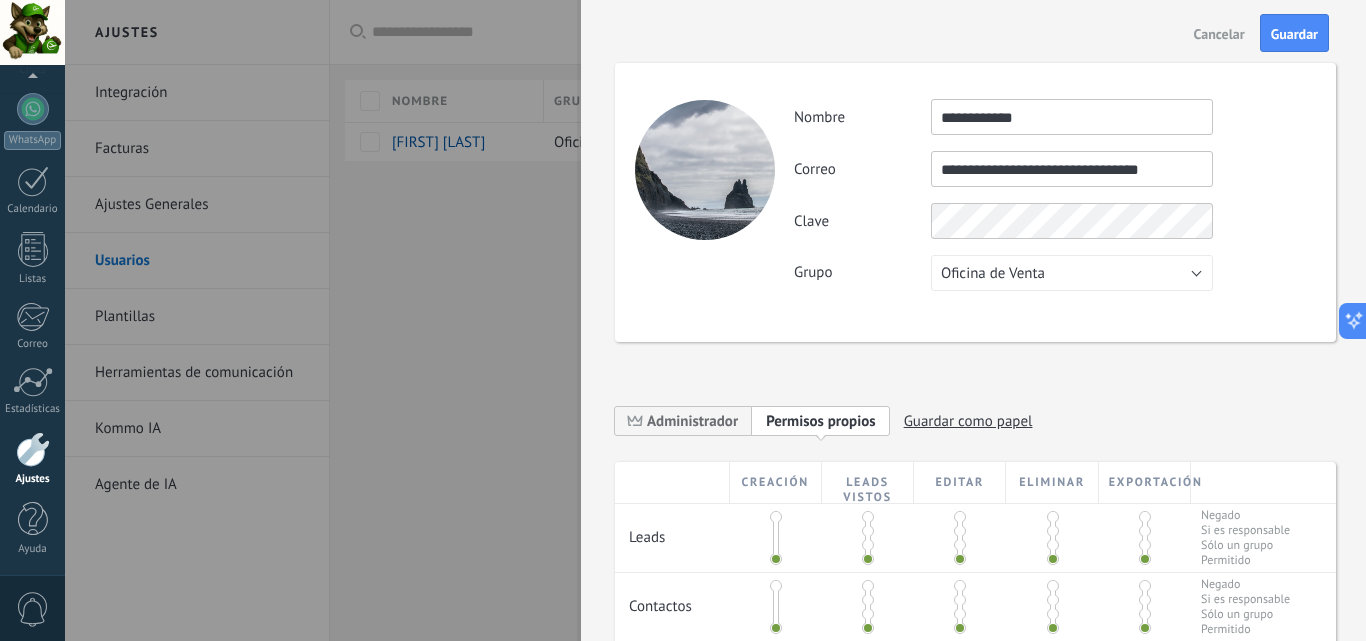 type on "**********" 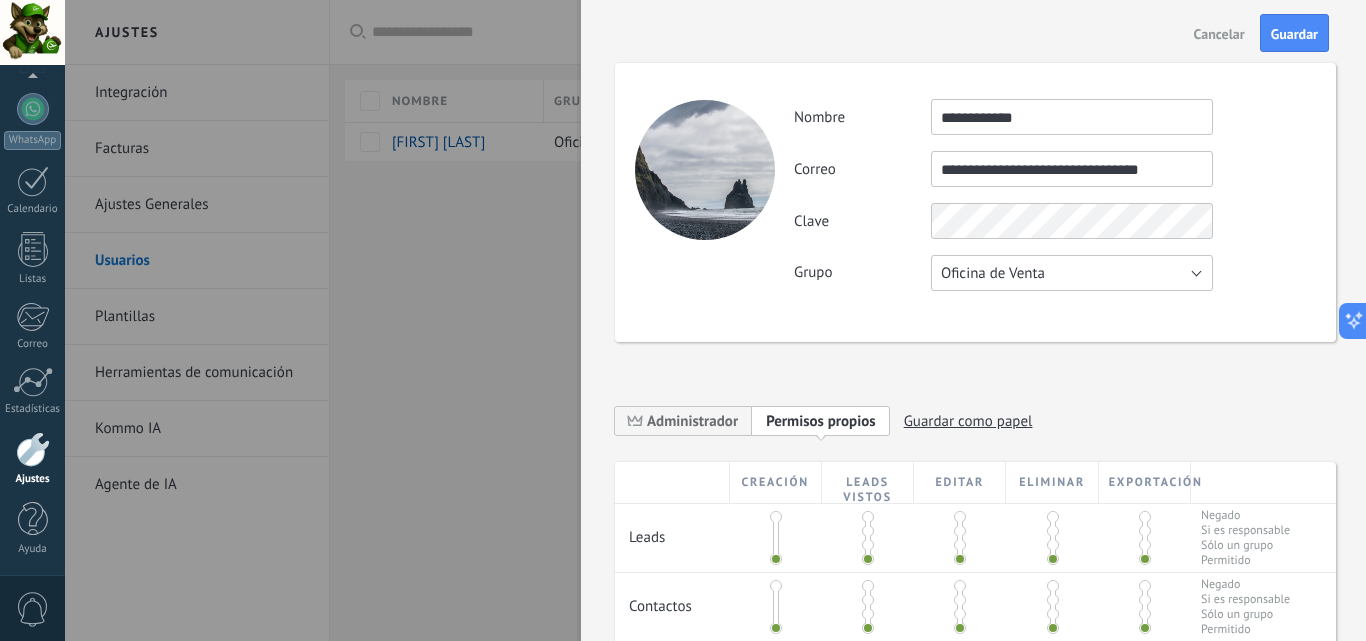 click on "Oficina de Venta" at bounding box center (1072, 273) 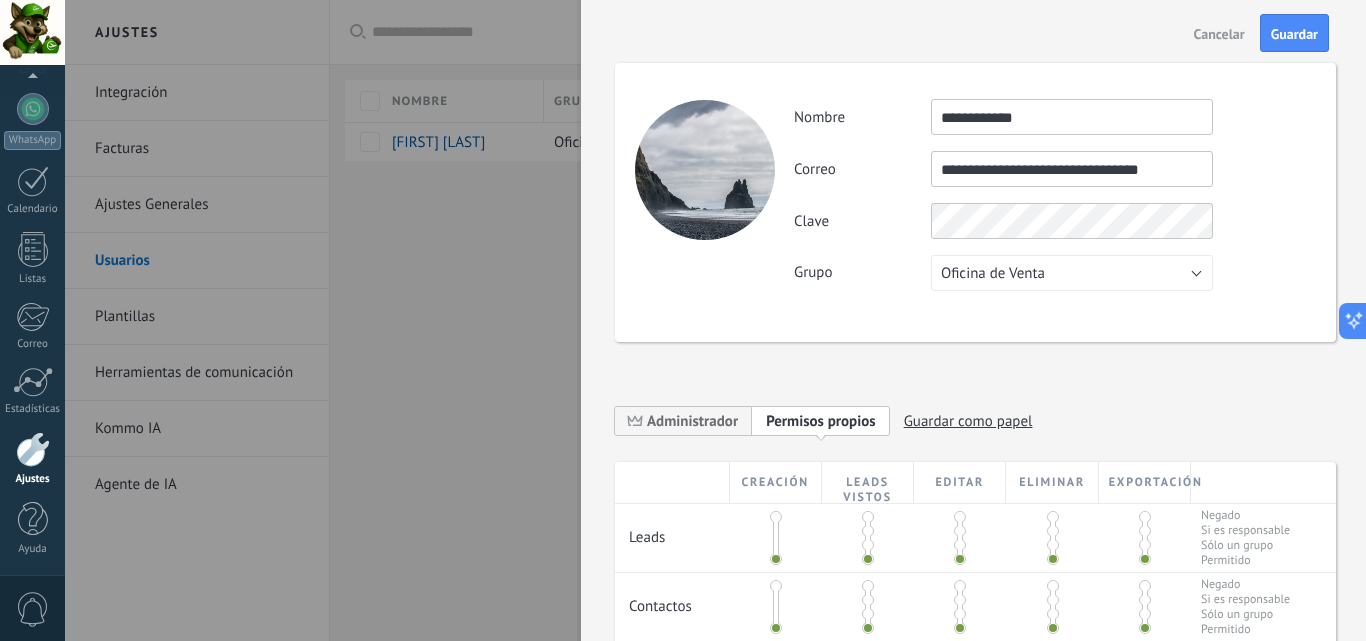 click on "**********" at bounding box center [1054, 195] 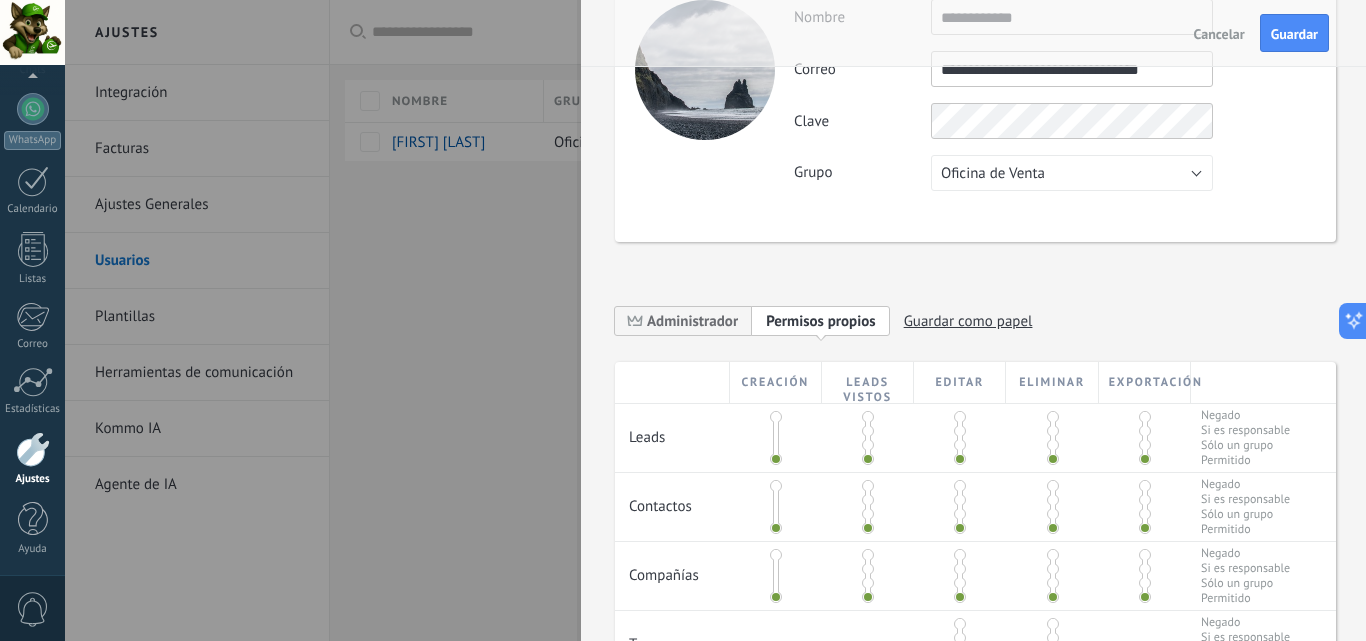scroll, scrollTop: 300, scrollLeft: 0, axis: vertical 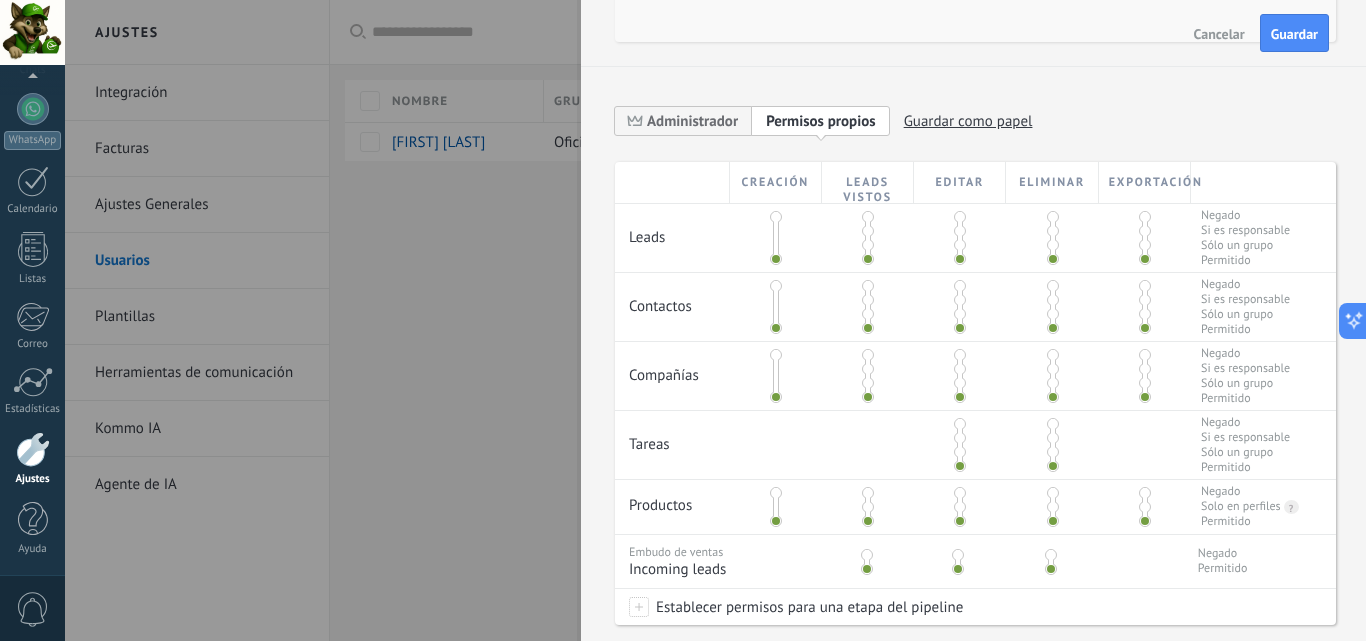 click at bounding box center [776, 259] 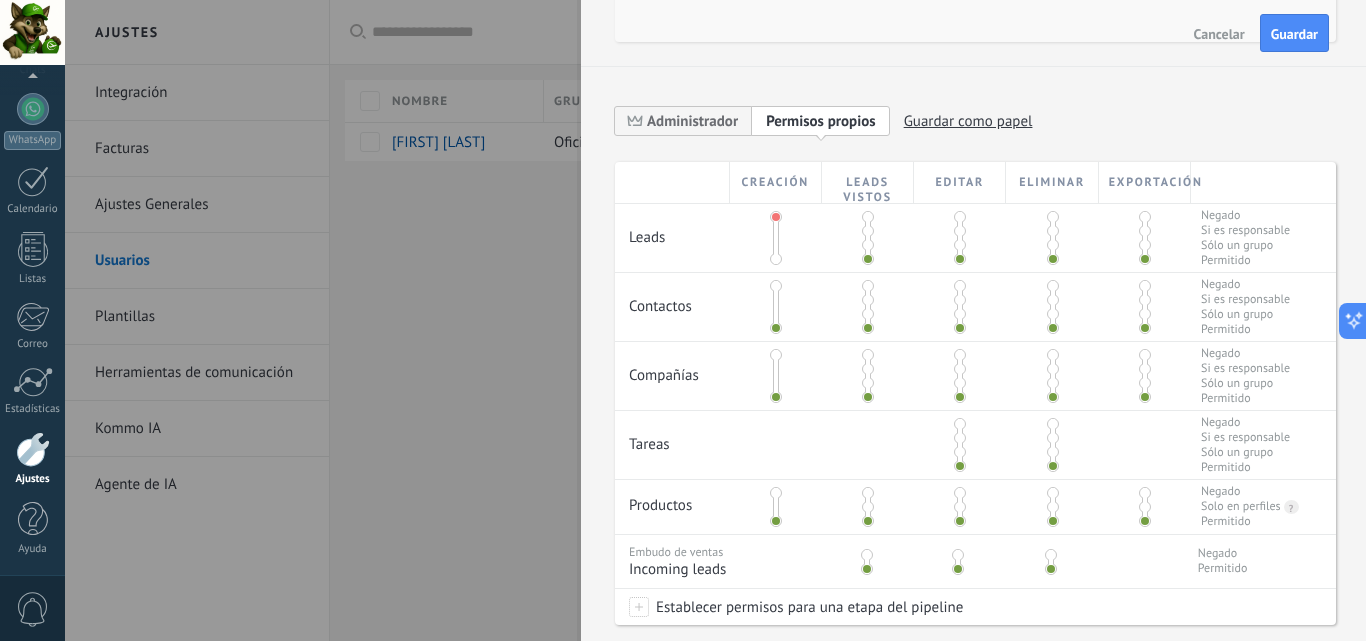 click at bounding box center (776, 217) 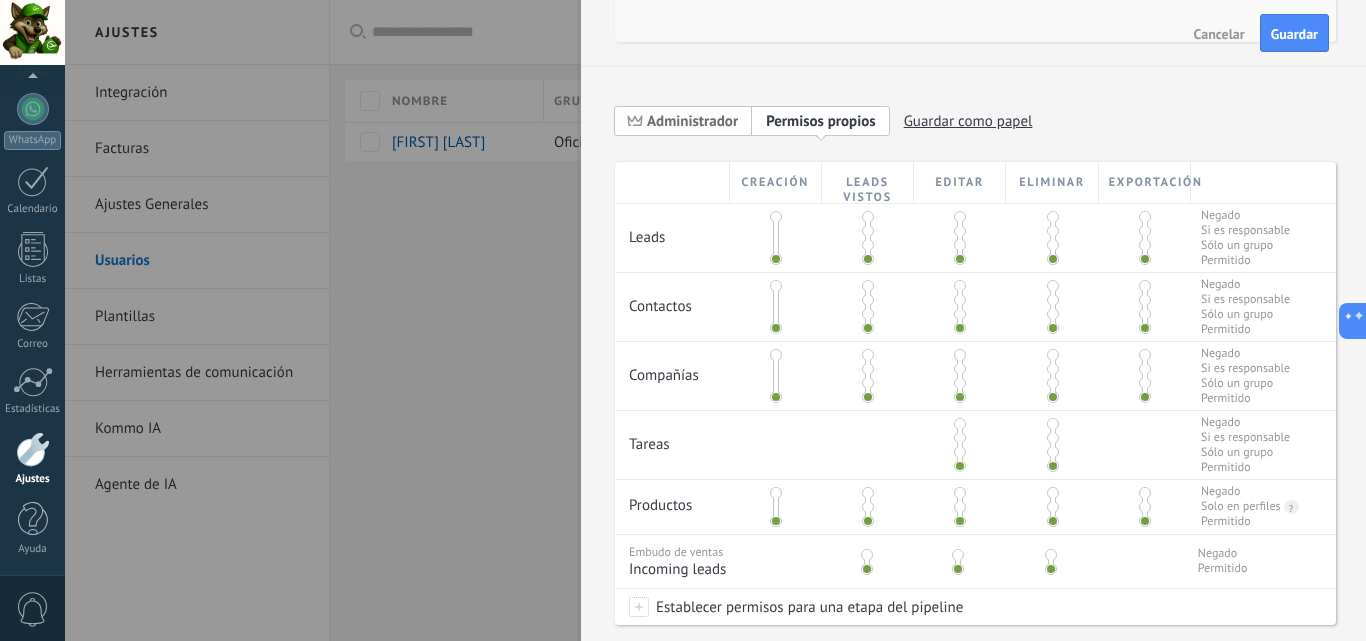 click on "Administrador" at bounding box center [692, 121] 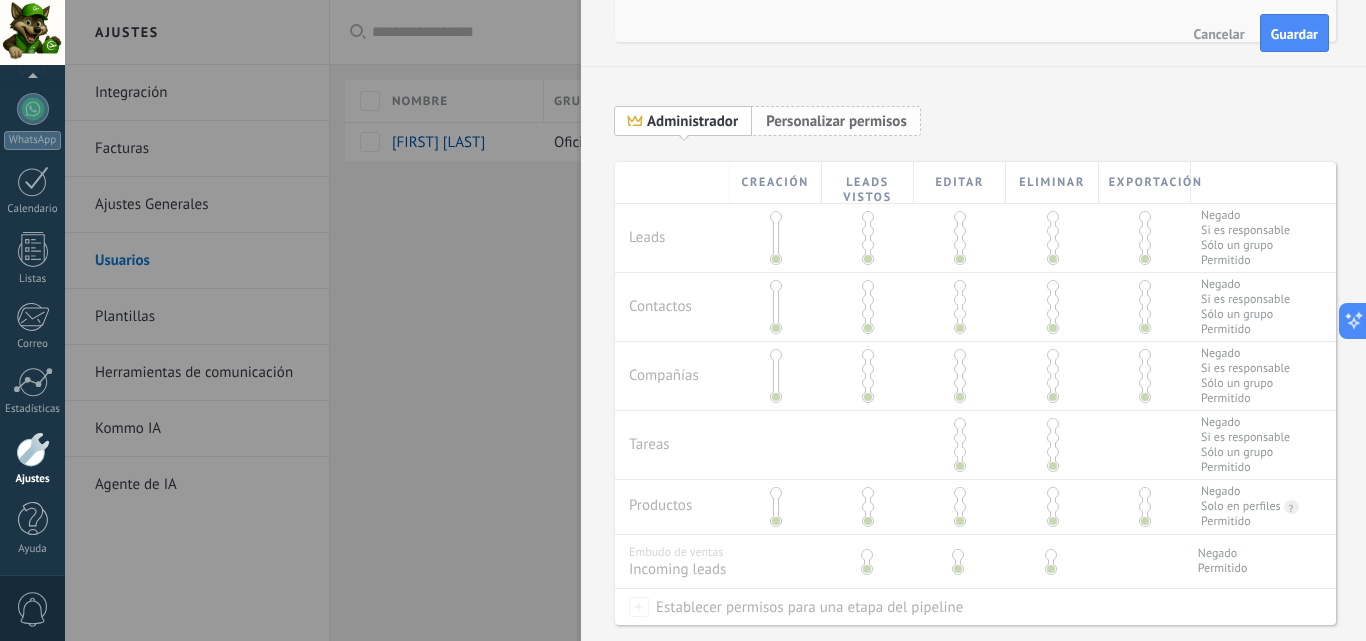 click on "Personalizar permisos Permisos propios" at bounding box center [836, 120] 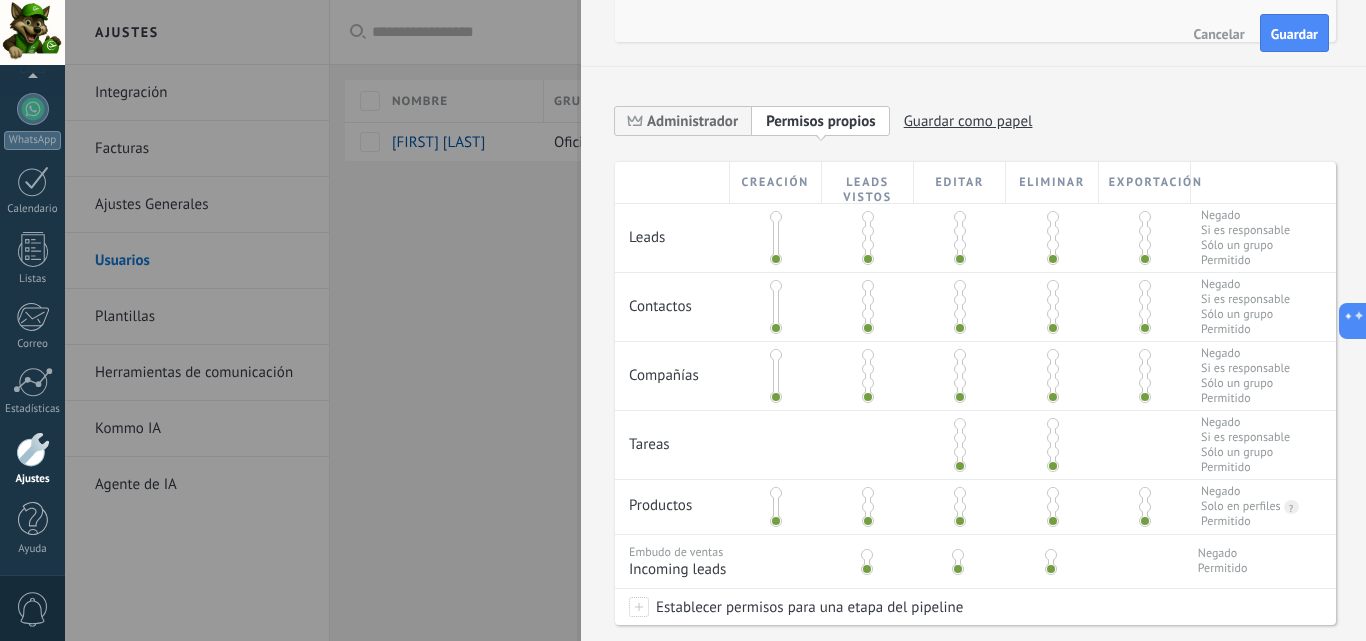 click at bounding box center (776, 259) 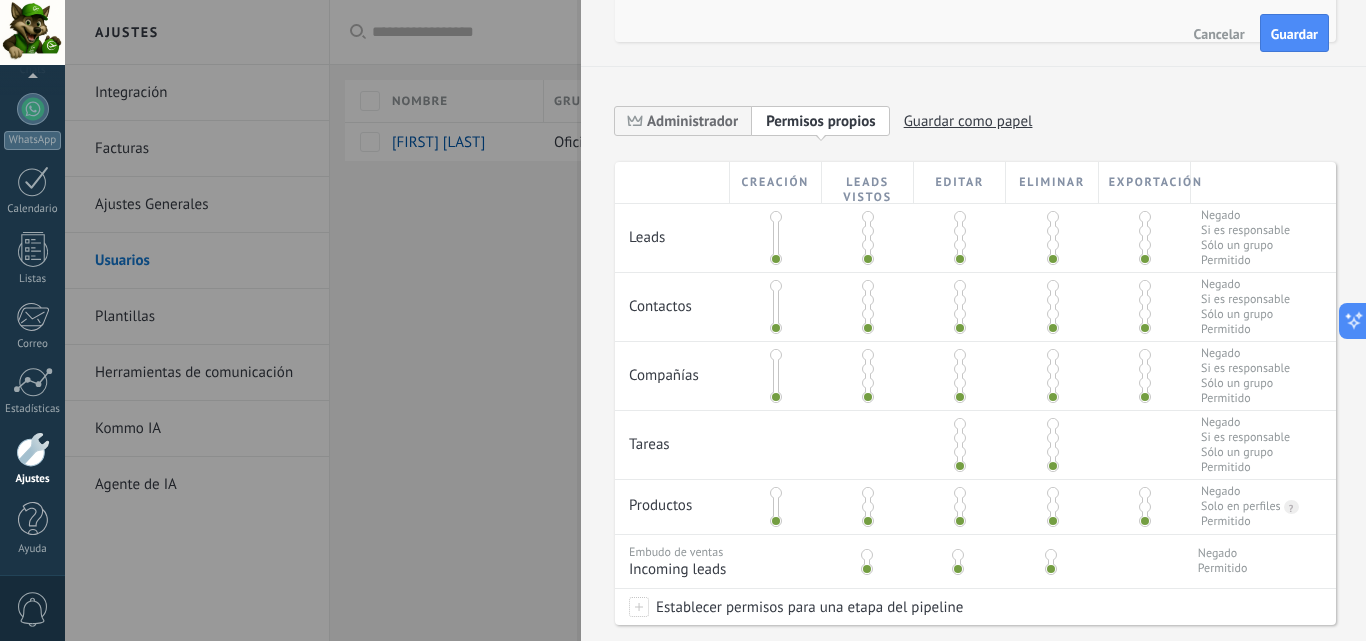 click at bounding box center [776, 217] 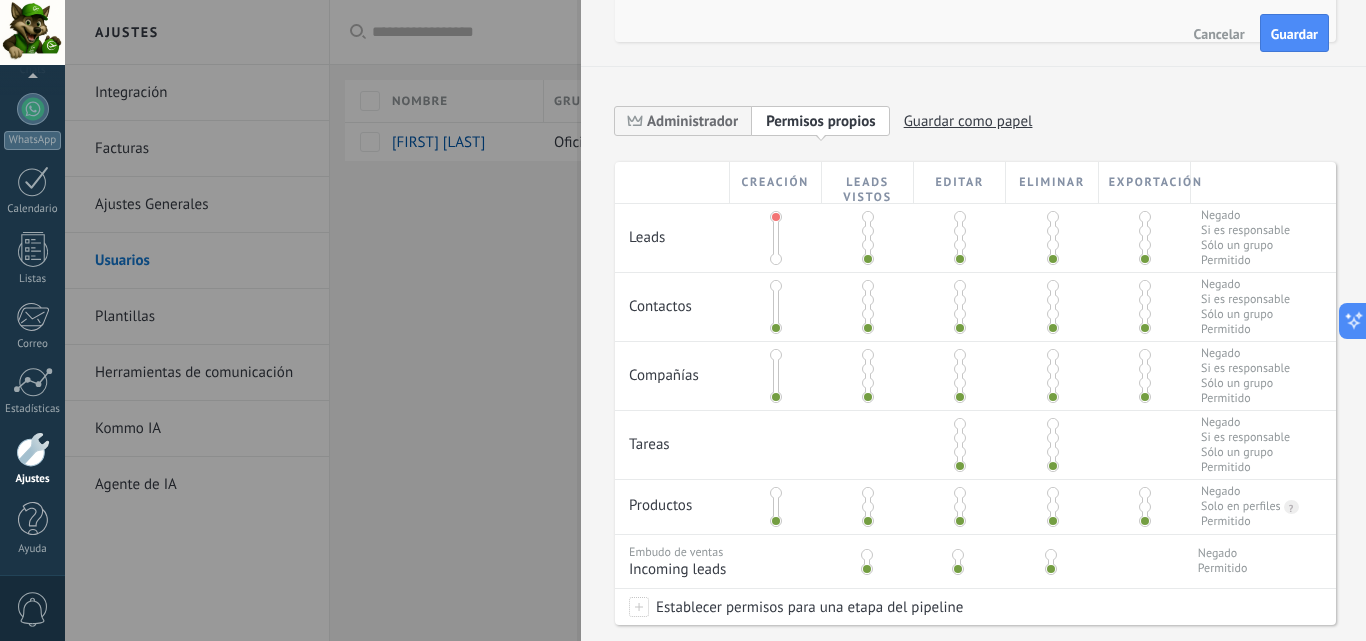 click at bounding box center (868, 217) 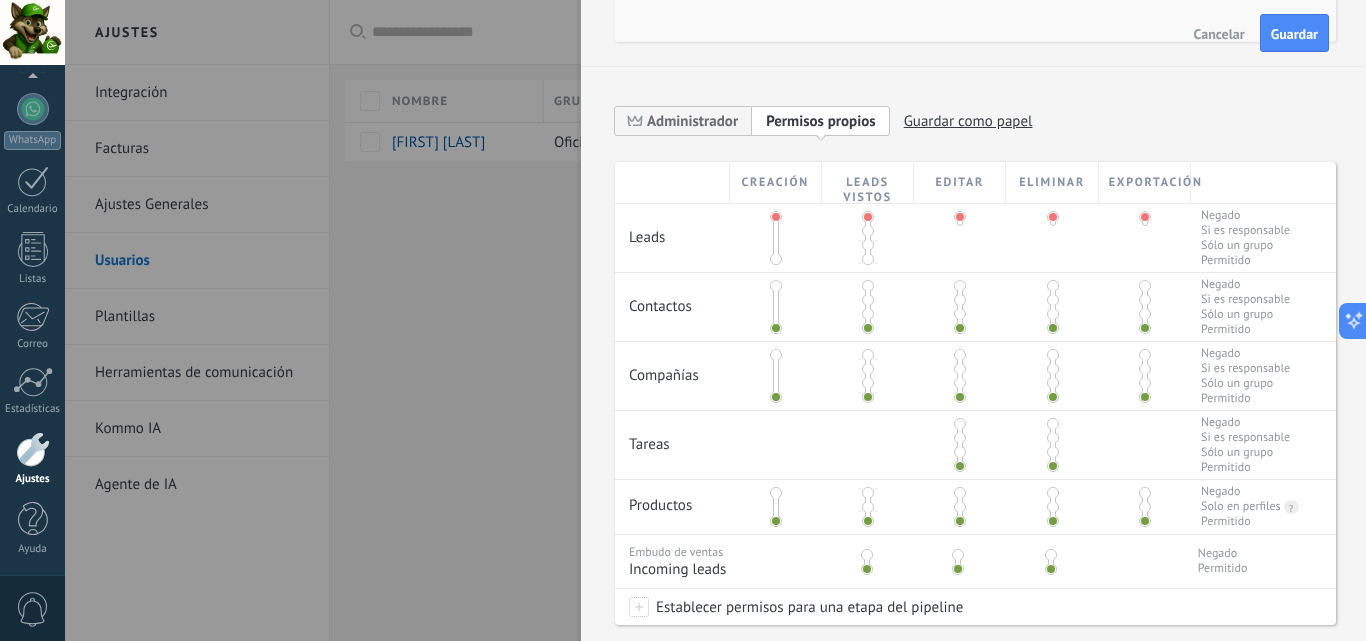 click at bounding box center [868, 231] 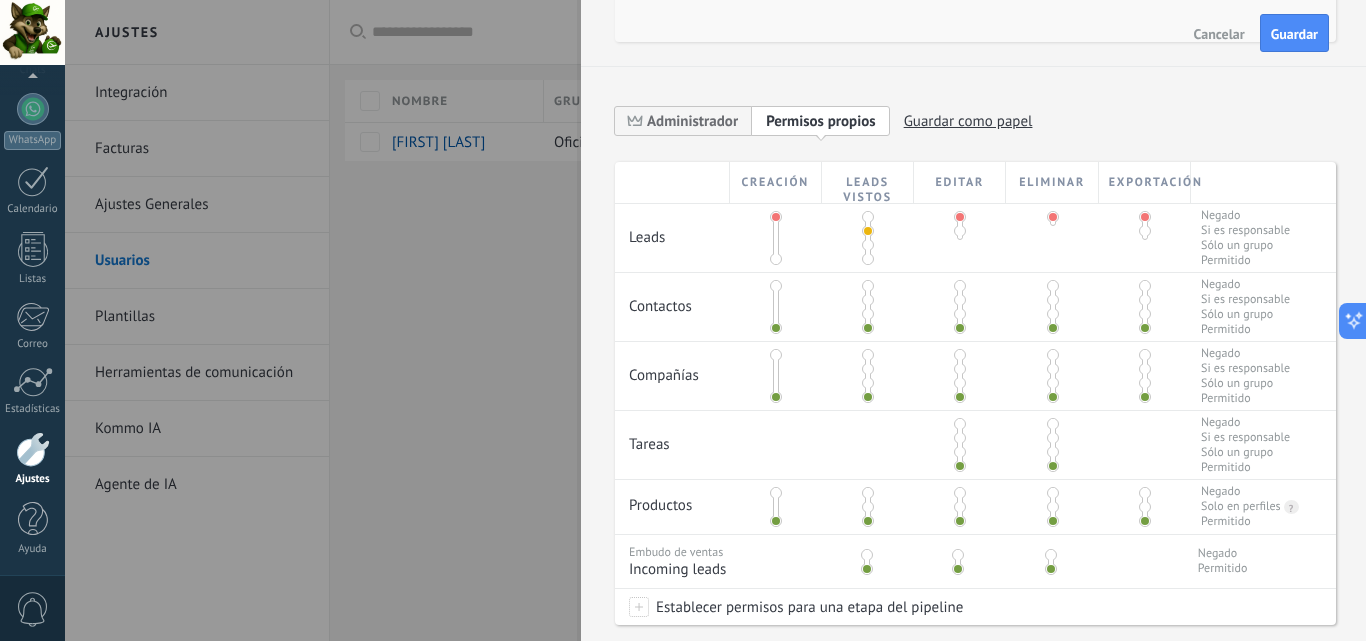 click at bounding box center [868, 238] 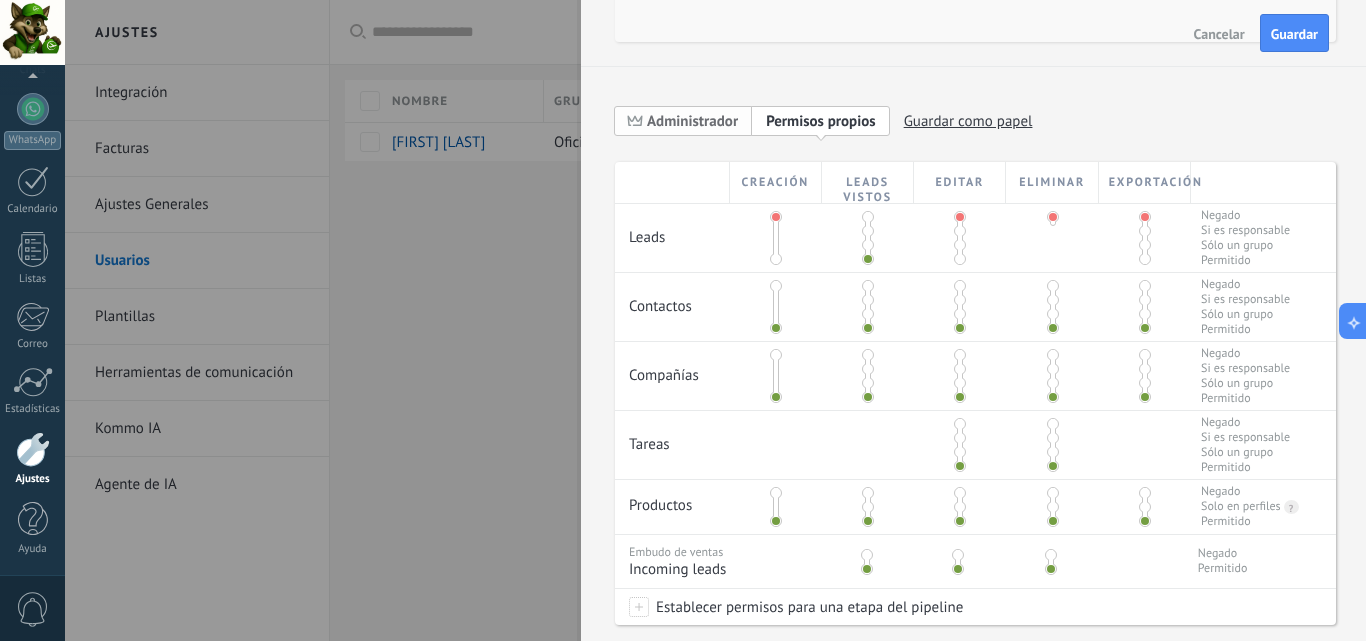 click on "Administrador" at bounding box center (692, 121) 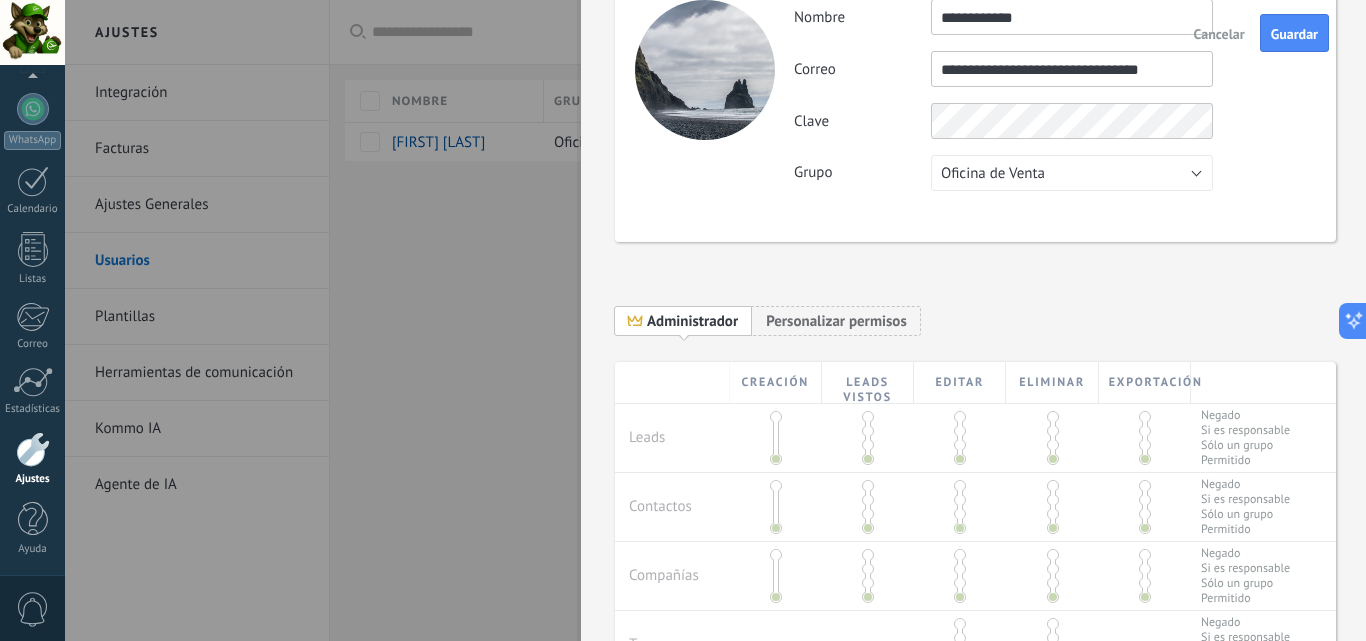 scroll, scrollTop: 0, scrollLeft: 0, axis: both 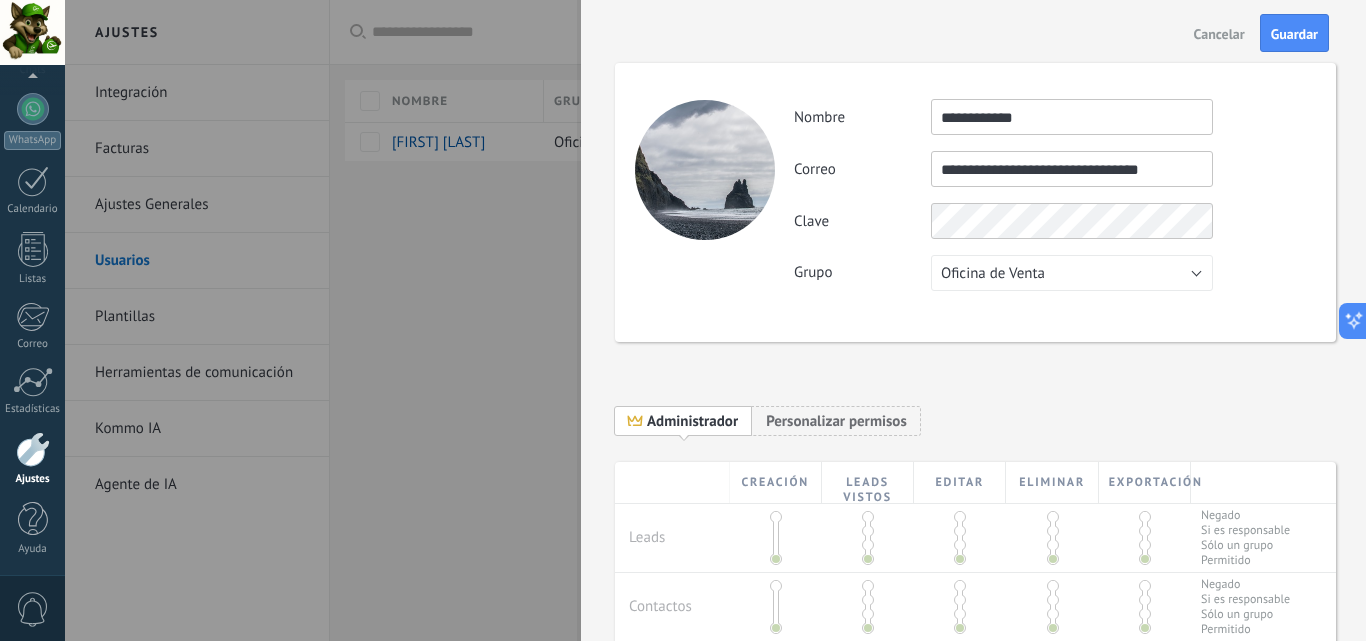 drag, startPoint x: 1291, startPoint y: 38, endPoint x: 1221, endPoint y: 195, distance: 171.89822 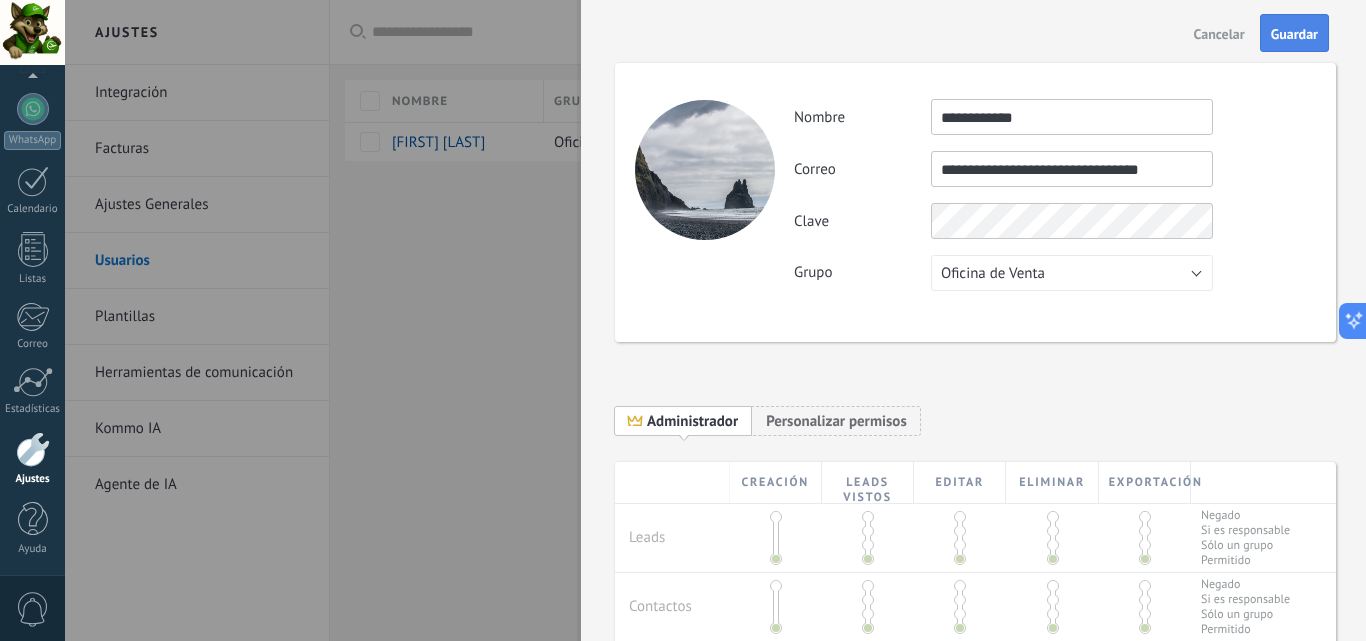 click on "Guardar" at bounding box center [1294, 33] 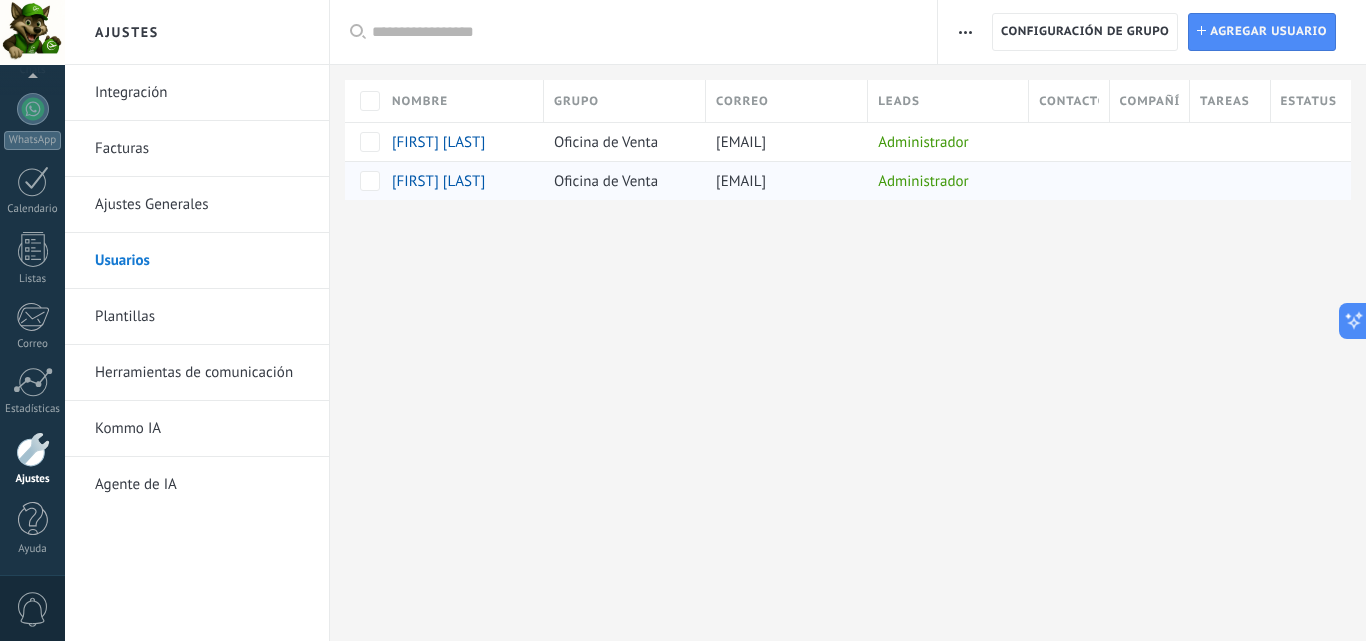 drag, startPoint x: 724, startPoint y: 181, endPoint x: 787, endPoint y: 181, distance: 63 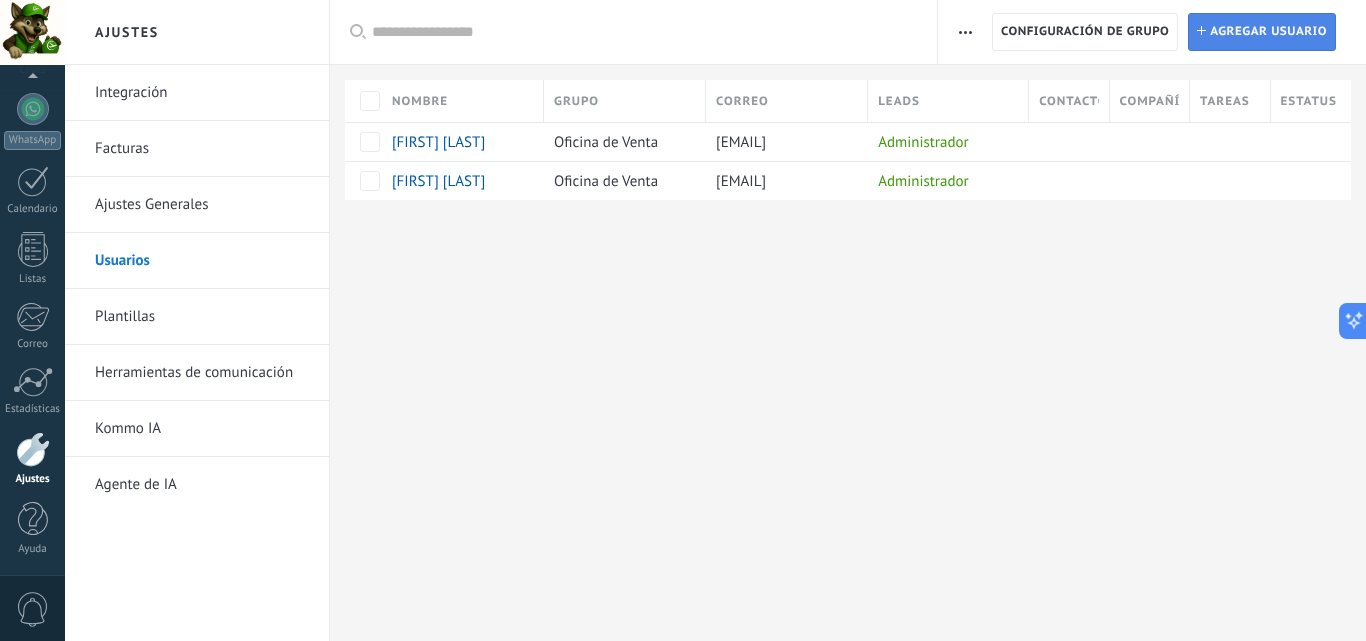 click on "Agregar usuario" at bounding box center (1268, 32) 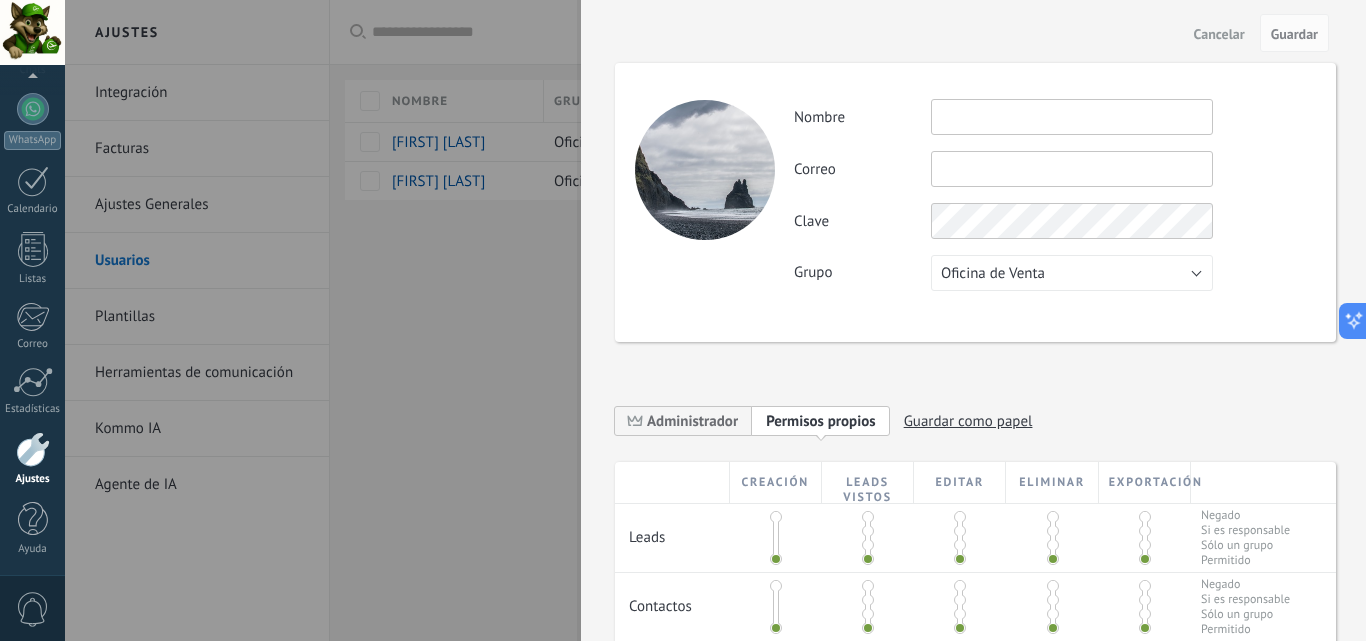 click on "Cancelar" at bounding box center [1219, 34] 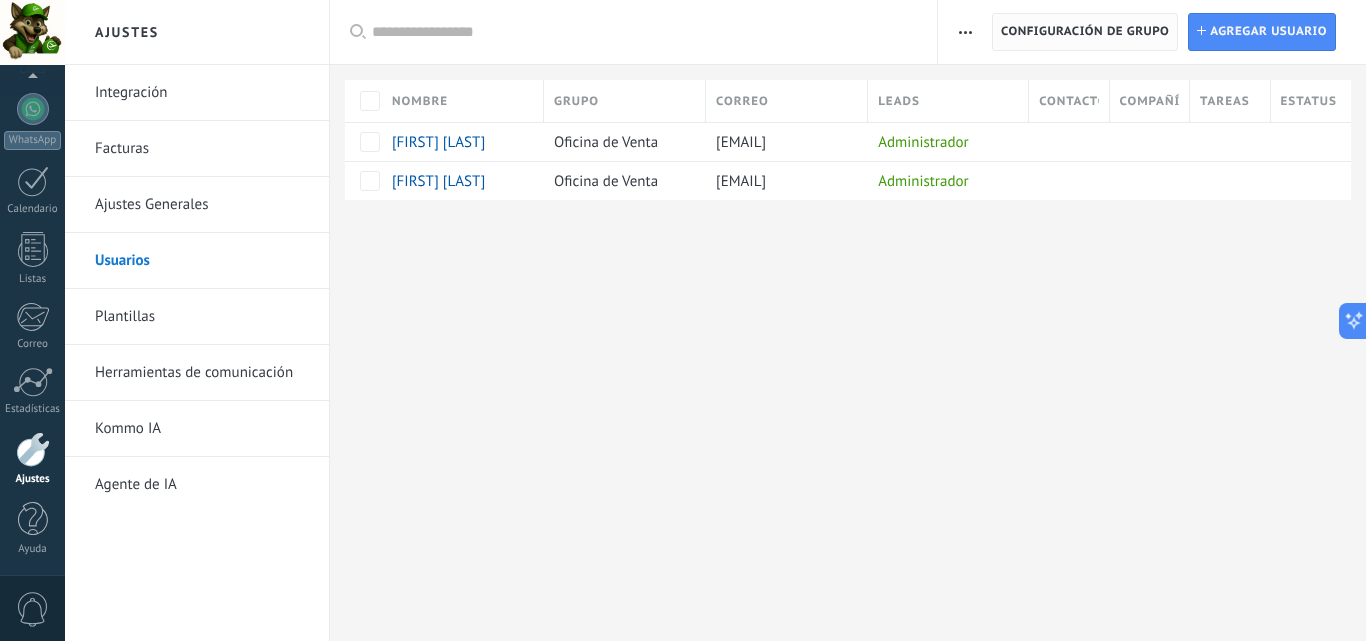 click on "Configuración de grupo" at bounding box center [1085, 32] 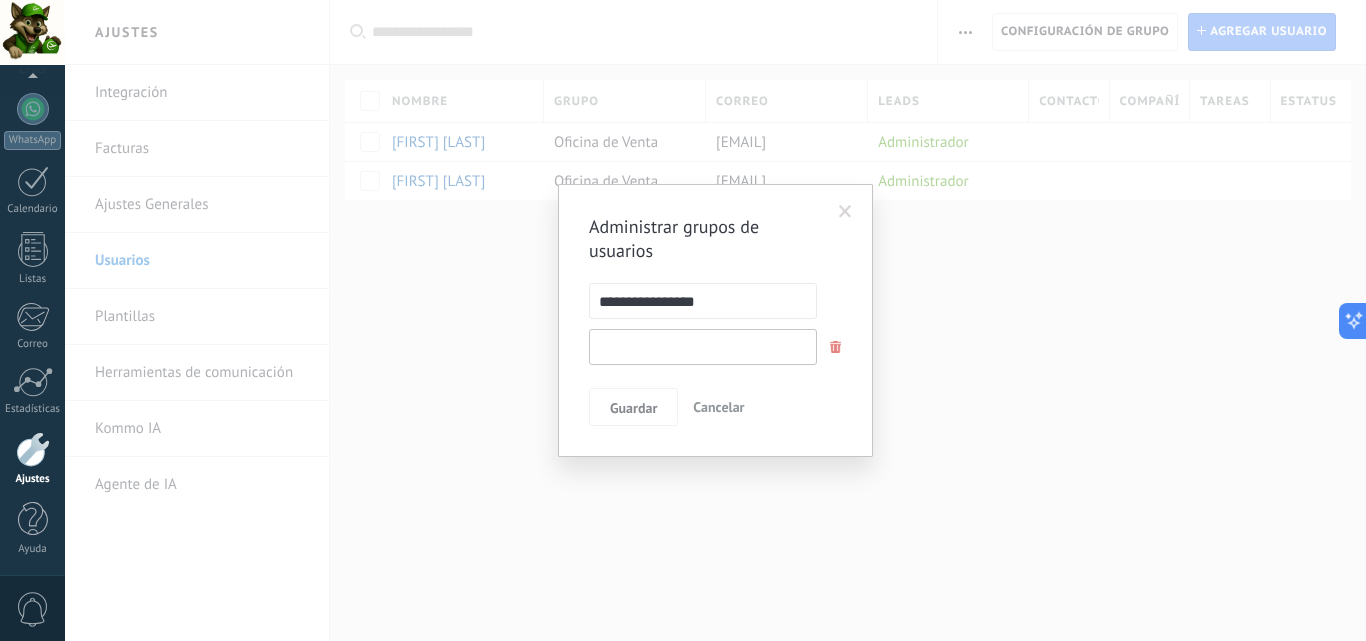 click at bounding box center (703, 347) 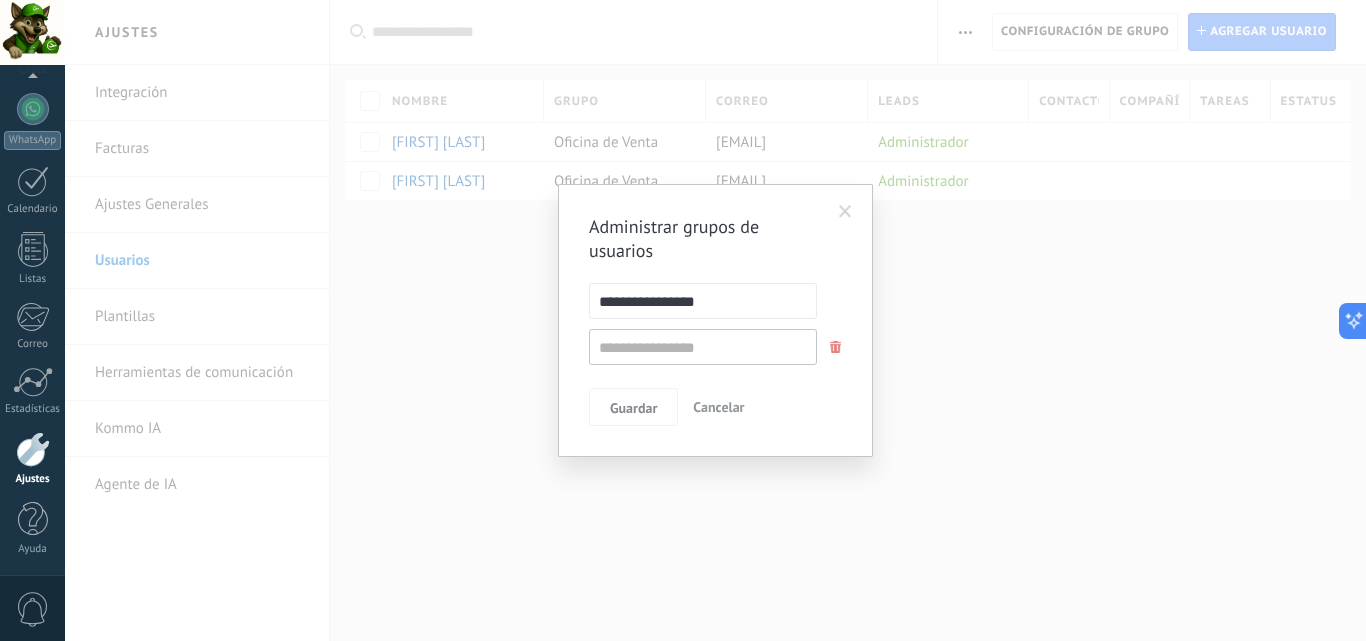 click on "Cancelar" at bounding box center (718, 407) 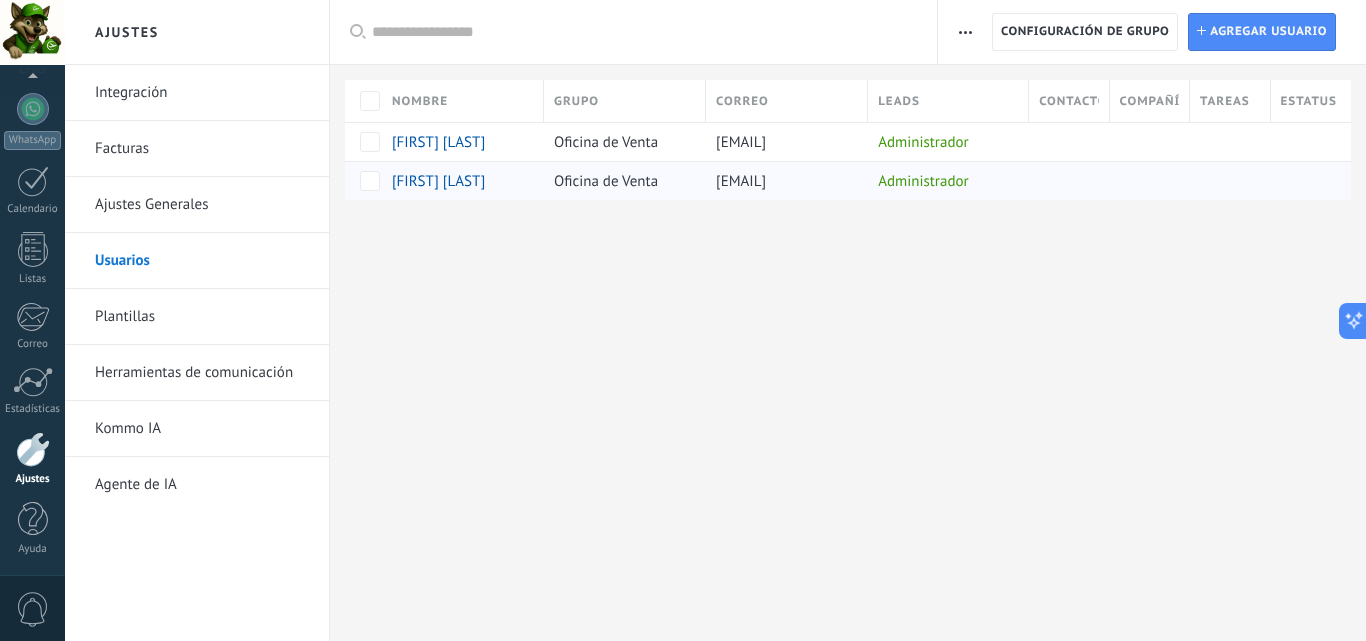 drag, startPoint x: 799, startPoint y: 183, endPoint x: 899, endPoint y: 184, distance: 100.005 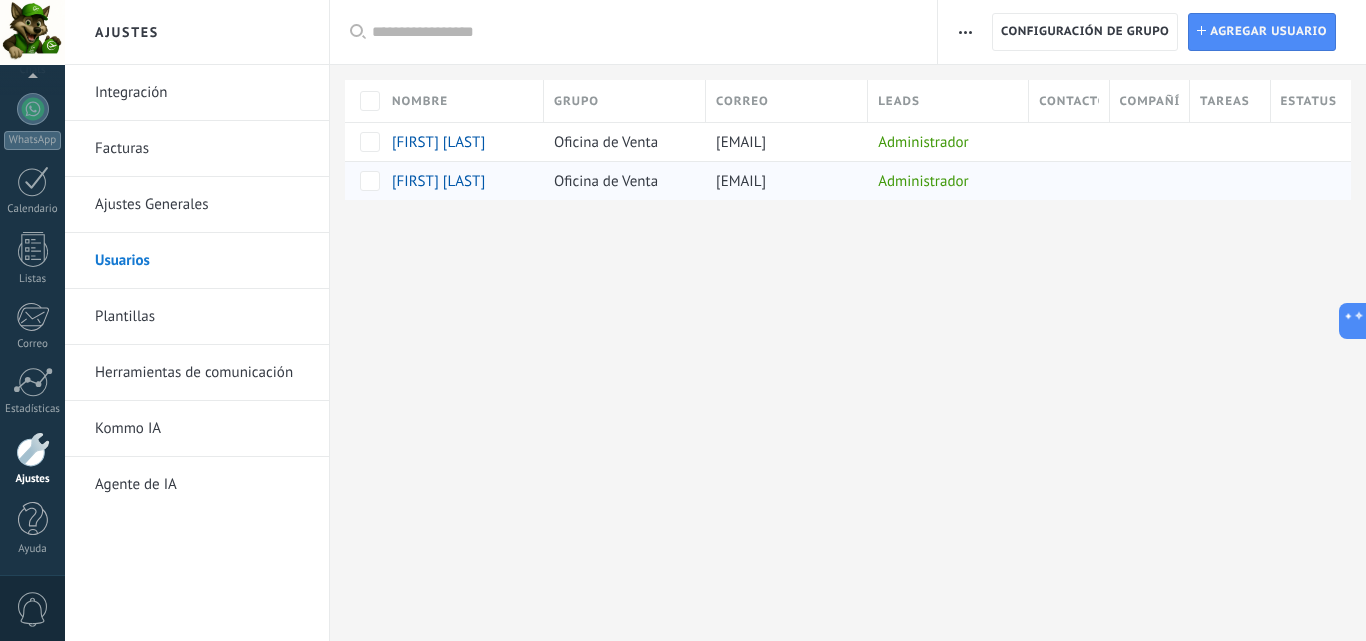 click on "Andres Brand" at bounding box center (438, 181) 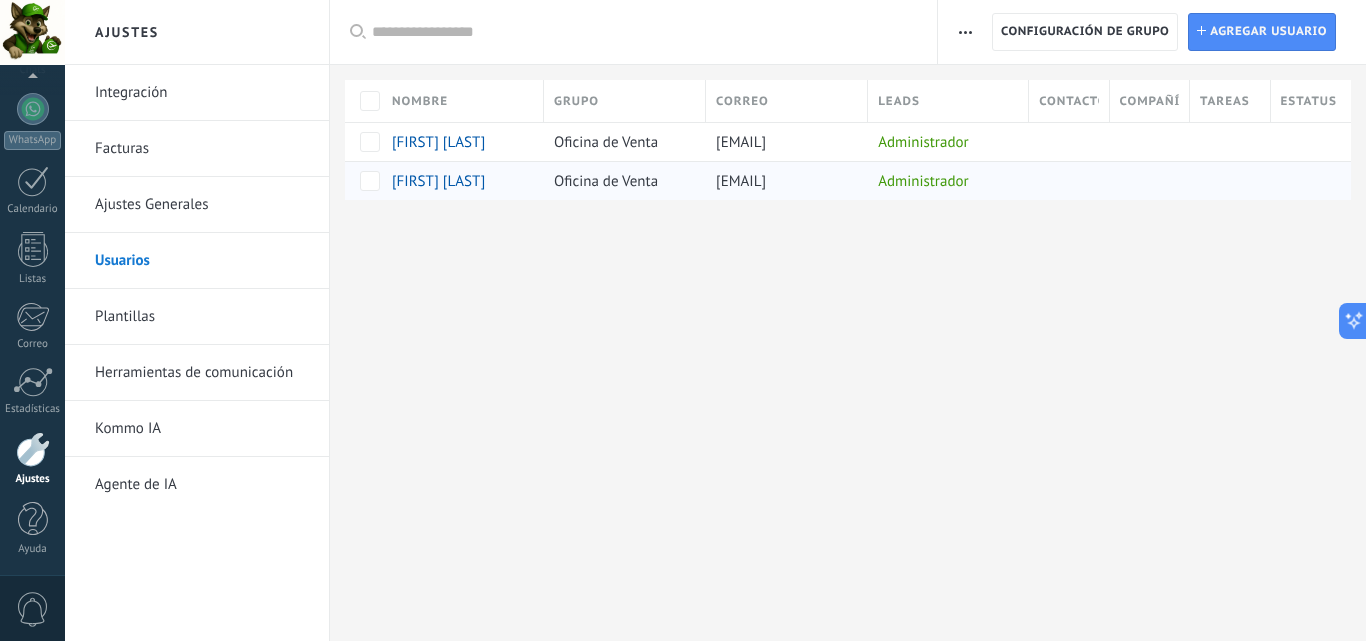 click on "Administrador" at bounding box center [943, 181] 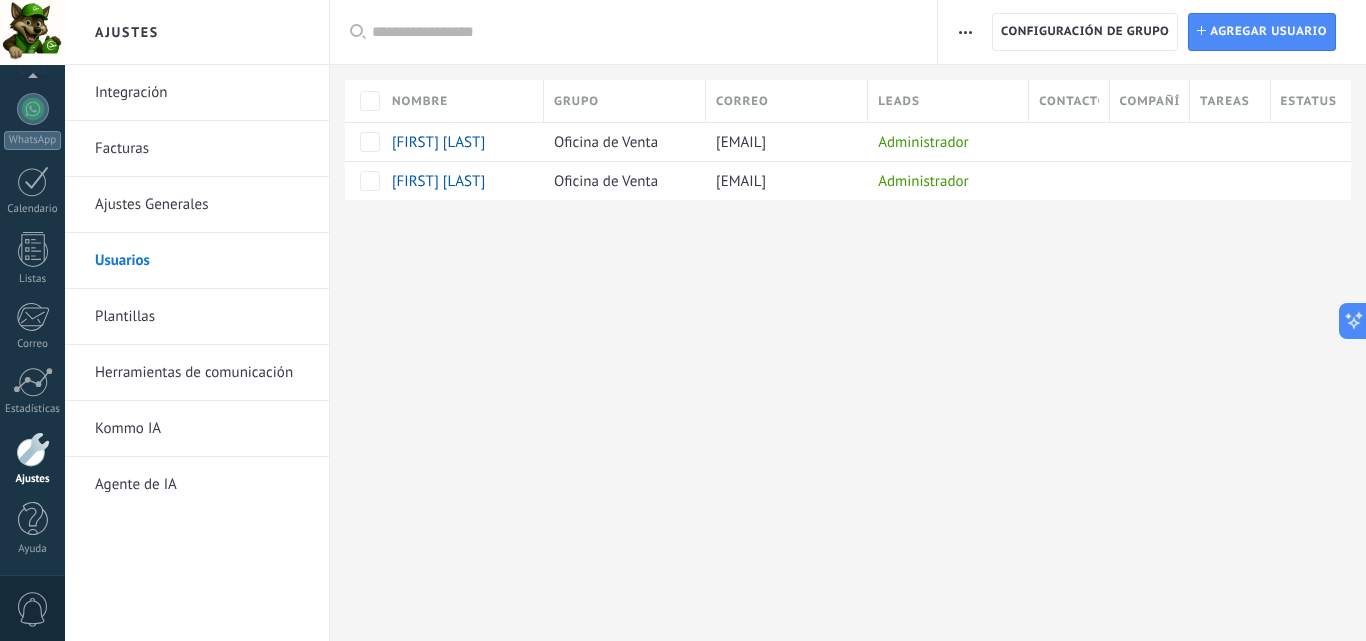 click at bounding box center [848, 232] 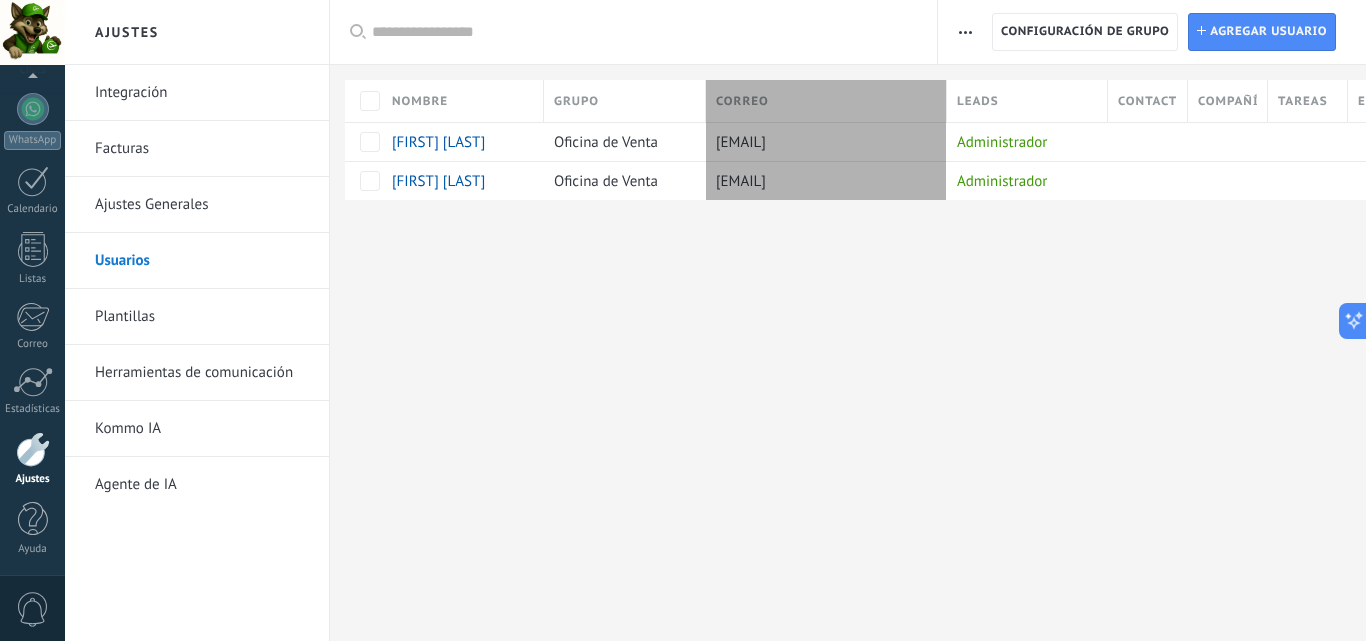 type on "**********" 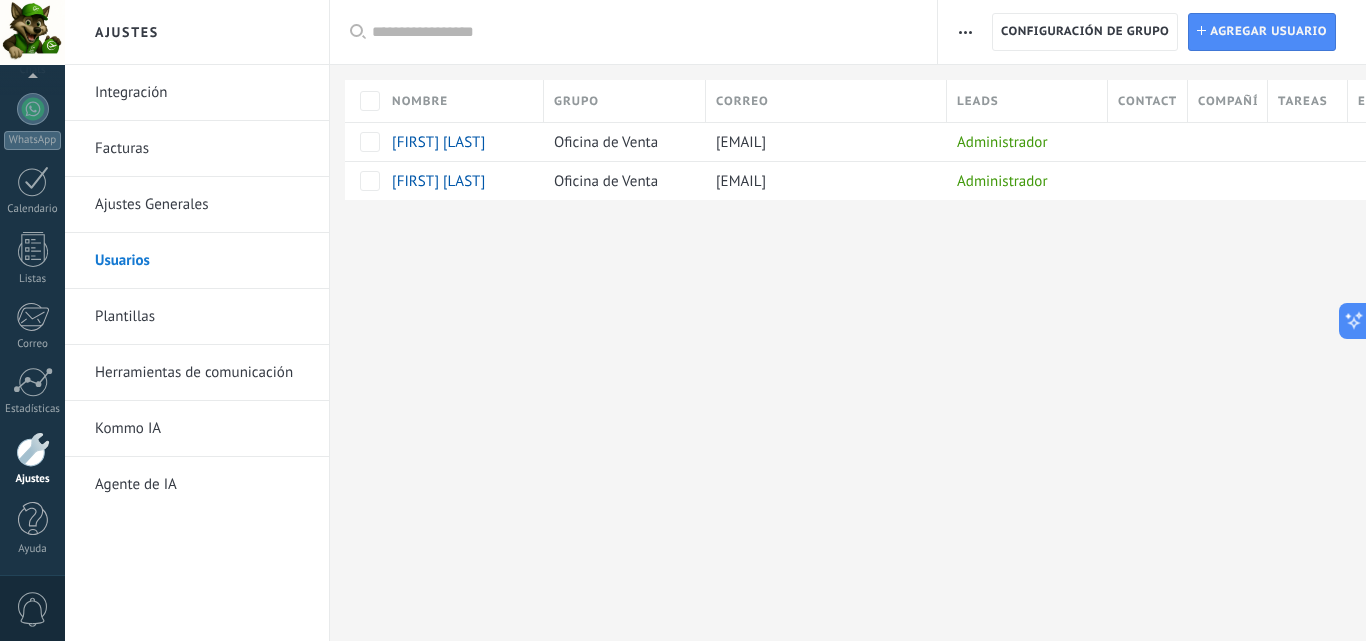 drag, startPoint x: 947, startPoint y: 101, endPoint x: 1045, endPoint y: 103, distance: 98.02041 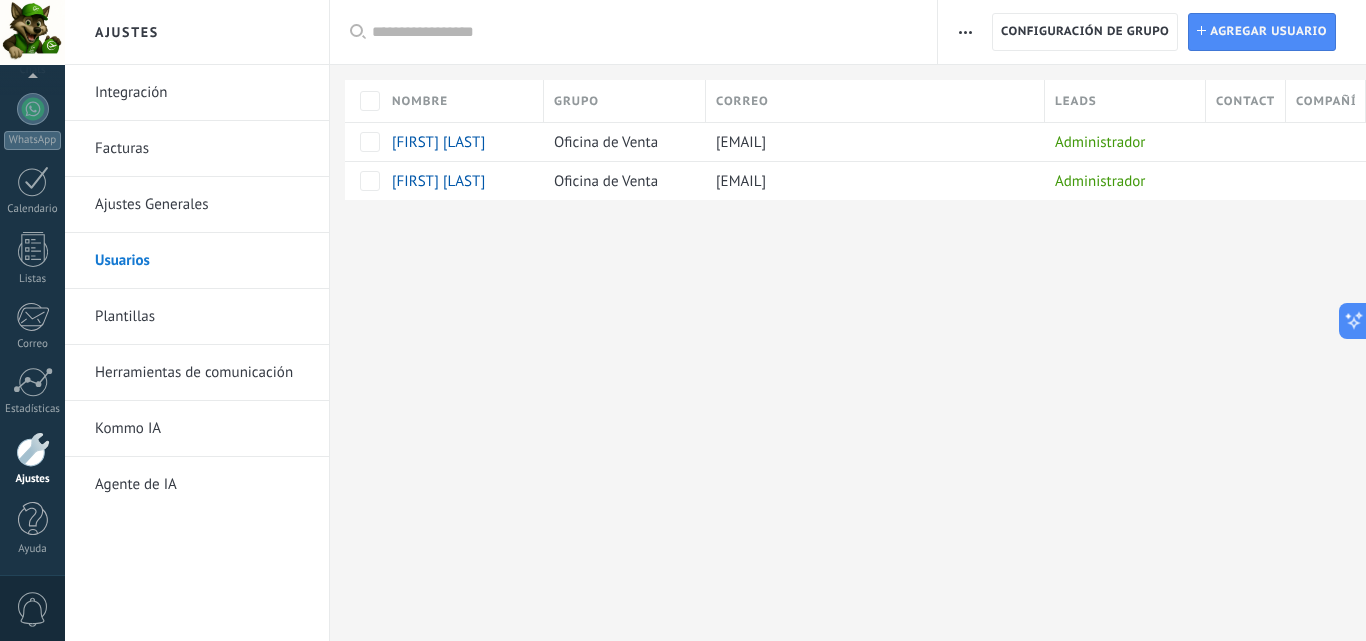 click on "Ajustes Integración Facturas Ajustes Generales Usuarios Plantillas Herramientas de comunicación Kommo IA Agente de IA Registro de autorización Lista blanca de direcciones IP Límites de actividade Configuración de grupo Configuración de grupo Instalar Agregar usuario Aplicar Usuarios activos Usuarios inactivos Todo usuarios Administrador Usuarios libres Verificación en 2-pasos Guardar Seleccionar todo Oficina de Venta Usuarios libres Todos los grupos Seleccionar todo Administrador Todos los roles Ninguno Usuarios activos Usuarios inactivos Usuarios activos Seleccionar todo Usuarios con verificación en 2 pasos Usuarios sin verificación en 2 pasos Todos los tipos de verificación Aplicar Restablecer Nombre Grupo Correo Leads Contactos Compañías Tareas Estatus           Francisco Ceballos Oficina de Venta francisco.ceballos@intershipping.com.co Administrador           Andres Brand Oficina de Venta andres.brand@intershipping.com.co Administrador Lamentablemente, no hay elementos con estos parámetros." at bounding box center (715, 320) 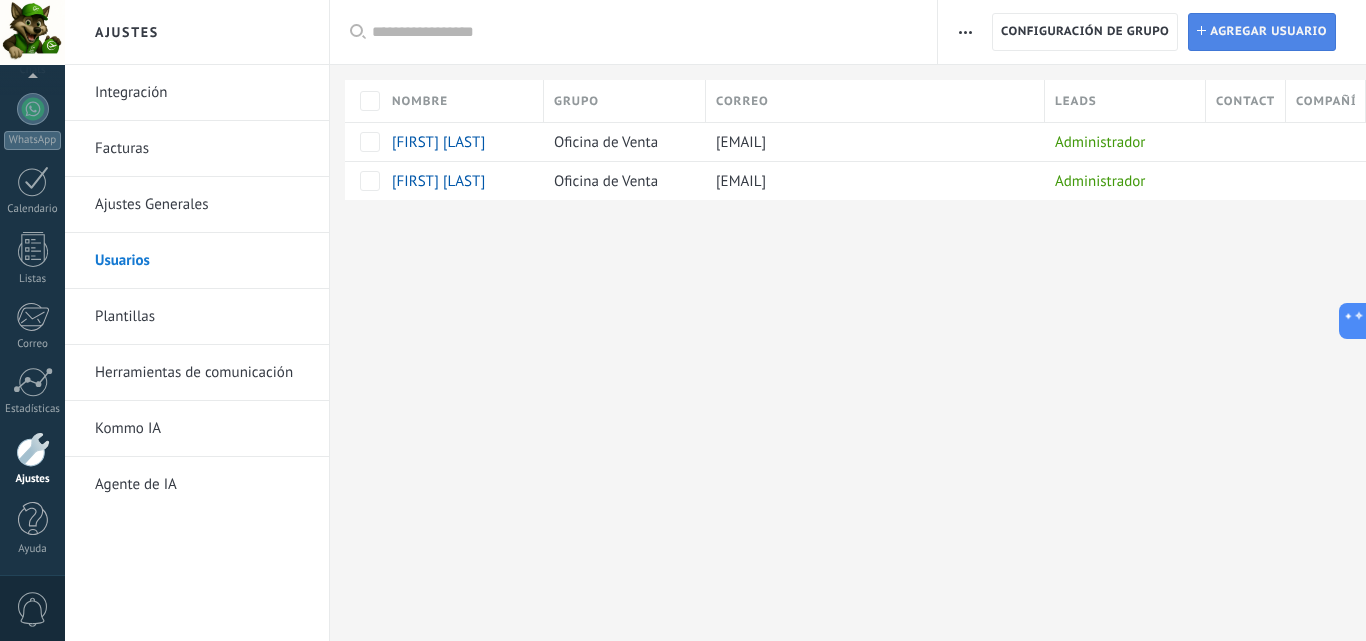 click on "Agregar usuario" at bounding box center [1268, 32] 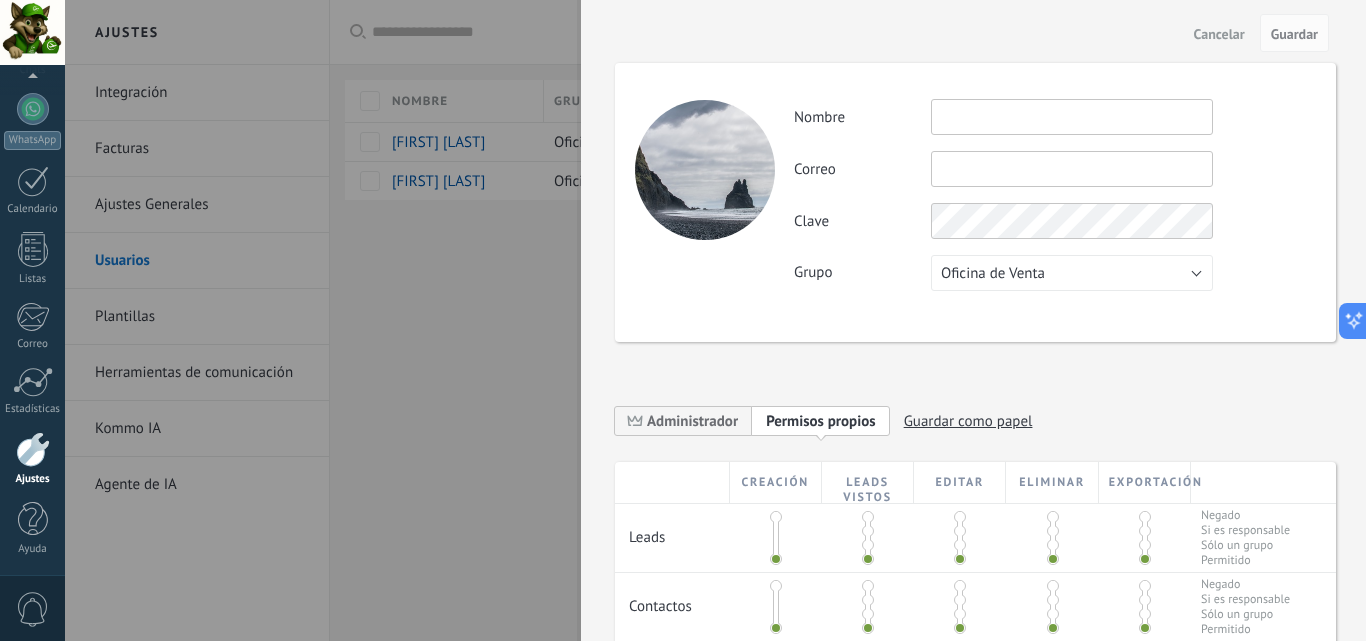 click on "Cancelar" at bounding box center [1219, 34] 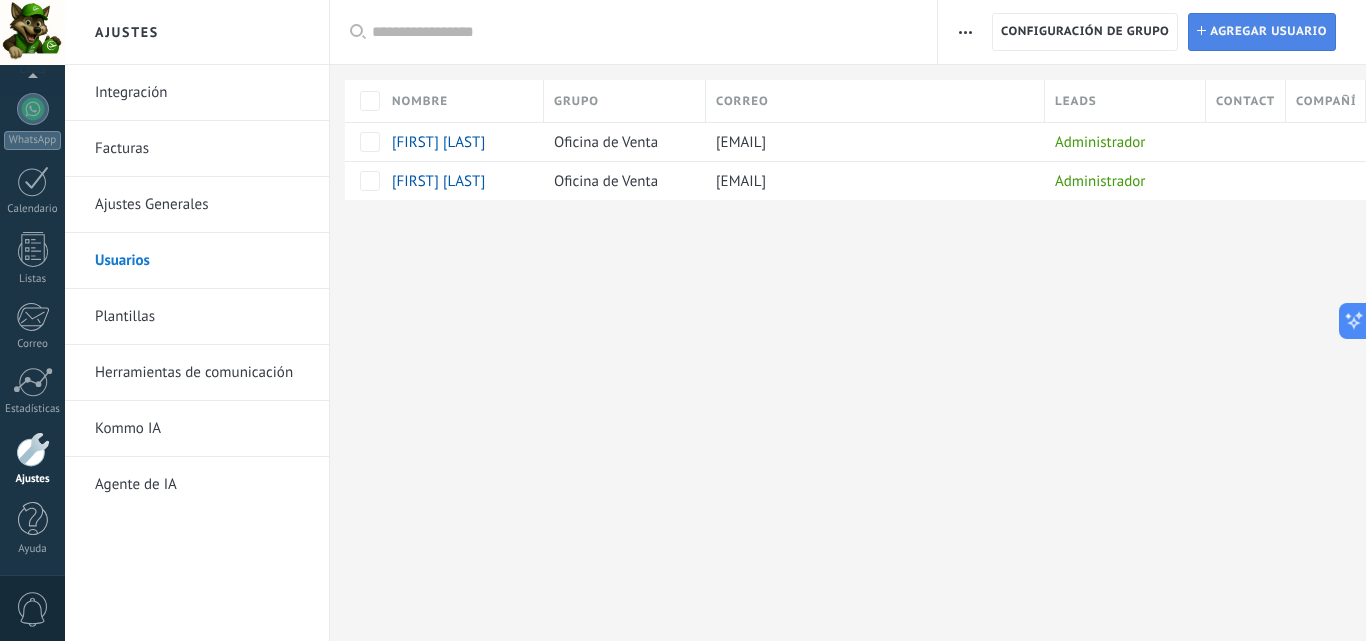 click on "Agregar usuario" at bounding box center [1268, 32] 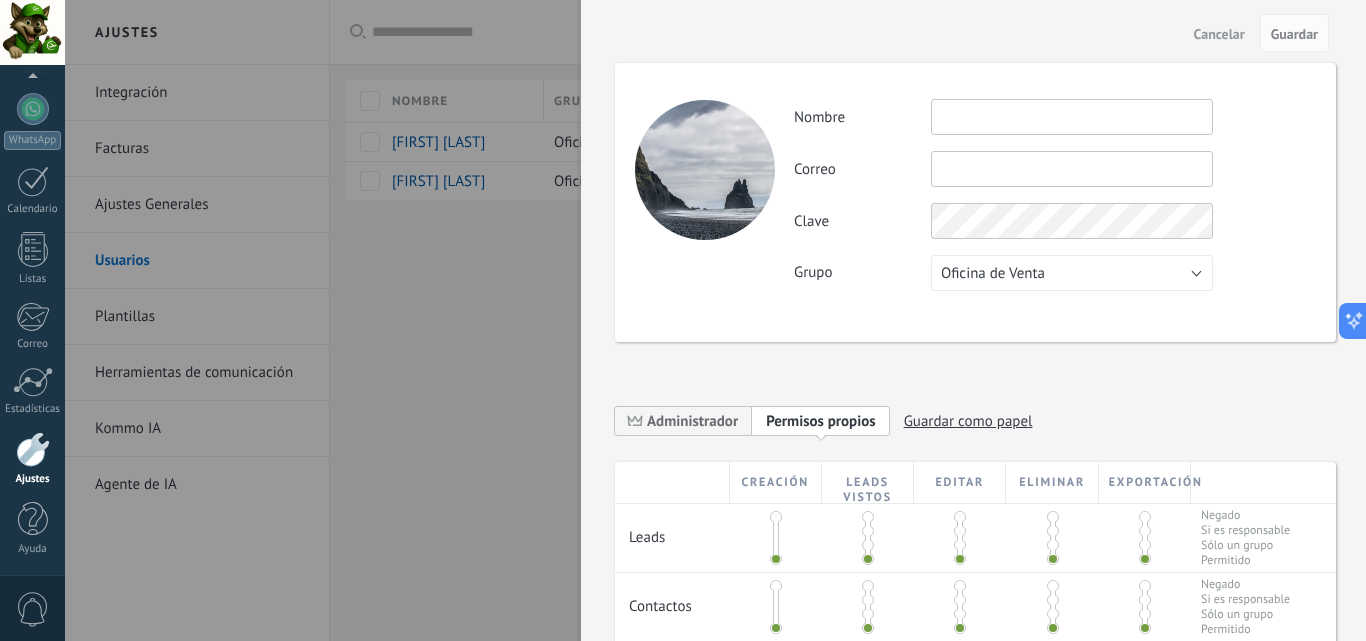 click at bounding box center (1072, 117) 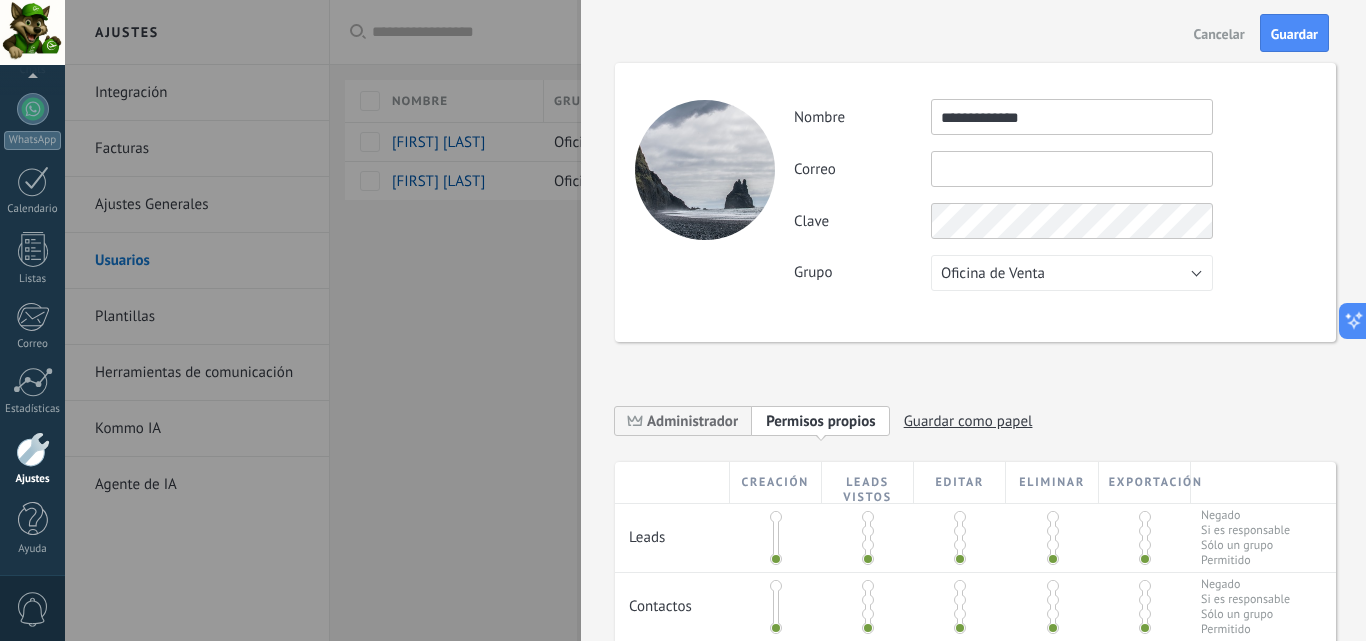 type on "**********" 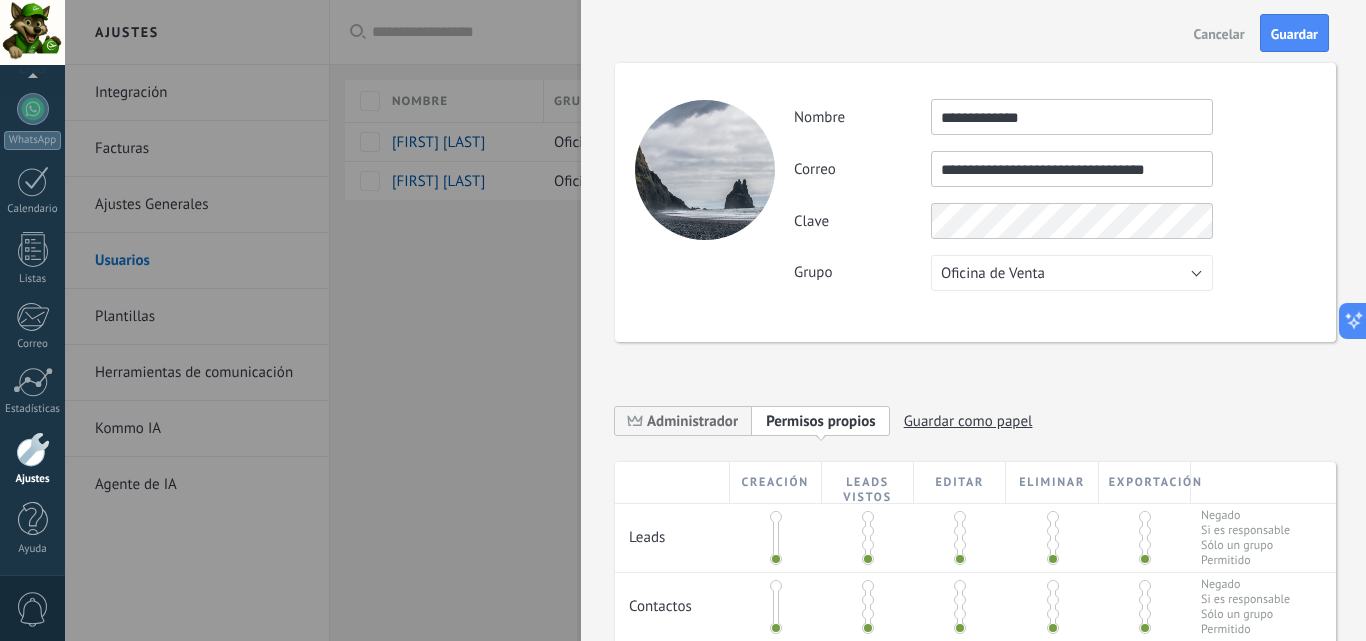 click on "**********" at bounding box center (1054, 195) 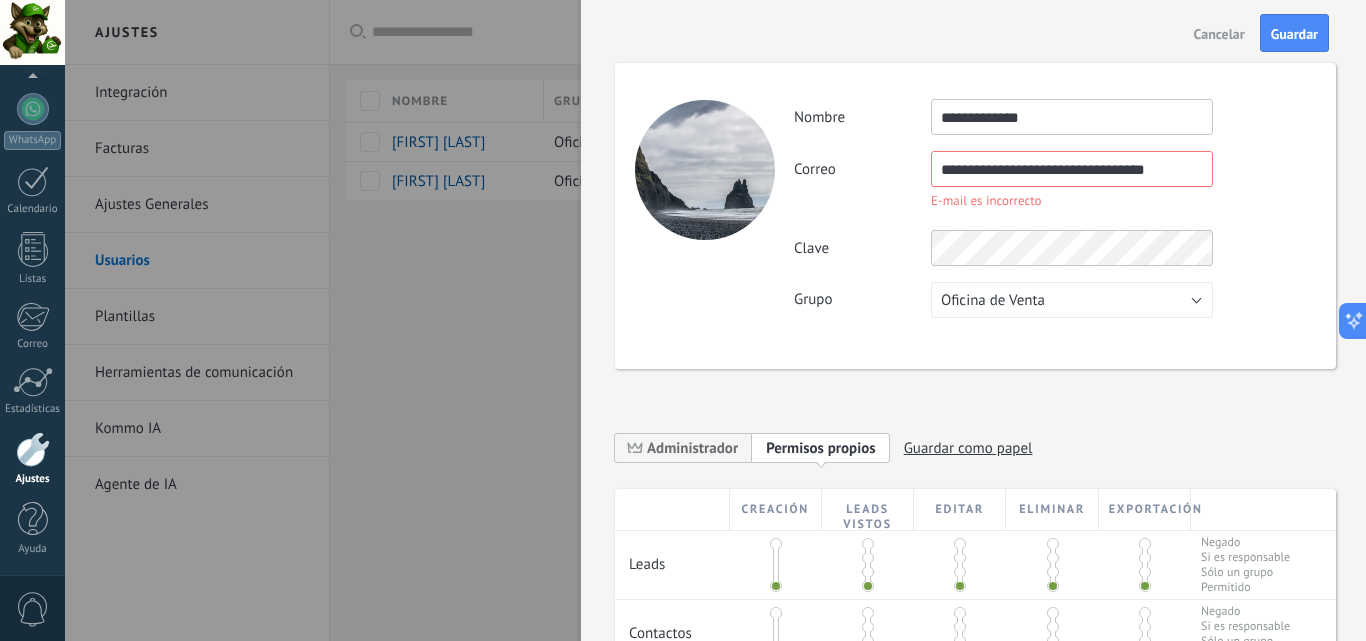 click on "**********" at bounding box center [1072, 169] 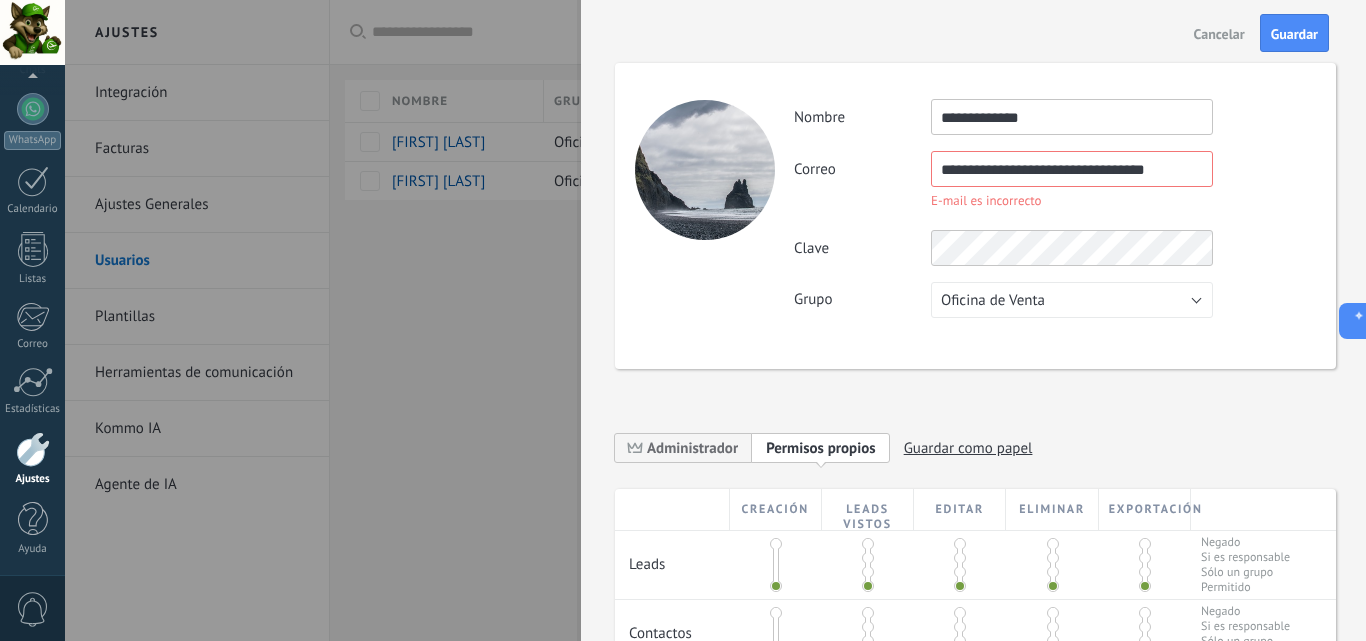 click on "**********" at bounding box center [1072, 169] 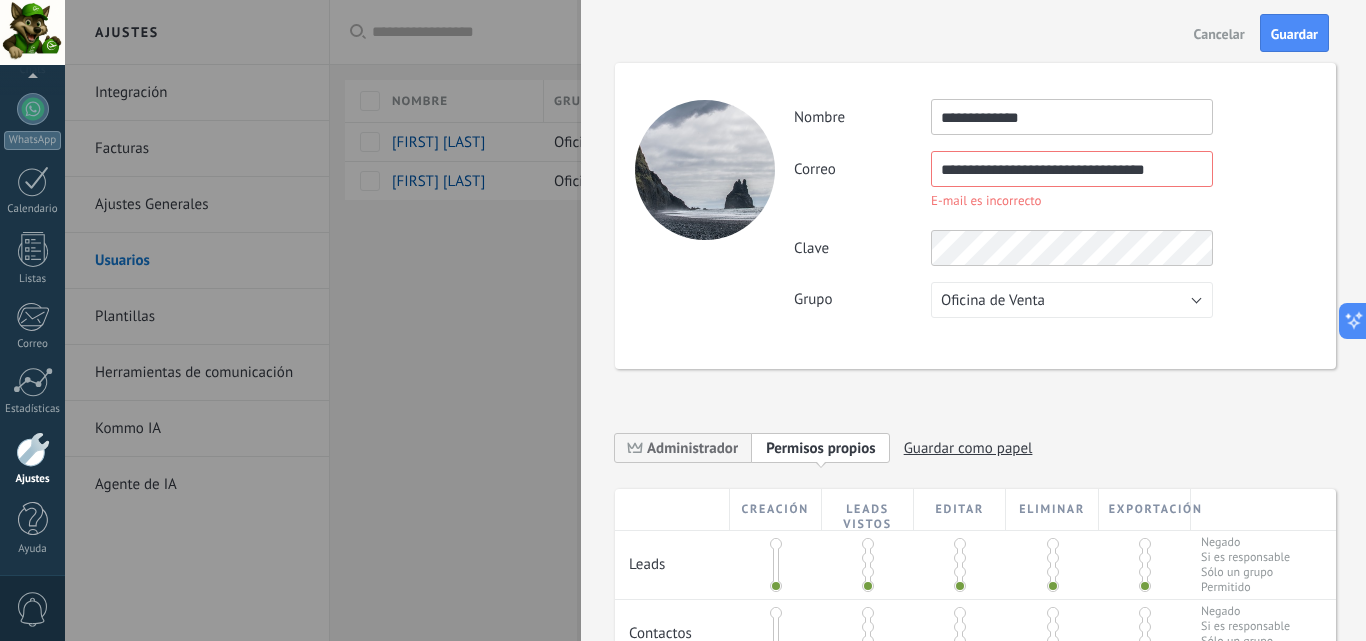 type on "**********" 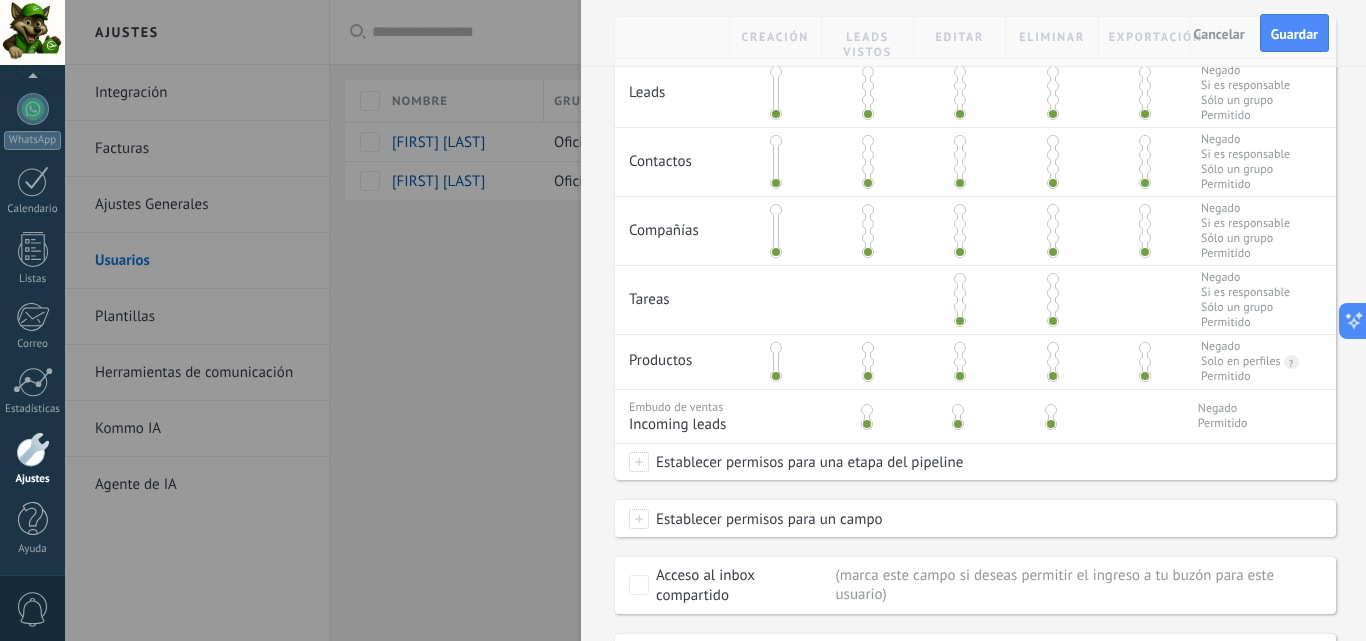 scroll, scrollTop: 345, scrollLeft: 0, axis: vertical 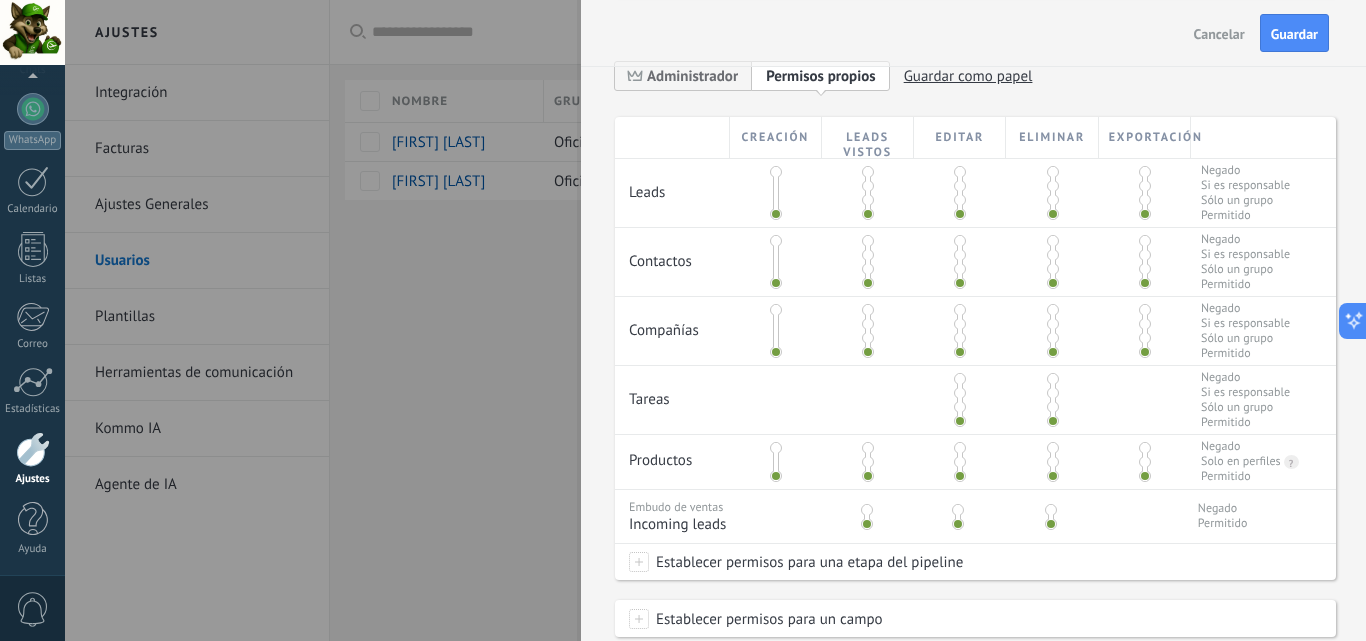 click at bounding box center [1053, 241] 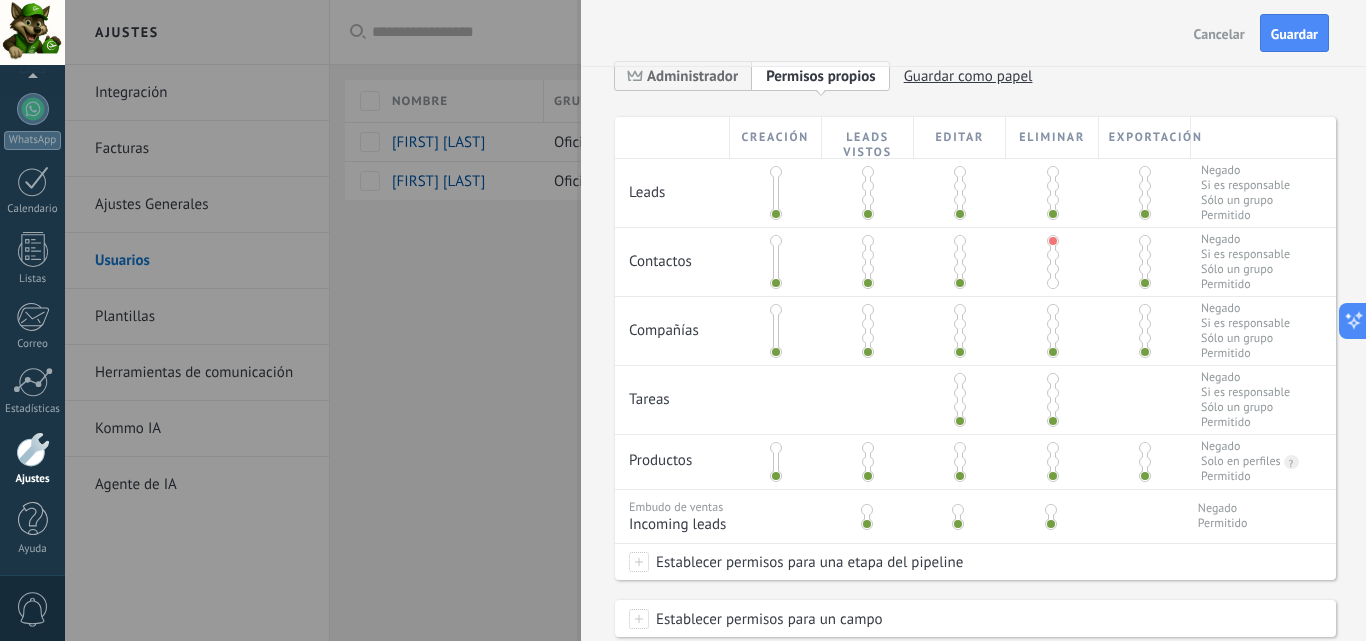 click at bounding box center [1145, 241] 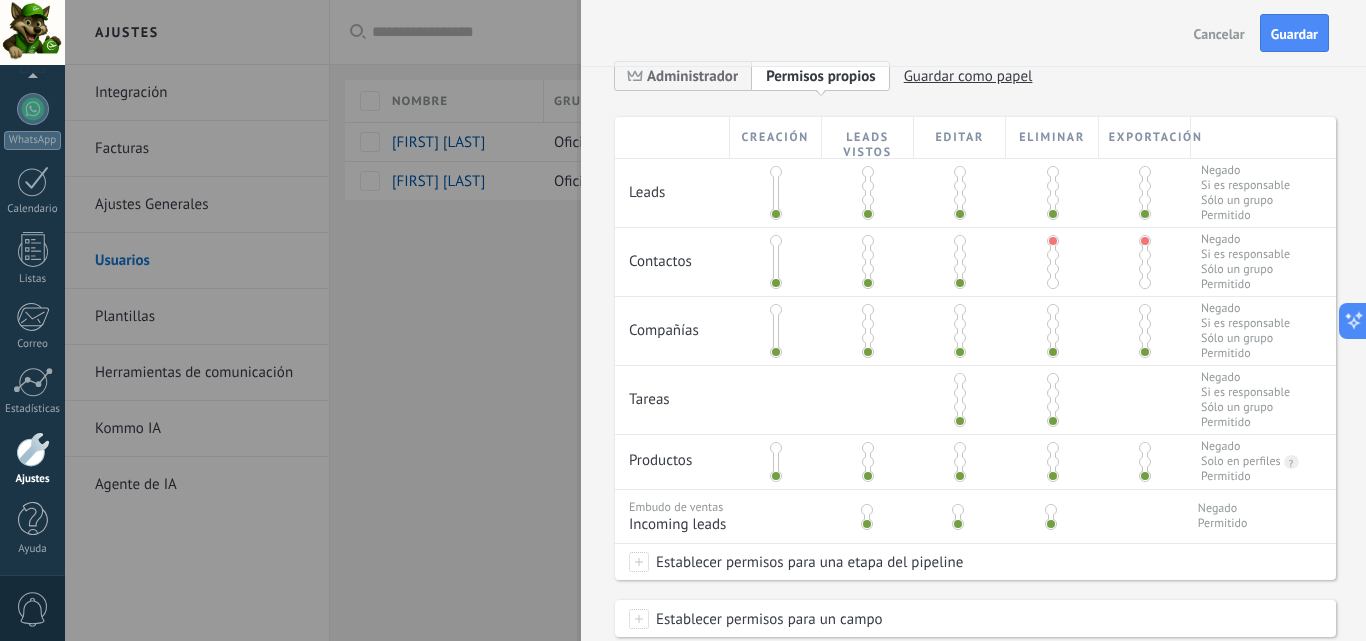 click at bounding box center [1053, 310] 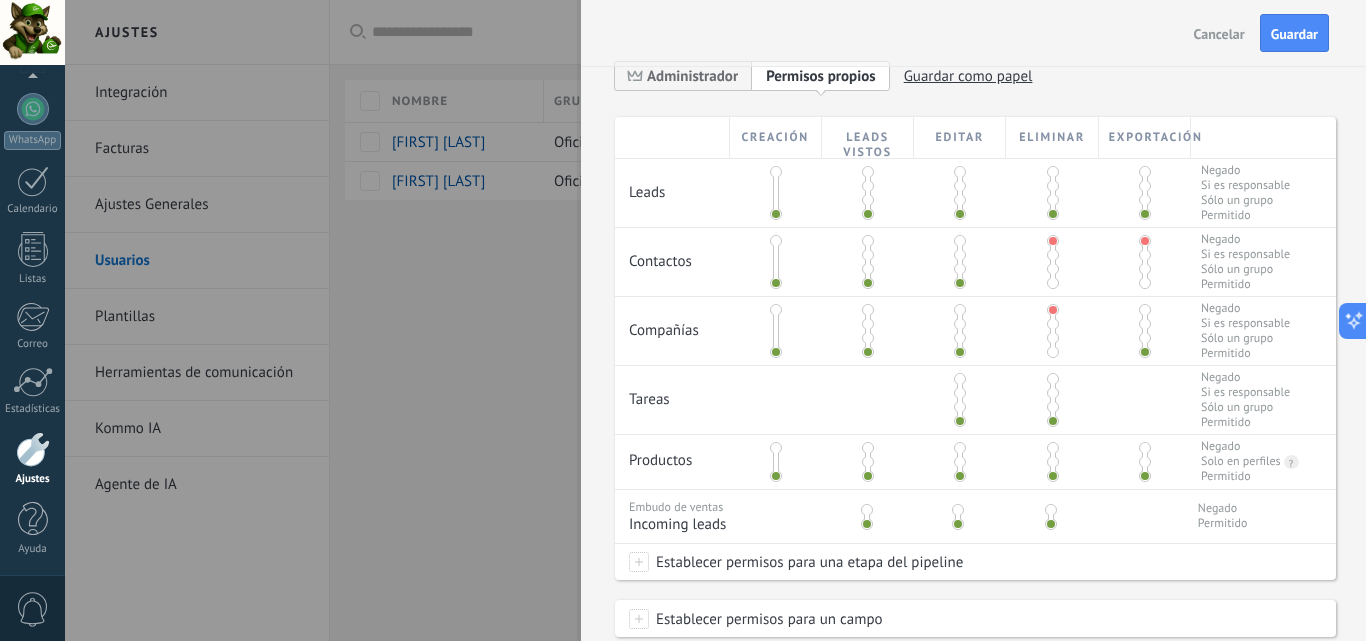 click at bounding box center (1145, 310) 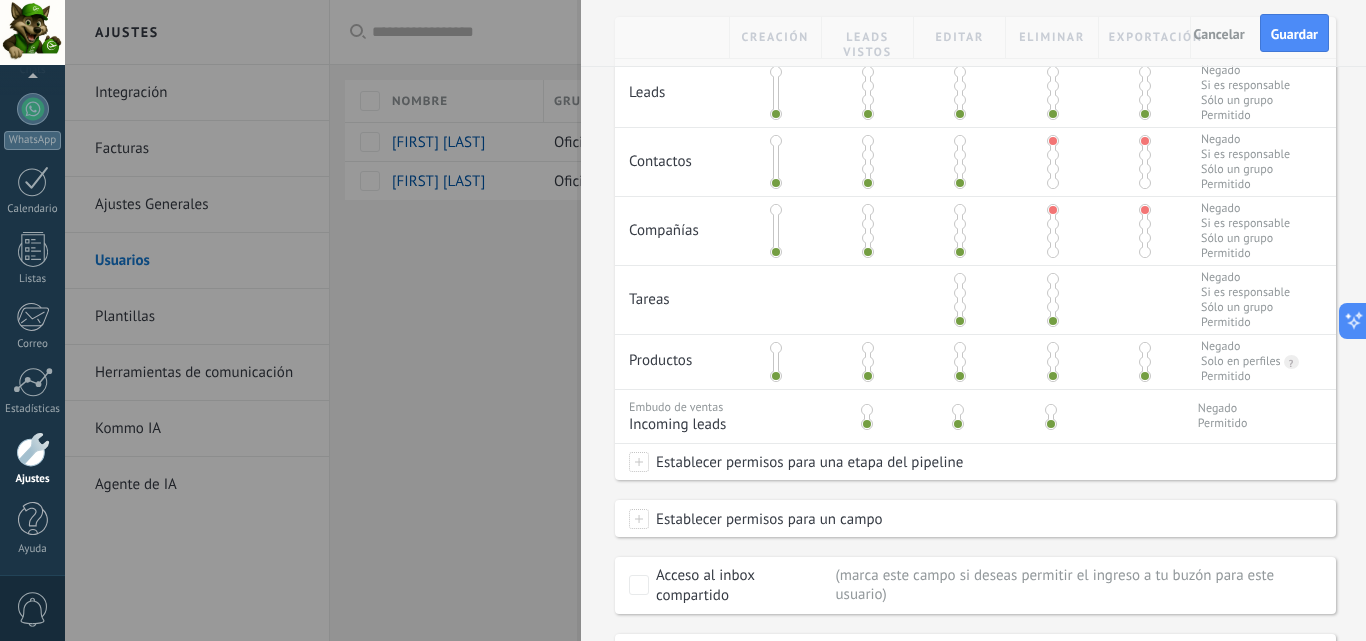 scroll, scrollTop: 545, scrollLeft: 0, axis: vertical 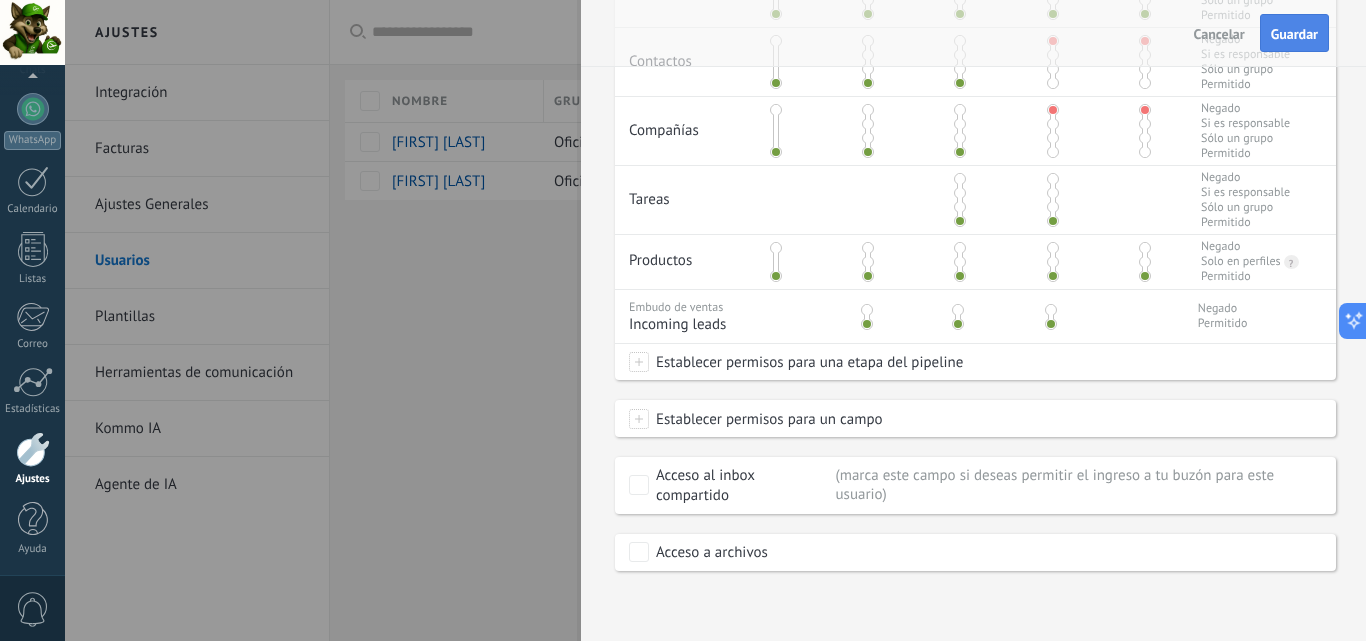 click on "Guardar" at bounding box center (1294, 34) 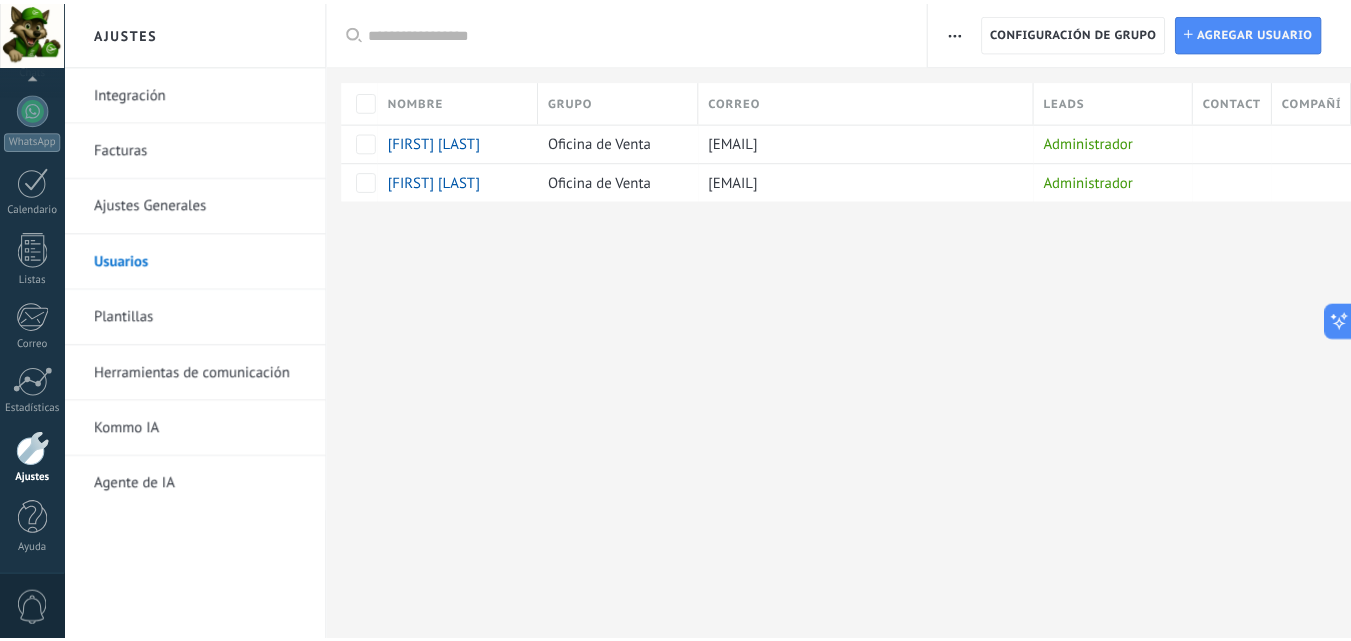 scroll, scrollTop: 0, scrollLeft: 0, axis: both 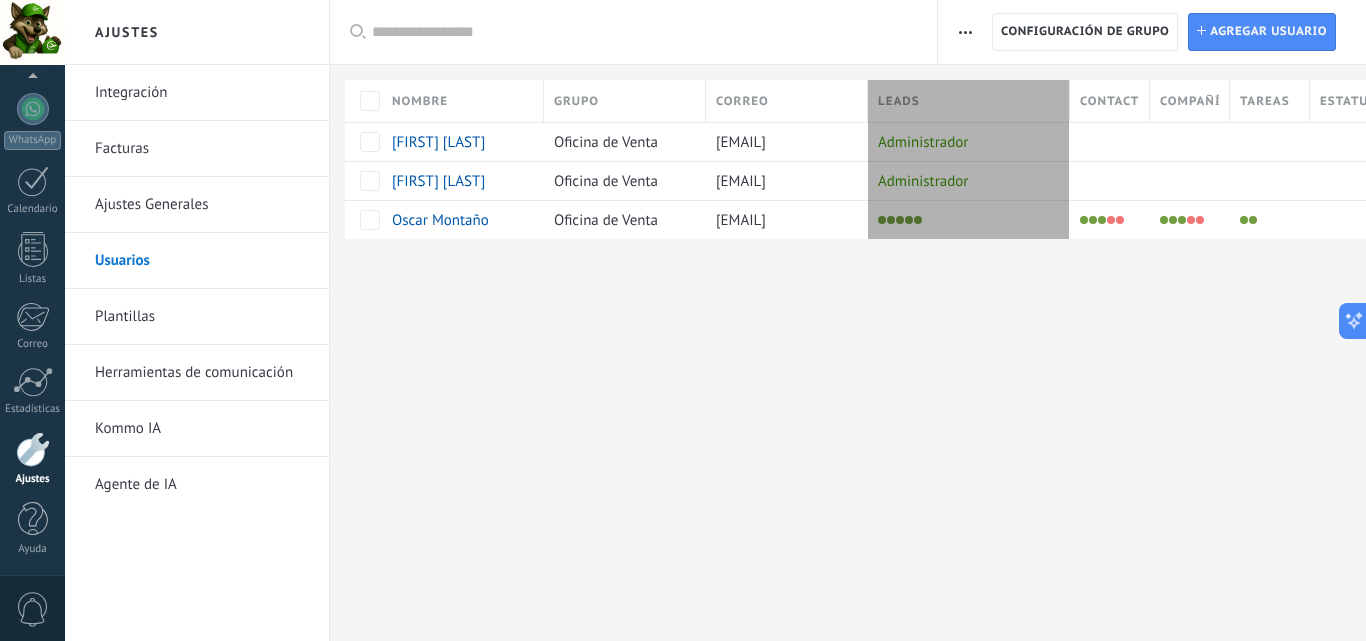 drag, startPoint x: 1030, startPoint y: 99, endPoint x: 1071, endPoint y: 99, distance: 41 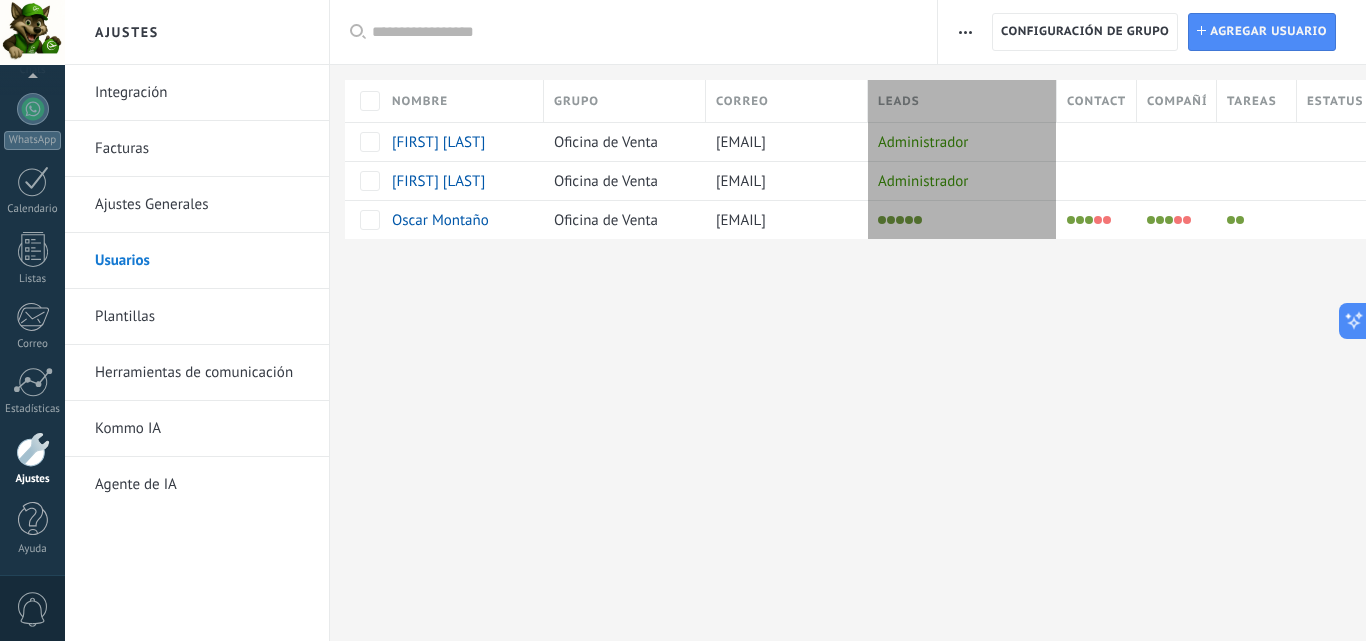 drag, startPoint x: 1068, startPoint y: 99, endPoint x: 1045, endPoint y: 105, distance: 23.769728 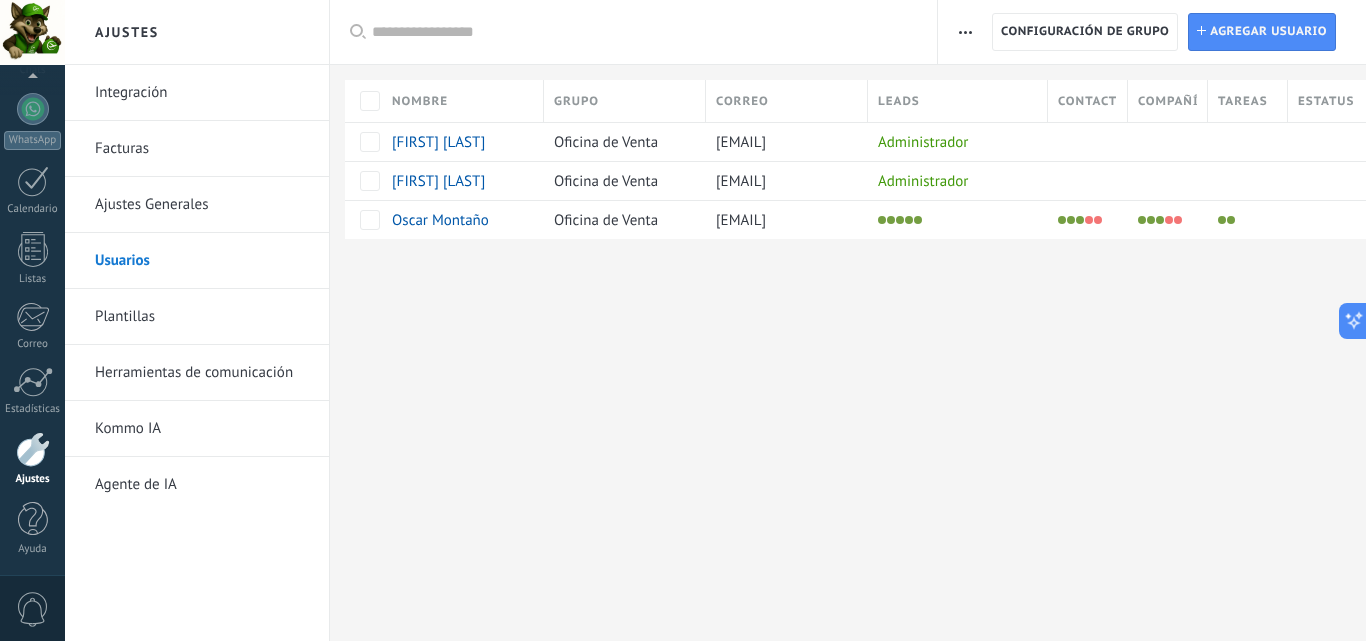 click on "Agente de IA" at bounding box center (202, 485) 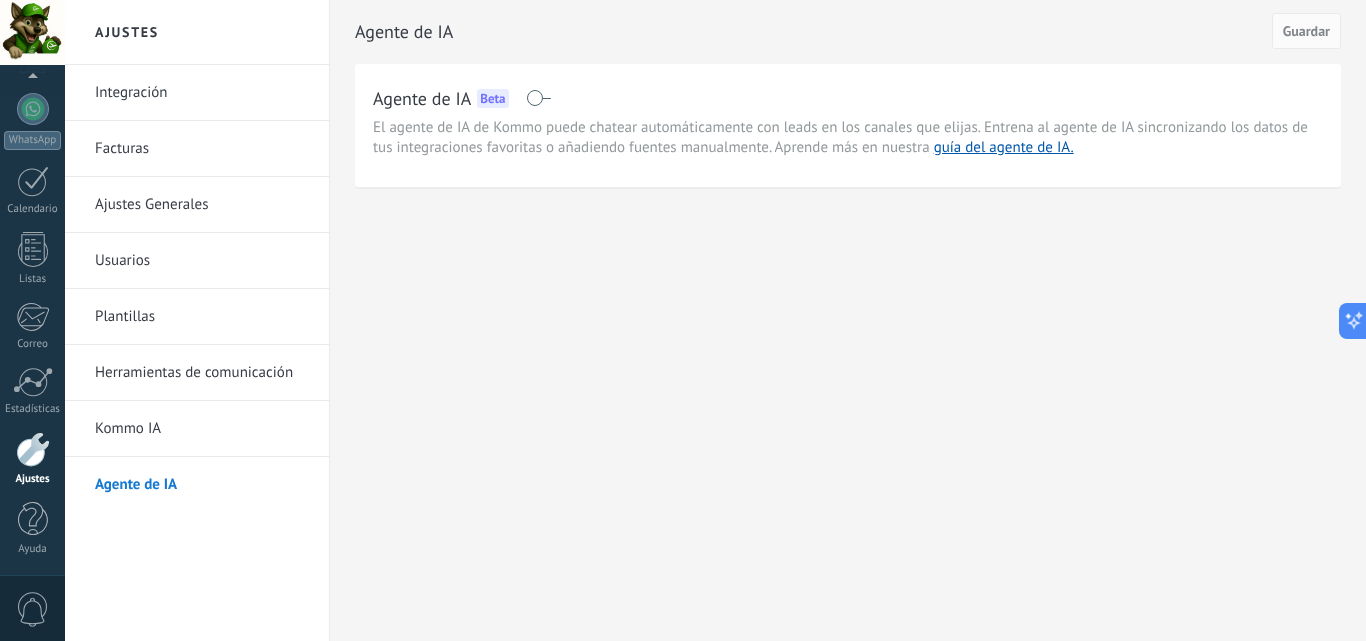 click at bounding box center [538, 98] 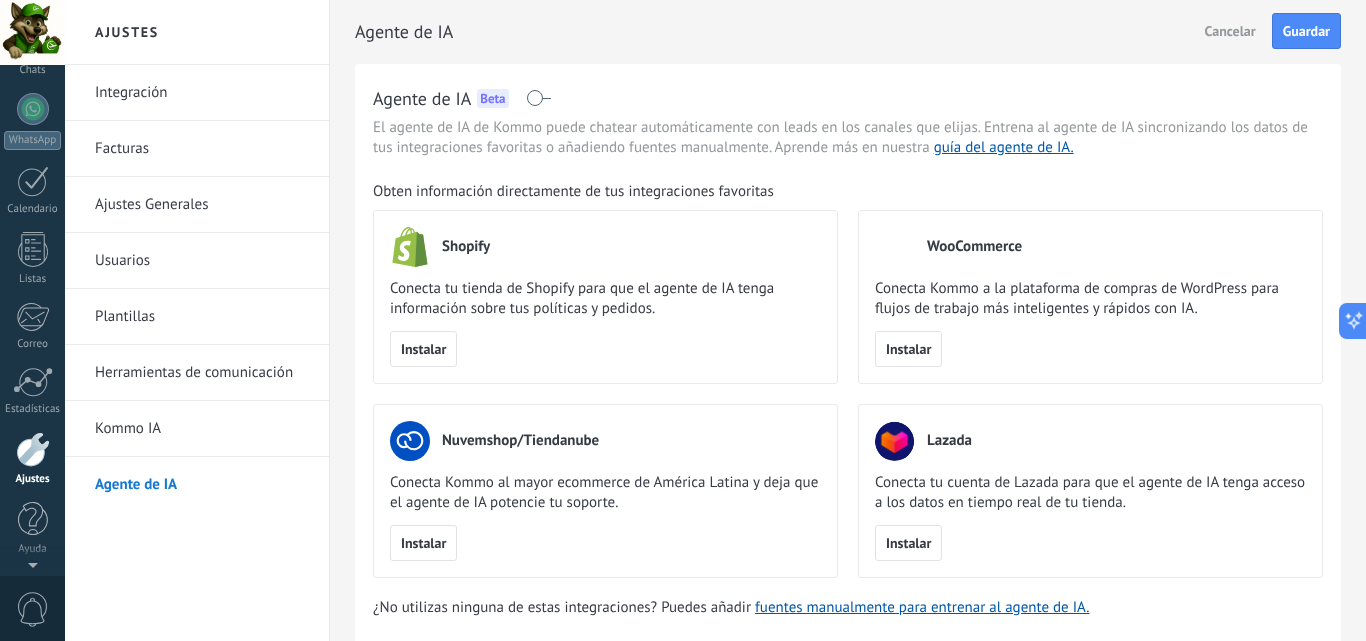 scroll, scrollTop: 0, scrollLeft: 0, axis: both 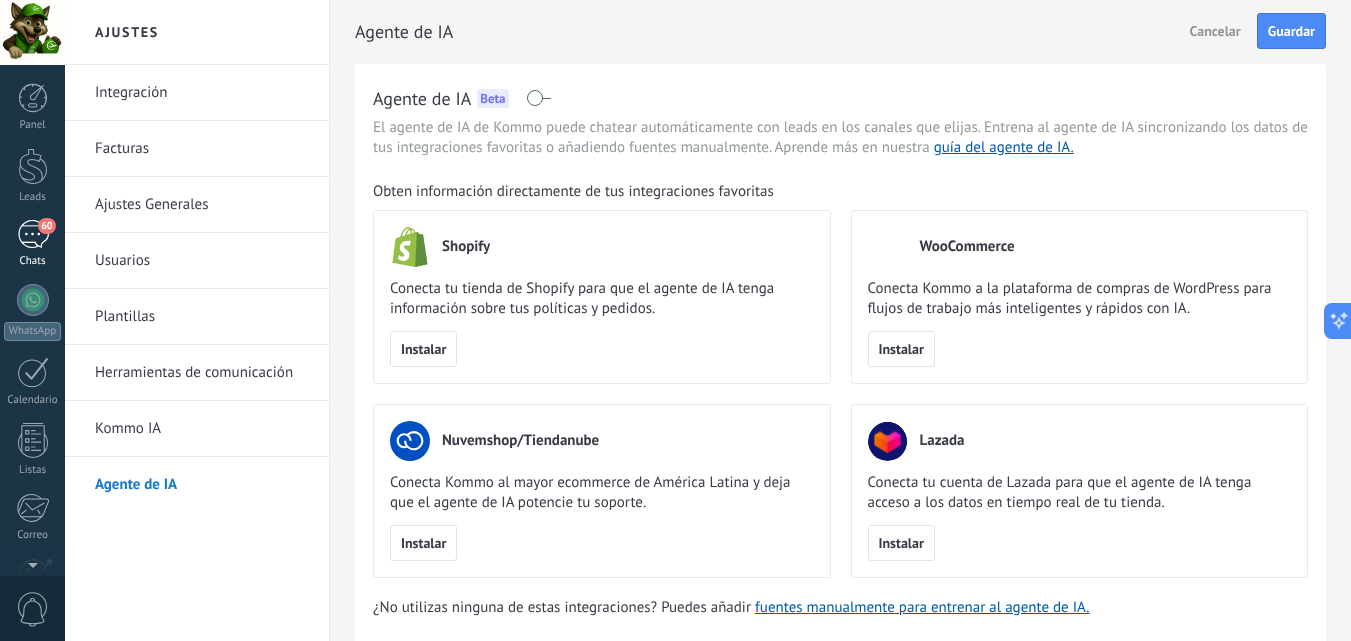 click on "60" at bounding box center (46, 226) 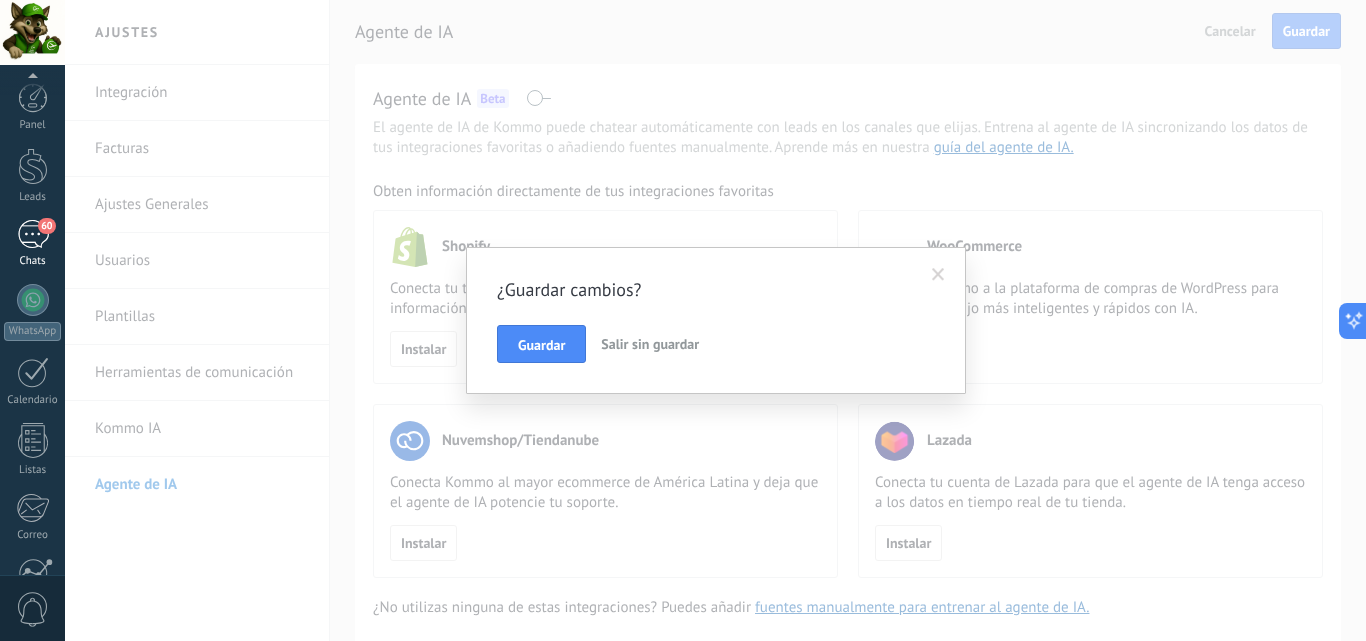 scroll, scrollTop: 191, scrollLeft: 0, axis: vertical 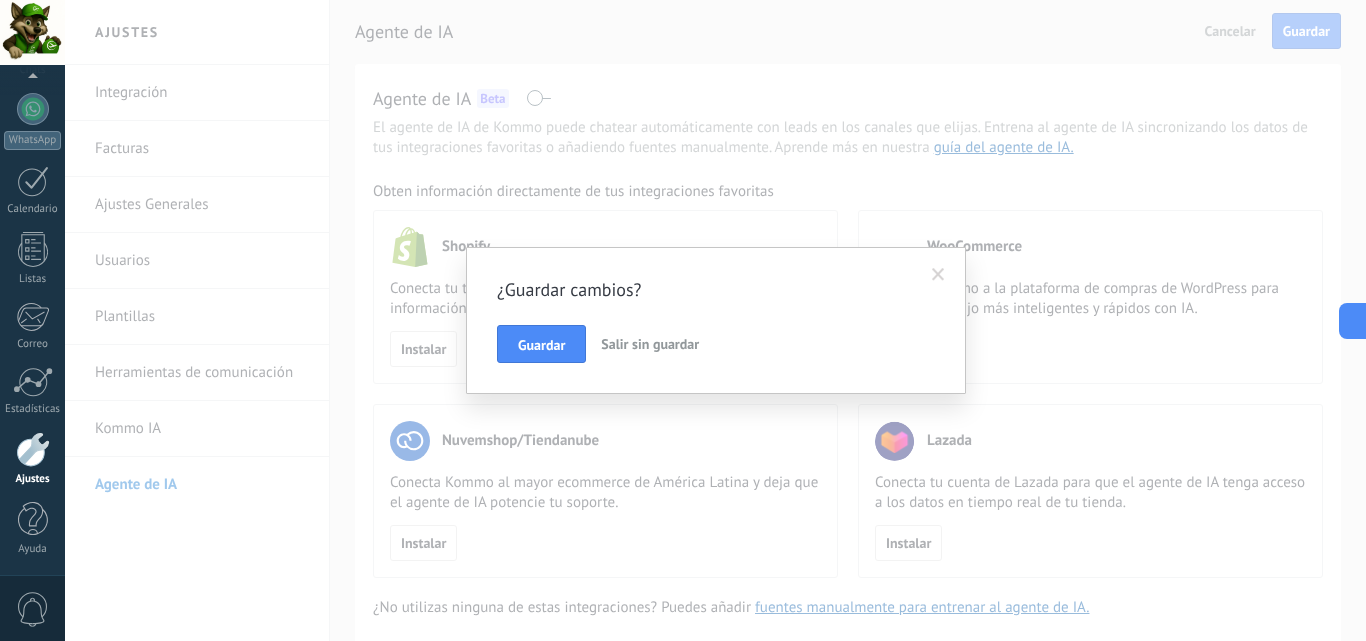 click on "Salir sin guardar" at bounding box center (650, 344) 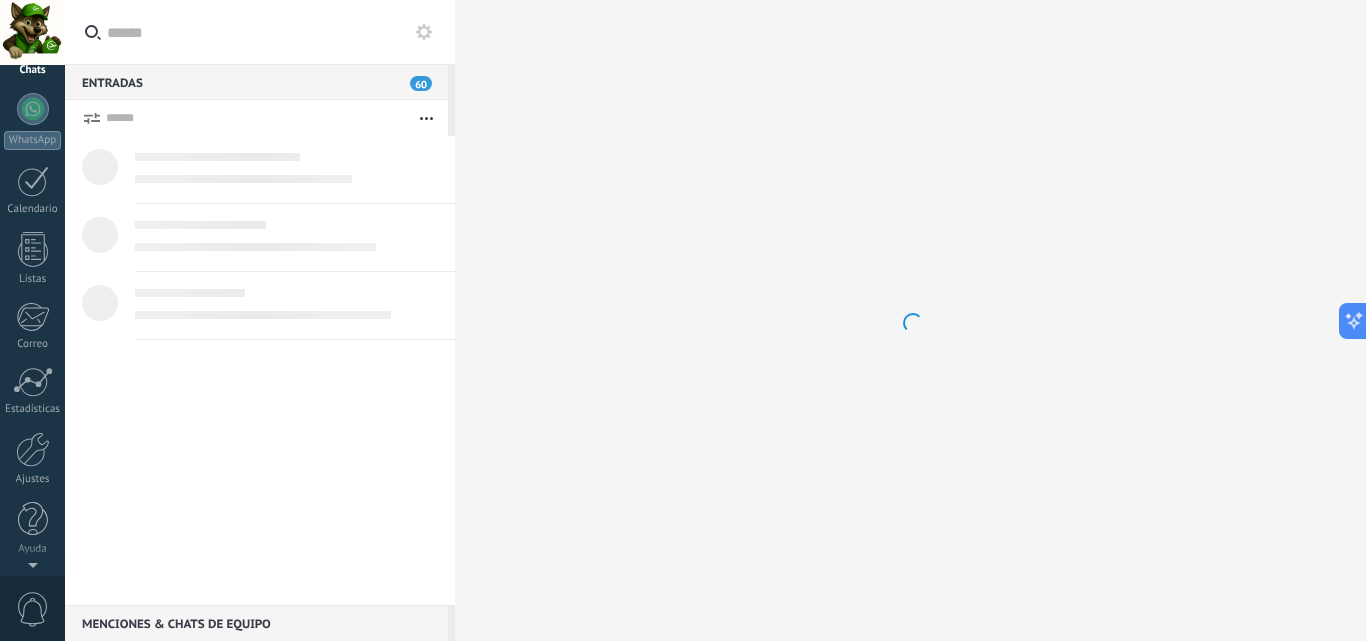 scroll, scrollTop: 0, scrollLeft: 0, axis: both 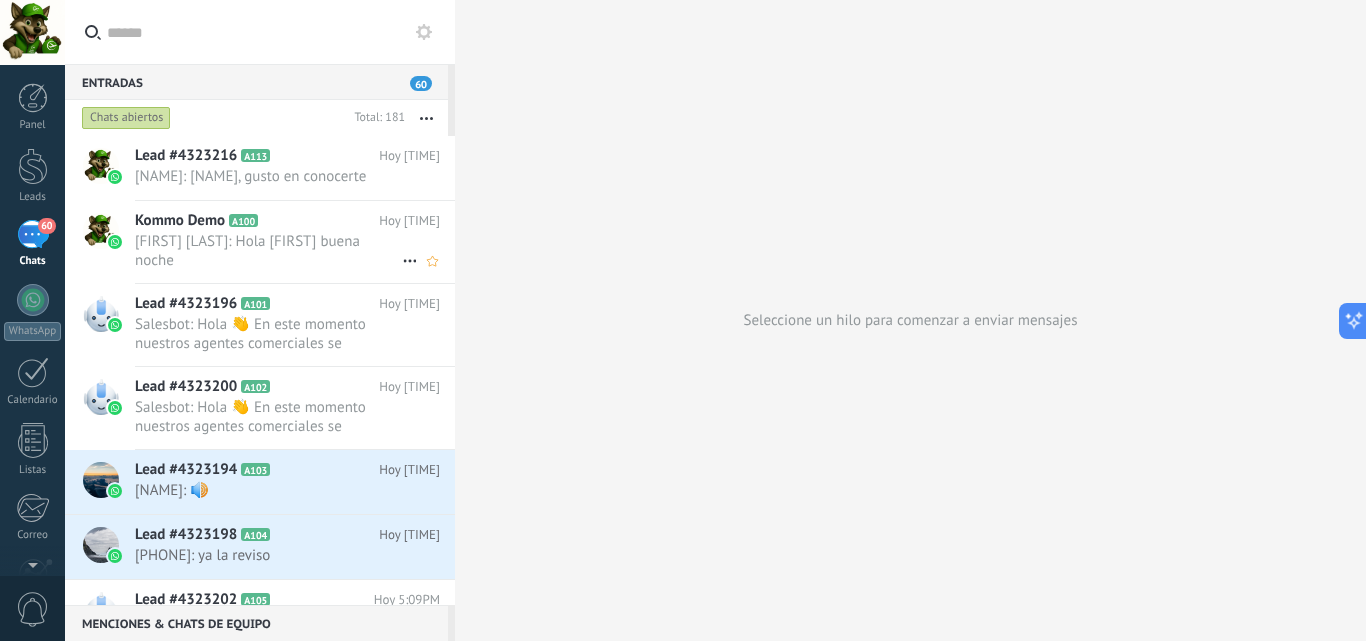 click 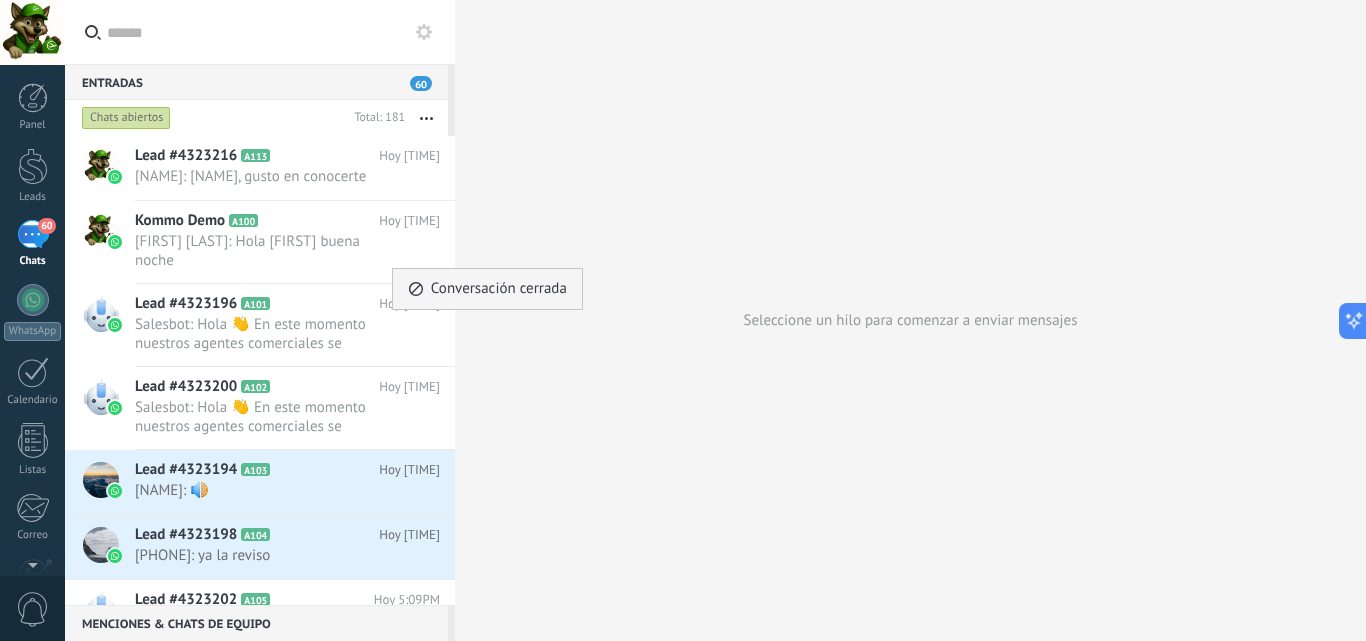 click on "Conversación cerrada" at bounding box center (499, 289) 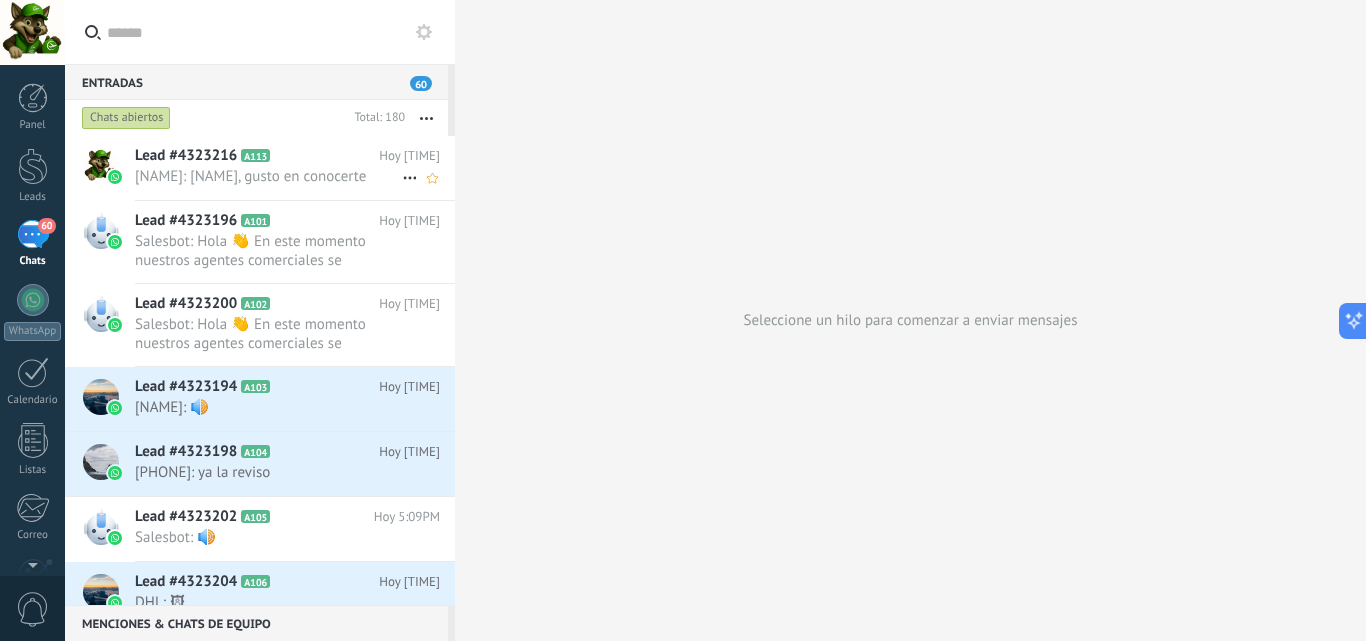 click on "Francisco Ceballos: Francisco, gusto en conocerte" at bounding box center [268, 176] 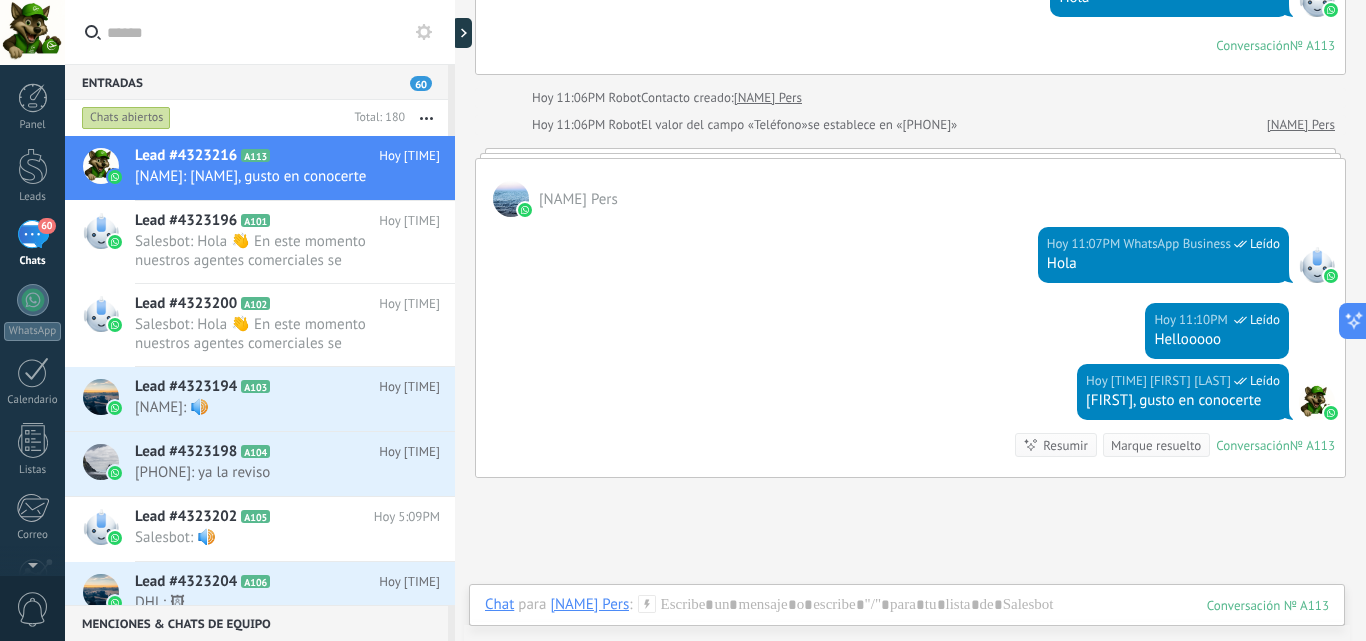 scroll, scrollTop: 1789, scrollLeft: 0, axis: vertical 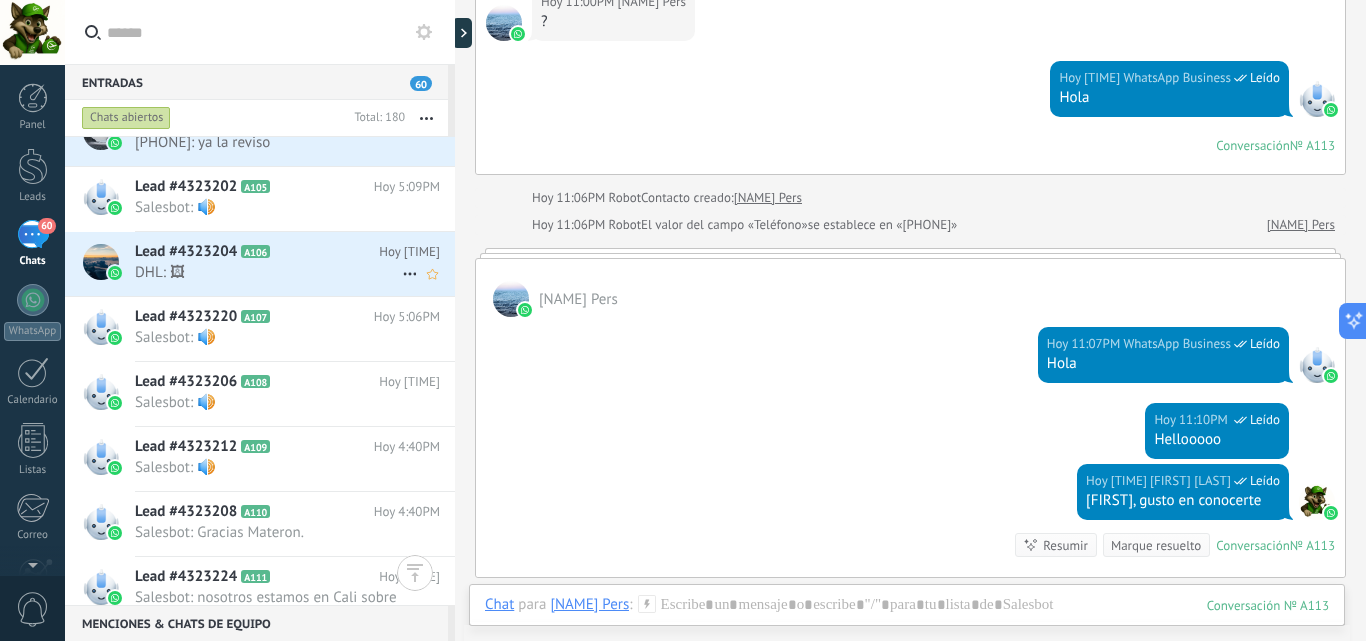 click on "Lead #4323204" at bounding box center [186, 252] 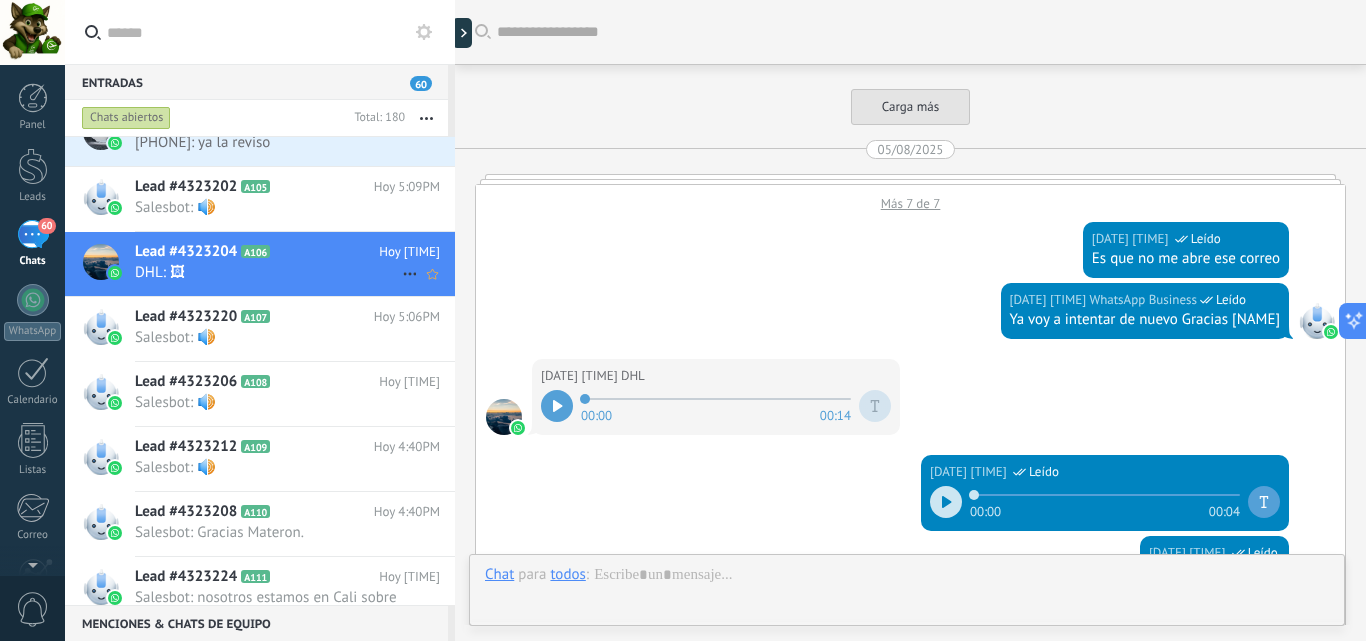 scroll, scrollTop: 3845, scrollLeft: 0, axis: vertical 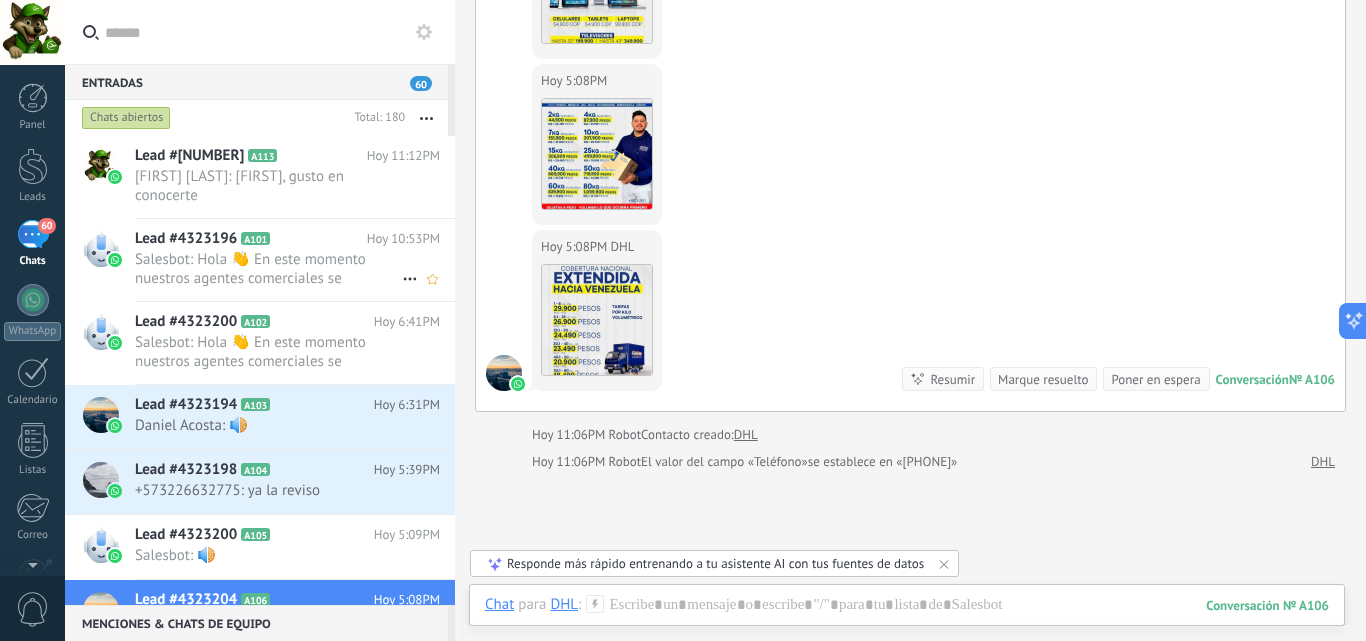 click on "Salesbot: Hola 👋 En este momento nuestros agentes comerciales se encuentran descansando 🪫🔋 En cuanto sea posible atender..." at bounding box center [268, 269] 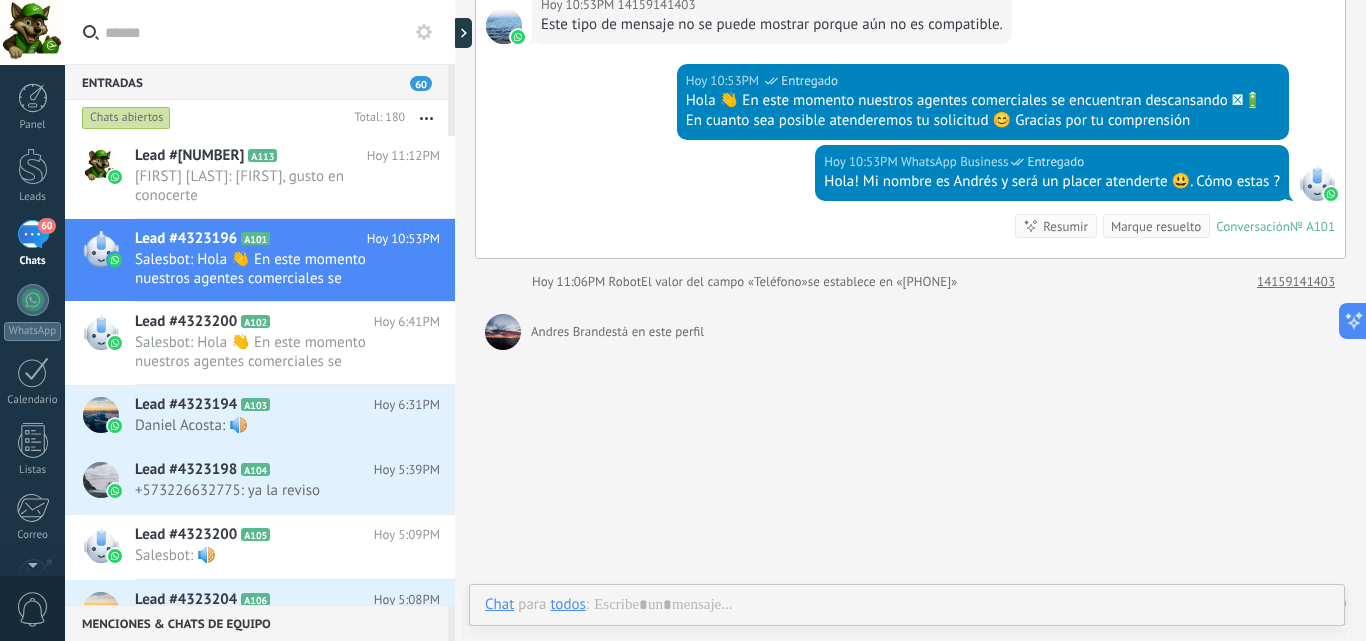 scroll, scrollTop: 0, scrollLeft: 0, axis: both 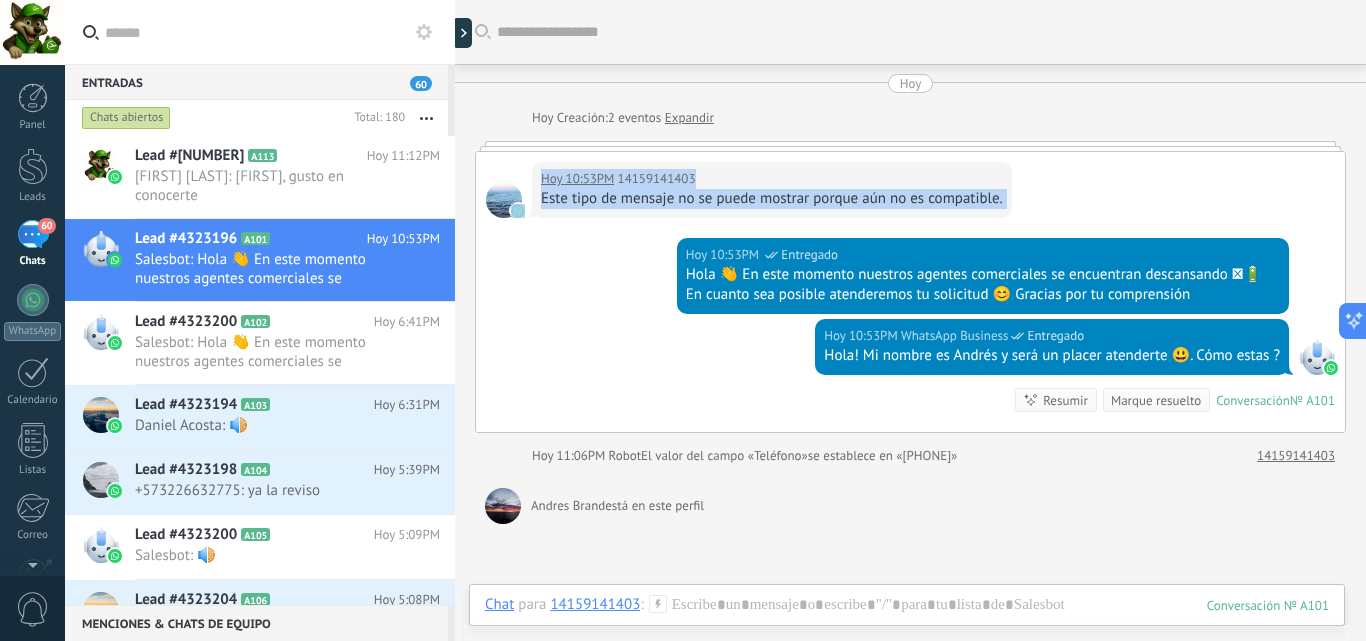 drag, startPoint x: 572, startPoint y: 145, endPoint x: 577, endPoint y: 249, distance: 104.120125 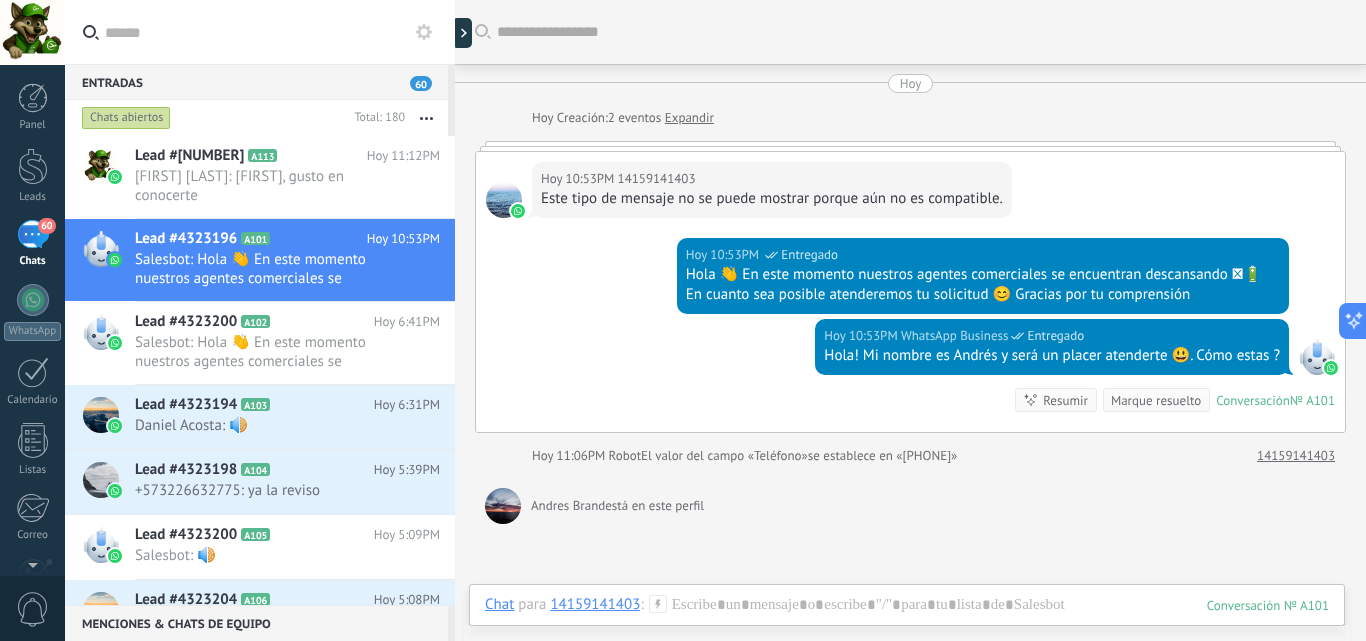 click on "Expandir" at bounding box center (689, 118) 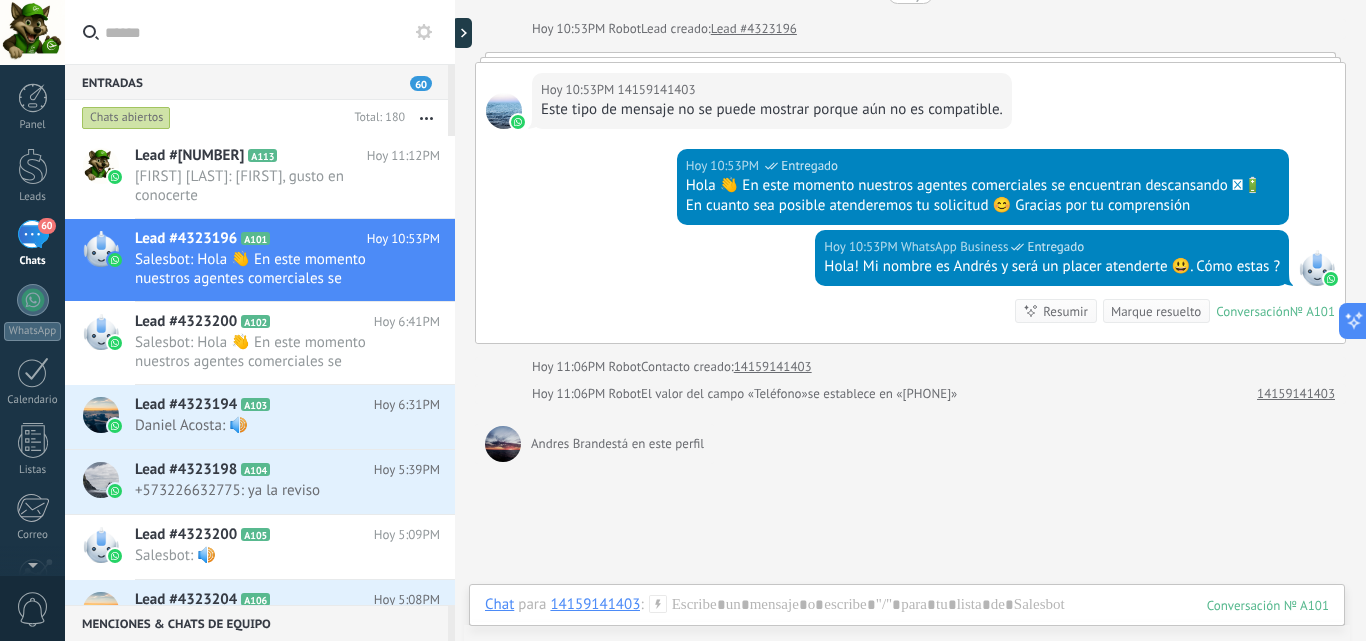 scroll, scrollTop: 0, scrollLeft: 0, axis: both 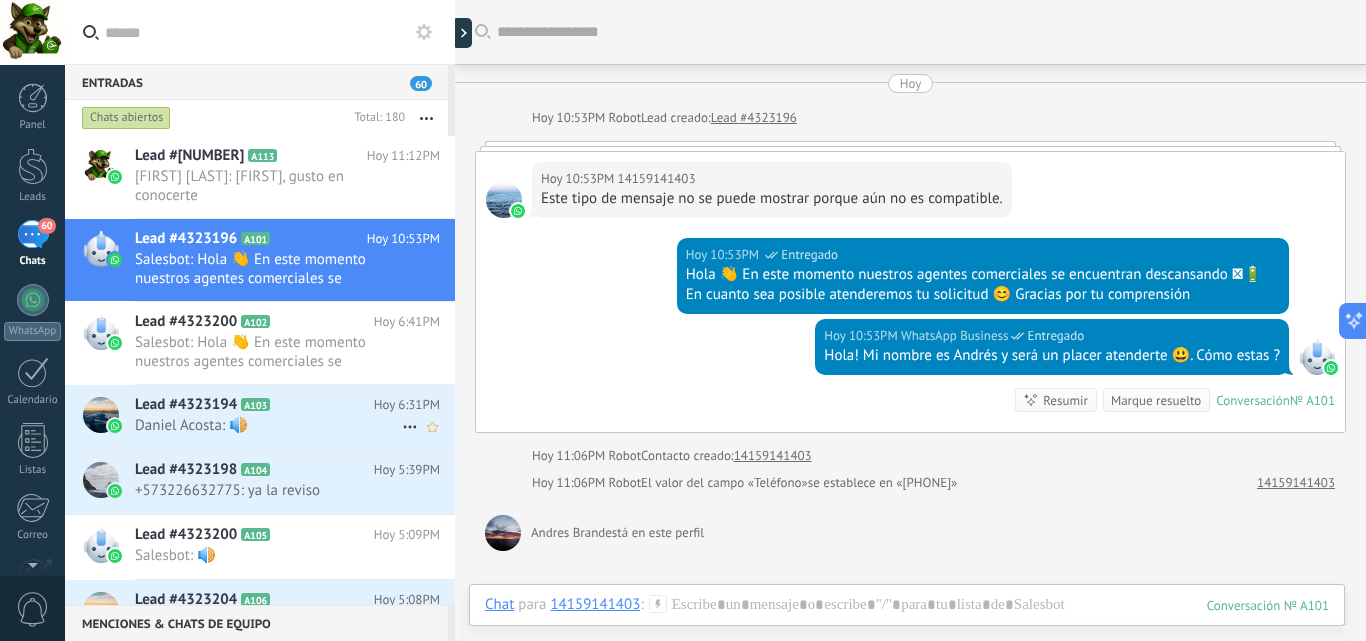 click on "Daniel Acosta: 🔊" at bounding box center (268, 425) 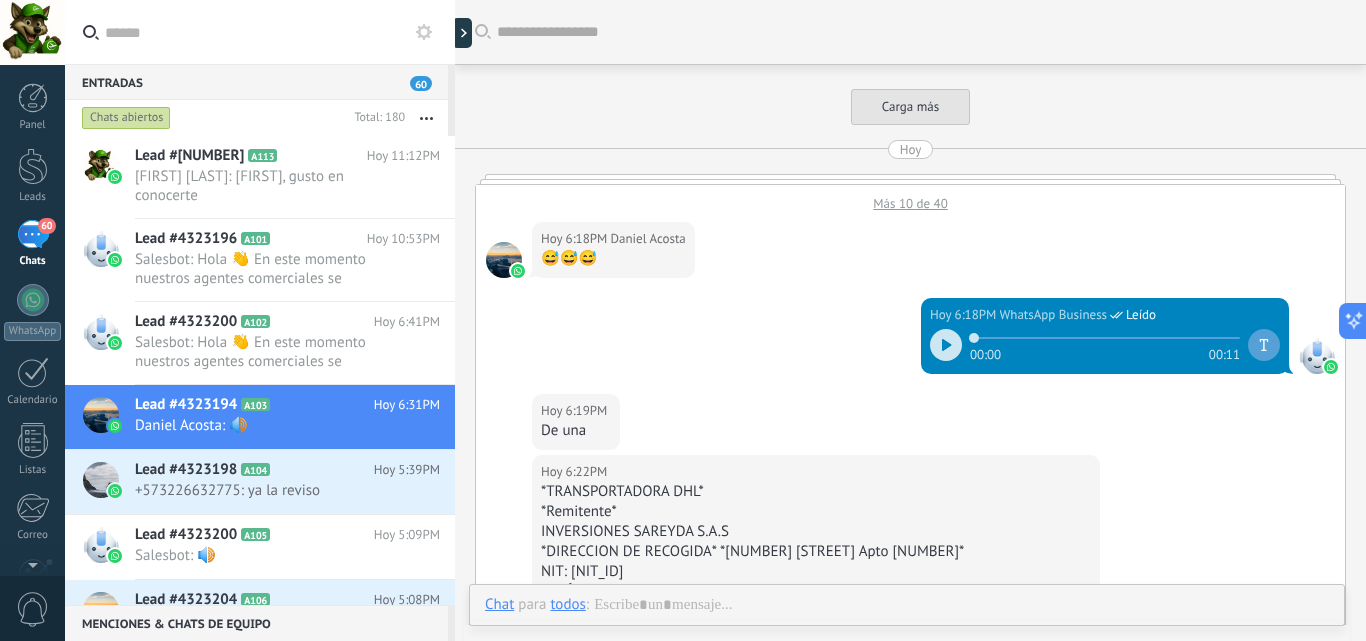 scroll, scrollTop: 1041, scrollLeft: 0, axis: vertical 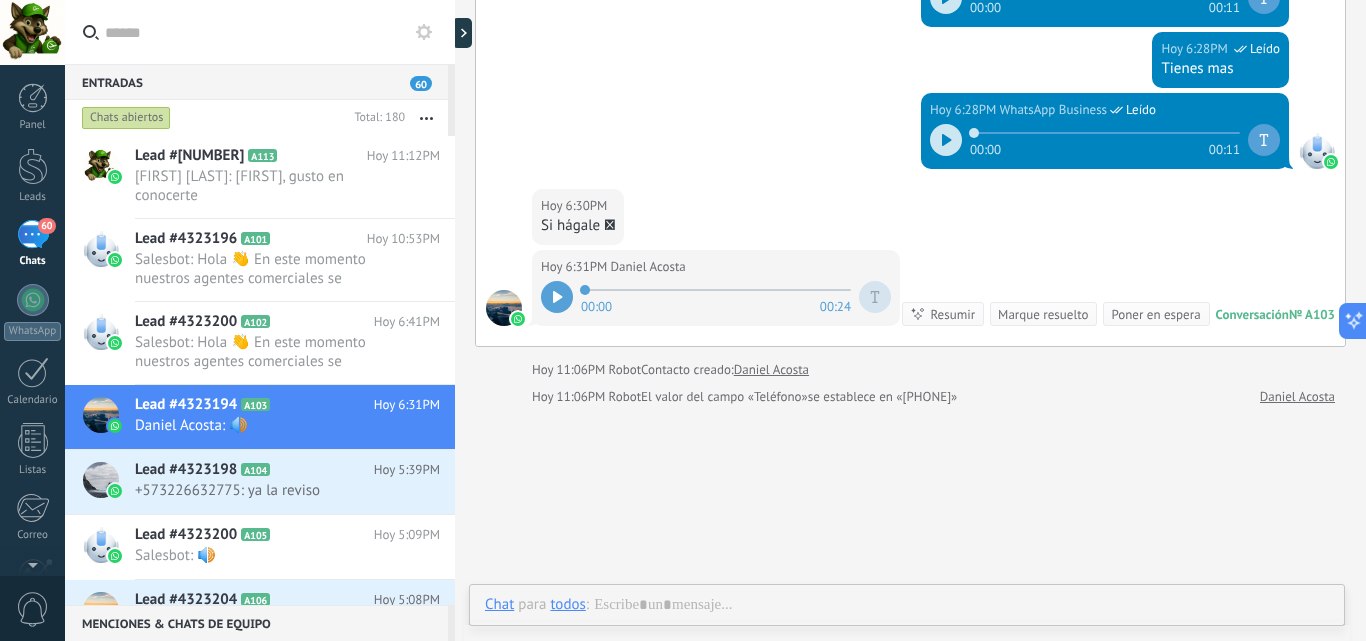 click 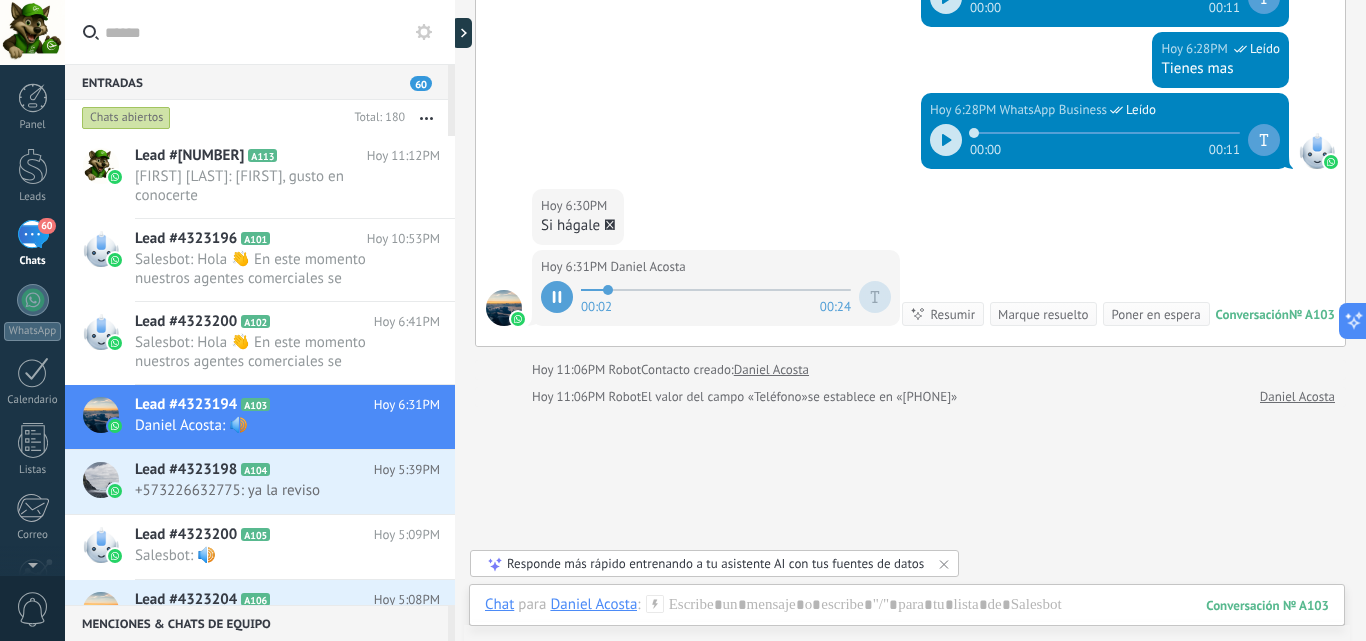 click at bounding box center (557, 297) 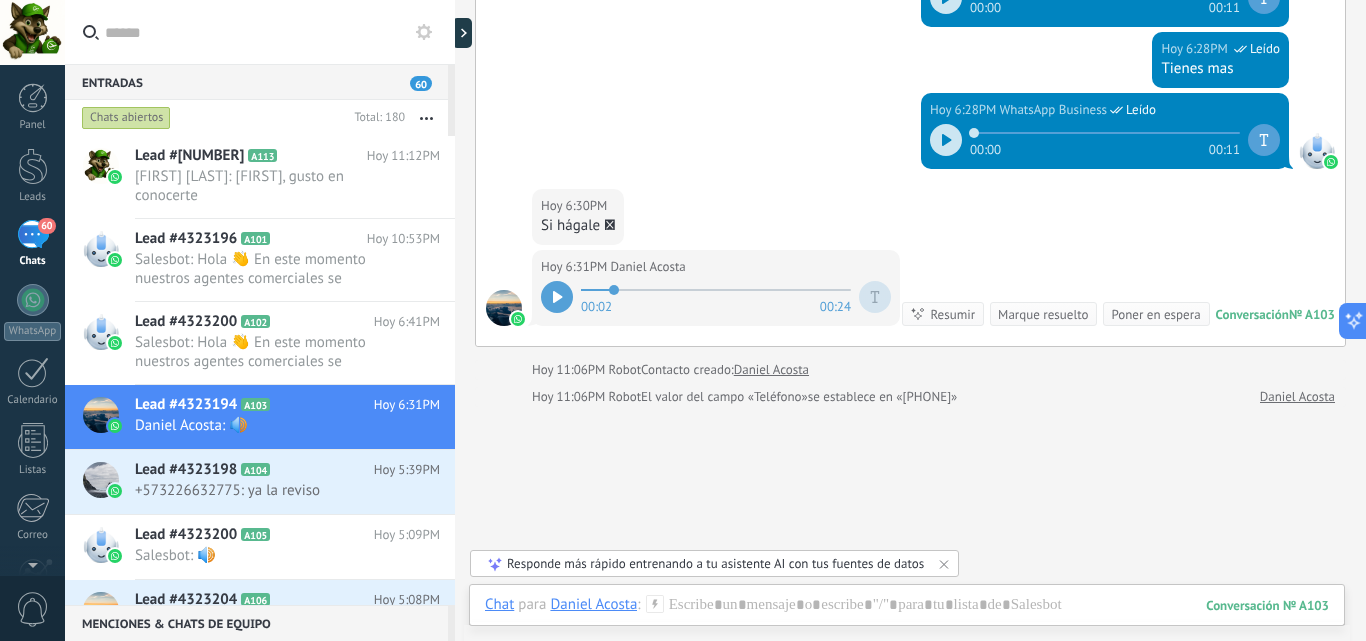 click 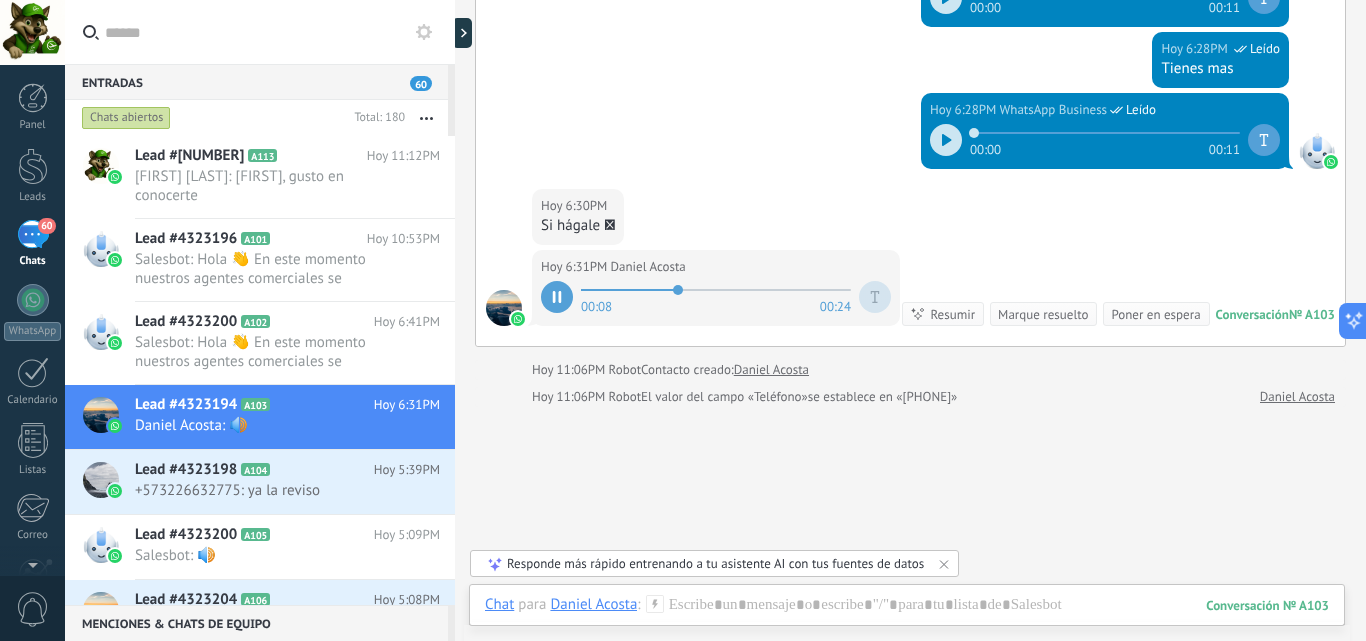 click at bounding box center [557, 297] 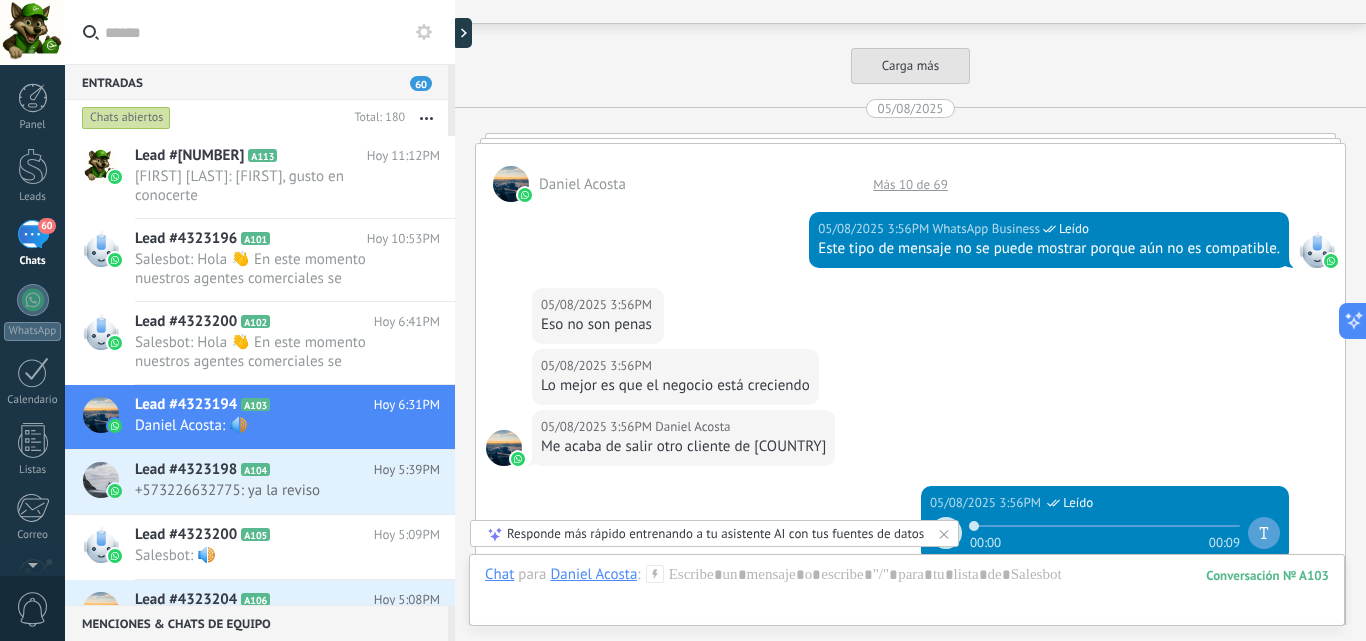 scroll, scrollTop: 3728, scrollLeft: 0, axis: vertical 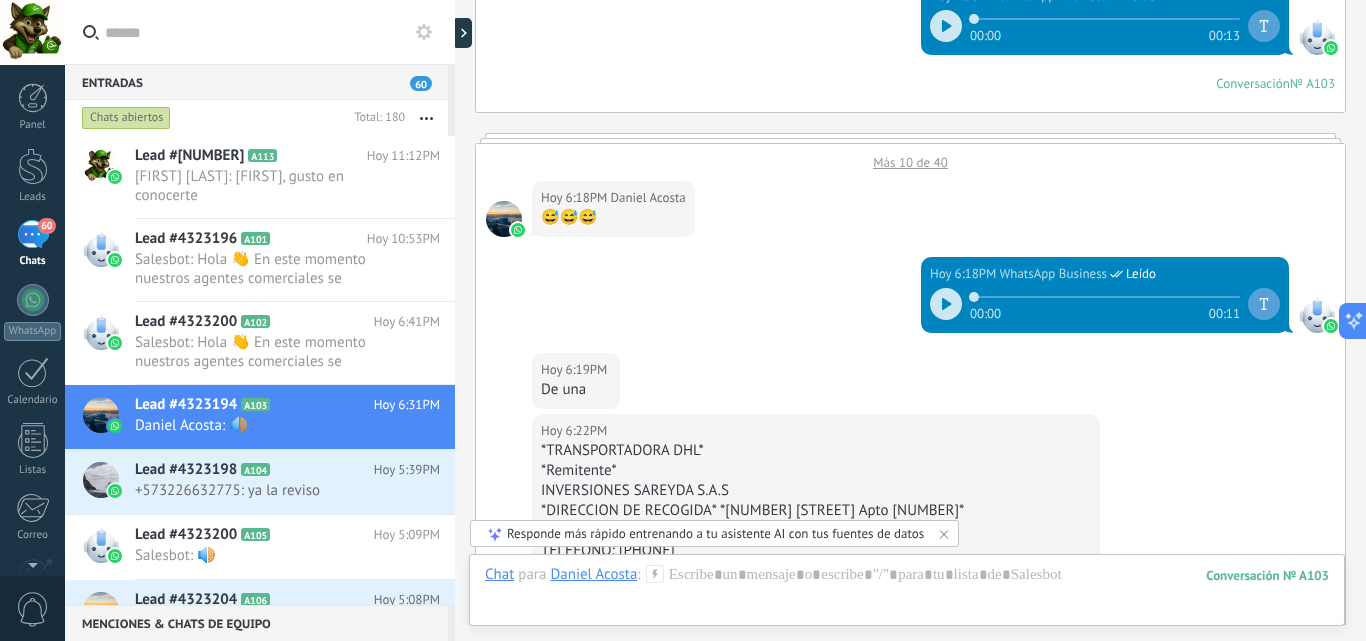 click on "Más 10 de 40" at bounding box center [910, 157] 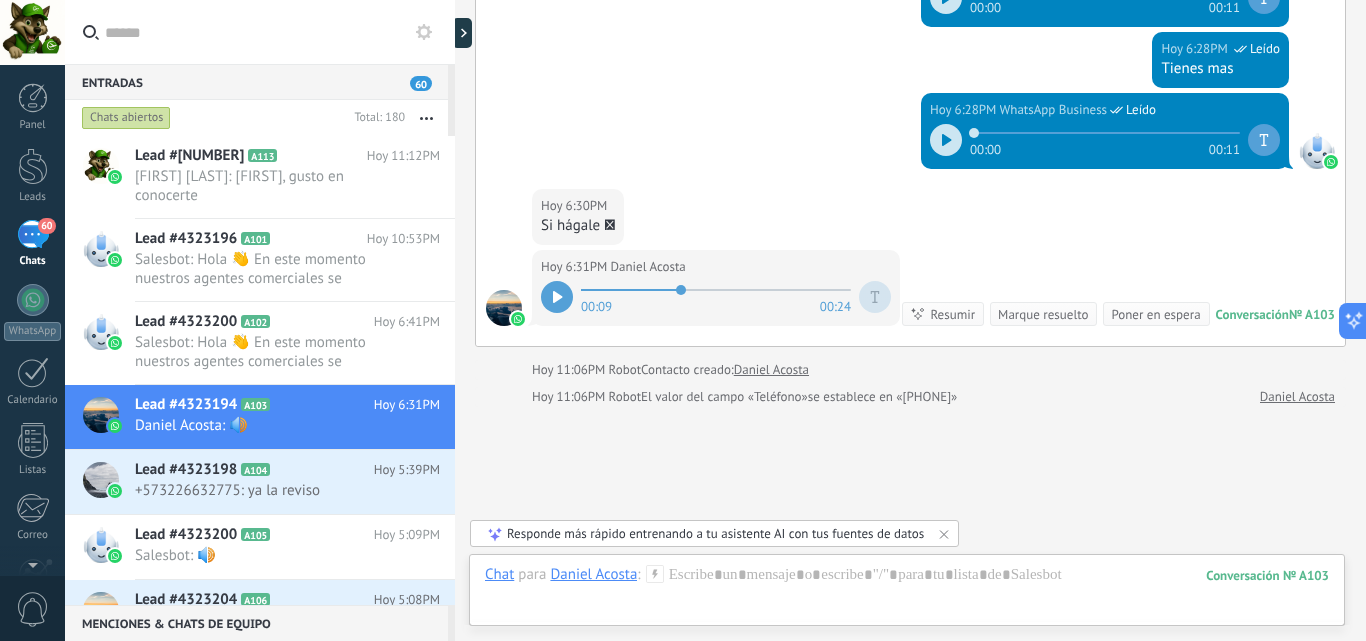 scroll, scrollTop: 5672, scrollLeft: 0, axis: vertical 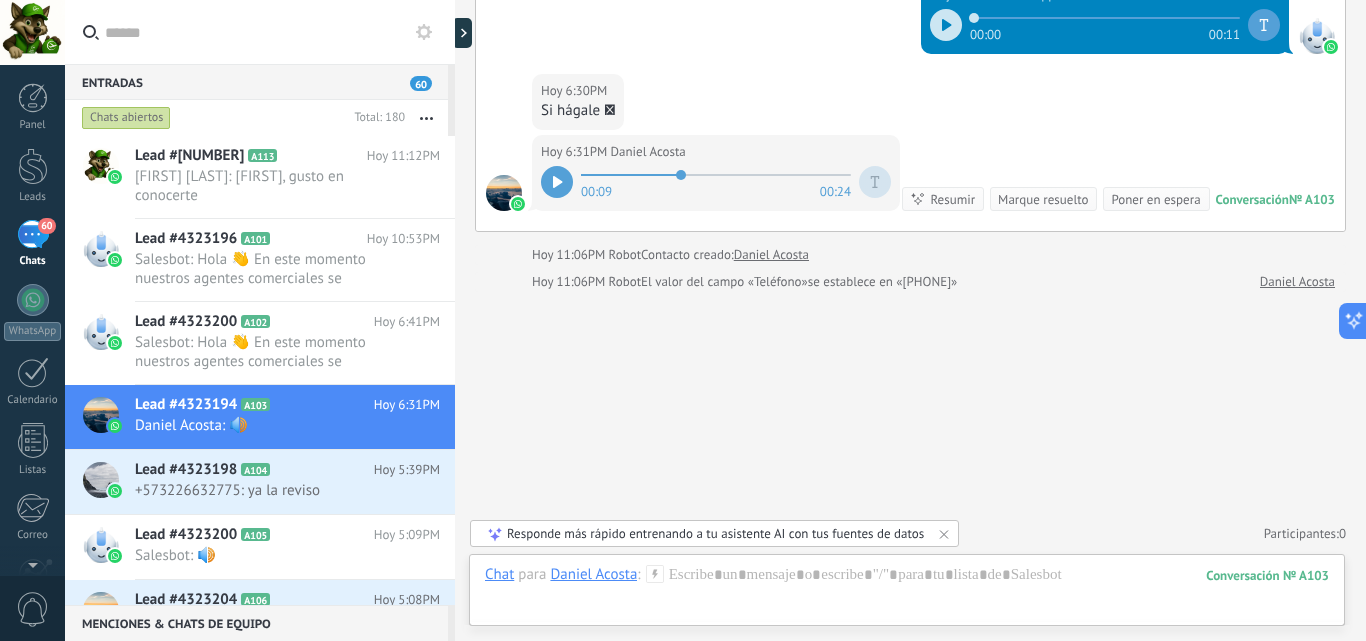 click on "Daniel Acosta" at bounding box center [593, 574] 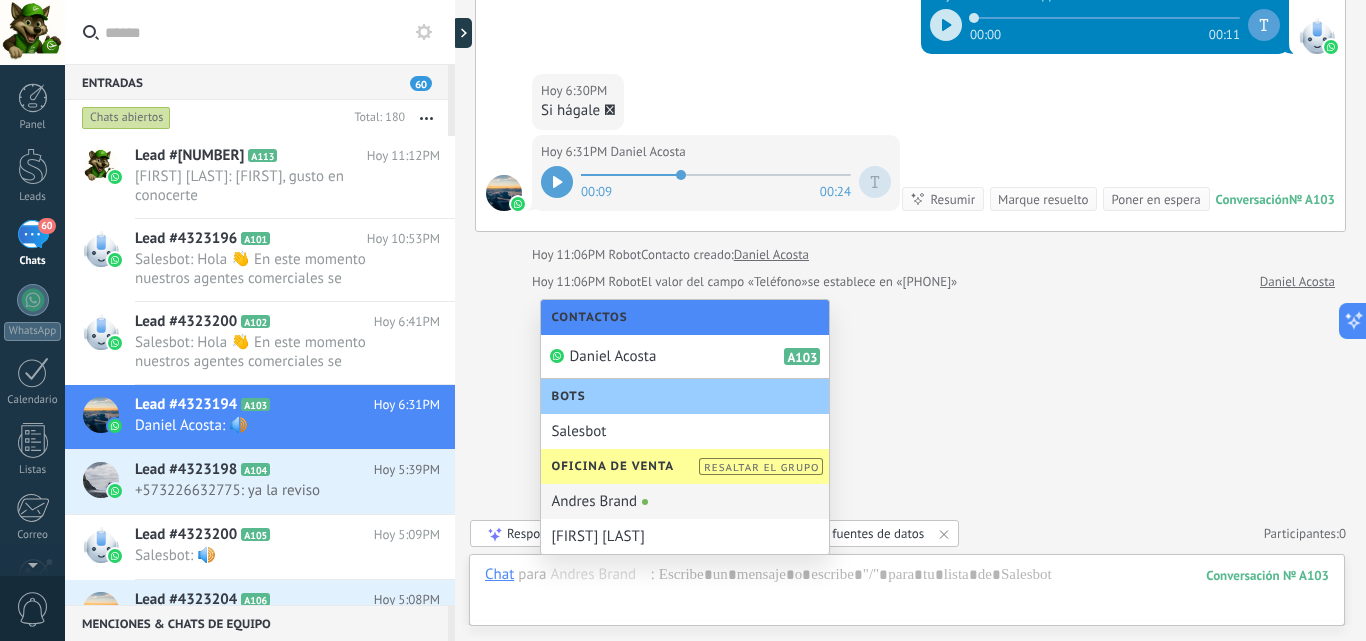 click at bounding box center [645, 502] 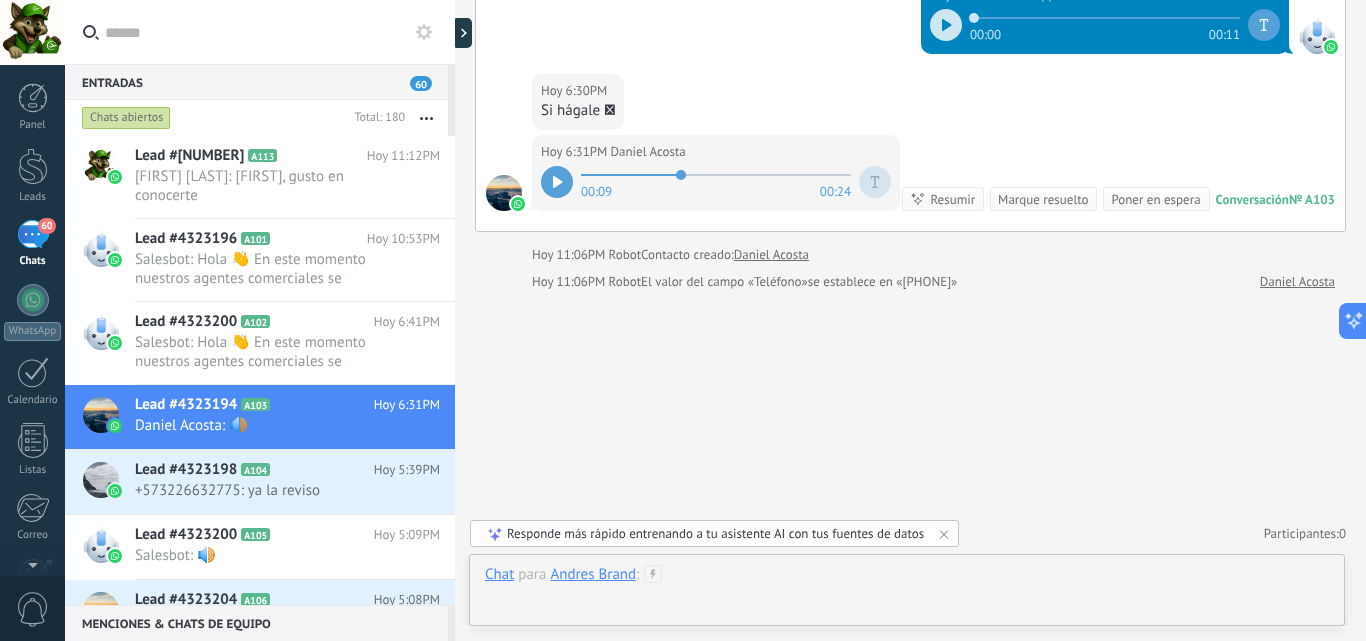 click at bounding box center [907, 595] 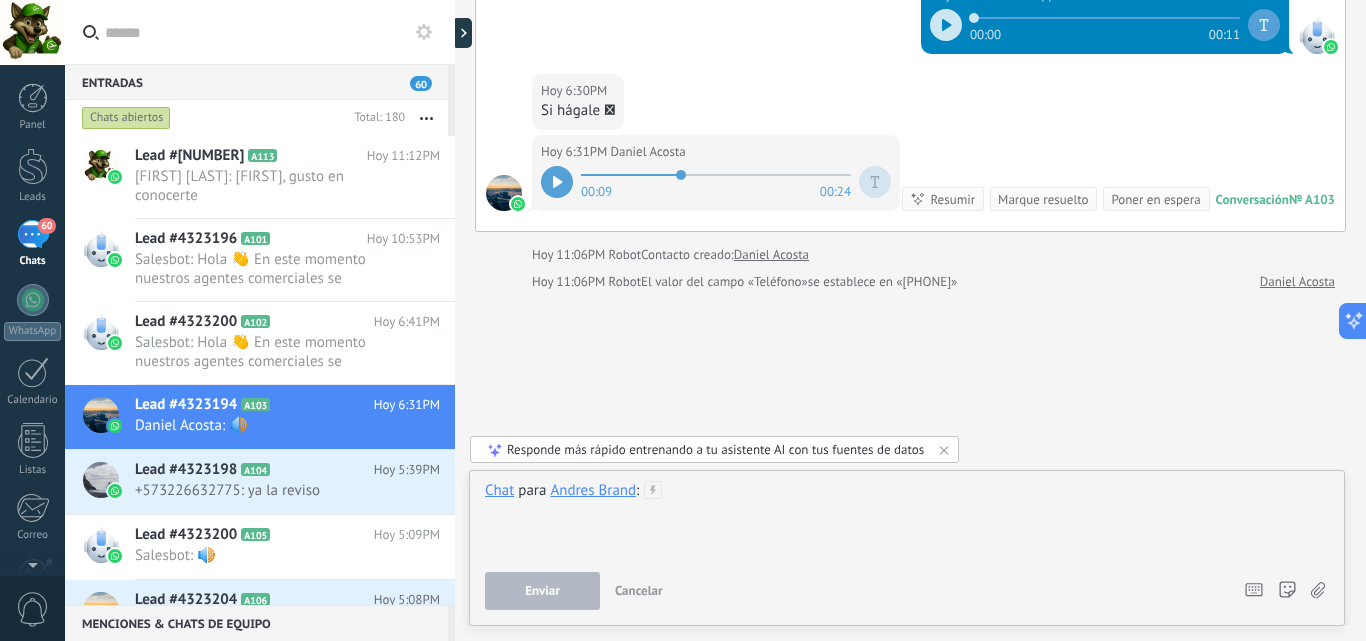 click at bounding box center (907, 519) 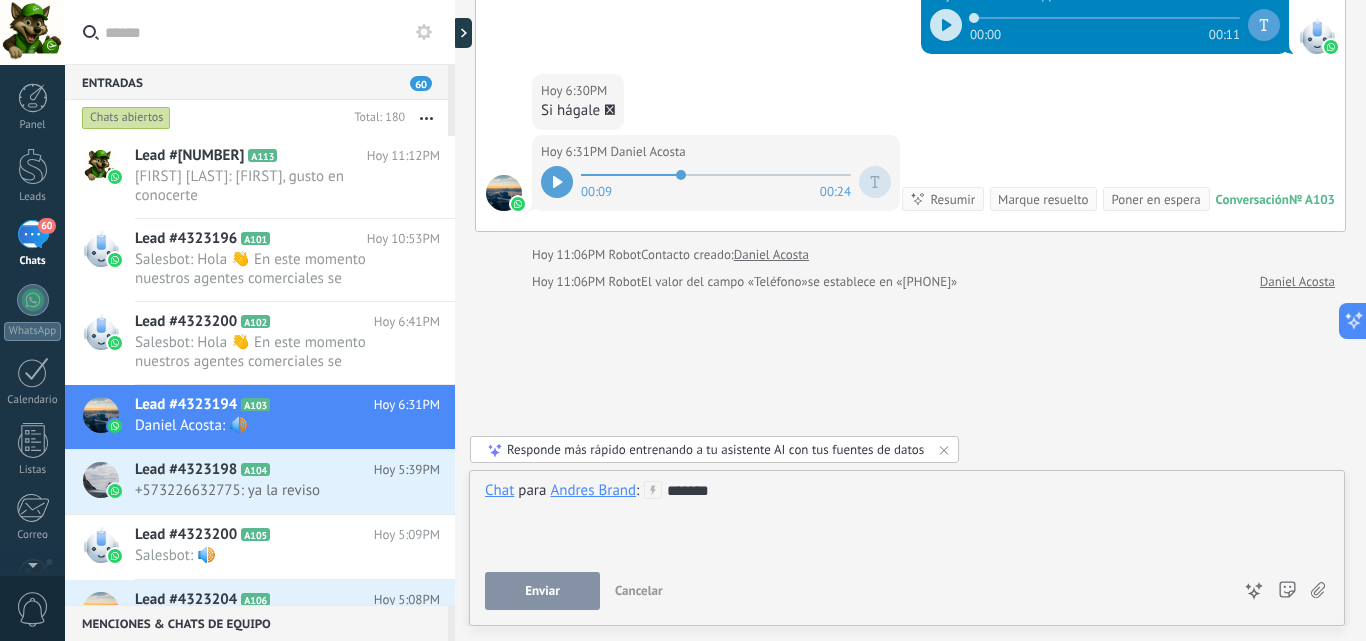 click on "Enviar" at bounding box center [542, 591] 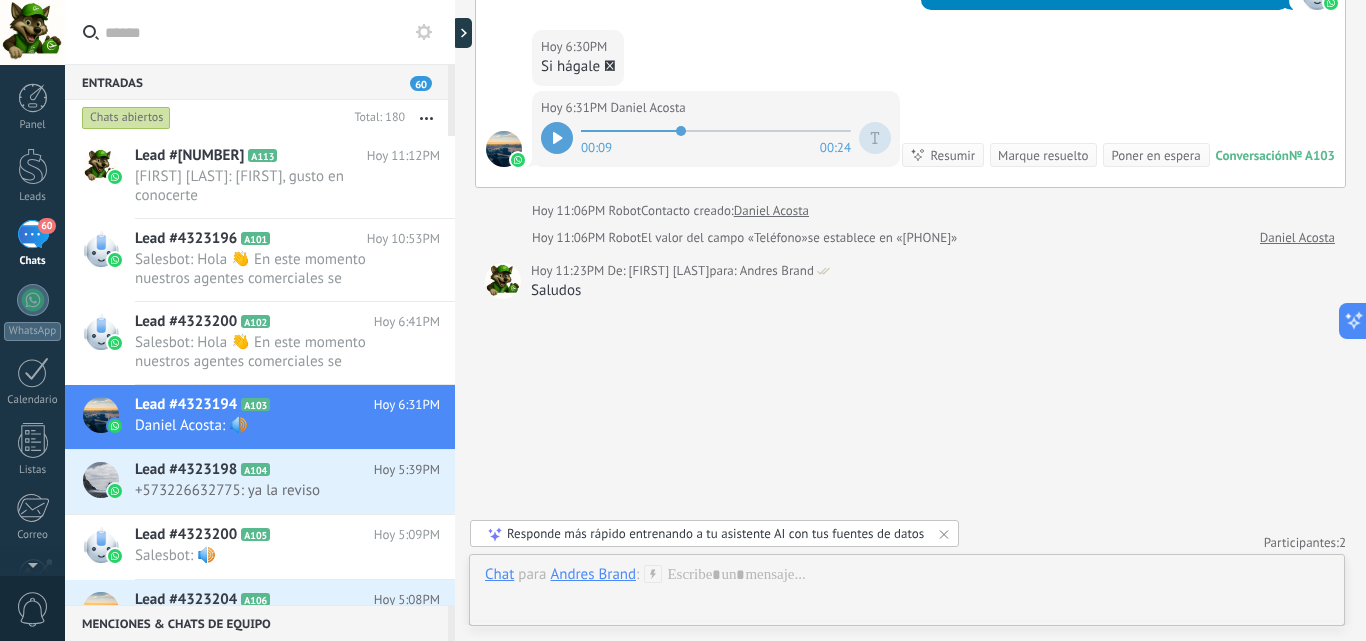 scroll, scrollTop: 5725, scrollLeft: 0, axis: vertical 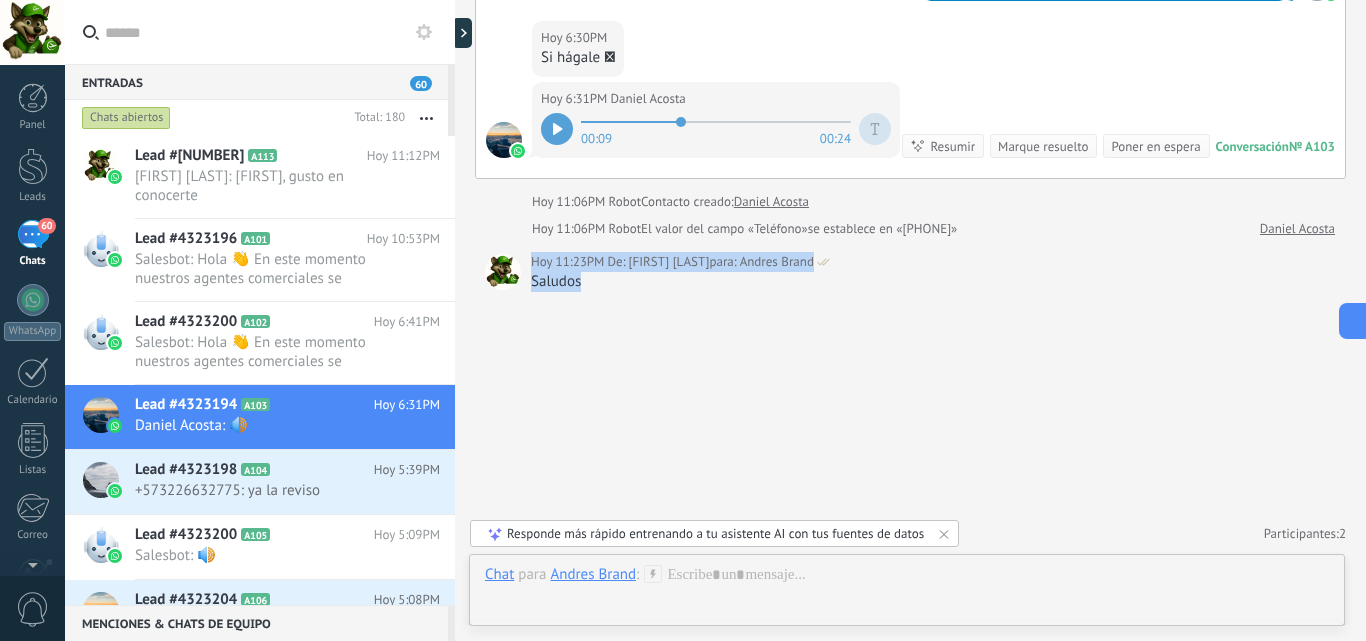 drag, startPoint x: 611, startPoint y: 295, endPoint x: 524, endPoint y: 269, distance: 90.80198 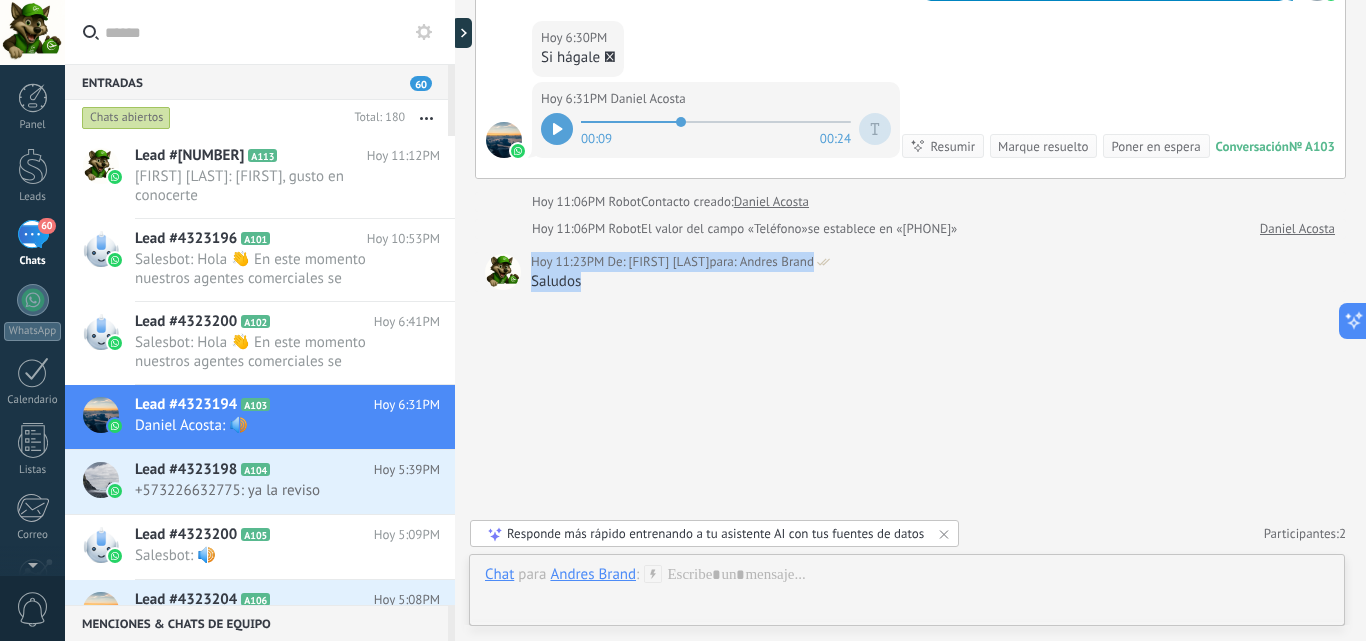click on "Buscar Carga más 05/08/2025 Daniel Acosta  Más 10 de 69 05/08/2025 3:56PM WhatsApp Business  Leído Este tipo de mensaje no se puede mostrar porque aún no es compatible. 05/08/2025 3:56PM Daniel Acosta  Eso no son penas 05/08/2025 3:56PM Daniel Acosta  Lo mejor es que el negocio está creciendo 05/08/2025 3:56PM Daniel Acosta  Me acaba de salir otro cliente de fajas a Canadá 05/08/2025 3:56PM WhatsApp Business  Leído 00:00 00:09 05/08/2025 3:57PM WhatsApp Business  Leído 00:00 00:05 05/08/2025 3:57PM WhatsApp Business  Leído YENNY PATRICIA BERMUDEZ.pdf Descargar YENNY PATRICIA BERMUDEZ.pdf 05/08/2025 3:57PM WhatsApp Business  Leído 00:00 00:13 05/08/2025 4:01PM Daniel Acosta  Listo doc 05/08/2025 4:02PM Daniel Acosta  Confirmado Conversación  № A103 Conversación № A103 06/08/2025 12:17PM Daniel Acosta  Descargar Gordo como usted no me ha mandado la cartera le voy a ir mandando plata porque me la gasto y después me mandan los abogados de Ceballos 🤣🤣🤣🤣 06/08/2025 12:18PM" at bounding box center [910, -2520] 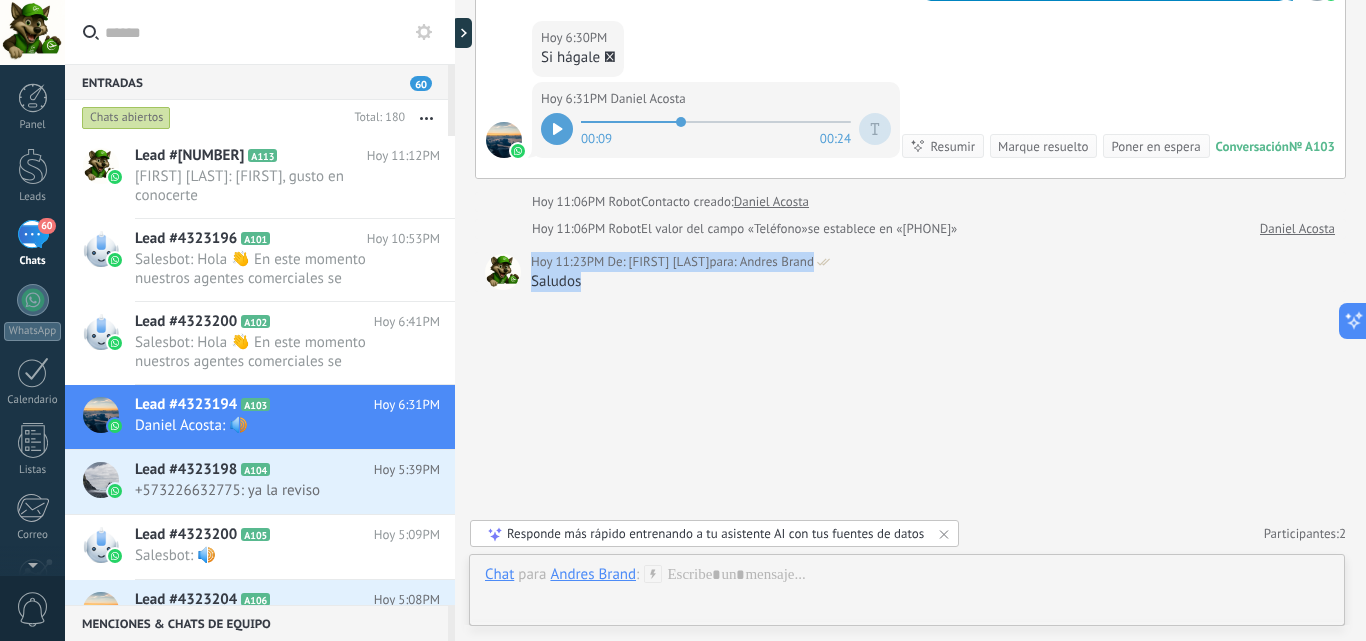 drag, startPoint x: 705, startPoint y: 273, endPoint x: 504, endPoint y: 240, distance: 203.69095 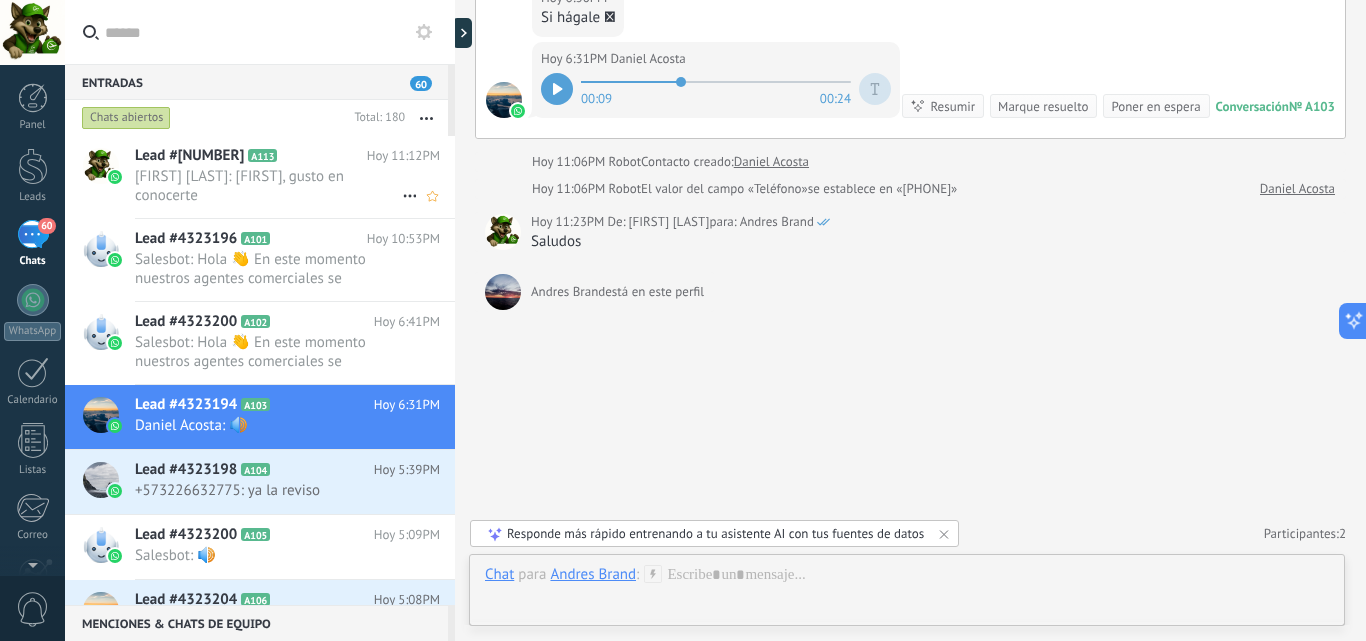 click on "Francisco Ceballos: Francisco, gusto en conocerte" at bounding box center [268, 186] 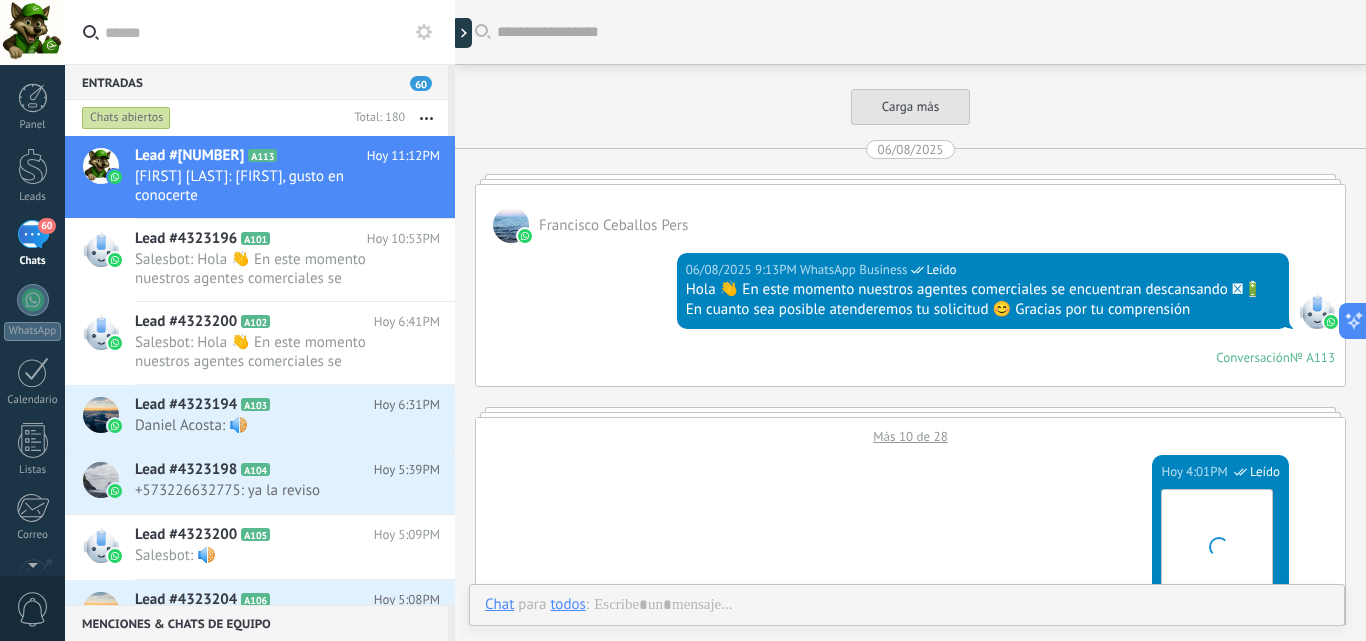 scroll, scrollTop: 1989, scrollLeft: 0, axis: vertical 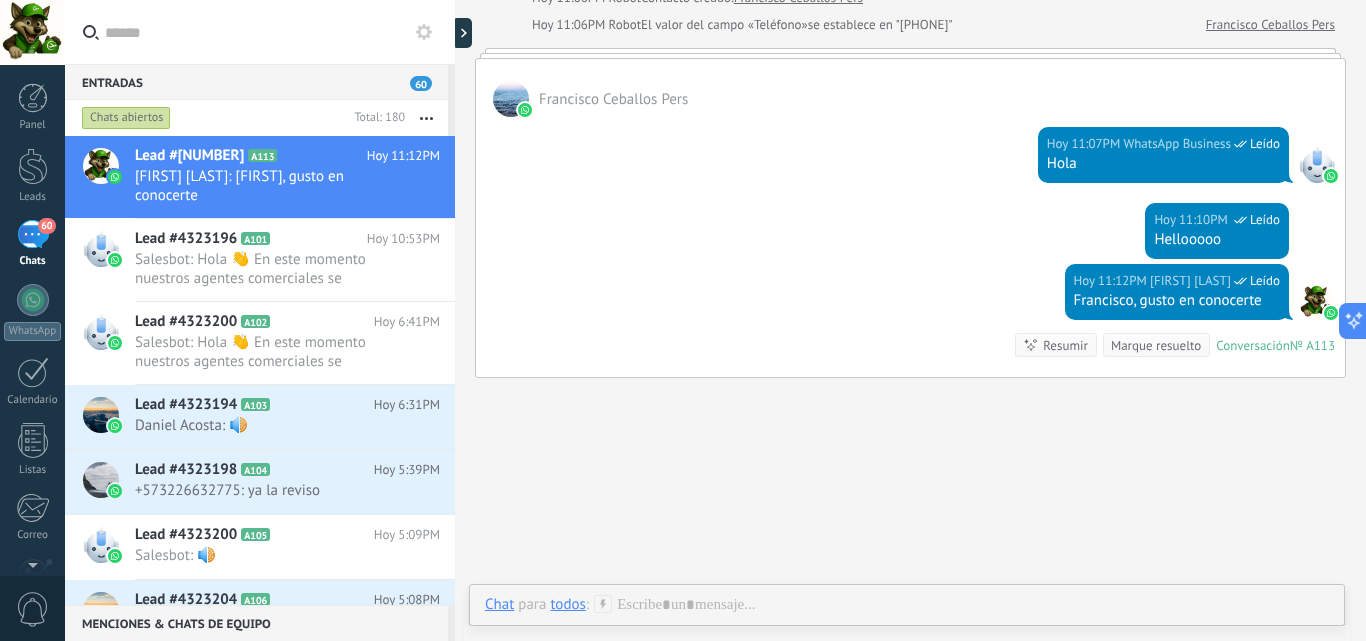 click on "todos" at bounding box center [567, 604] 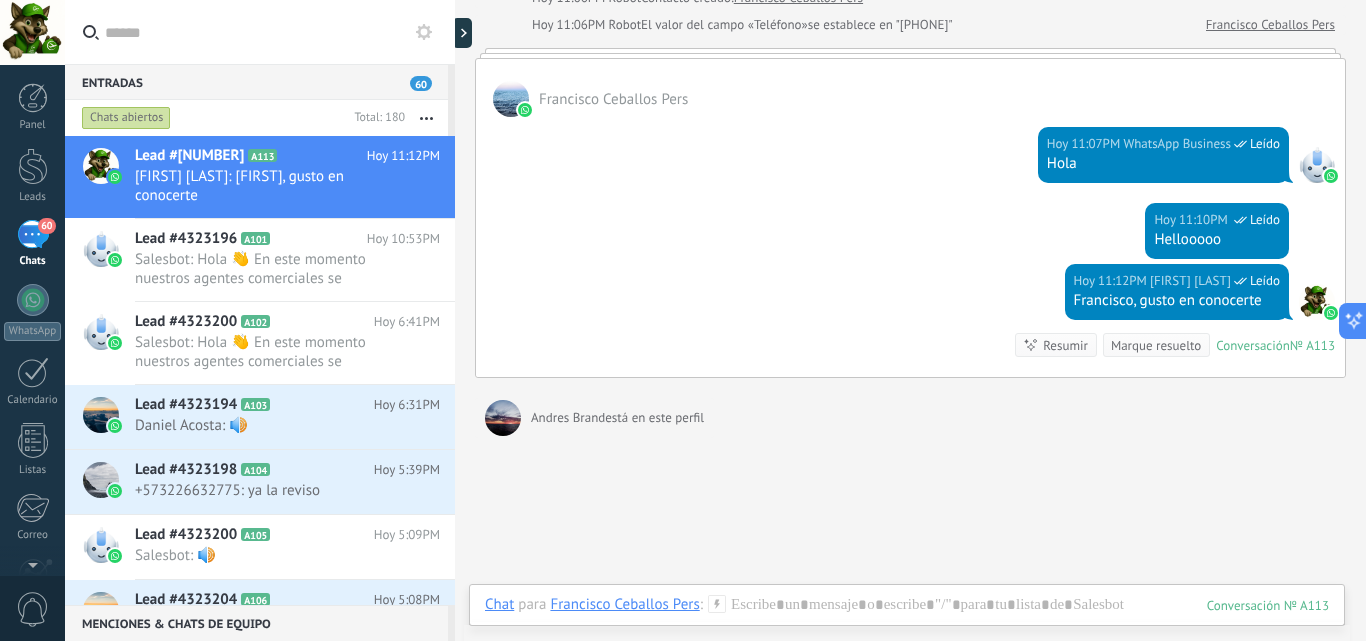 click on "Francisco Ceballos Pers" at bounding box center (624, 604) 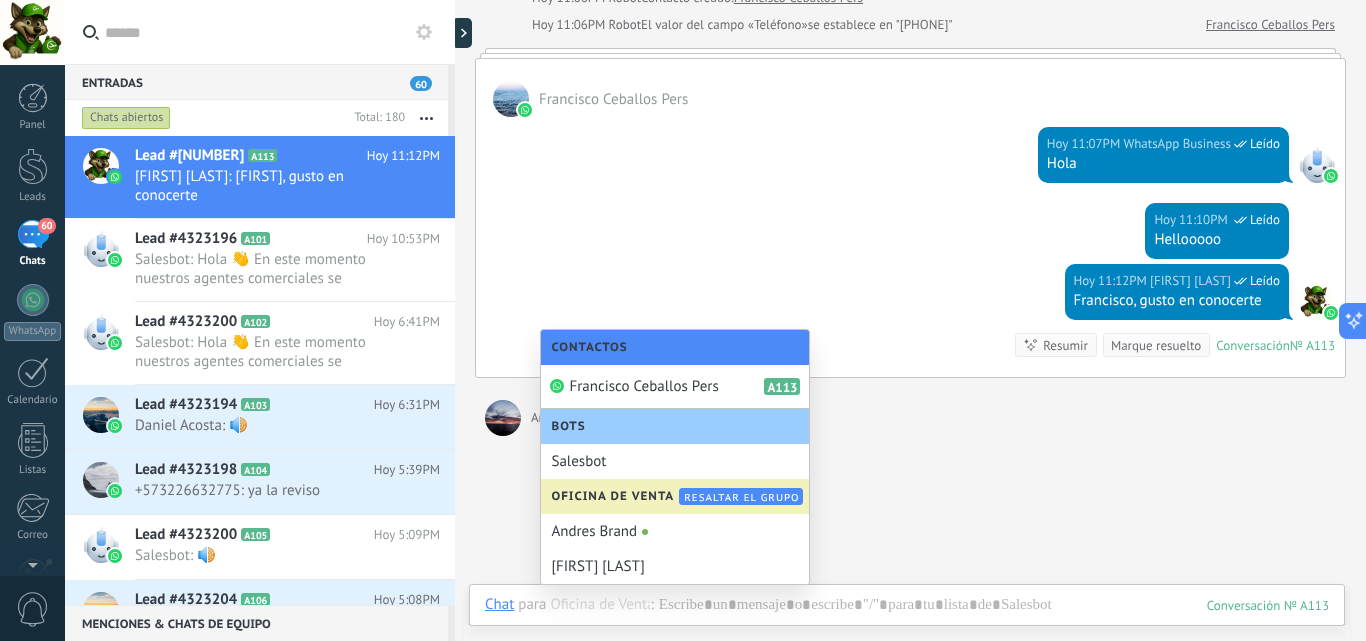 click on "Buscar Carga más 06/08/2025 Francisco Ceballos Pers  06/08/2025 9:13PM WhatsApp Business  Leído Hola 👋 En este momento nuestros agentes comerciales se encuentran descansando 🪫🔋 En cuanto sea posible atenderemos tu solicitud 😊 Gracias por tu comprensión Conversación  № A113 Conversación № A113 Más 10 de 28 Hoy 4:01PM WhatsApp Business  Leído Descargar Hoy 4:01PM WhatsApp Business  Leído 00:00 00:17 Hoy 4:01PM WhatsApp Business  Leído 00:00 00:19 Hoy 4:02PM WhatsApp Business  Leído 00:00 00:28 Hoy 4:07PM Francisco Ceballos Pers  00:00 01:06 Hoy 4:09PM WhatsApp Business  Leído 00:00 00:14 Hoy 4:09PM WhatsApp Business  Leído Descargar Hoy 4:09PM WhatsApp Business  Leído Descargar Hoy 4:09PM WhatsApp Business  Leído 00:00 00:09 Hoy 4:09PM Francisco Ceballos Pers  Te estoy marcando al personal Conversación  № A113 Conversación № A113 Hoy 10:57PM Francisco Ceballos Pers  Que mas Hoy 10:57PM WhatsApp Business  Leído Hoy 11:00PM Francisco Ceballos Pers  ? Leído 1" at bounding box center (910, -611) 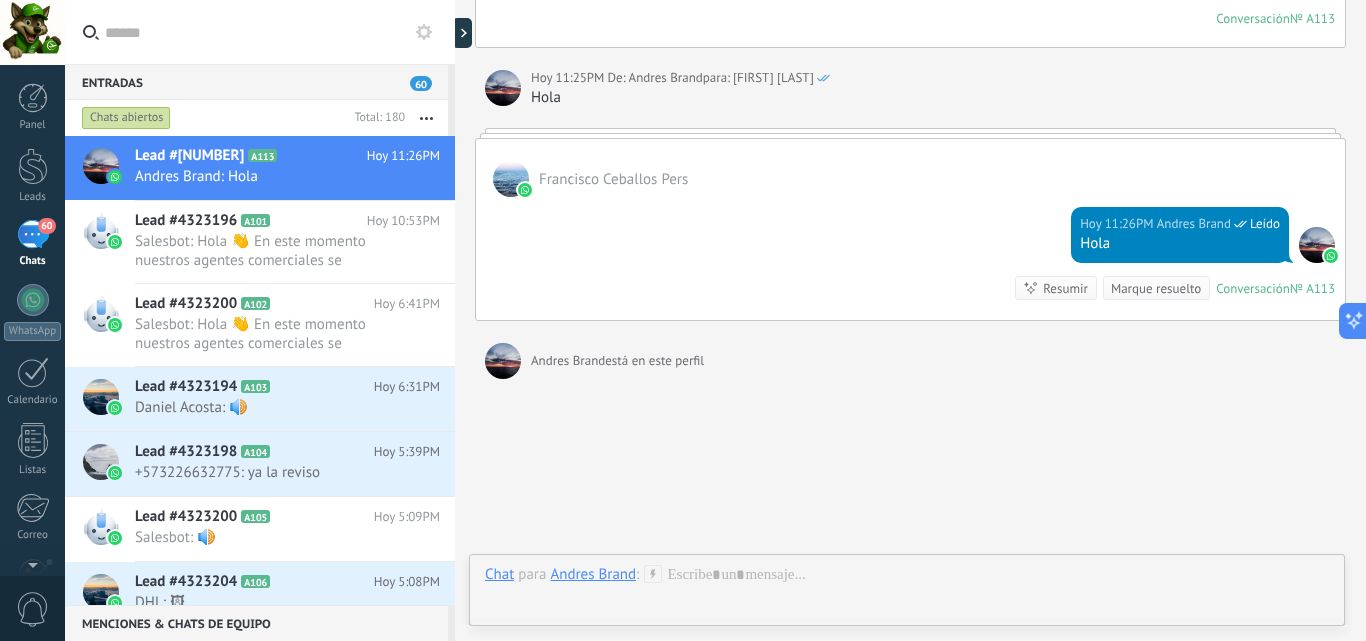 scroll, scrollTop: 2388, scrollLeft: 0, axis: vertical 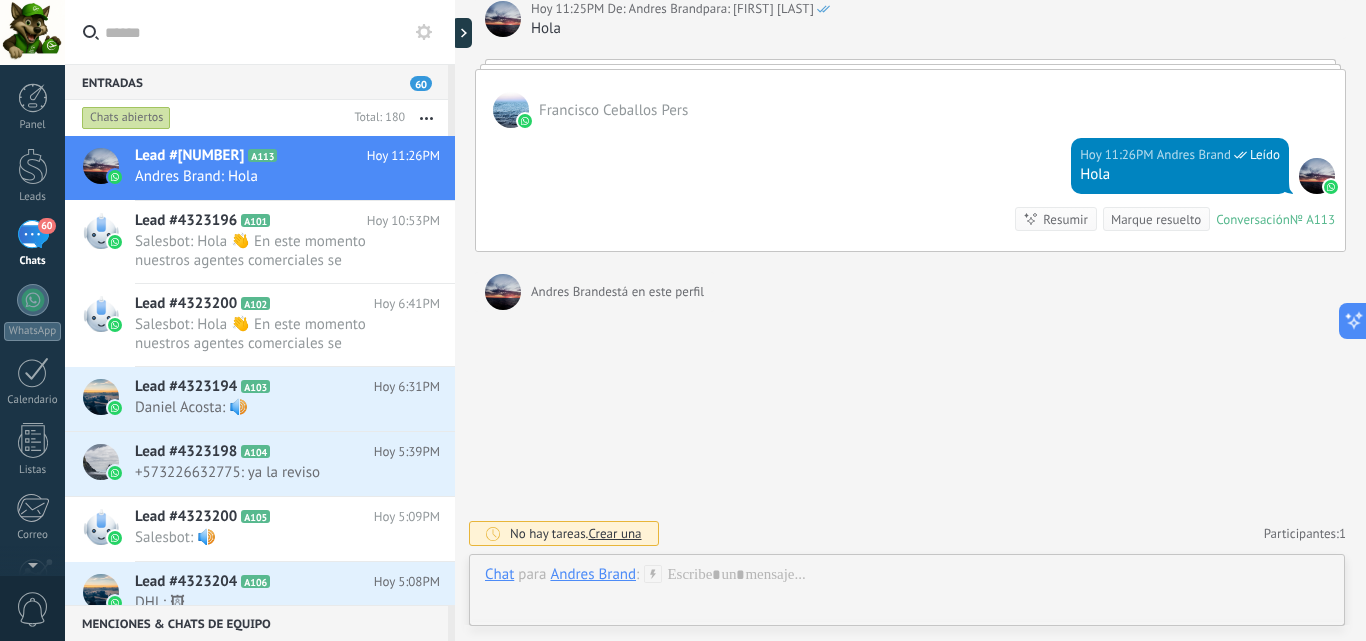 click on "Andres Brand" at bounding box center (593, 574) 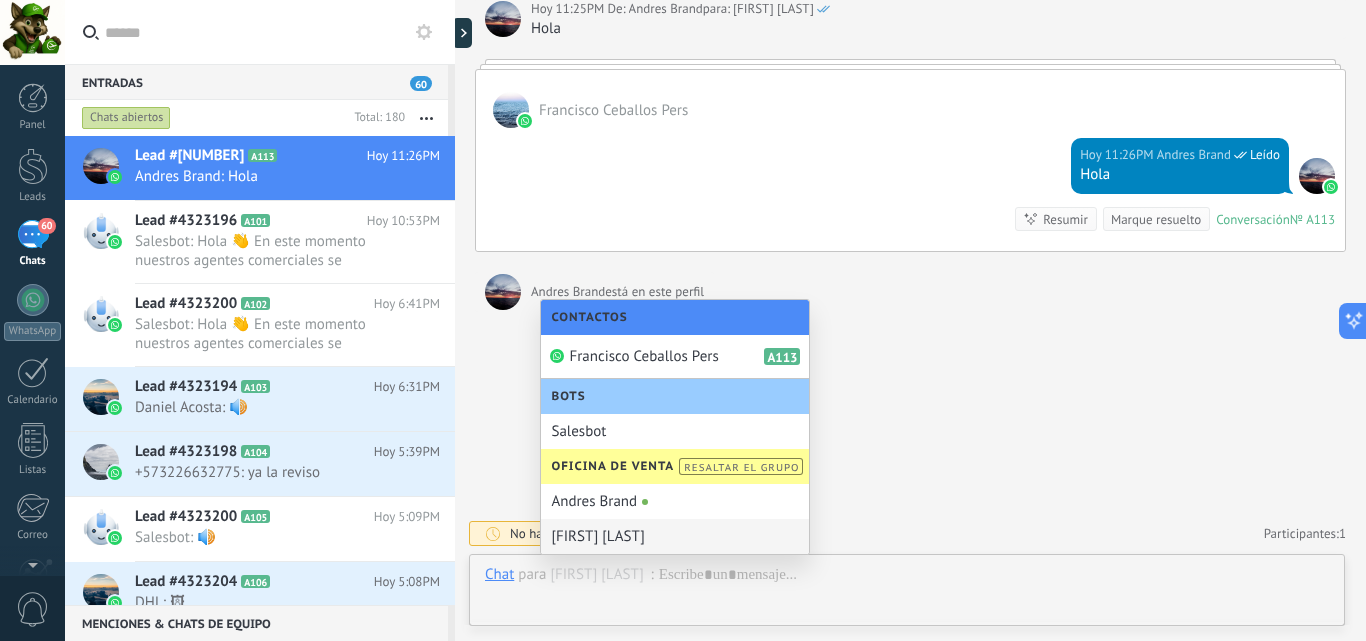 click on "Oscar Montaño" at bounding box center (675, 536) 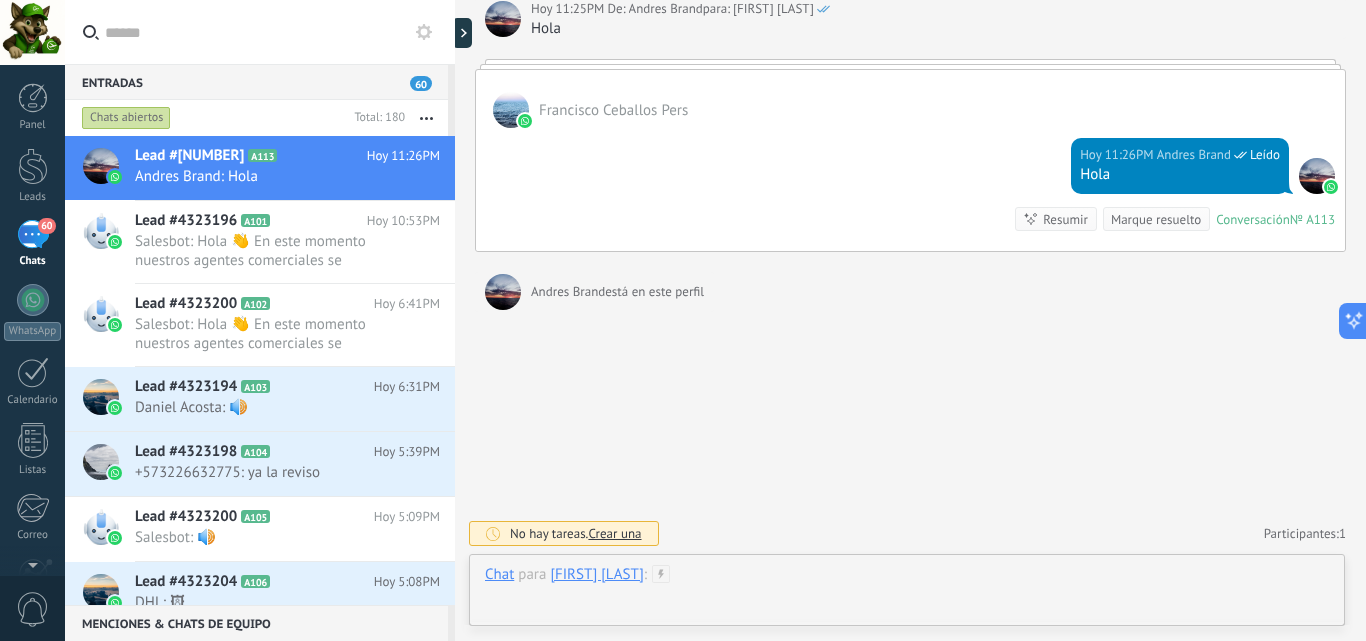 click at bounding box center (907, 595) 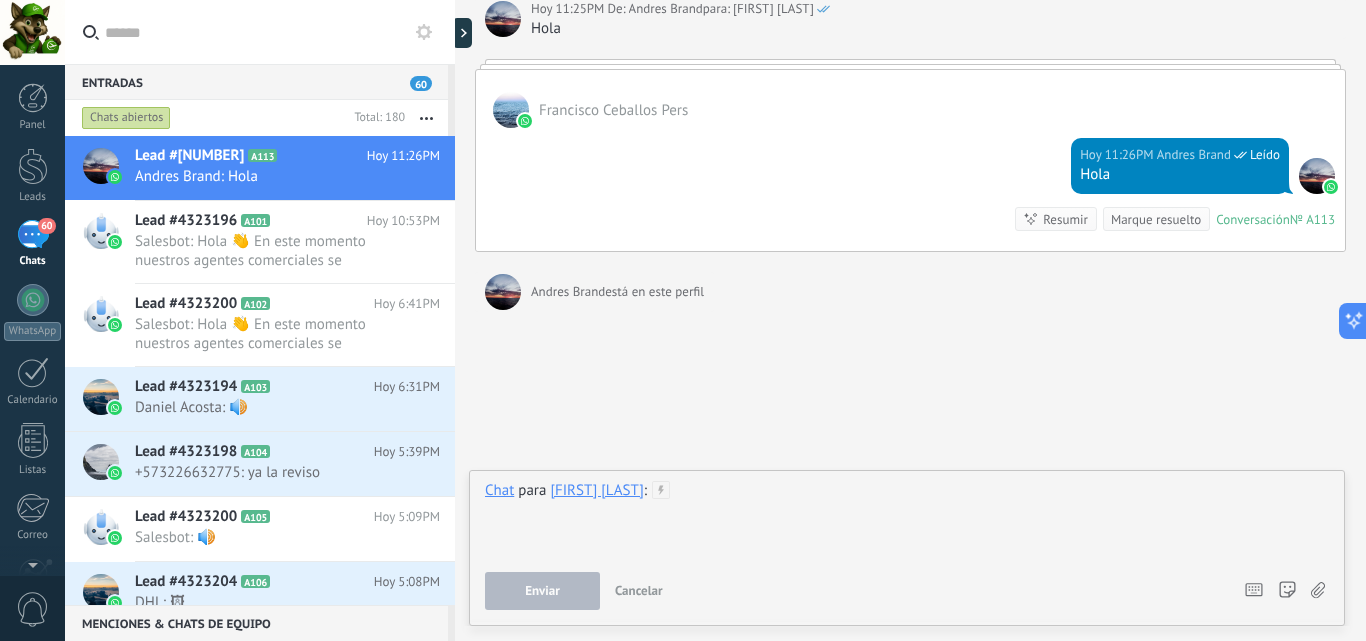 click at bounding box center [907, 519] 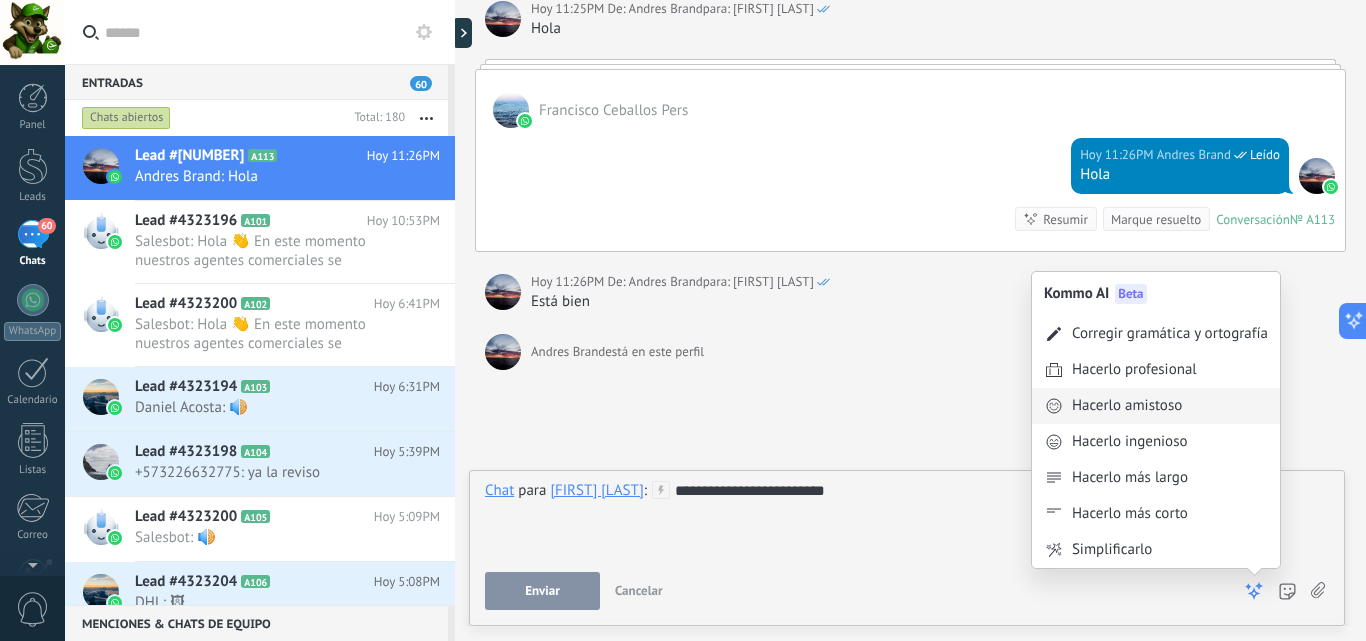 click on "Hacerlo amistoso" at bounding box center [1127, 406] 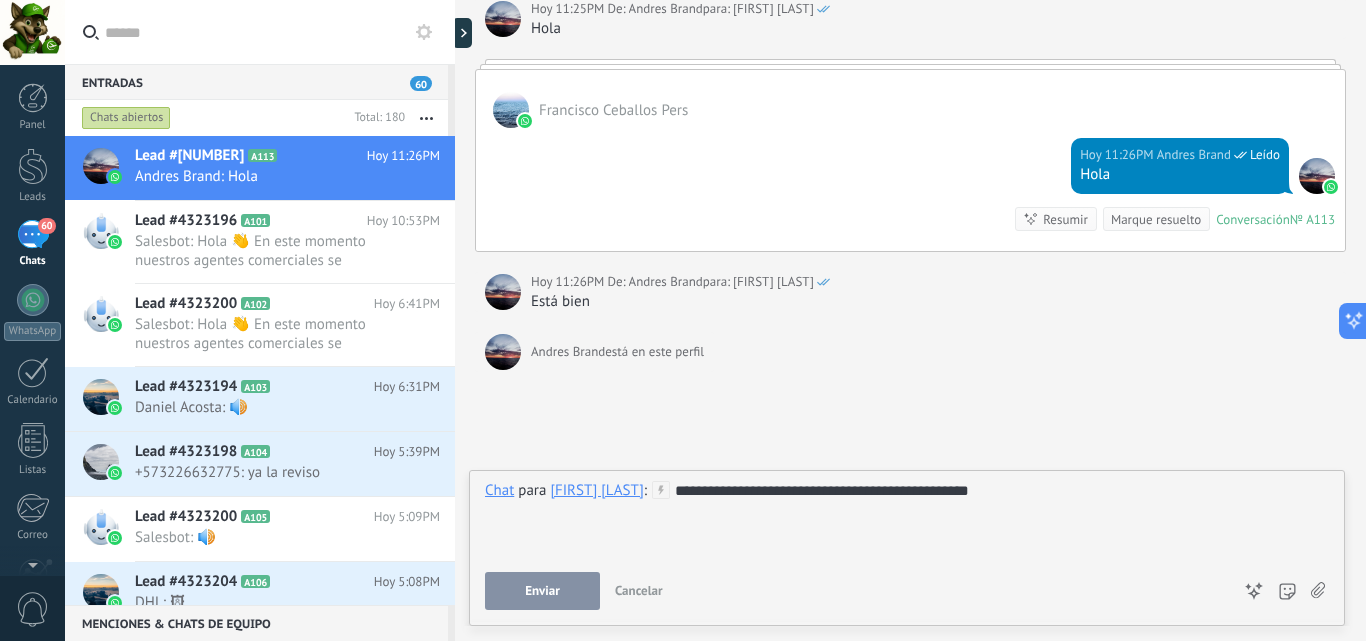 click 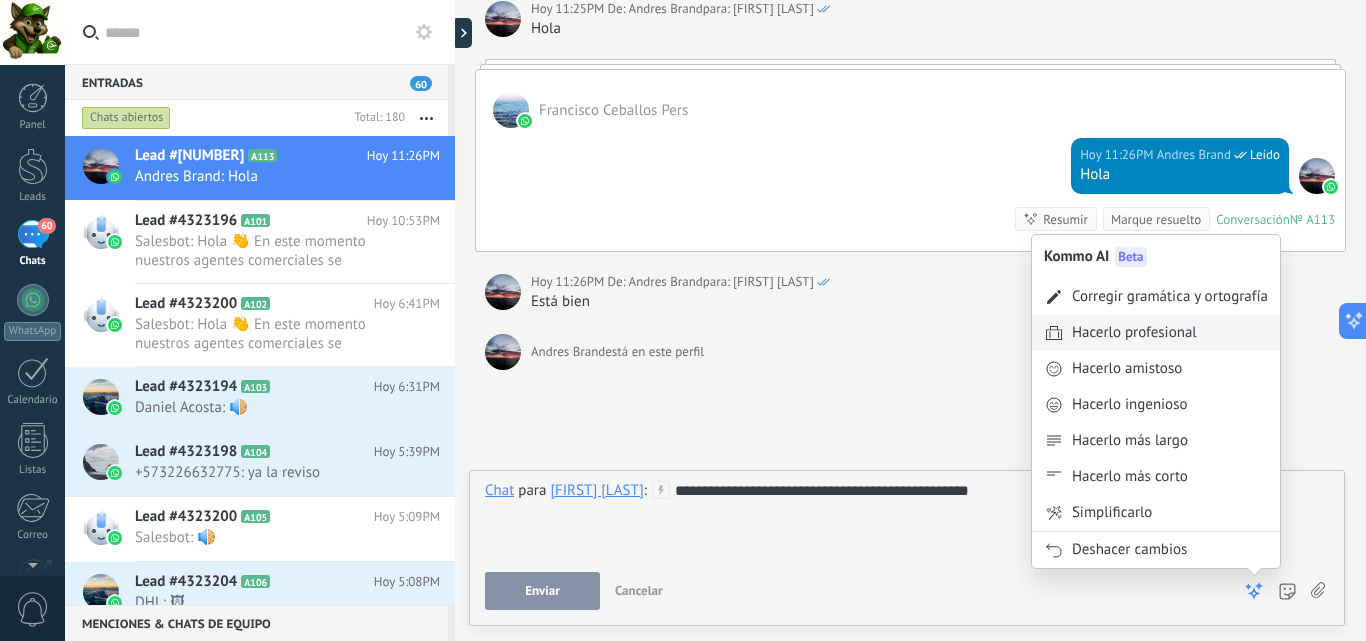 click on "Hacerlo profesional" at bounding box center (1134, 333) 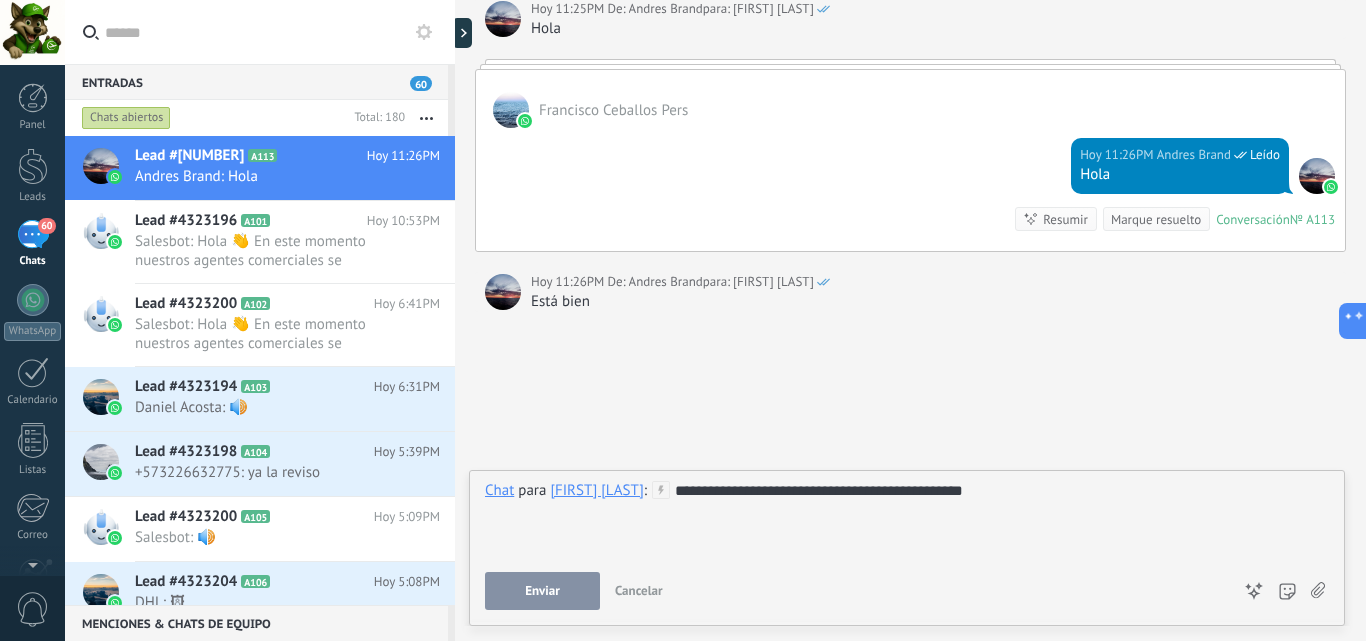 click on "Enviar" at bounding box center (542, 591) 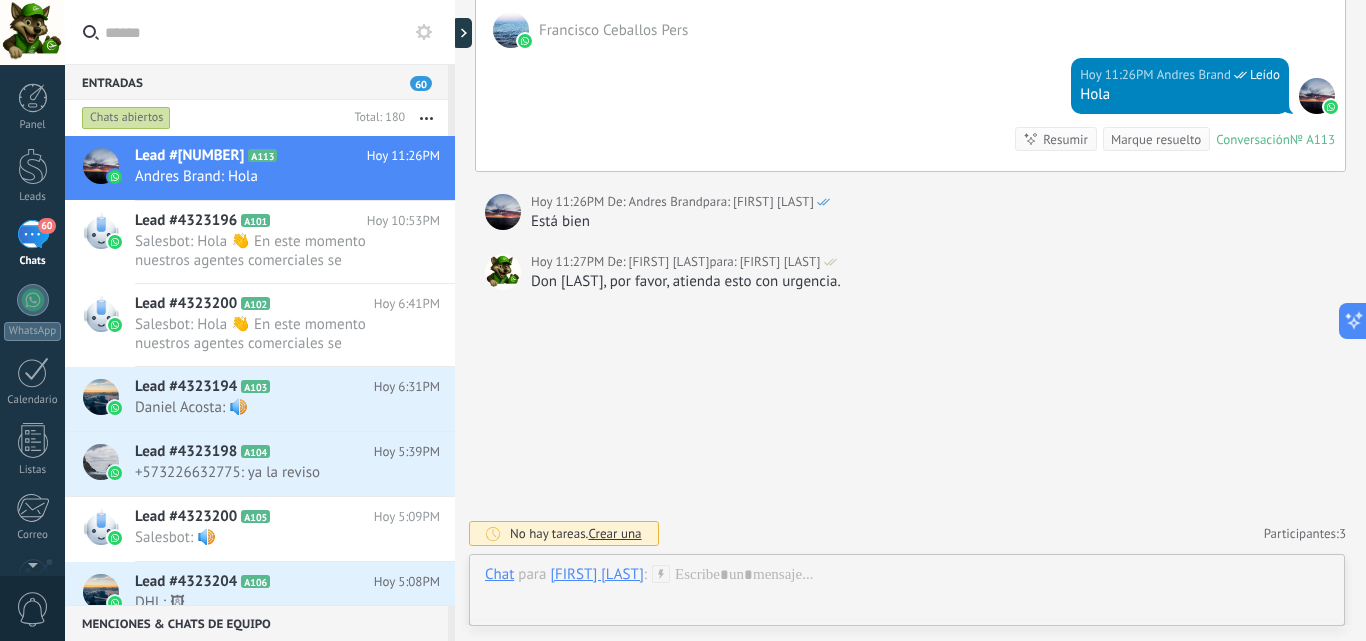 scroll, scrollTop: 2368, scrollLeft: 0, axis: vertical 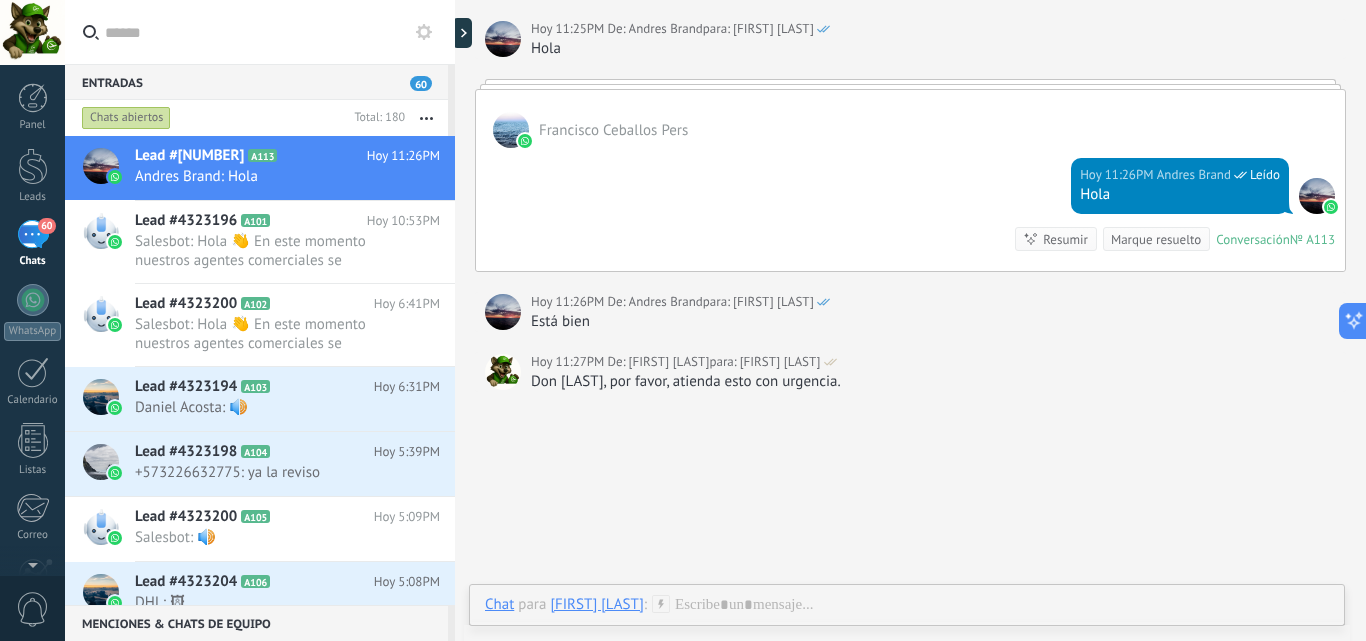 drag, startPoint x: 839, startPoint y: 128, endPoint x: 843, endPoint y: 273, distance: 145.05516 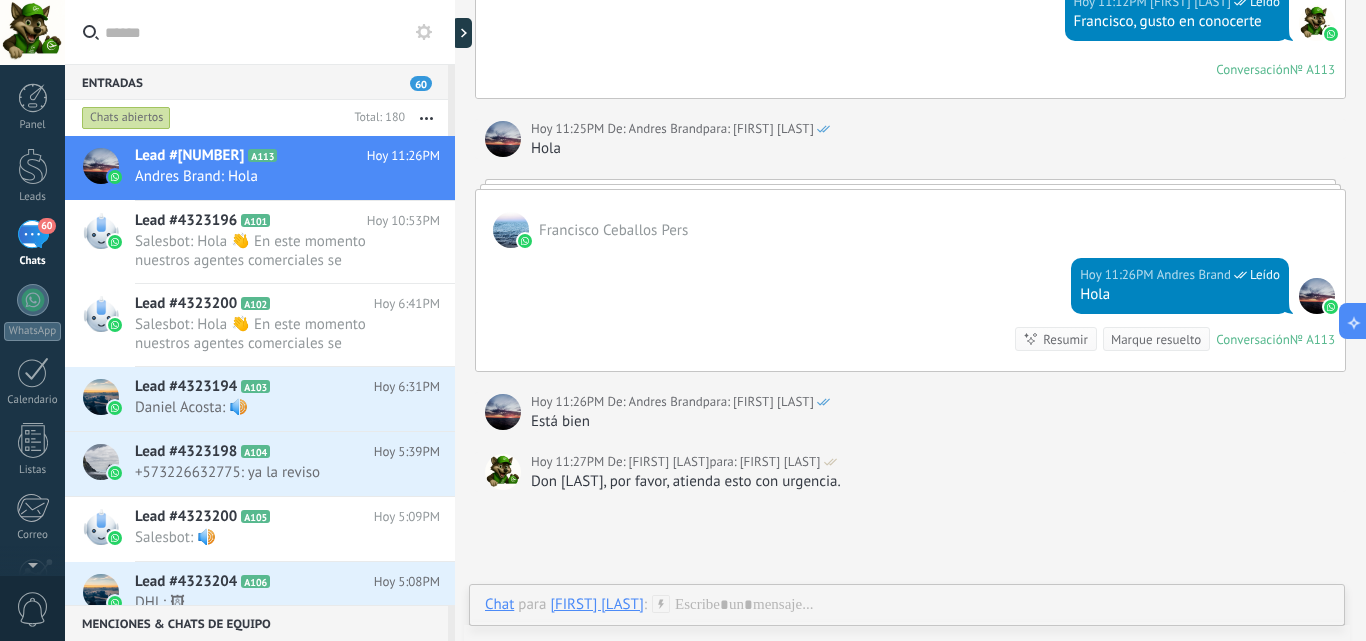 click on "Hoy 11:26PM Andres Brand  Leído Hola Conversación  № A113 Conversación № A113 Resumir Resumir Marque resuelto" at bounding box center [910, 309] 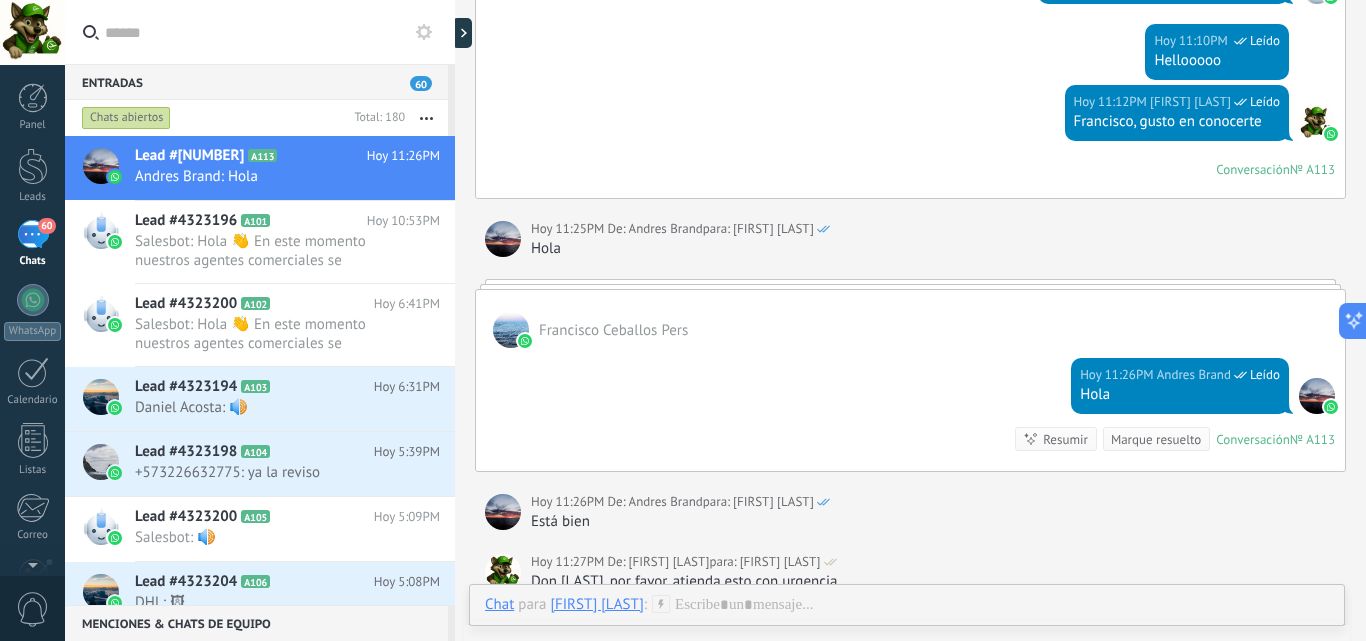 scroll, scrollTop: 2368, scrollLeft: 0, axis: vertical 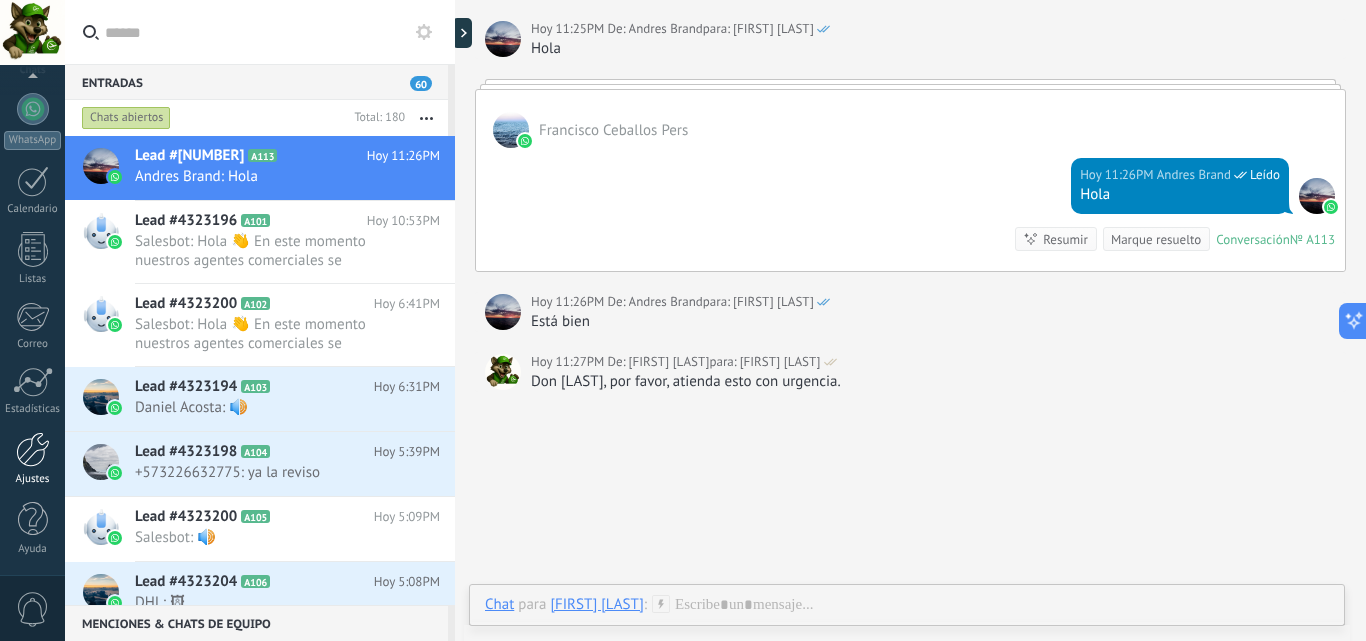 click at bounding box center (33, 449) 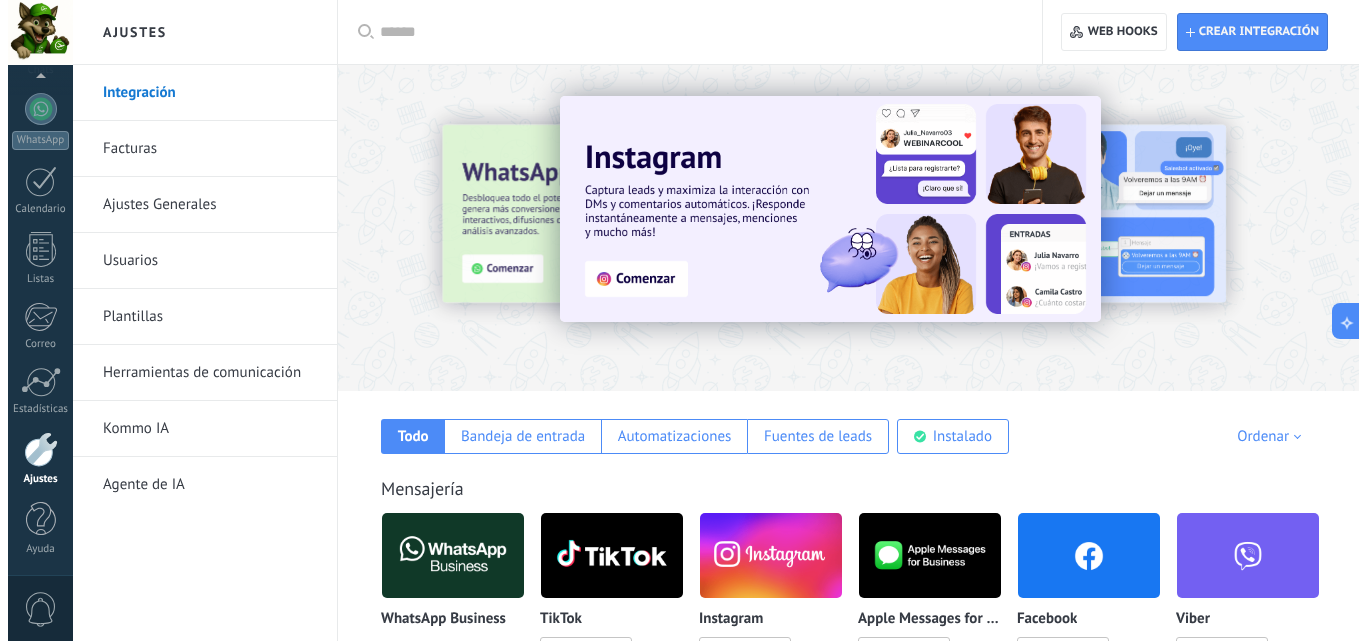 scroll, scrollTop: 400, scrollLeft: 0, axis: vertical 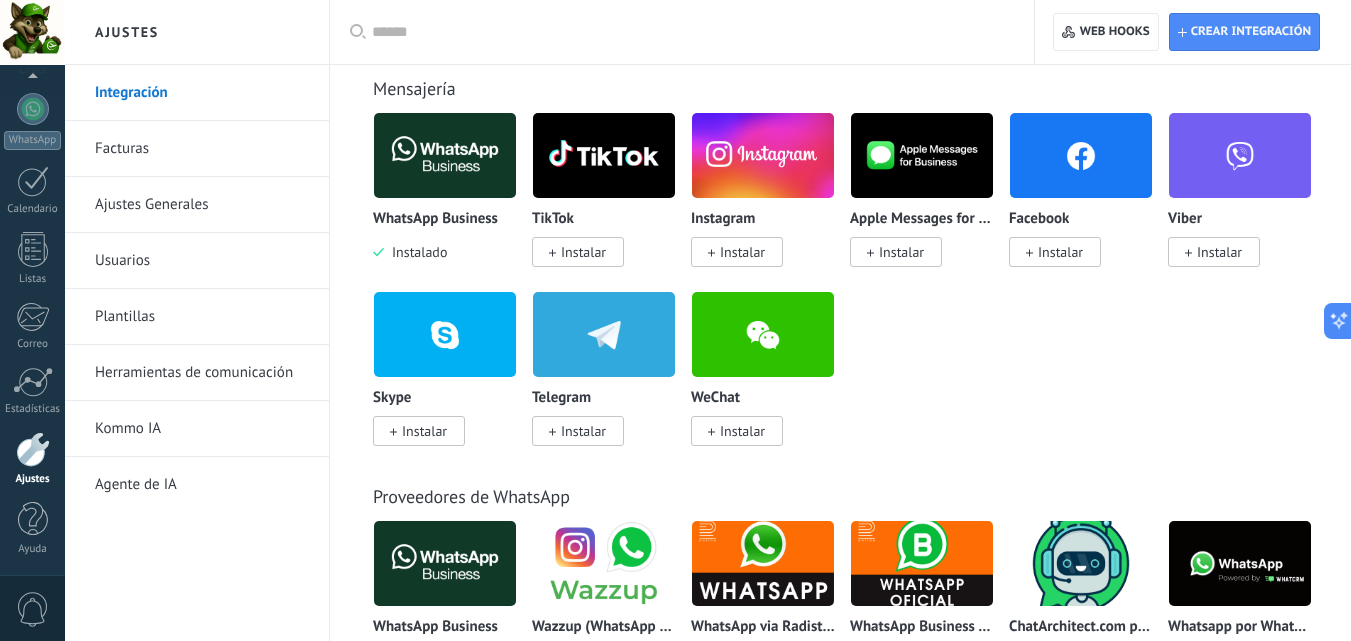 click on "Instalar" at bounding box center [1060, 252] 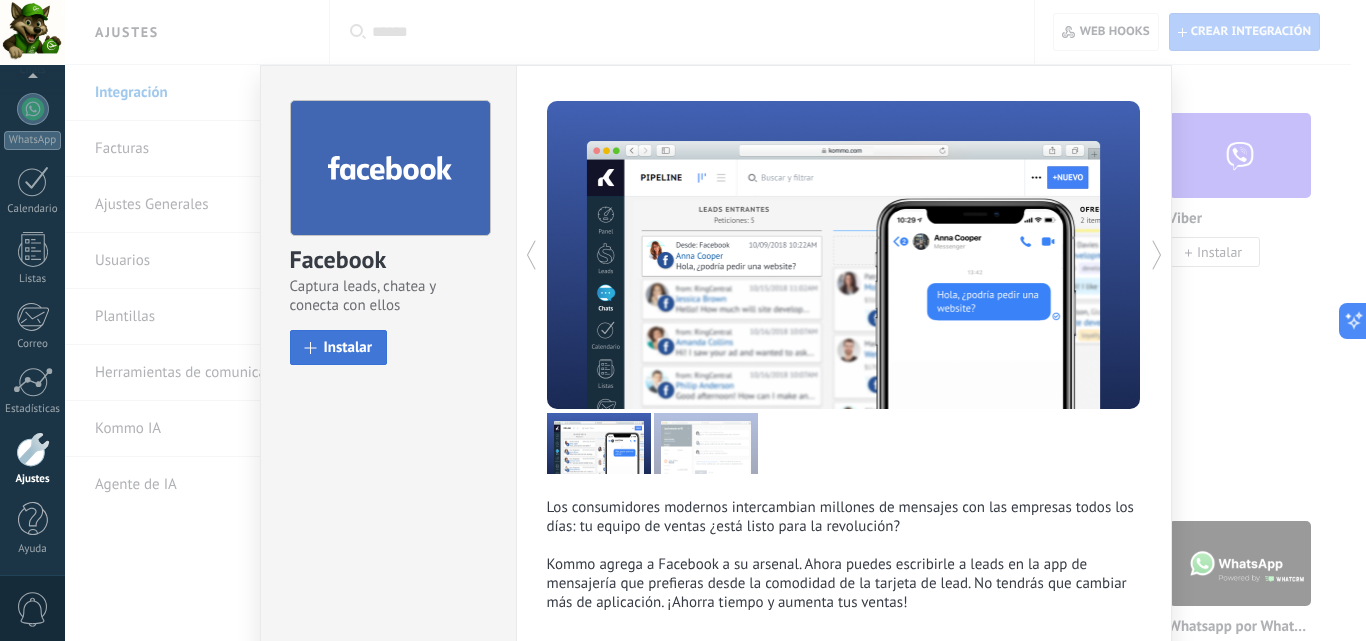 click on "Instalar" at bounding box center (348, 347) 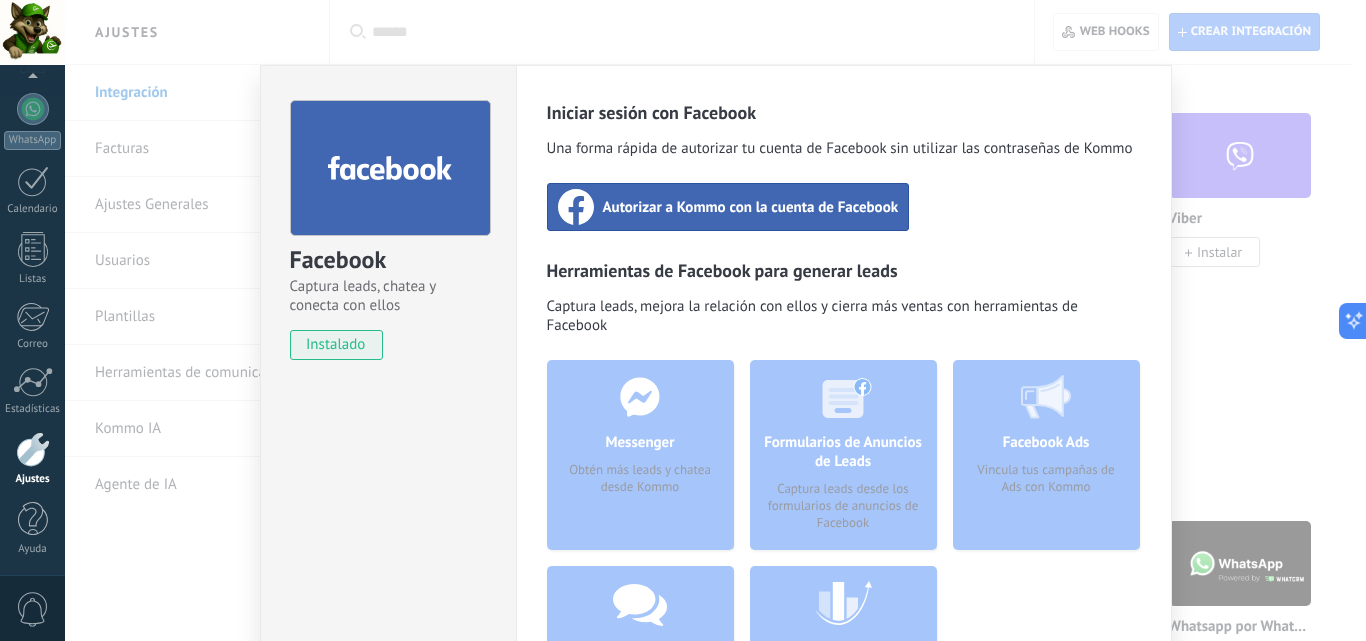 click on "Autorizar a Kommo con la cuenta de Facebook" at bounding box center [728, 207] 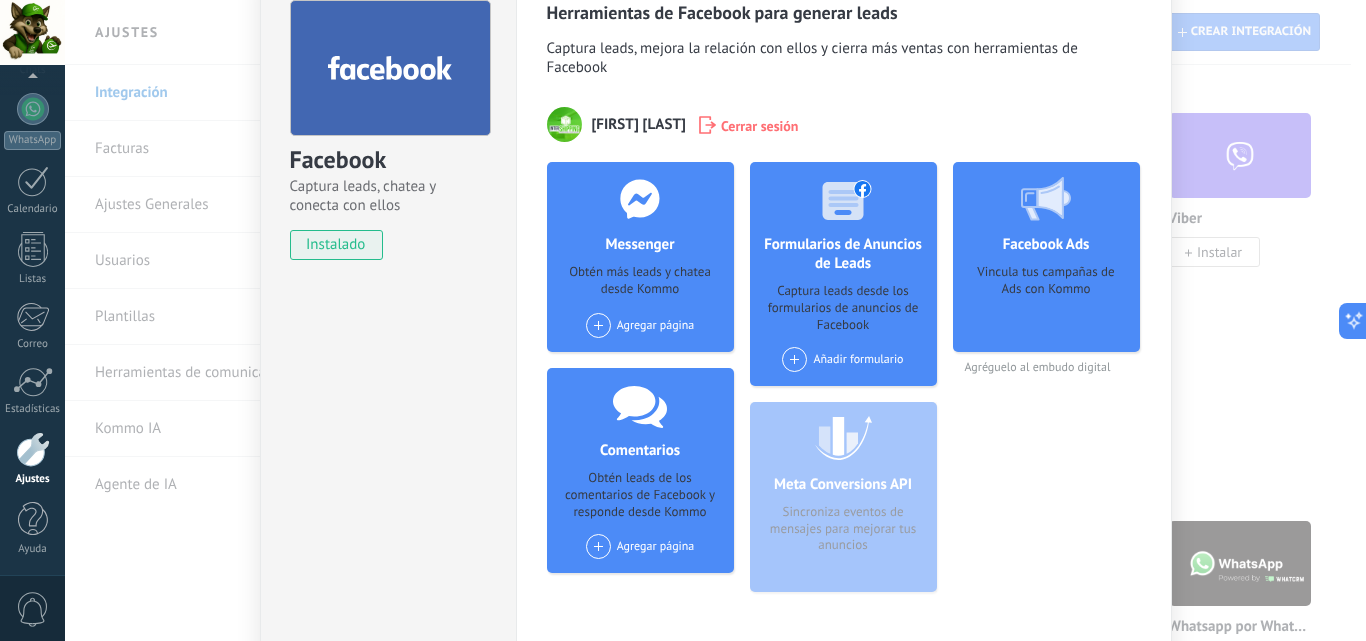 scroll, scrollTop: 0, scrollLeft: 0, axis: both 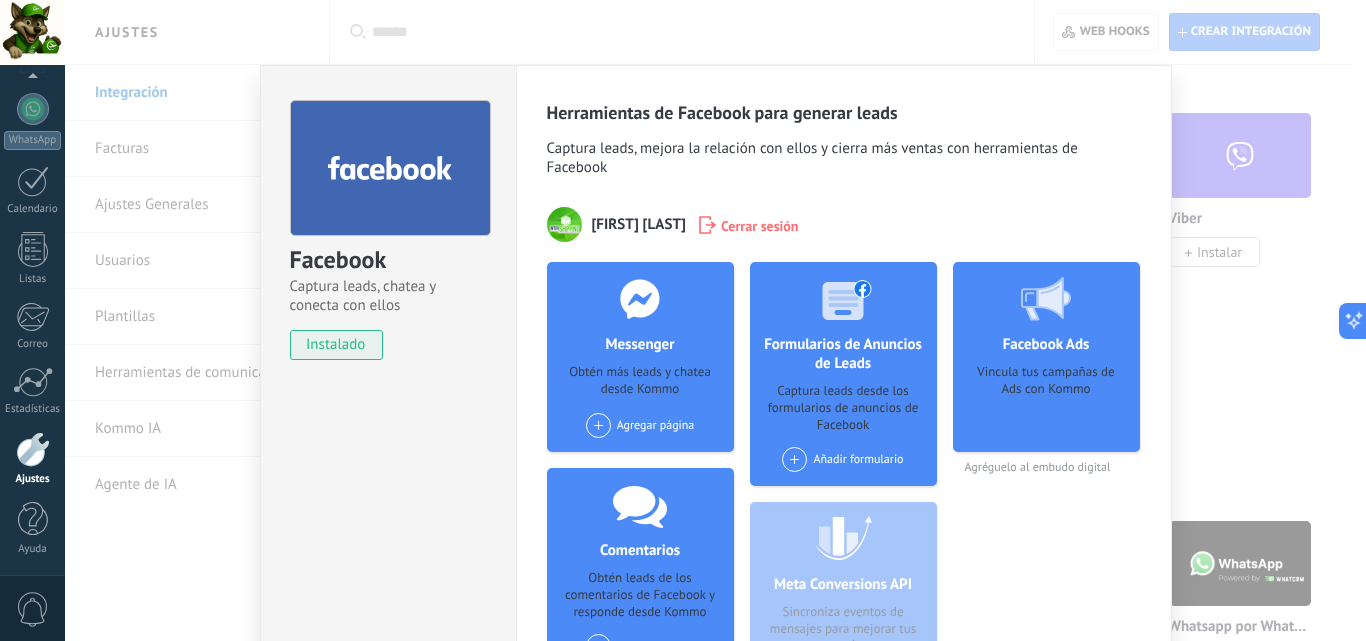 click on "Agregar página" at bounding box center [640, 425] 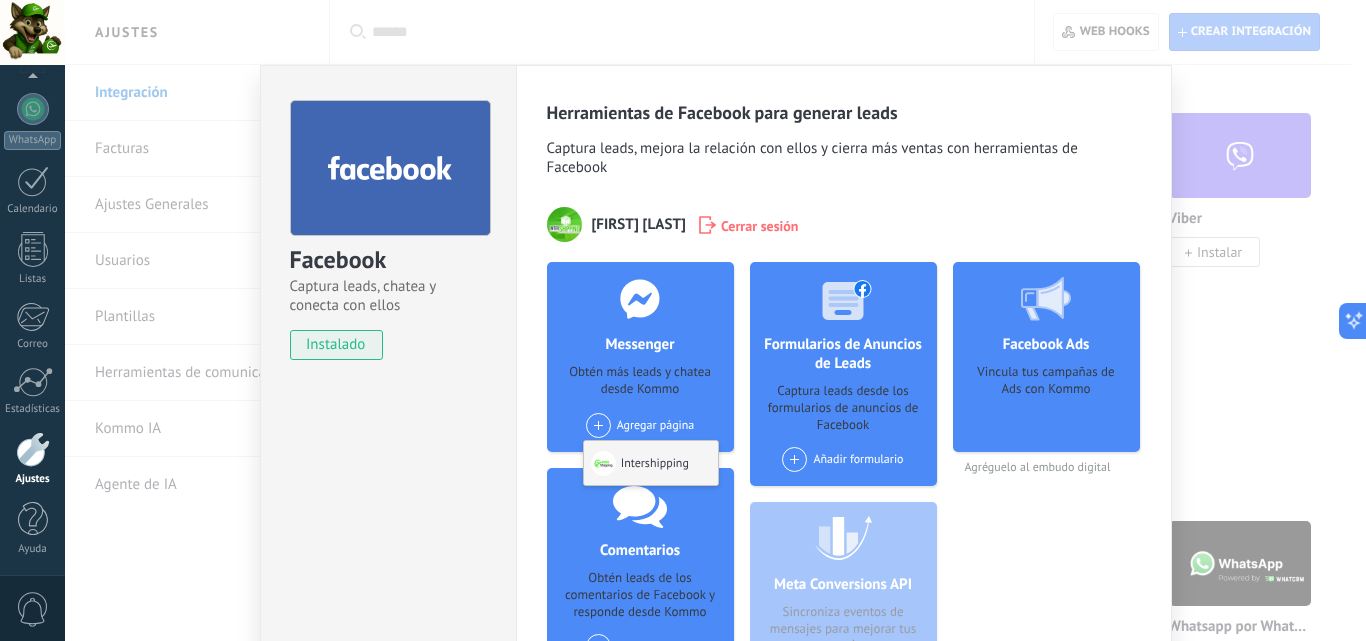 click on "Intershipping" at bounding box center (651, 463) 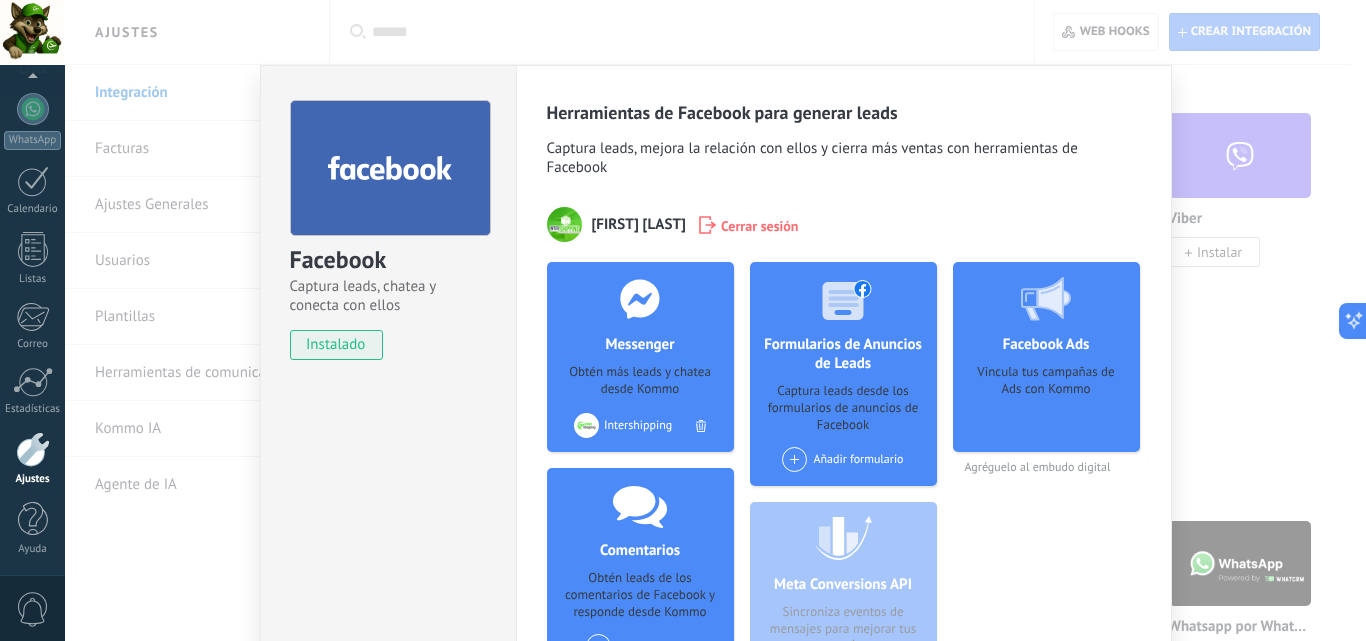 click at bounding box center (586, 425) 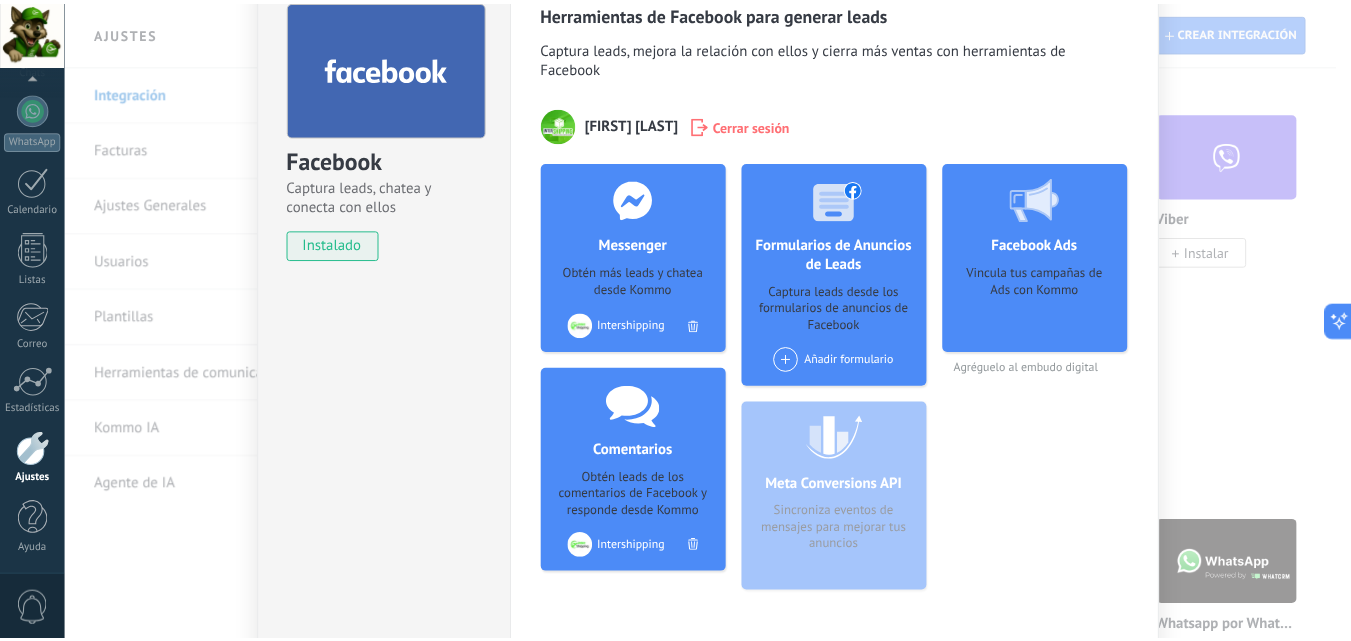 scroll, scrollTop: 0, scrollLeft: 0, axis: both 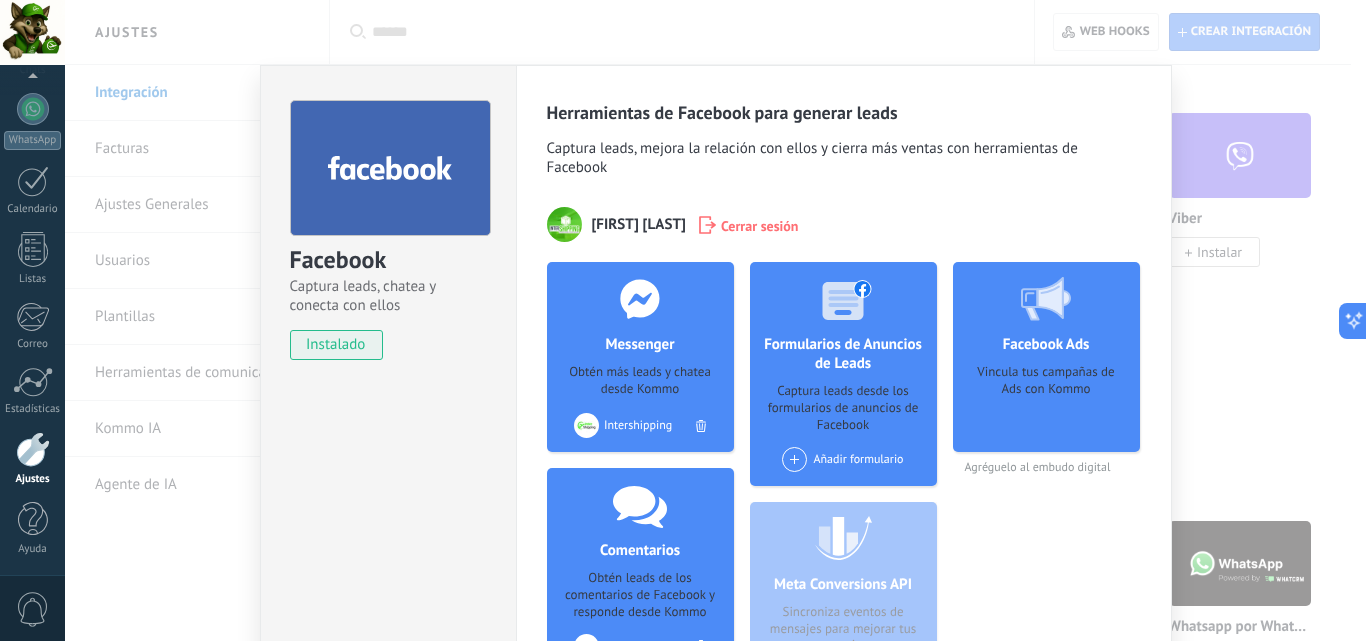 click on "Facebook Captura leads, chatea y conecta con ellos instalado Desinstalar Herramientas de Facebook para generar leads Captura leads, mejora la relación con ellos y cierra más ventas con herramientas de Facebook Francisco Ceballos Cerrar sesión Messenger Obtén más leads y chatea desde Kommo Agregar página Intershipping Comentarios Obtén leads de los comentarios de Facebook y responde desde Kommo Agregar página Intershipping Formularios de Anuncios de Leads Captura leads desde los formularios de anuncios de Facebook Añadir formulario Meta Conversions API Sincroniza eventos de mensajes para mejorar tus anuncios Facebook Ads Vincula tus campañas de Ads con Kommo Agréguelo al embudo digital más" at bounding box center (715, 320) 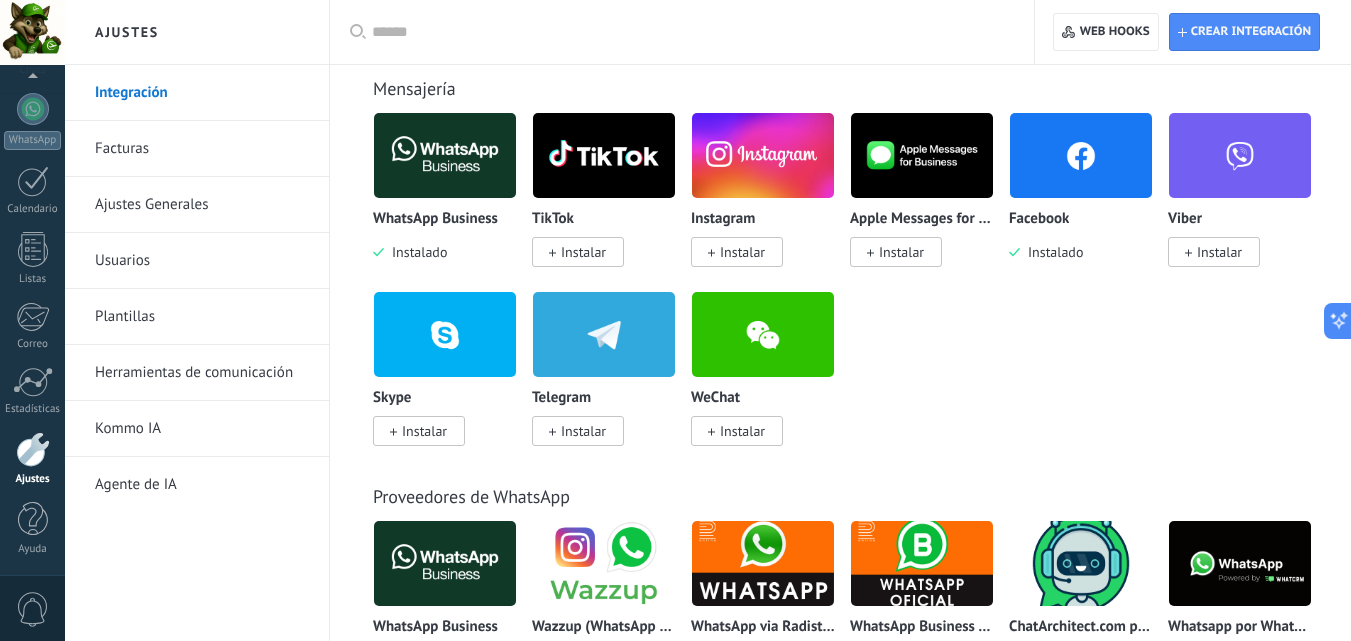 click on "Instalar" at bounding box center (742, 252) 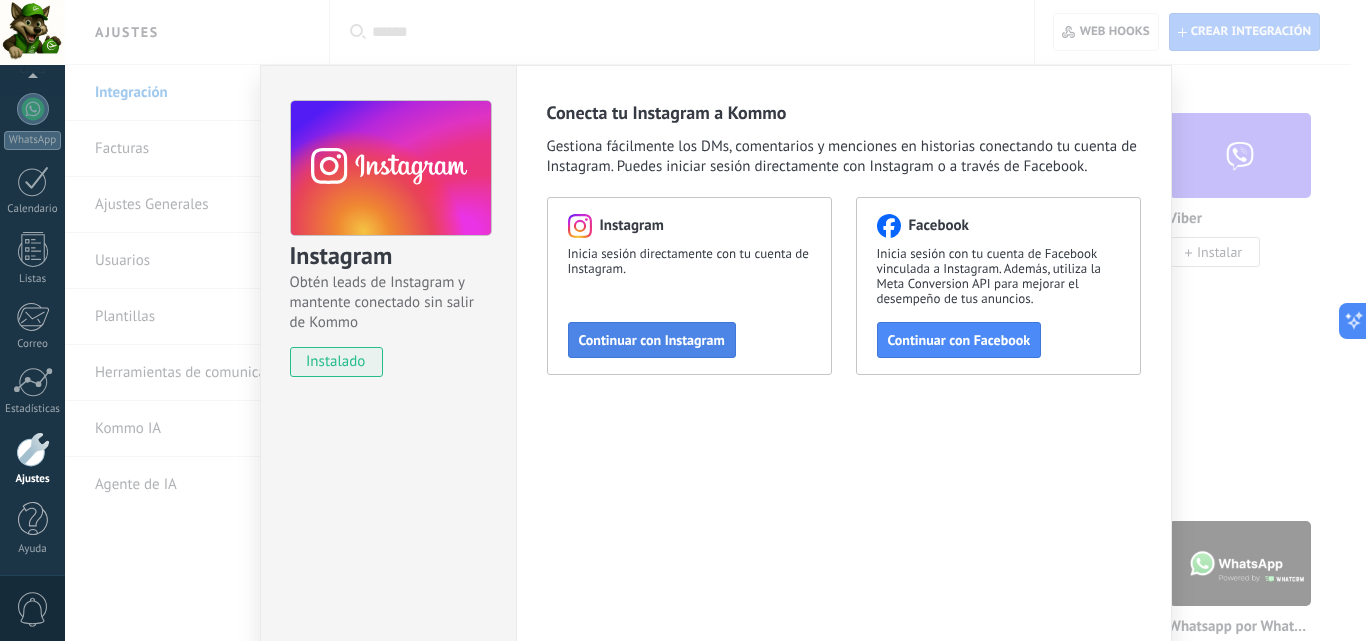 click on "Continuar con Instagram" at bounding box center [652, 340] 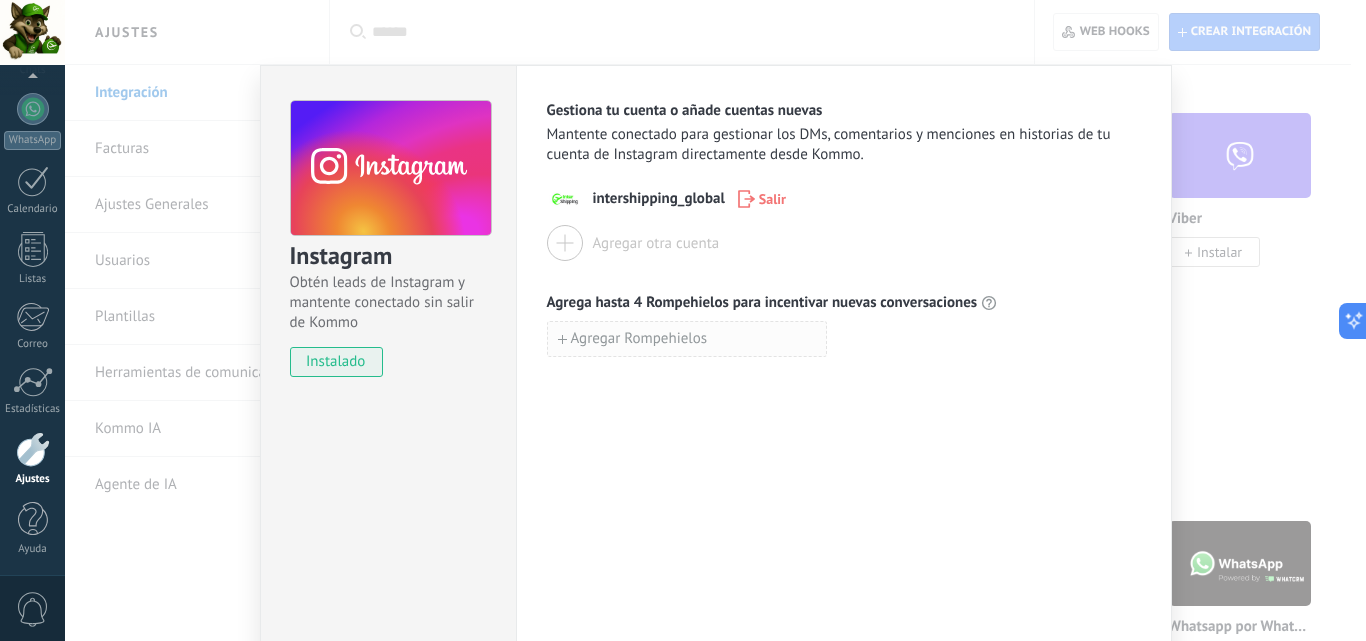 click on "Agregar Rompehielos" at bounding box center [639, 339] 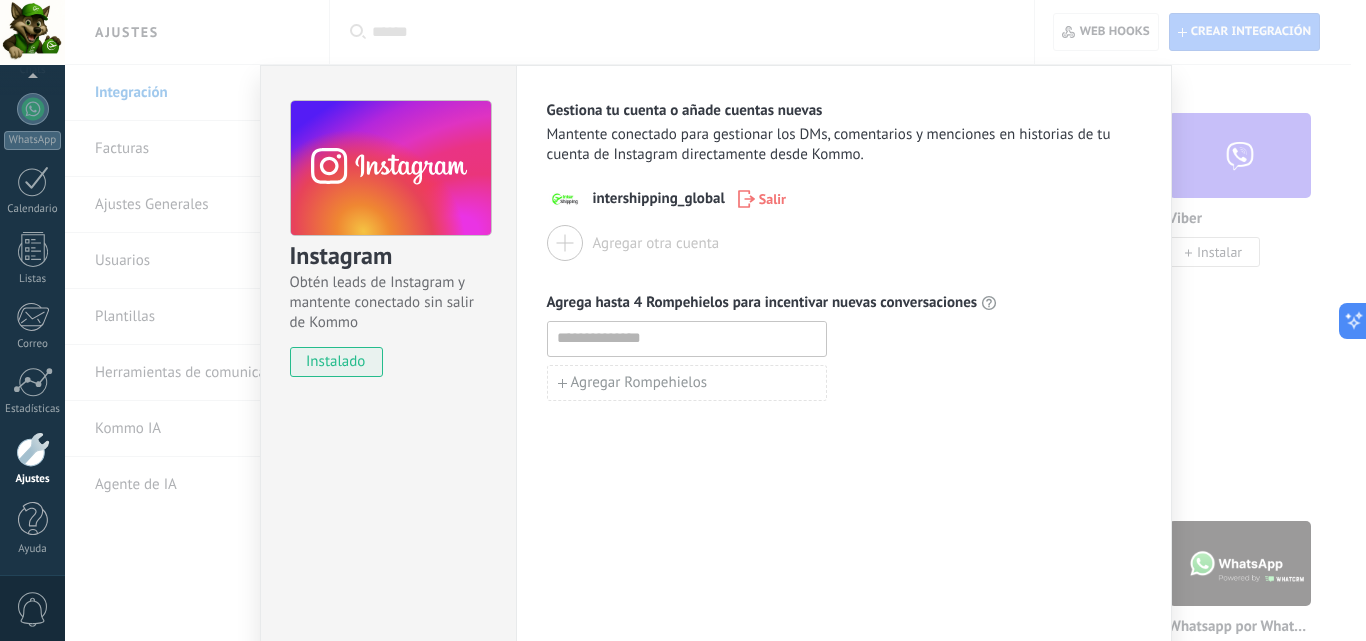 click at bounding box center (687, 338) 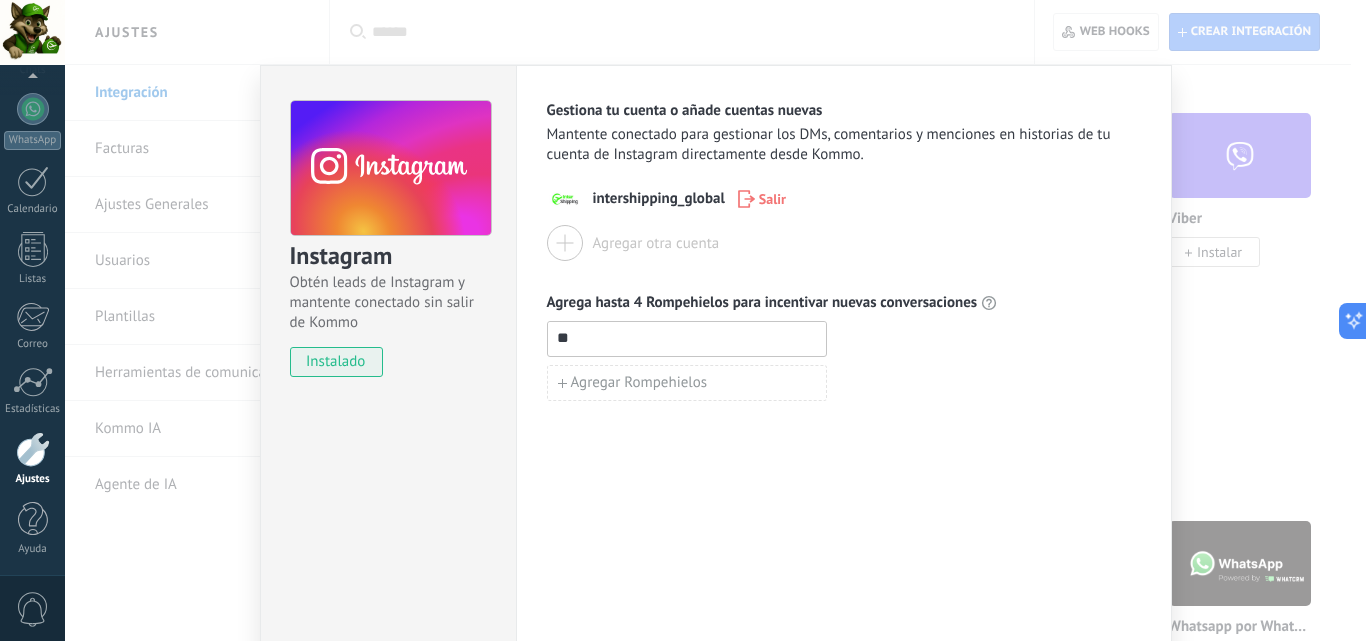 type on "*" 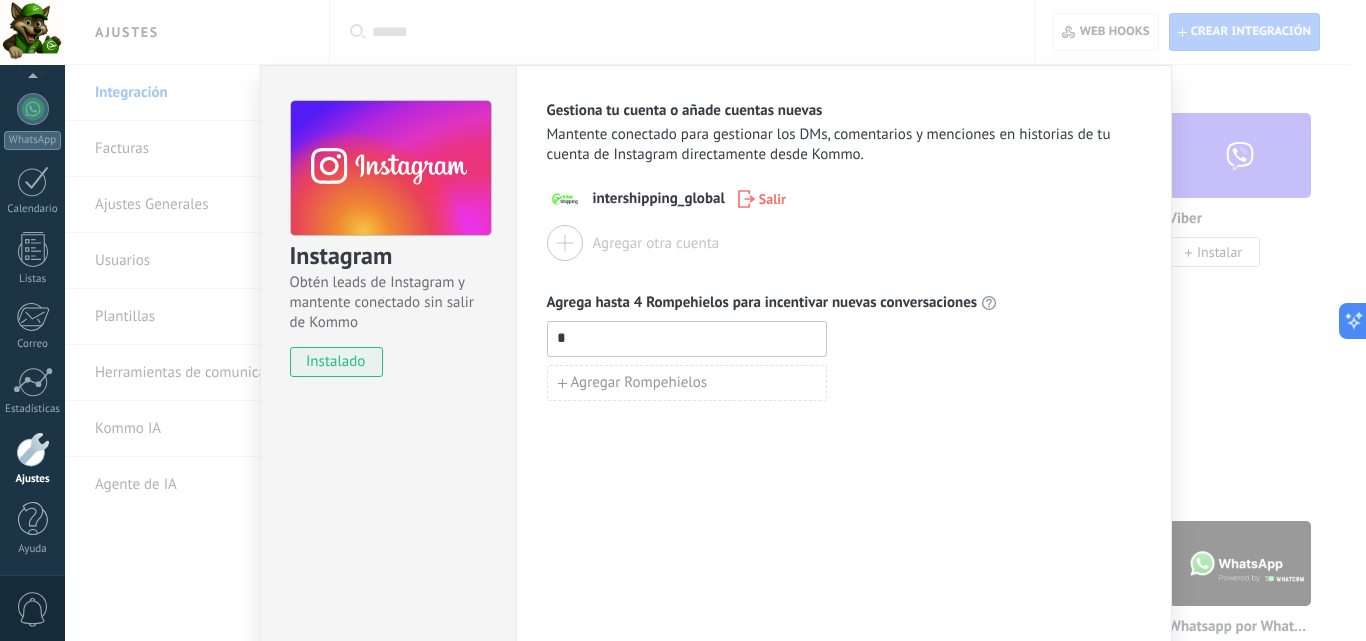 type 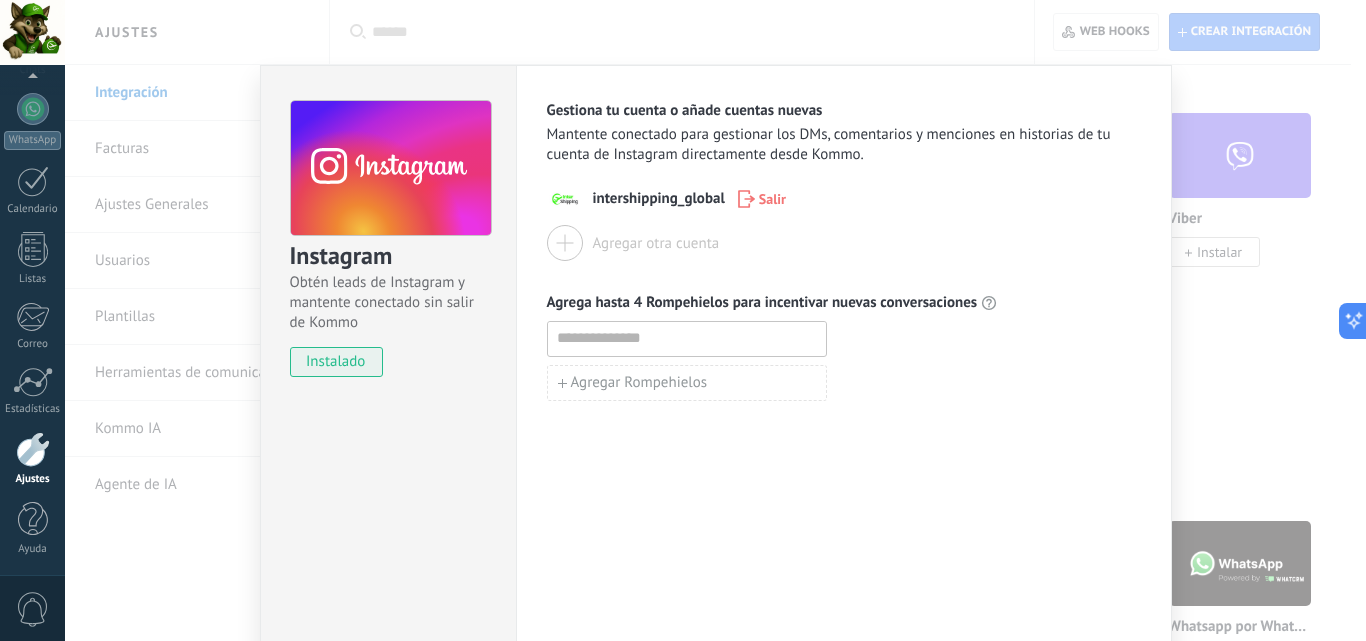 click on "Instagram Obtén leads de Instagram y mantente conectado sin salir de Kommo instalado Gestiona tu cuenta o añade cuentas nuevas Mantente conectado para gestionar los DMs, comentarios y menciones en historias de tu cuenta de Instagram directamente desde Kommo. intershipping_global Salir Agregar otra cuenta Agrega hasta 4 Rompehielos para incentivar nuevas conversaciones Agregar Rompehielos" at bounding box center (715, 320) 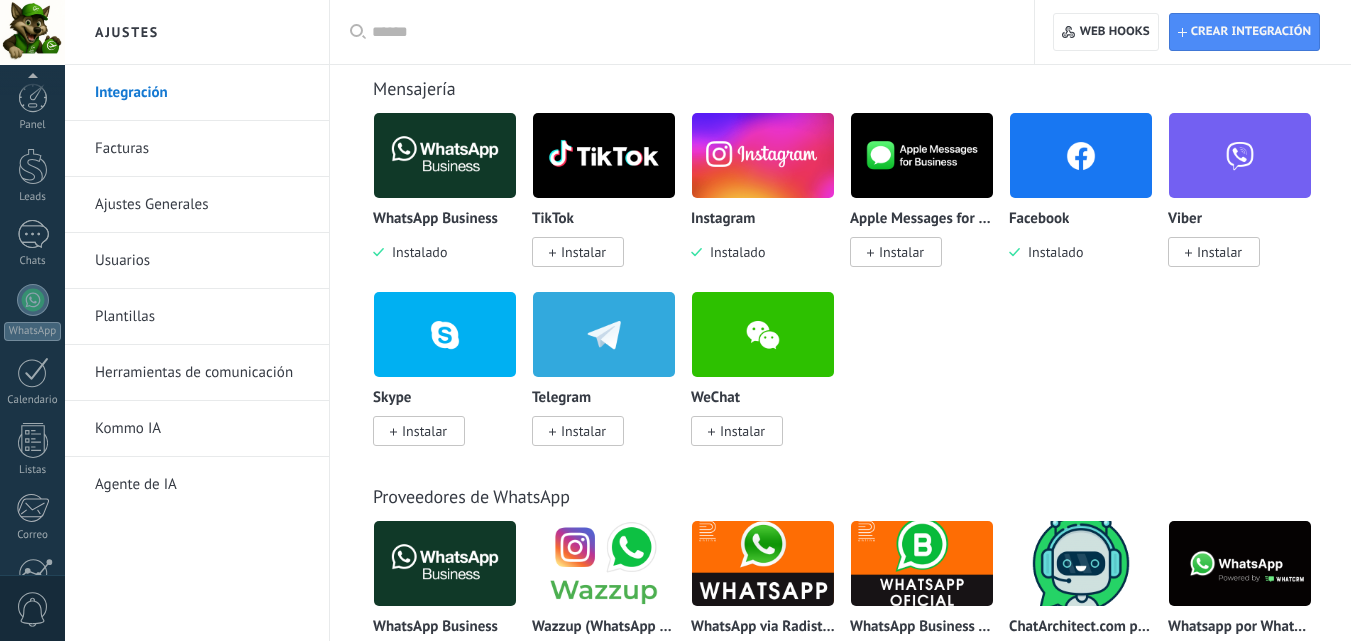 scroll, scrollTop: 400, scrollLeft: 0, axis: vertical 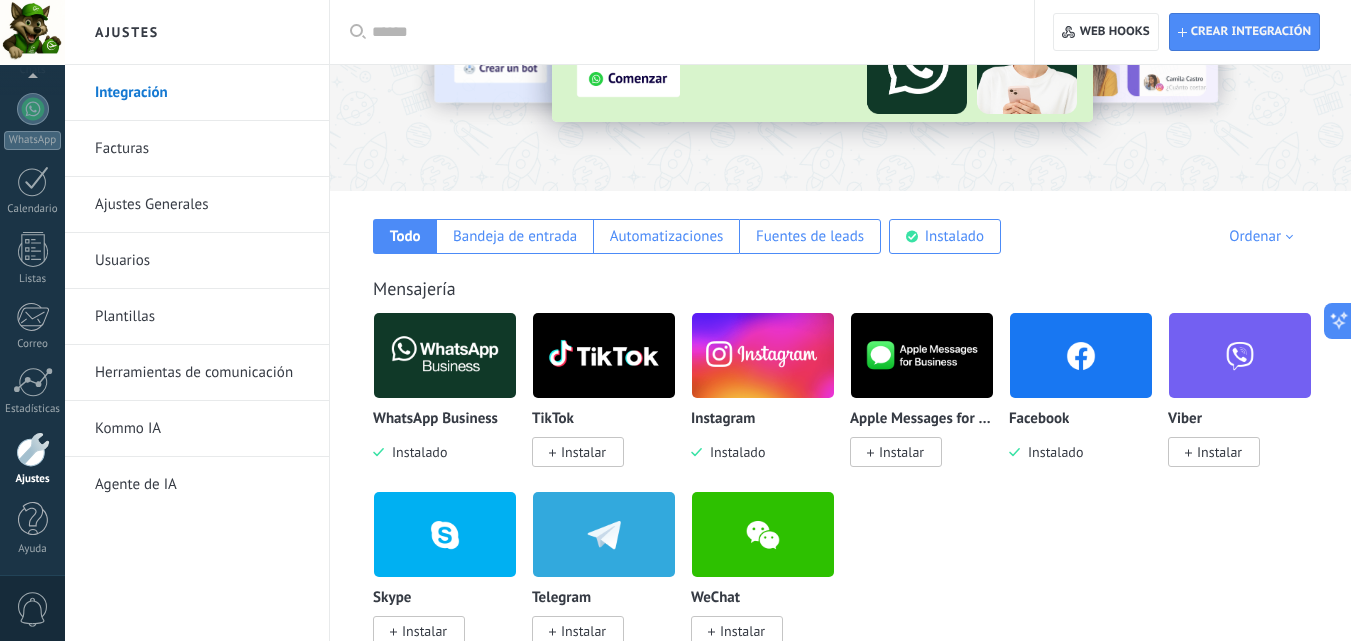 click on "Instalar" at bounding box center (578, 452) 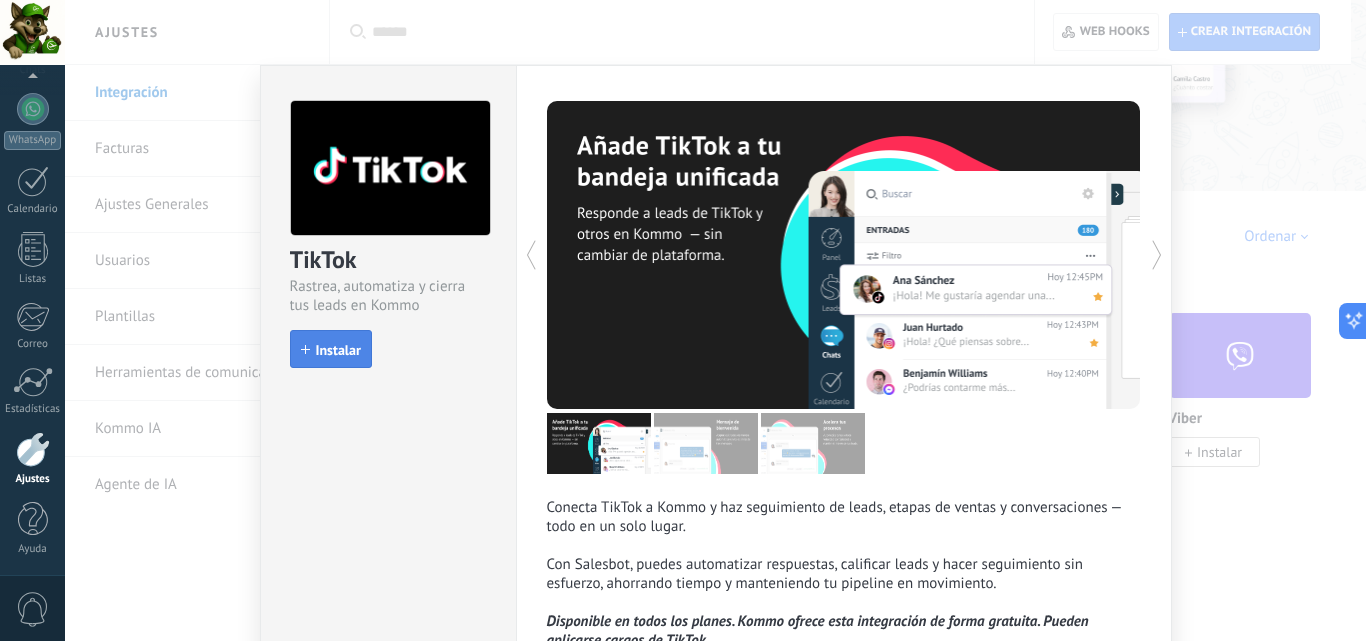 click on "Instalar" at bounding box center (338, 350) 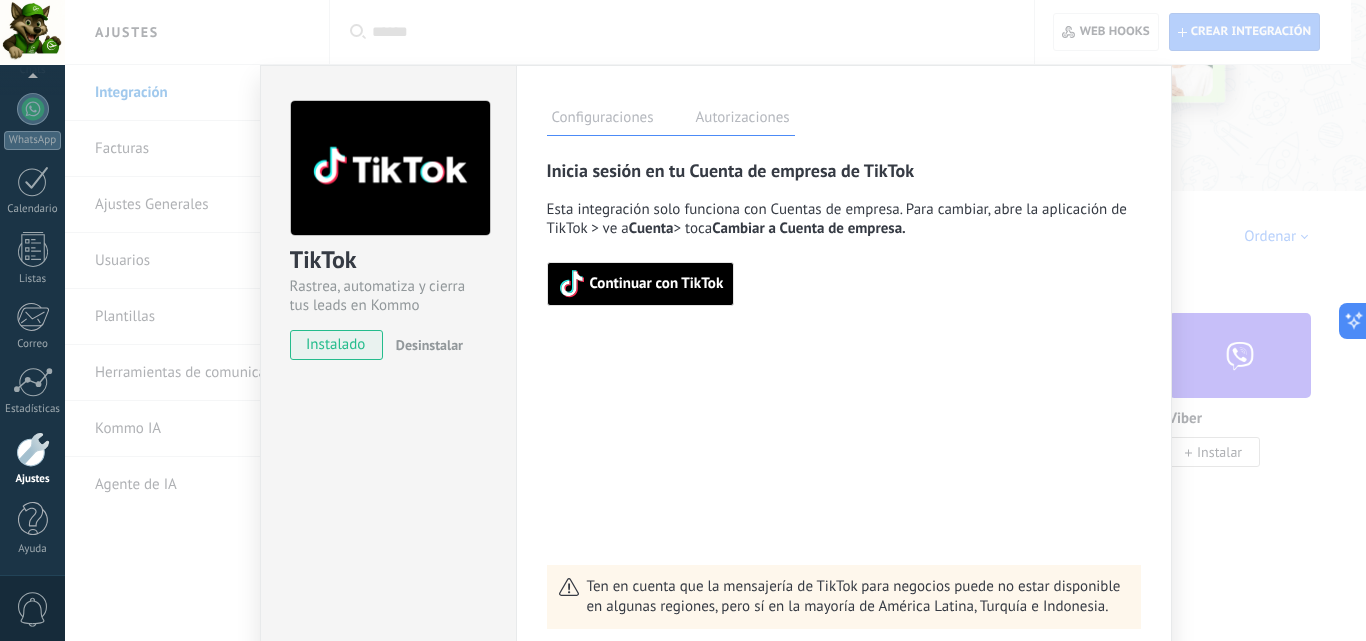 click on "Continuar con TikTok" at bounding box center [657, 284] 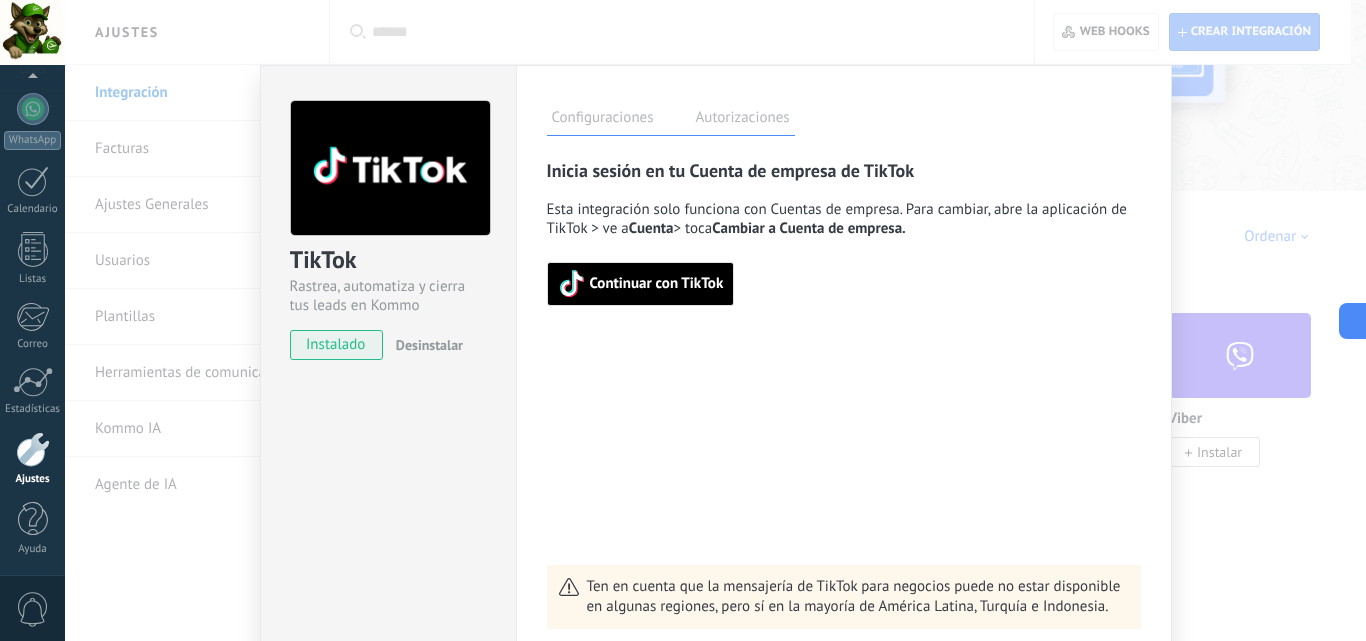 click on "Continuar con TikTok" at bounding box center [657, 284] 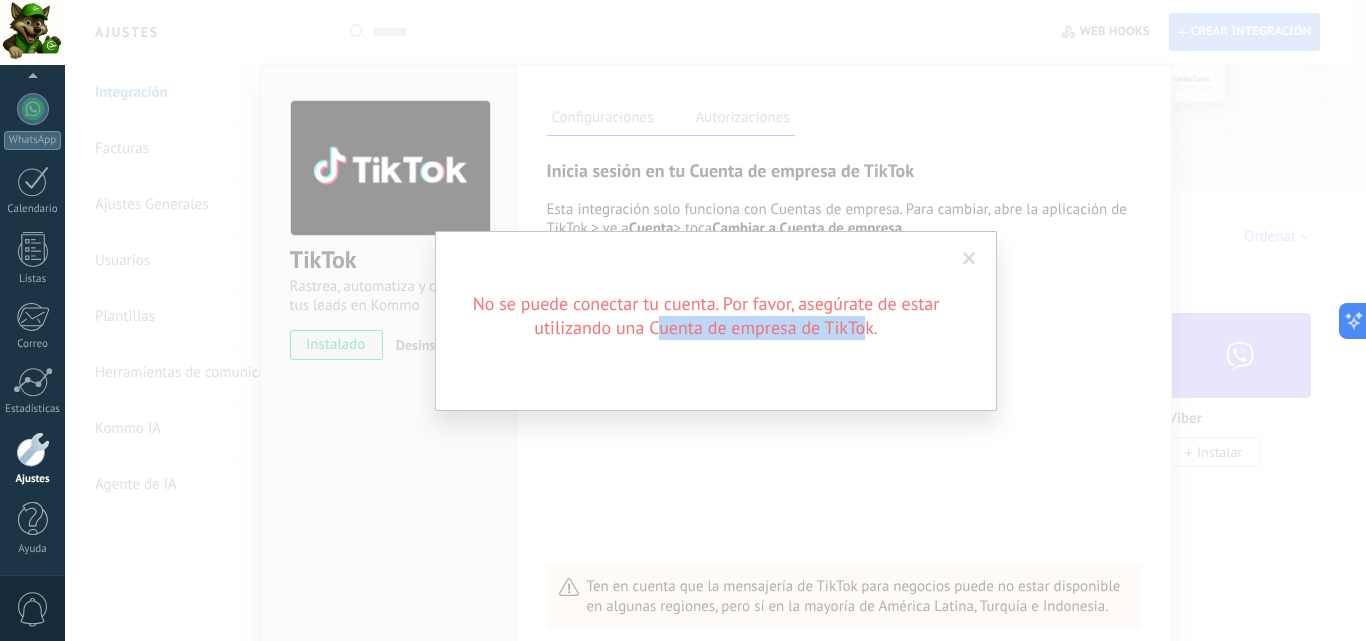 drag, startPoint x: 661, startPoint y: 332, endPoint x: 866, endPoint y: 332, distance: 205 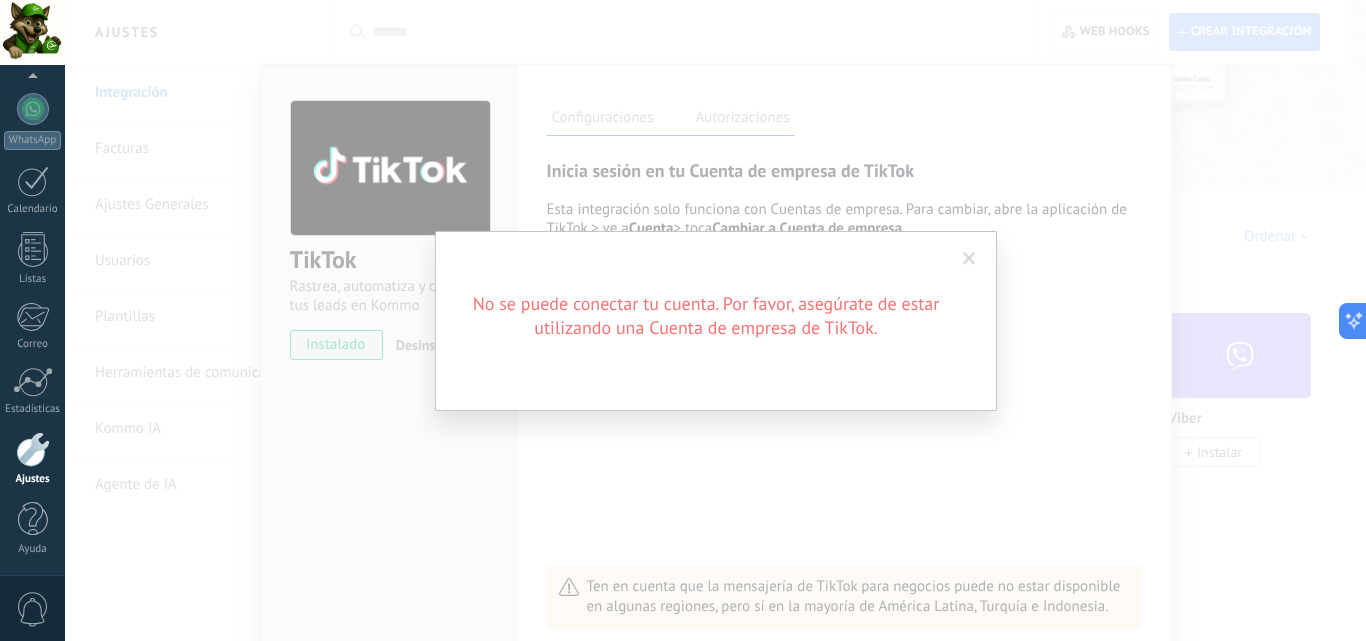 click at bounding box center [969, 259] 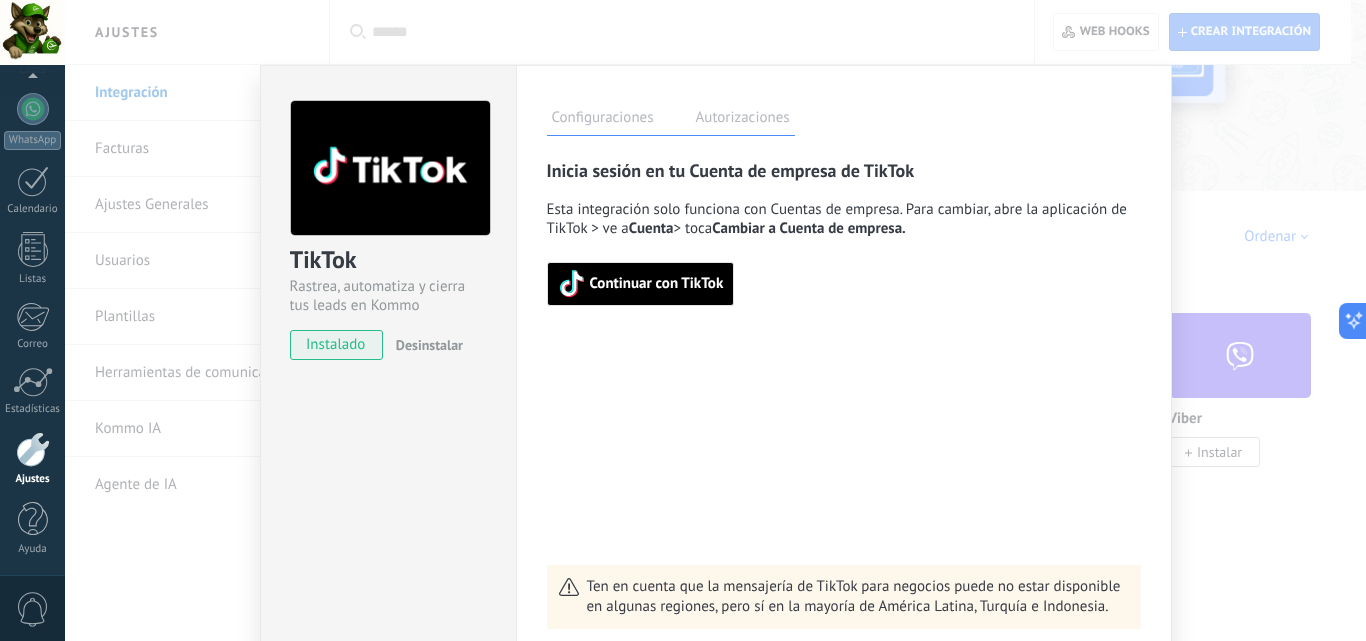 scroll, scrollTop: 100, scrollLeft: 0, axis: vertical 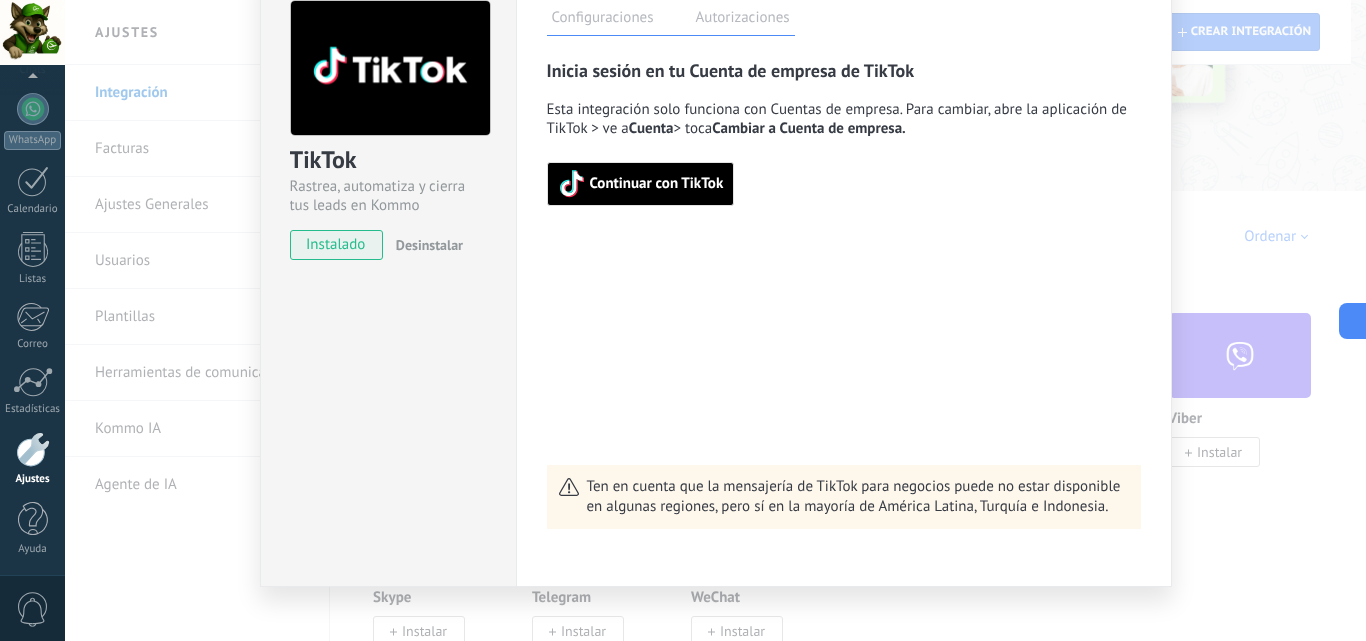 click on "Continuar con TikTok" at bounding box center (657, 184) 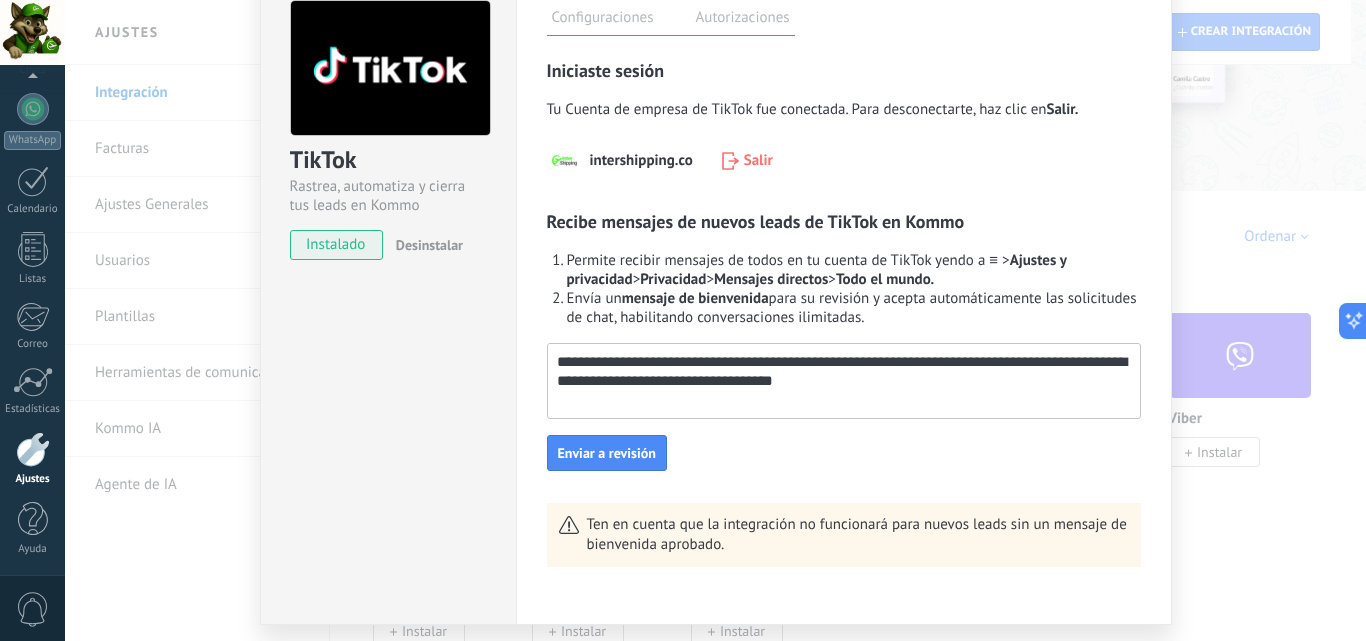 scroll, scrollTop: 159, scrollLeft: 0, axis: vertical 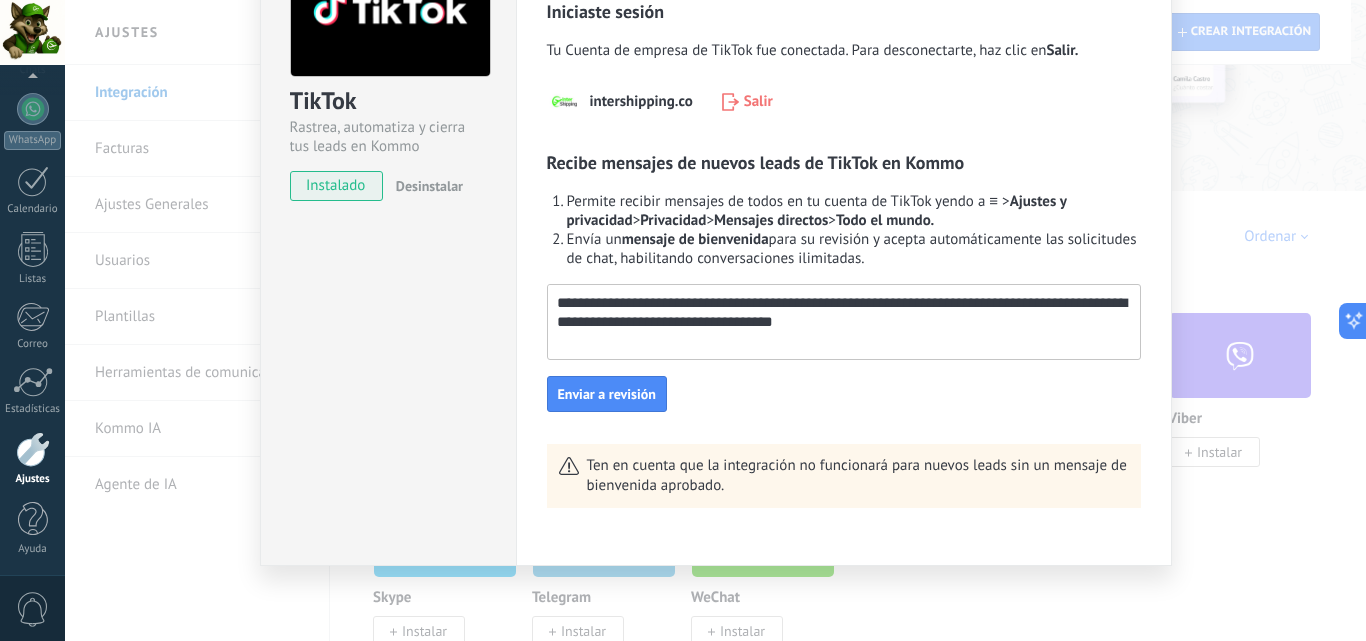 click on "TikTok Rastrea, automatiza y cierra tus leads en Kommo instalado Desinstalar Configuraciones Autorizaciones Esta pestaña registra a los usuarios que han concedido acceso a las integración a esta cuenta. Si deseas remover la posibilidad que un usuario pueda enviar solicitudes a la cuenta en nombre de esta integración, puedes revocar el acceso. Si el acceso a todos los usuarios es revocado, la integración dejará de funcionar. Esta aplicacion está instalada, pero nadie le ha dado acceso aun. Rastrea, automatiza y cierra tus leads en Kommo más Guardar Iniciaste sesión Tu Cuenta de empresa de TikTok fue conectada. Para desconectarte, haz clic en  Salir. intershipping.co Salir Recibe mensajes de nuevos leads de TikTok en Kommo Permite recibir mensajes de todos en tu cuenta de TikTok yendo a ≡ >  Ajustes y privacidad  >  Privacidad  >  Mensajes directos  >  Todo el mundo. Envía un  mensaje de bienvenida Enviar a revisión" at bounding box center [715, 320] 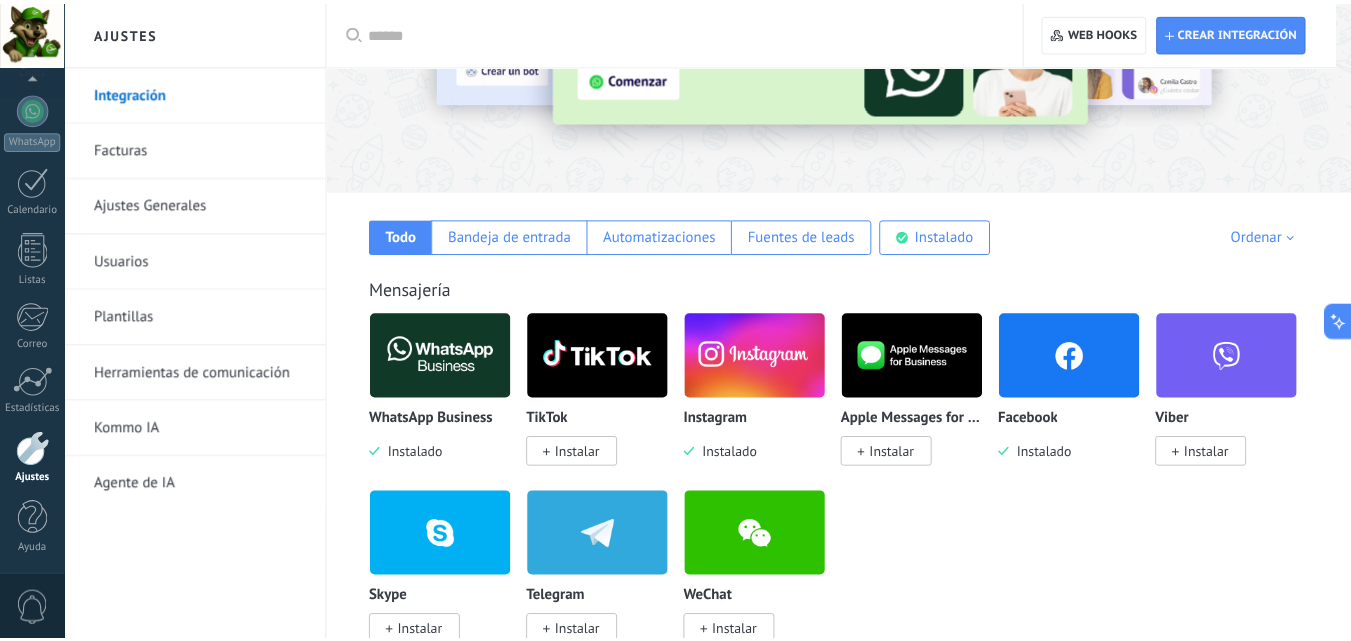 scroll, scrollTop: 0, scrollLeft: 0, axis: both 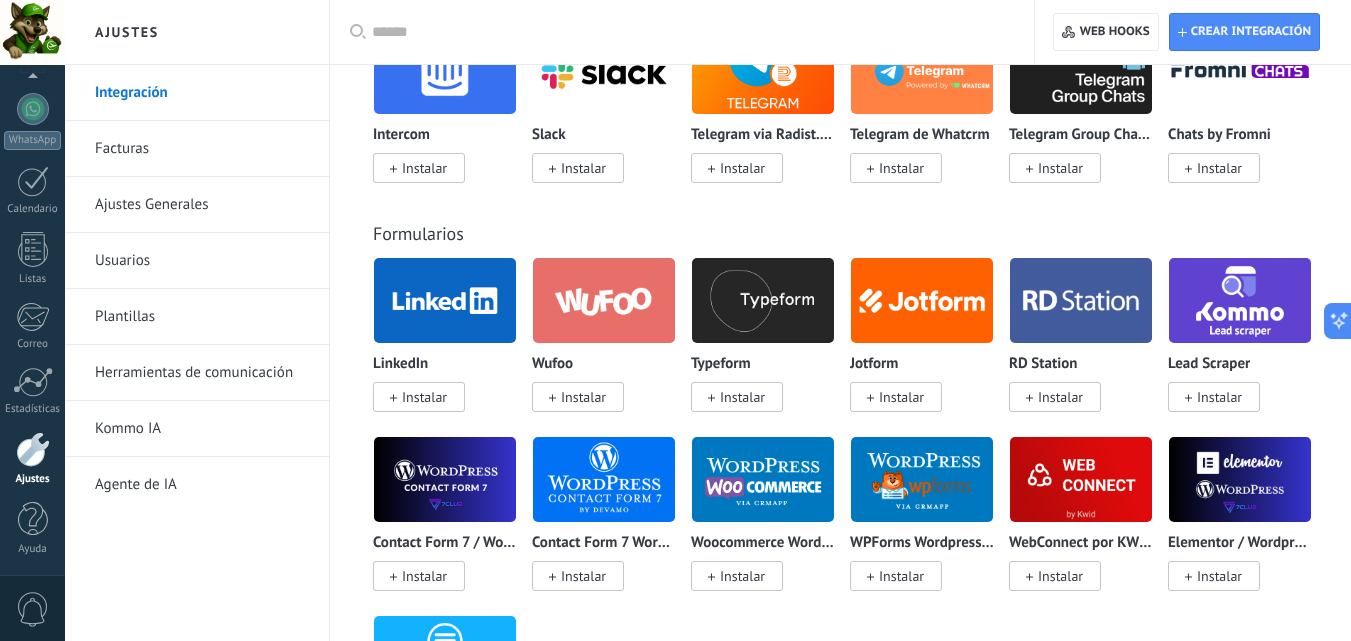 click on "Instalar" at bounding box center [424, 397] 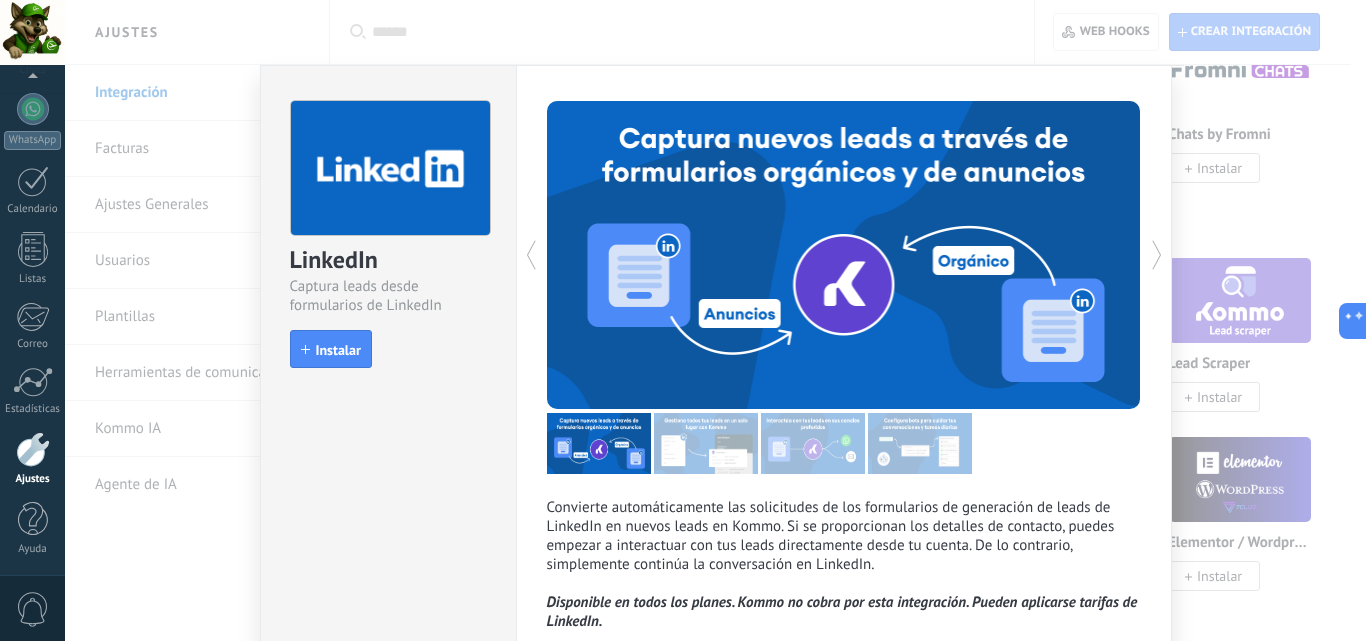 click on "LinkedIn Captura leads desde formularios de LinkedIn install Instalar Convierte automáticamente las solicitudes de los formularios de generación de leads de LinkedIn en nuevos leads en Kommo. Si se proporcionan los detalles de contacto, puedes empezar a interactuar con tus leads directamente desde tu cuenta. De lo contrario, simplemente continúa la conversación en LinkedIn.    Disponible en todos los planes. Kommo no cobra por esta integración. Pueden aplicarse tarifas de LinkedIn. más" at bounding box center [715, 320] 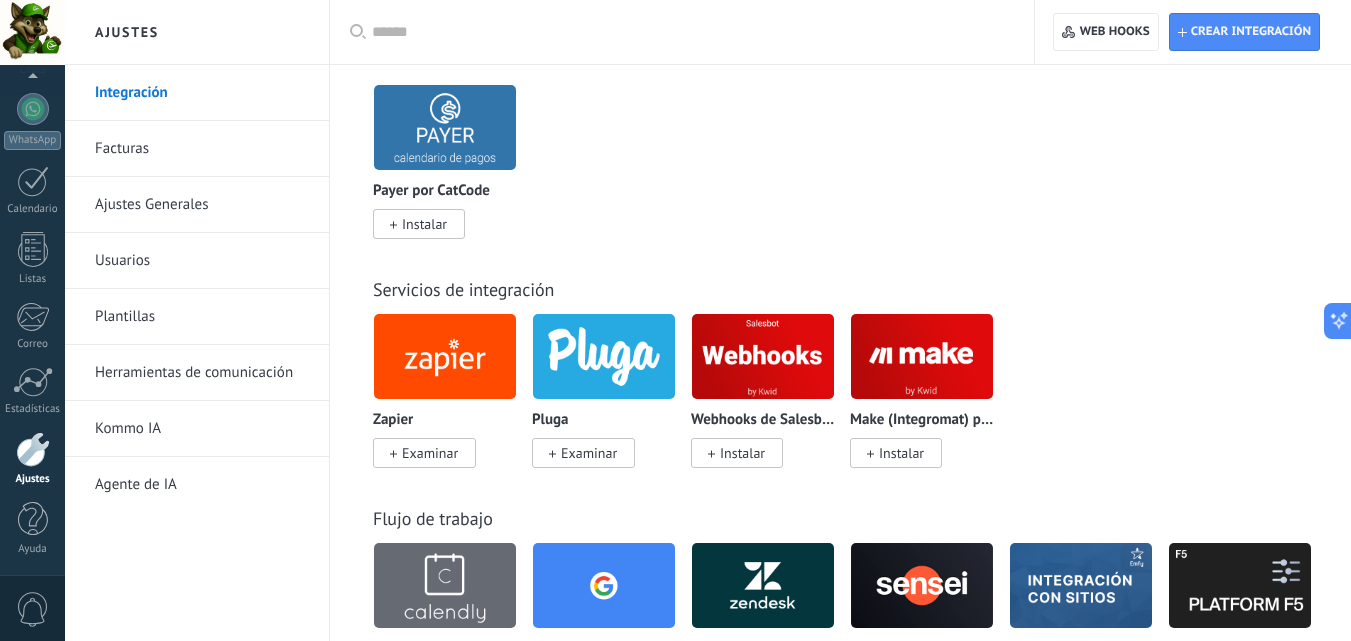 scroll, scrollTop: 4200, scrollLeft: 0, axis: vertical 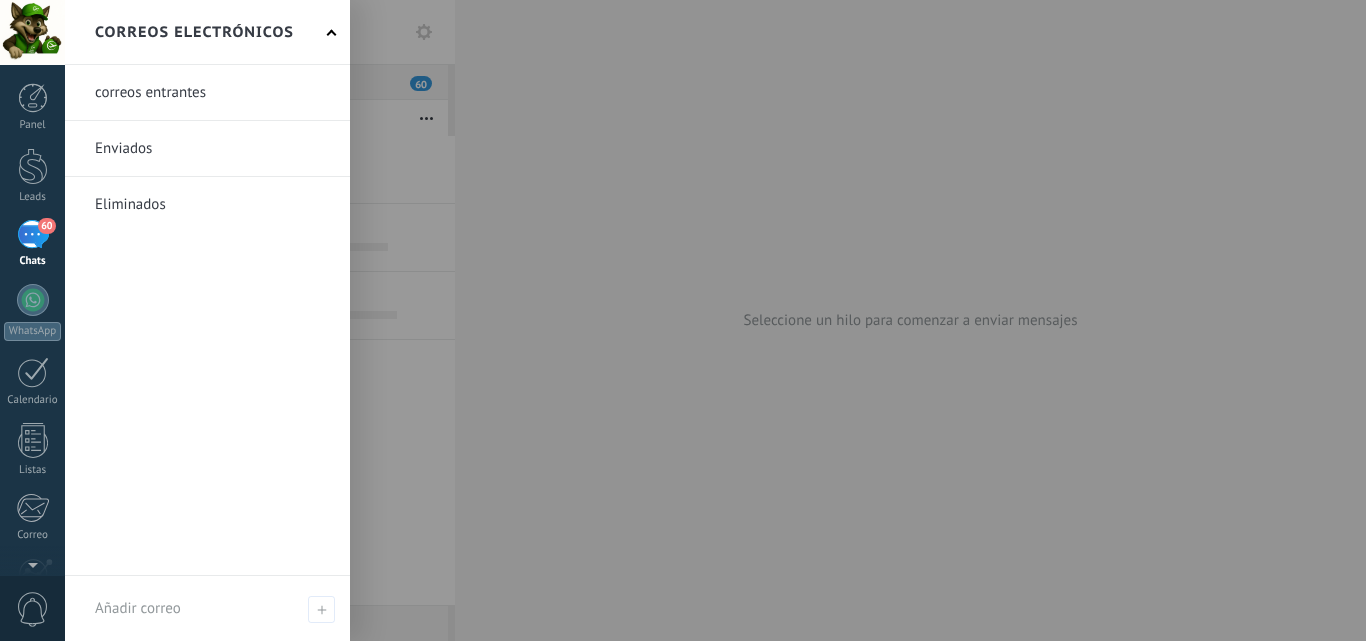 click at bounding box center [332, 34] 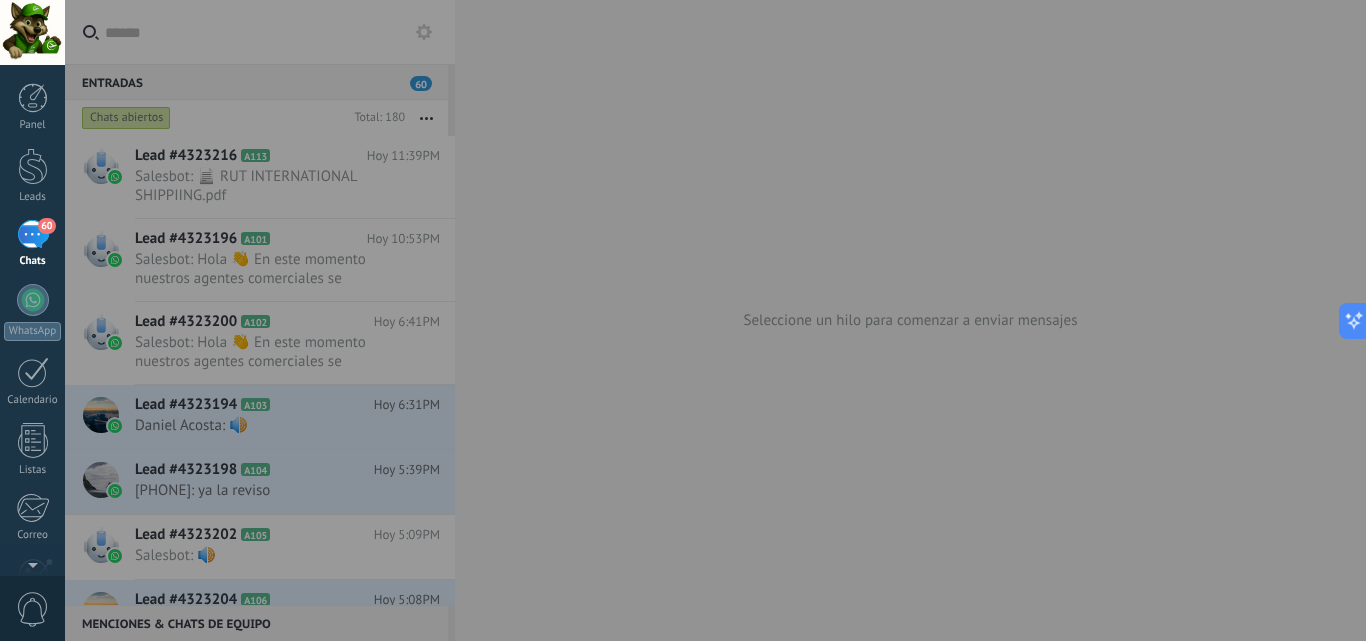 scroll, scrollTop: 0, scrollLeft: 0, axis: both 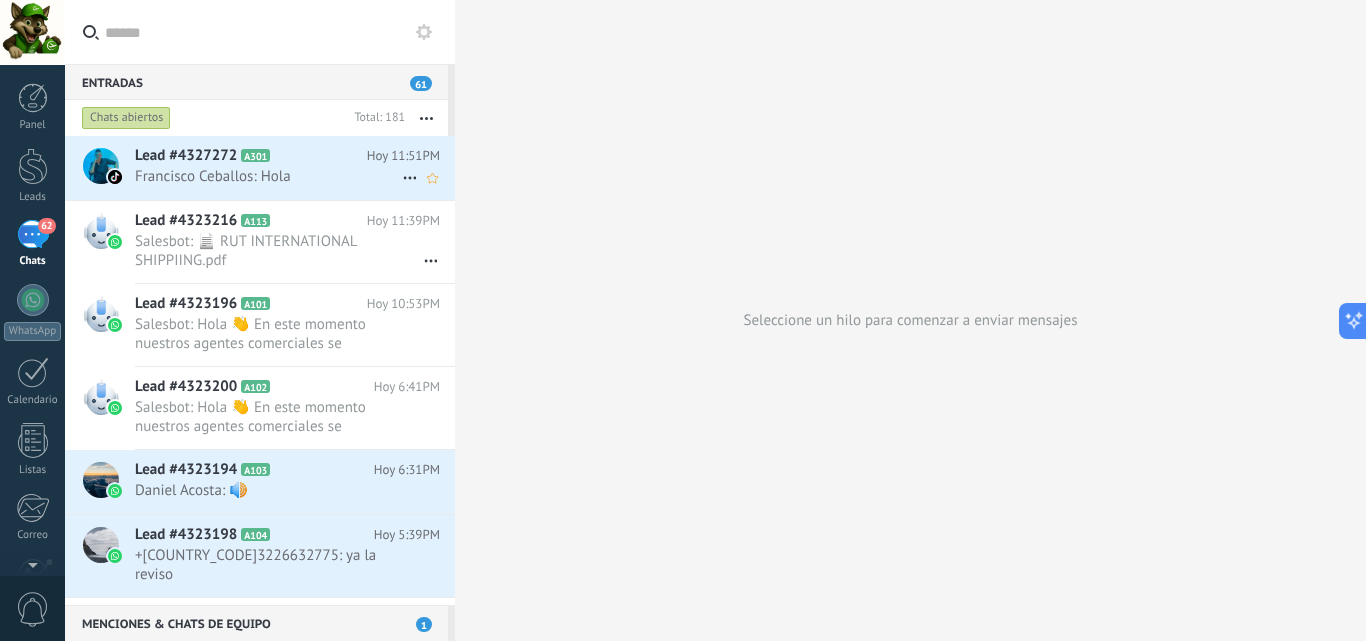 click on "A301" at bounding box center [255, 155] 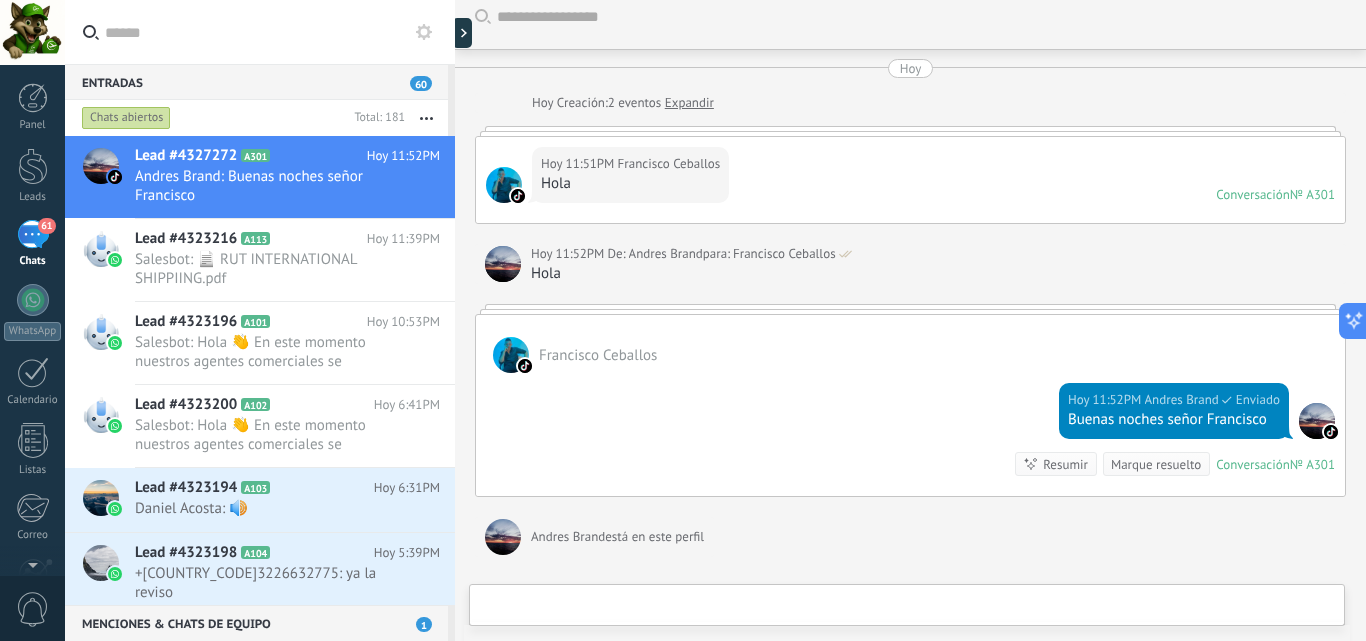 scroll, scrollTop: 115, scrollLeft: 0, axis: vertical 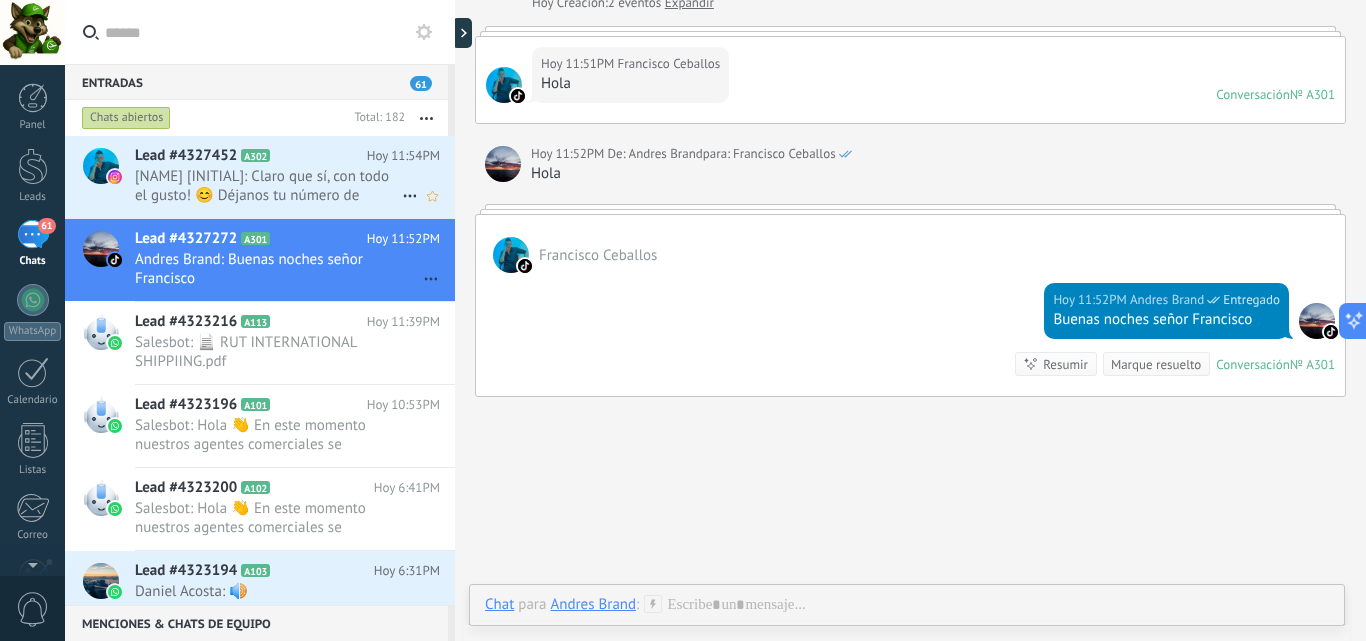 click on "[NAME] [INITIAL]: Claro que sí, con todo el gusto! 😊
Déjanos tu número de WhatsApp y nos pondremos en contacto contigo lo más pronto posible por ese medio. 📲
Será un placer ayudarte con tu envío! 🚚✨" at bounding box center (268, 186) 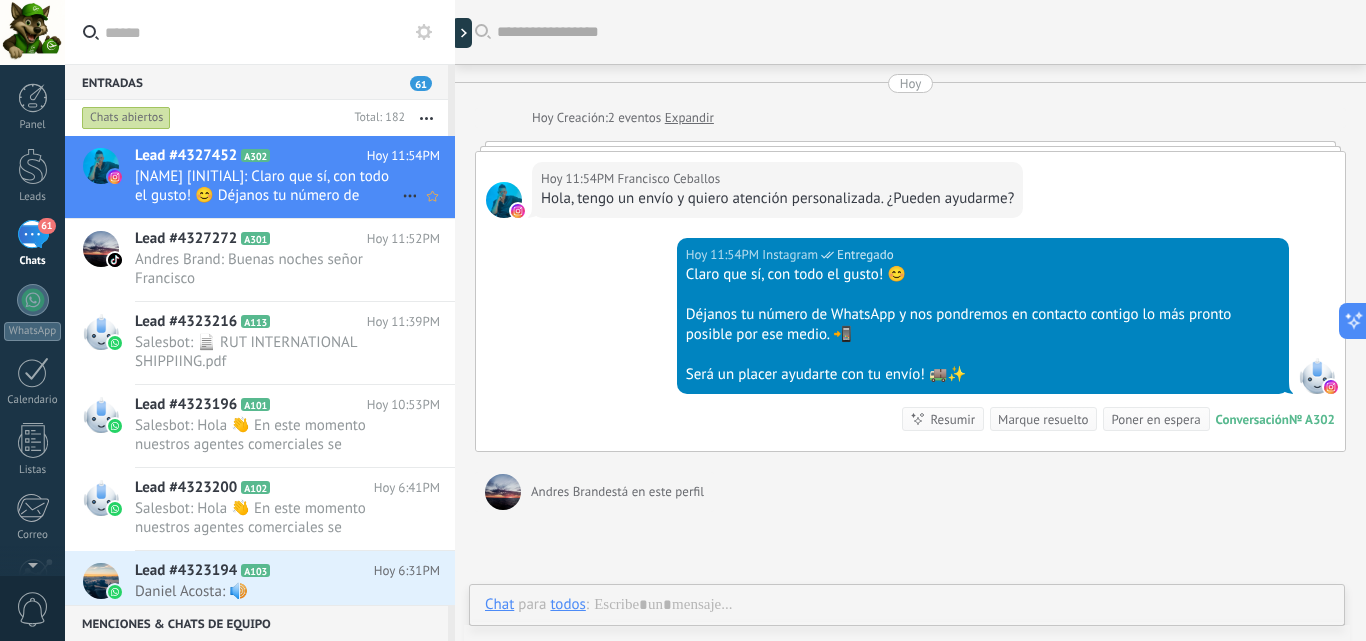scroll, scrollTop: 24, scrollLeft: 0, axis: vertical 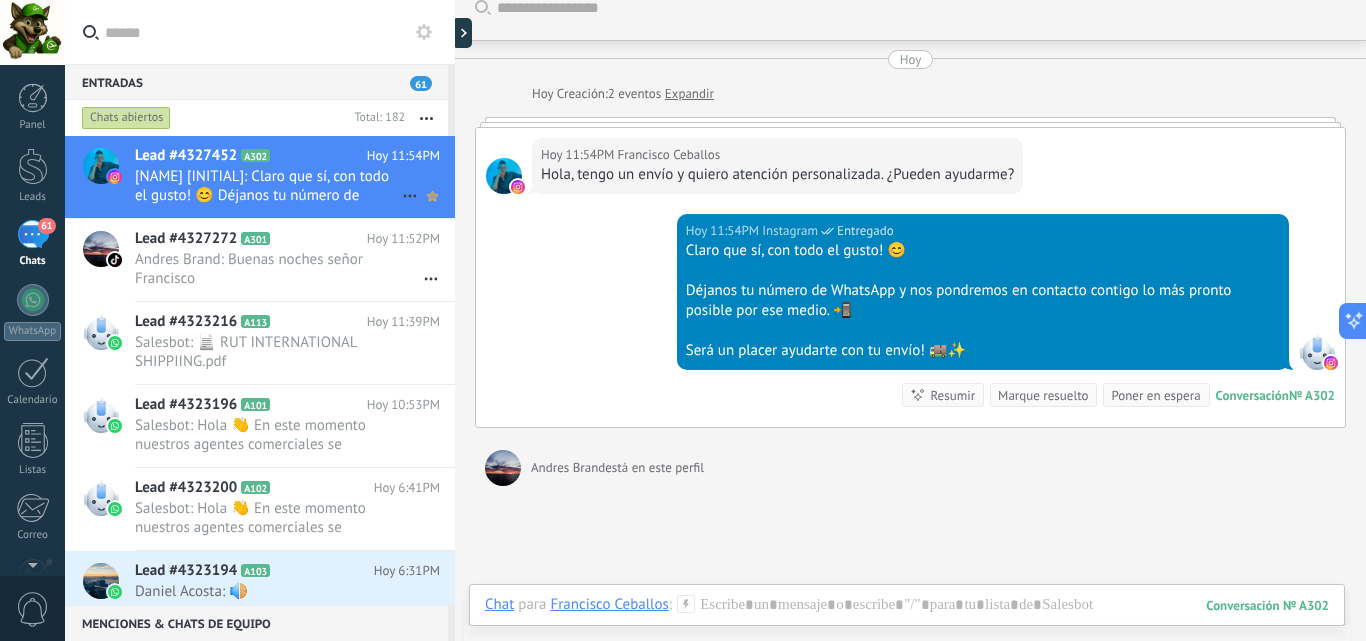 click 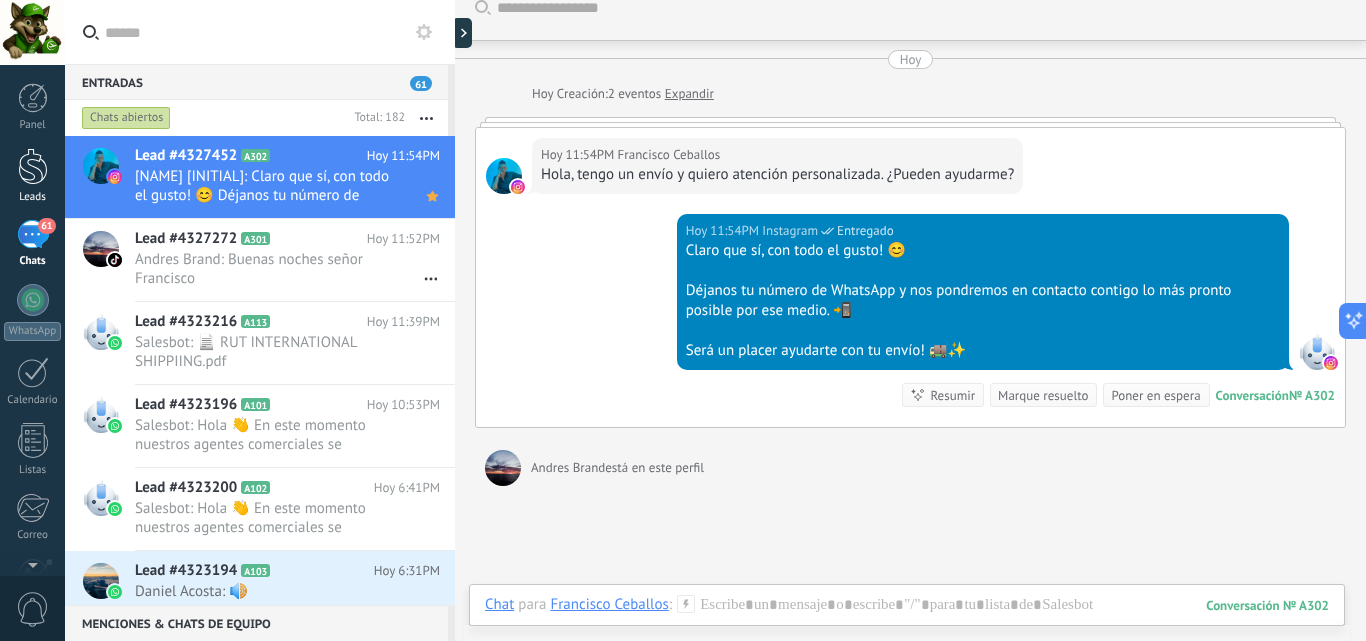 click at bounding box center [33, 166] 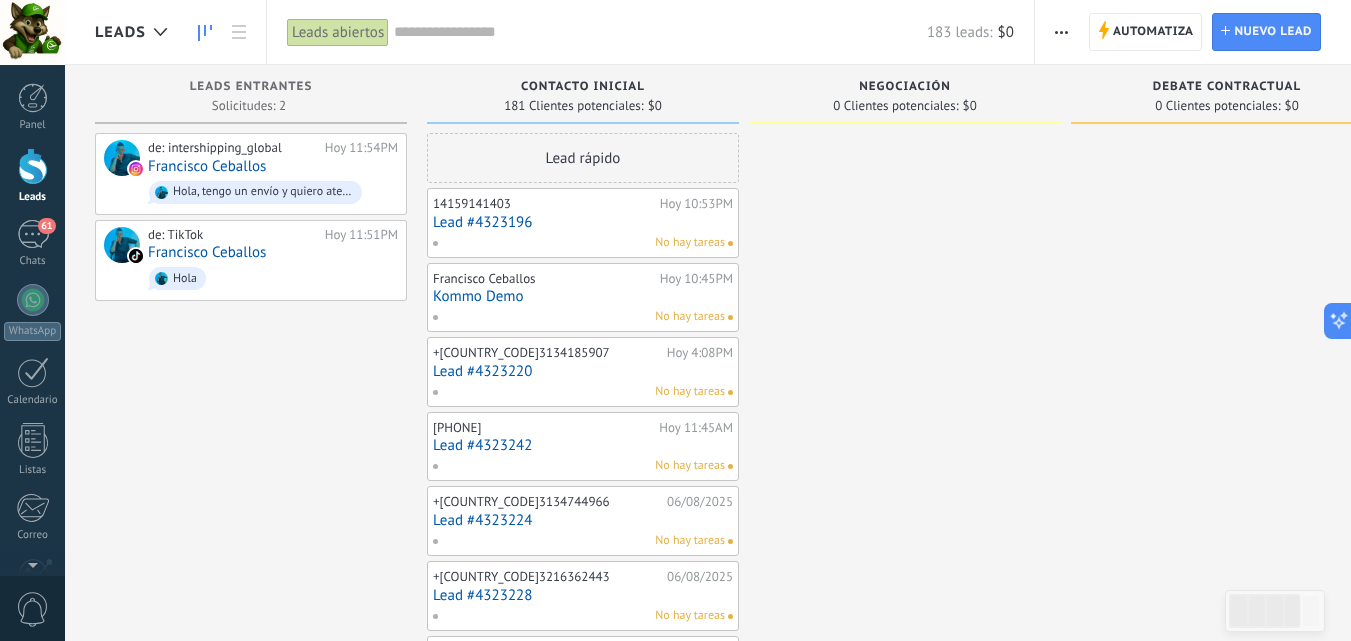 click on "+[COUNTRY_CODE]4159141403 Hoy 10:53PM Lead #4323196 No hay tareas" at bounding box center (583, 223) 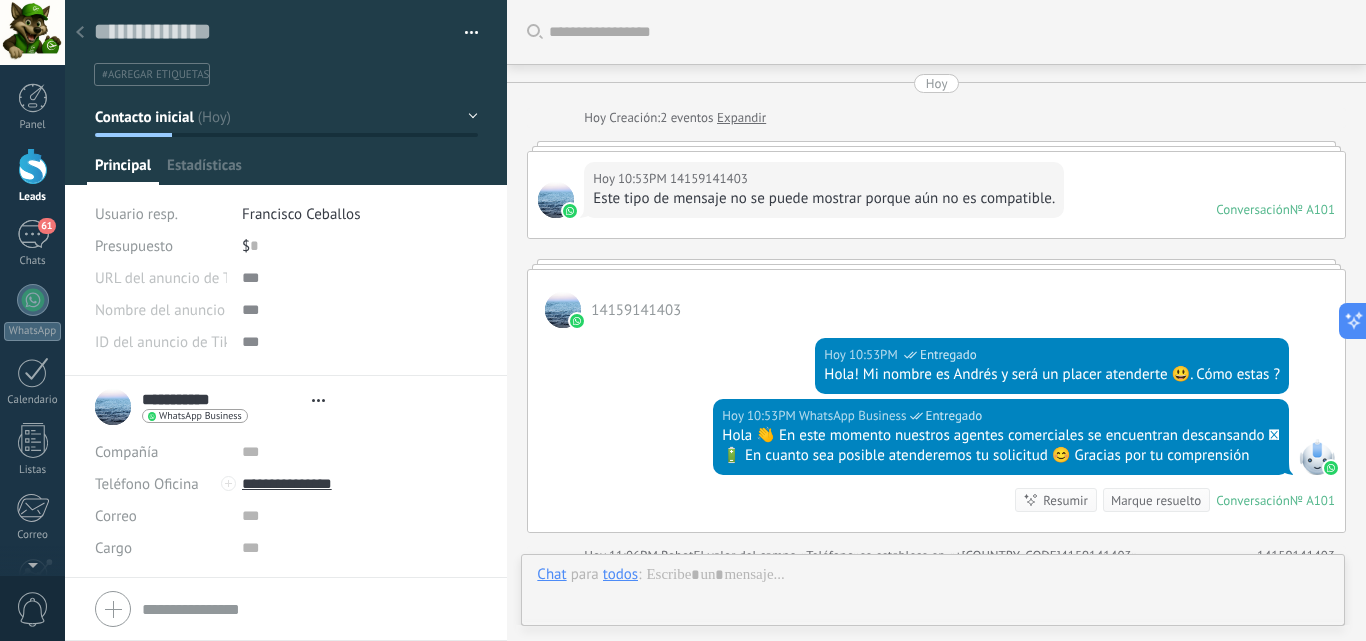 scroll, scrollTop: 274, scrollLeft: 0, axis: vertical 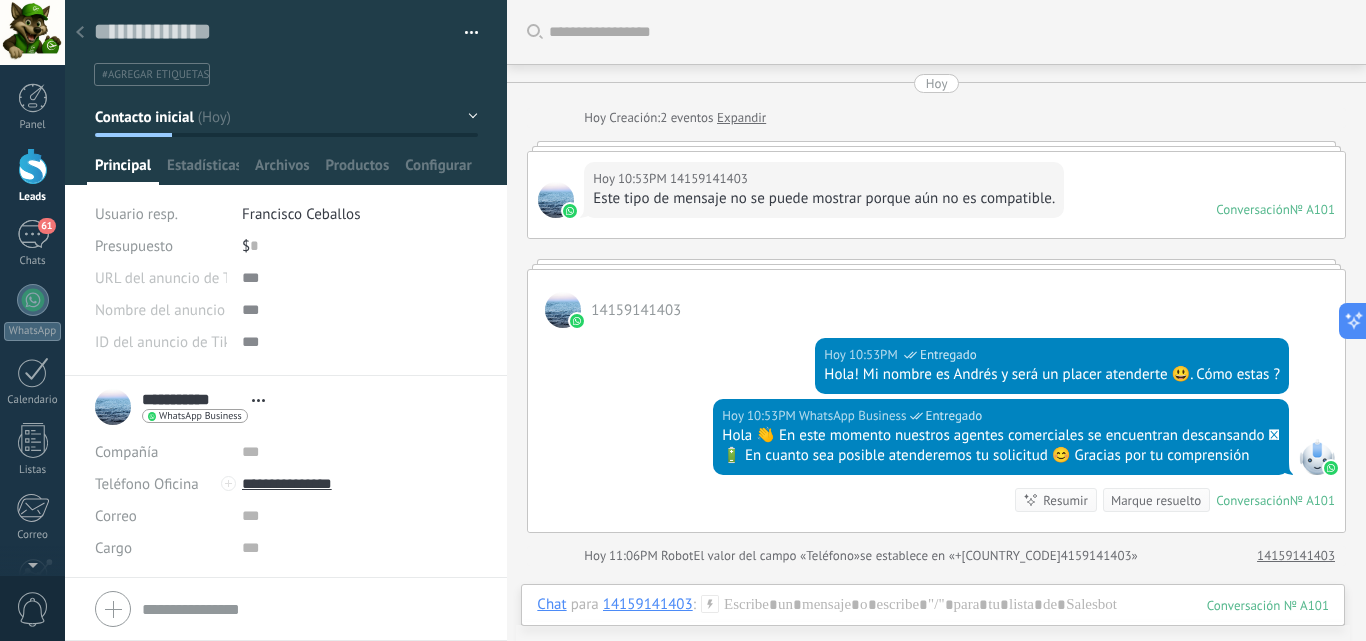 click on "Conversación" at bounding box center (1253, 209) 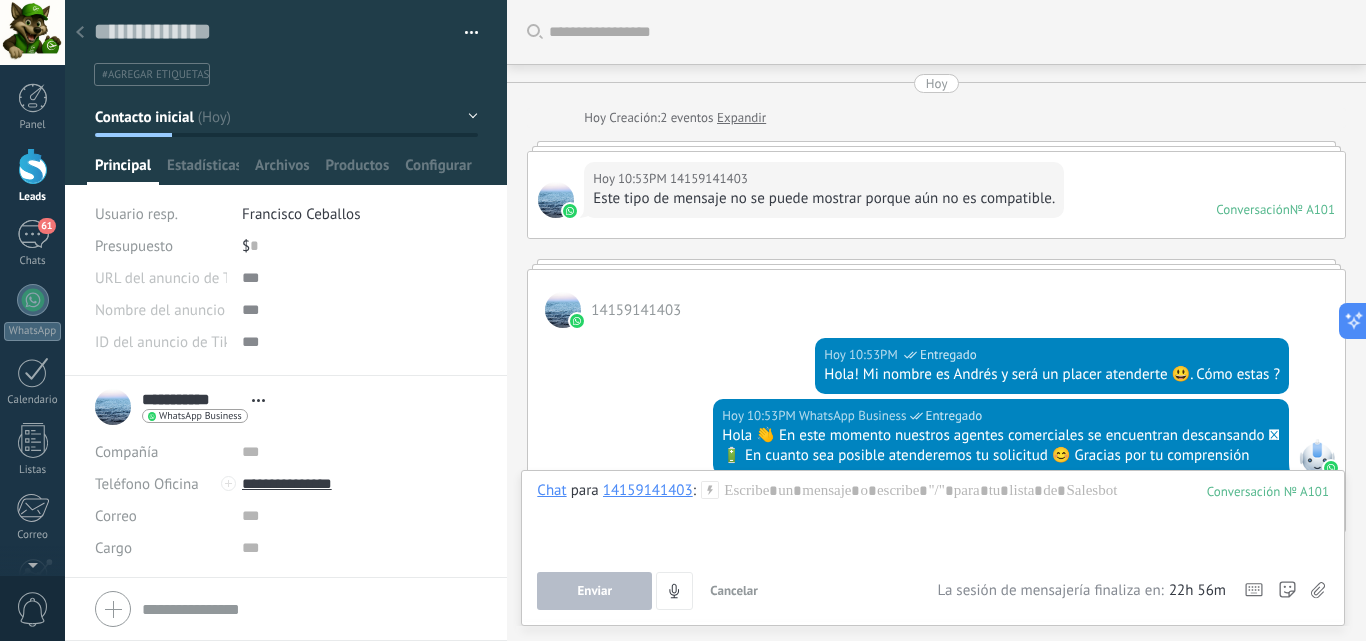 click on "Cancelar" at bounding box center [734, 590] 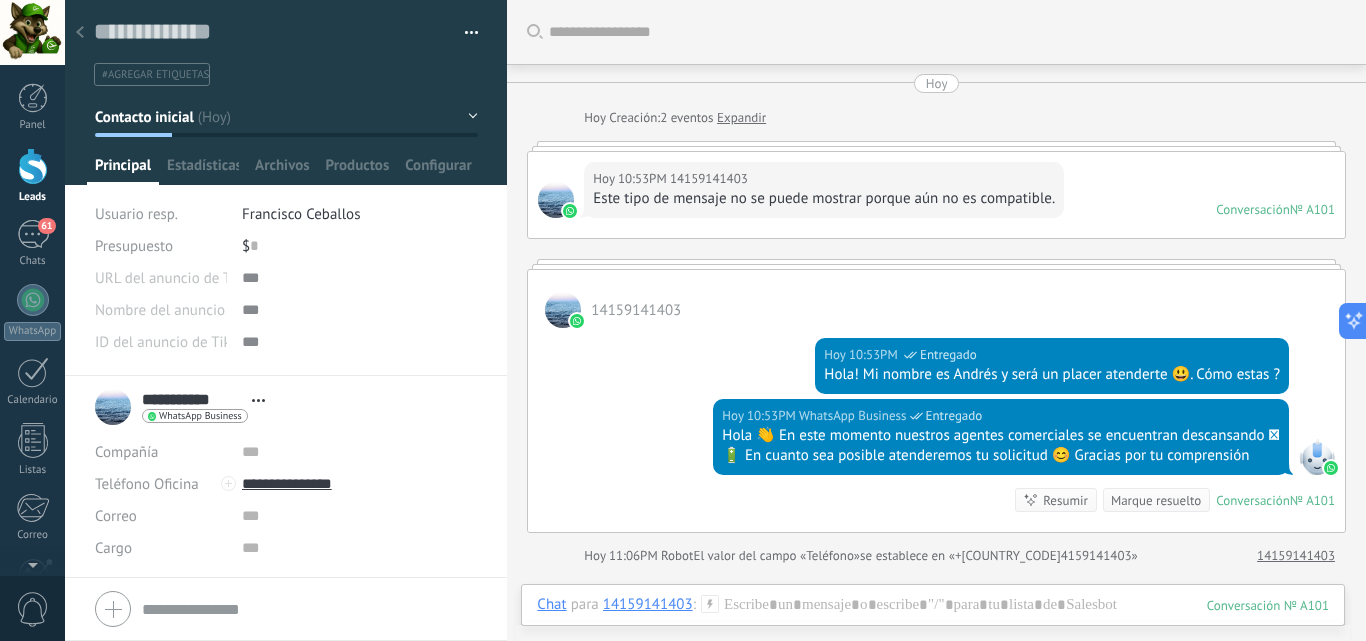 click 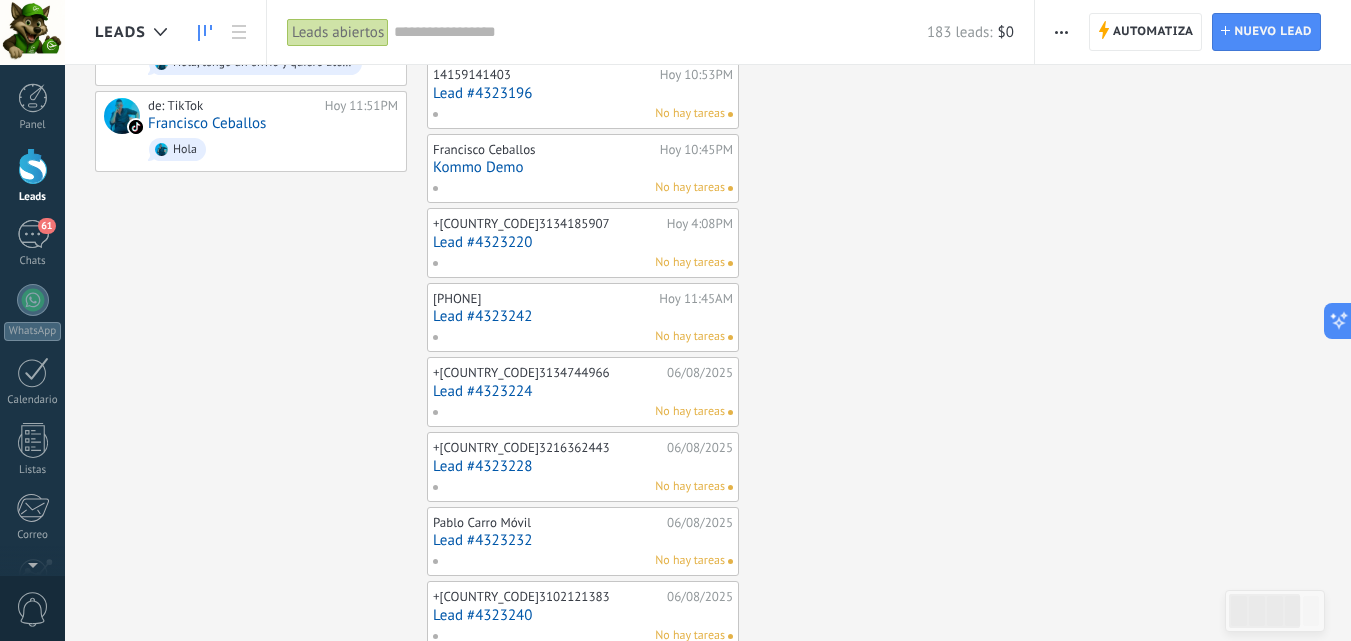 scroll, scrollTop: 0, scrollLeft: 0, axis: both 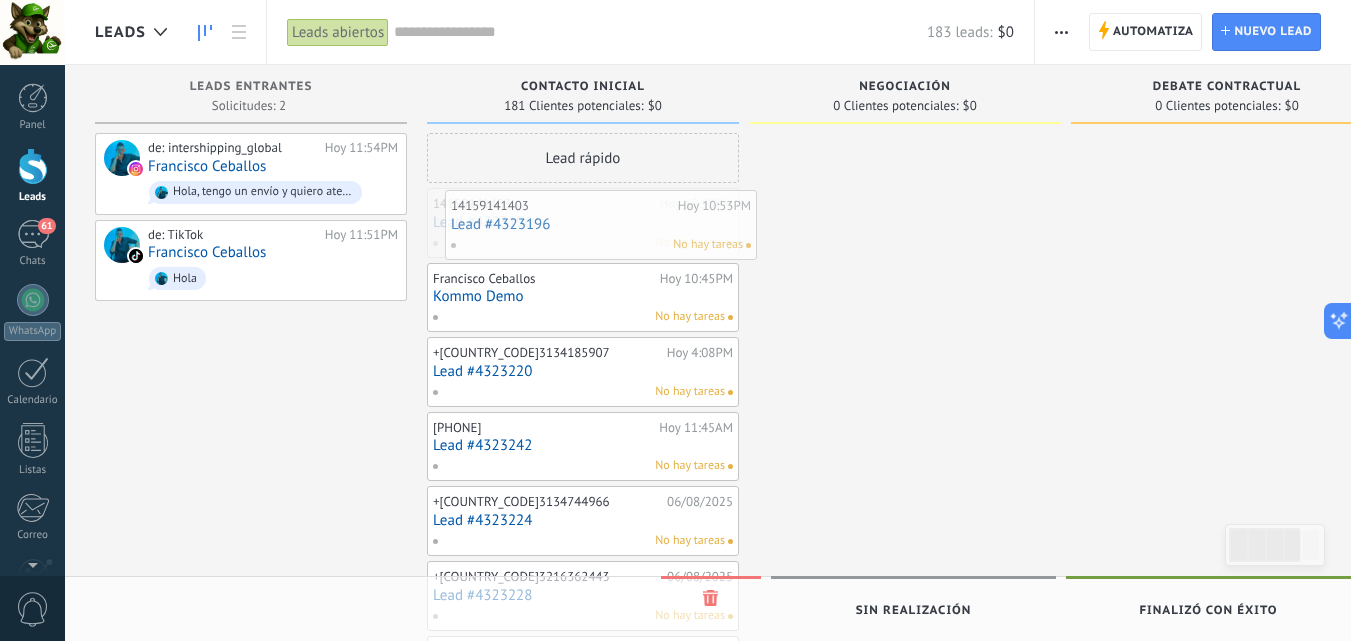 drag, startPoint x: 503, startPoint y: 218, endPoint x: 520, endPoint y: 220, distance: 17.117243 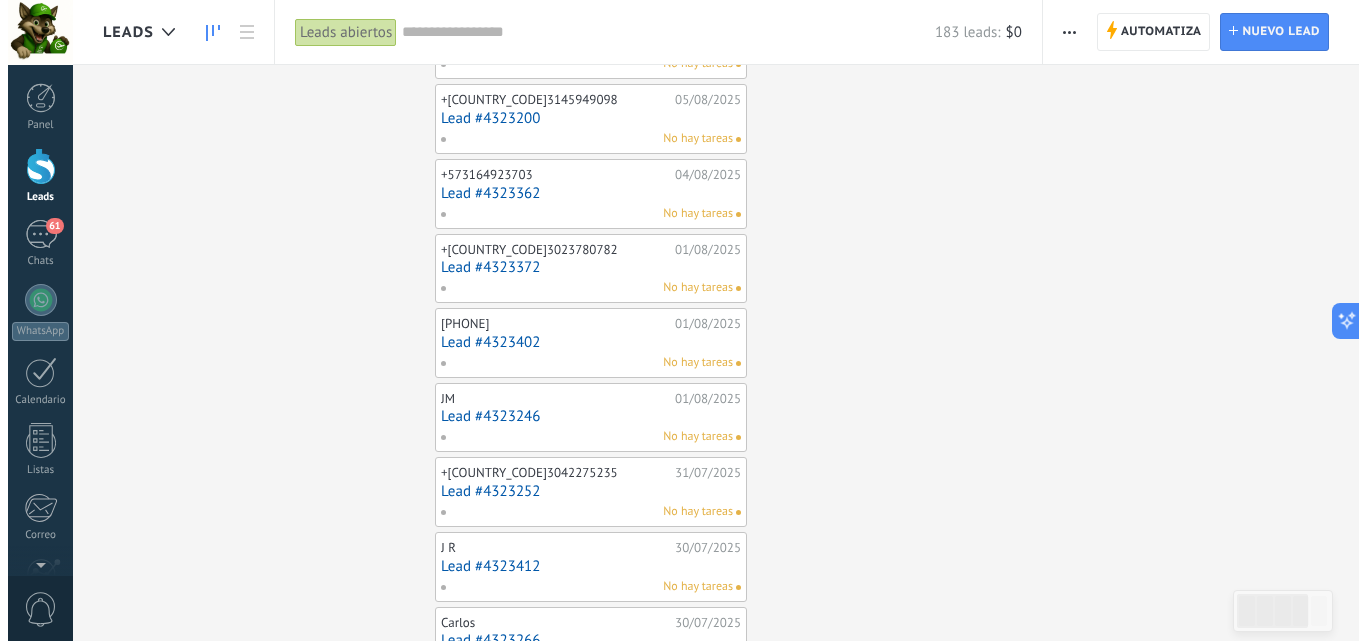 scroll, scrollTop: 0, scrollLeft: 0, axis: both 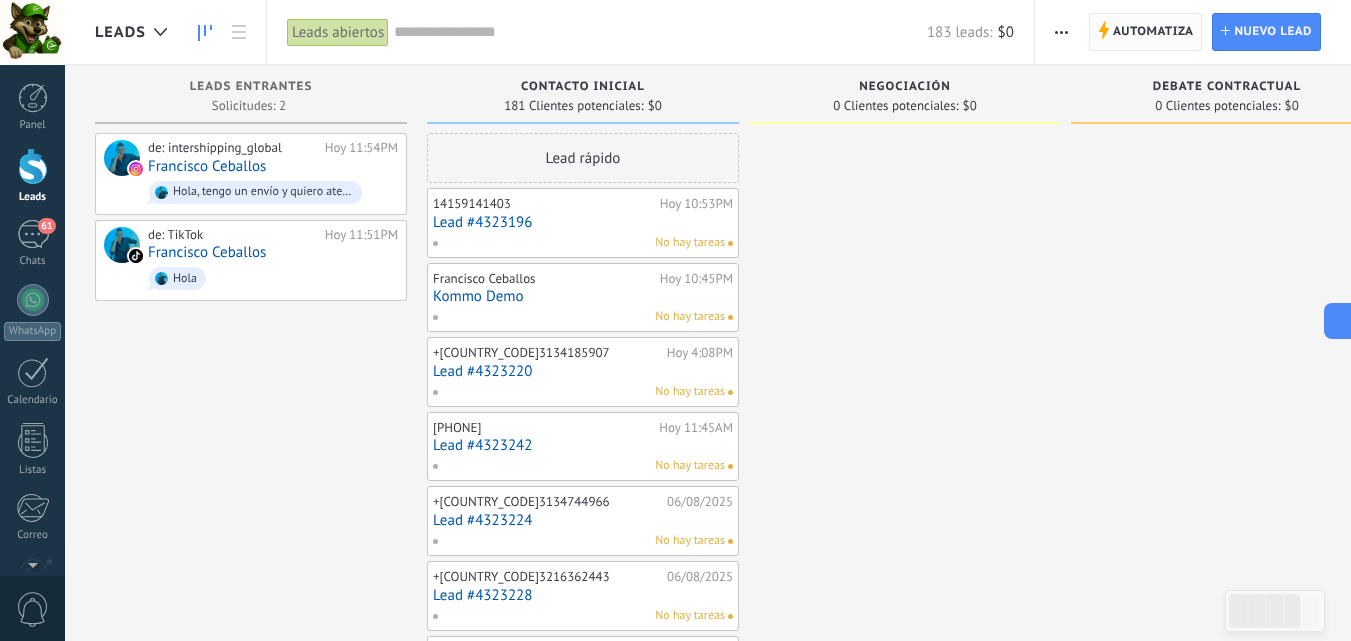 click on "Automatiza" at bounding box center (1153, 32) 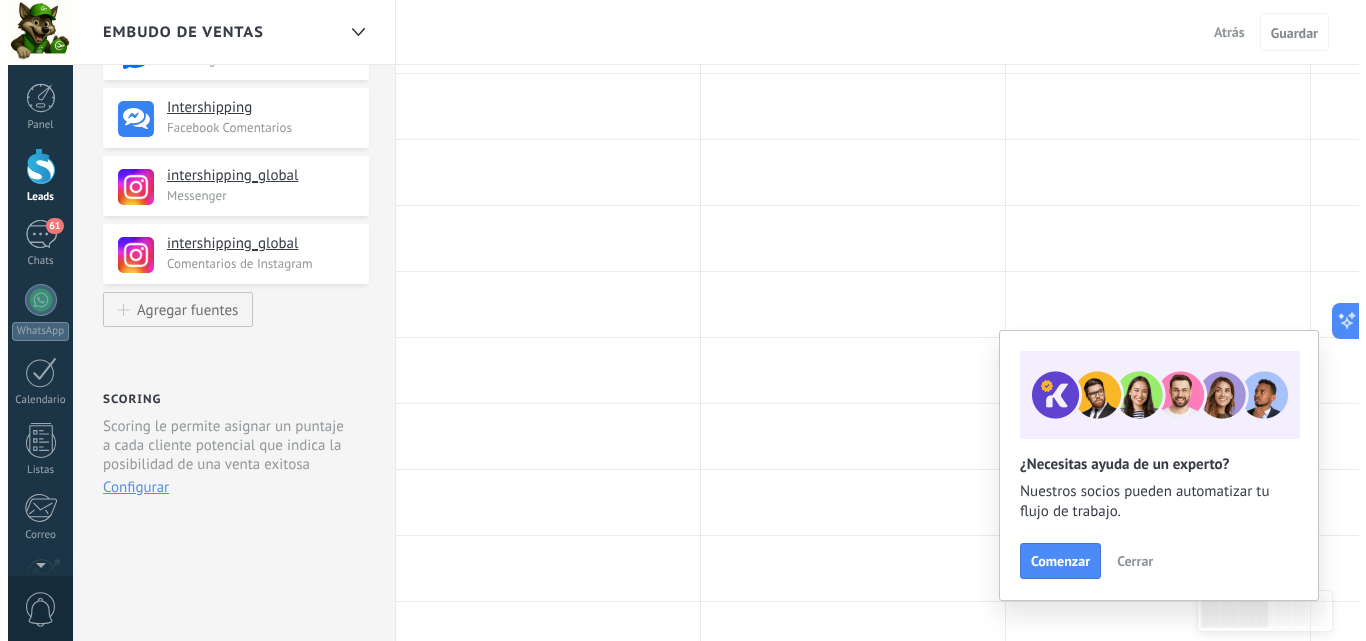 scroll, scrollTop: 0, scrollLeft: 0, axis: both 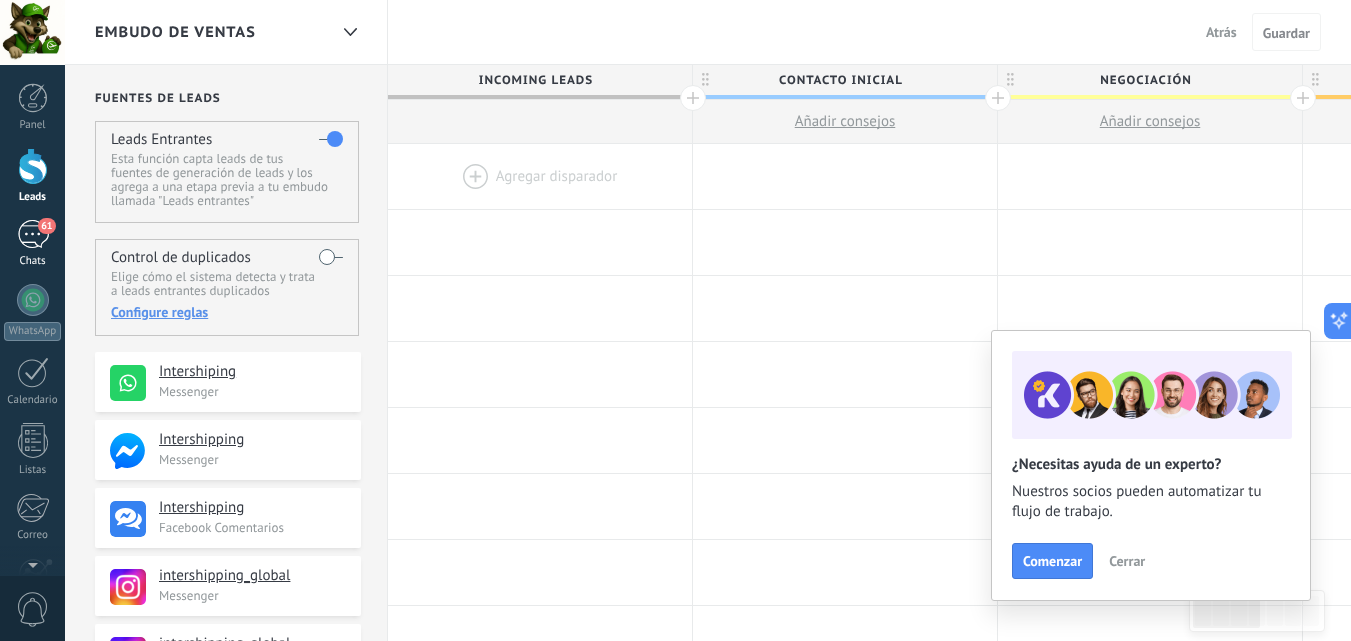 click on "61" at bounding box center [33, 234] 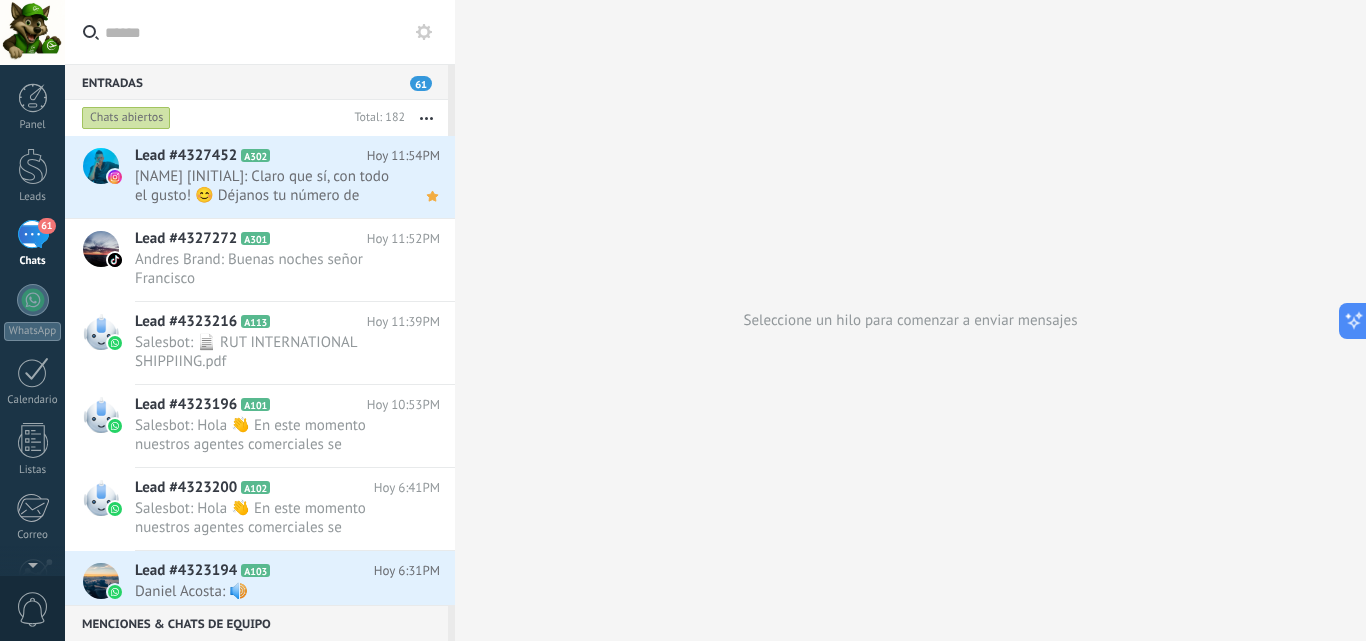 click at bounding box center [426, 118] 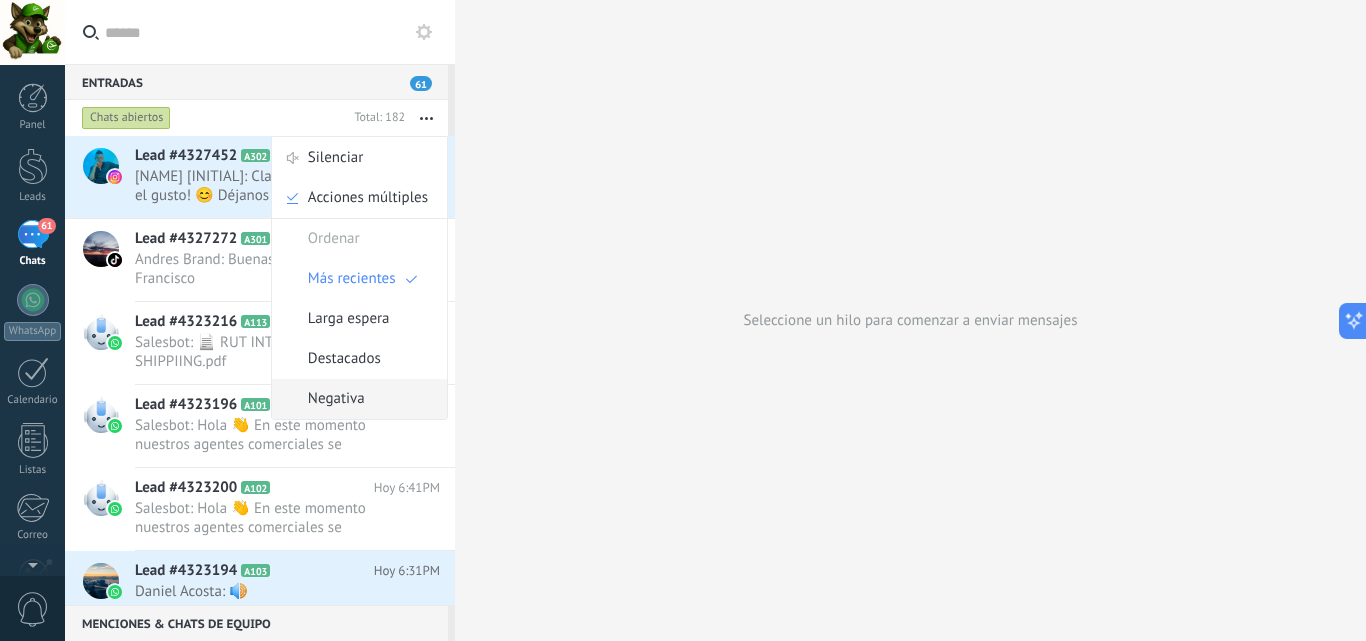 click on "Negativa" at bounding box center (359, 399) 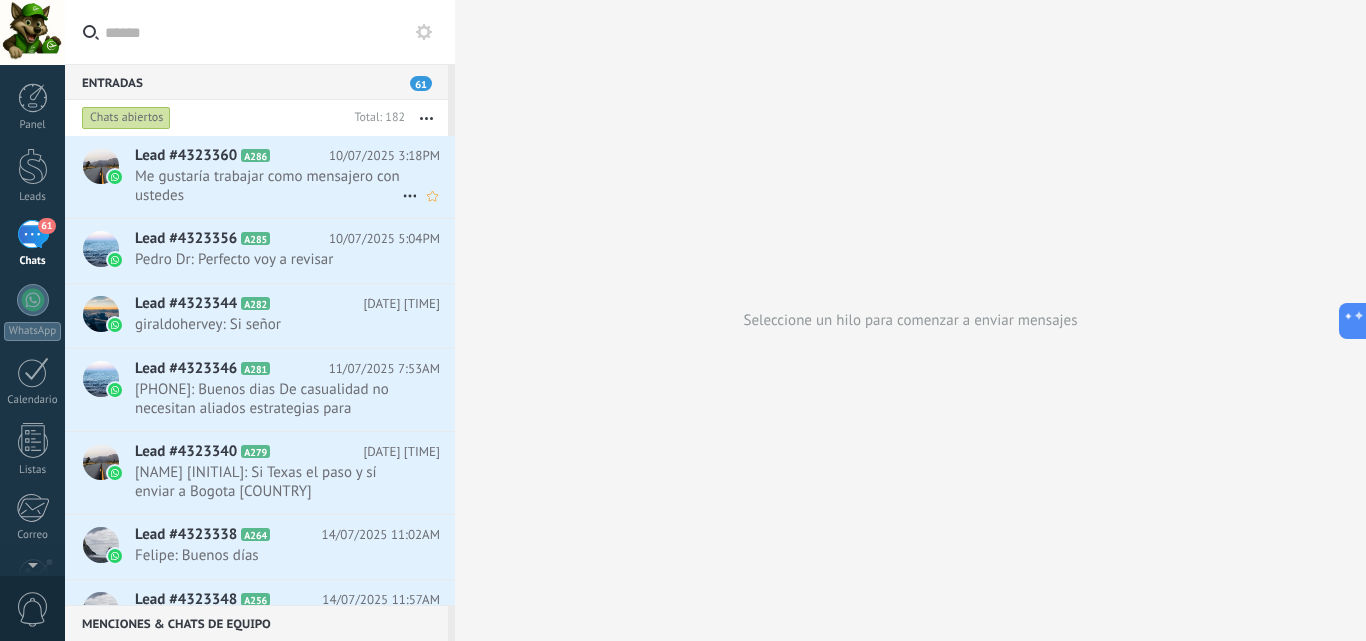 click on "Me gustaría trabajar como mensajero con ustedes" at bounding box center [268, 186] 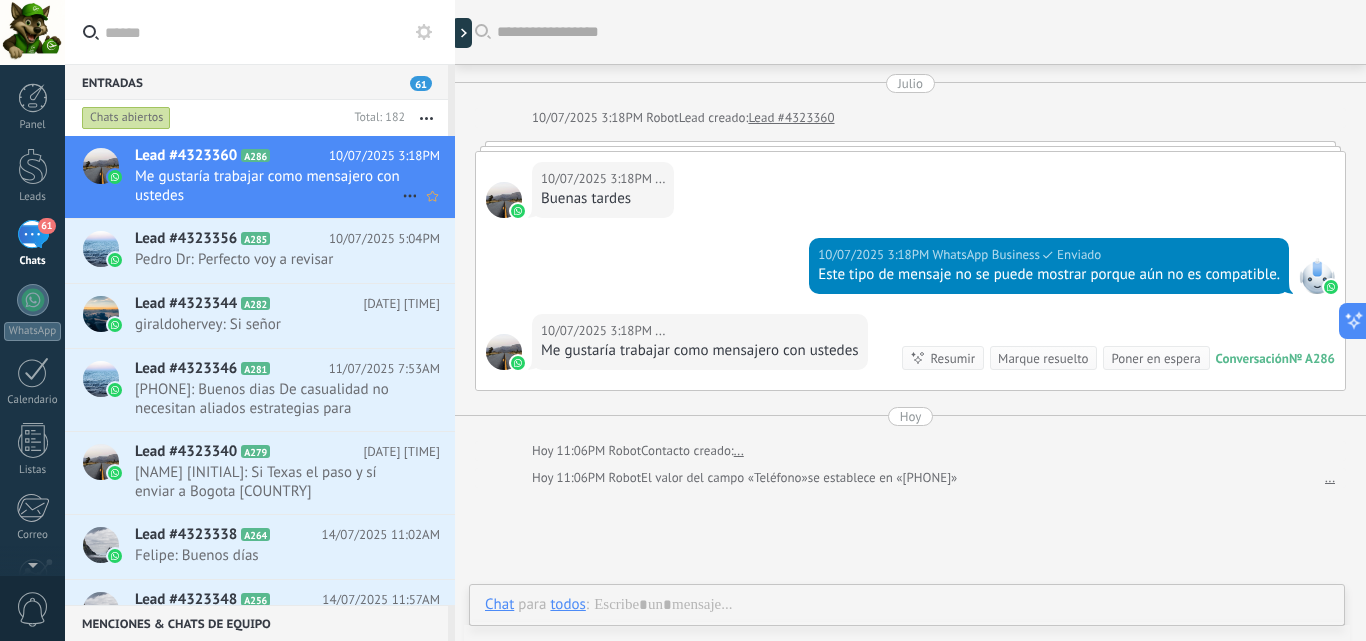 scroll, scrollTop: 32, scrollLeft: 0, axis: vertical 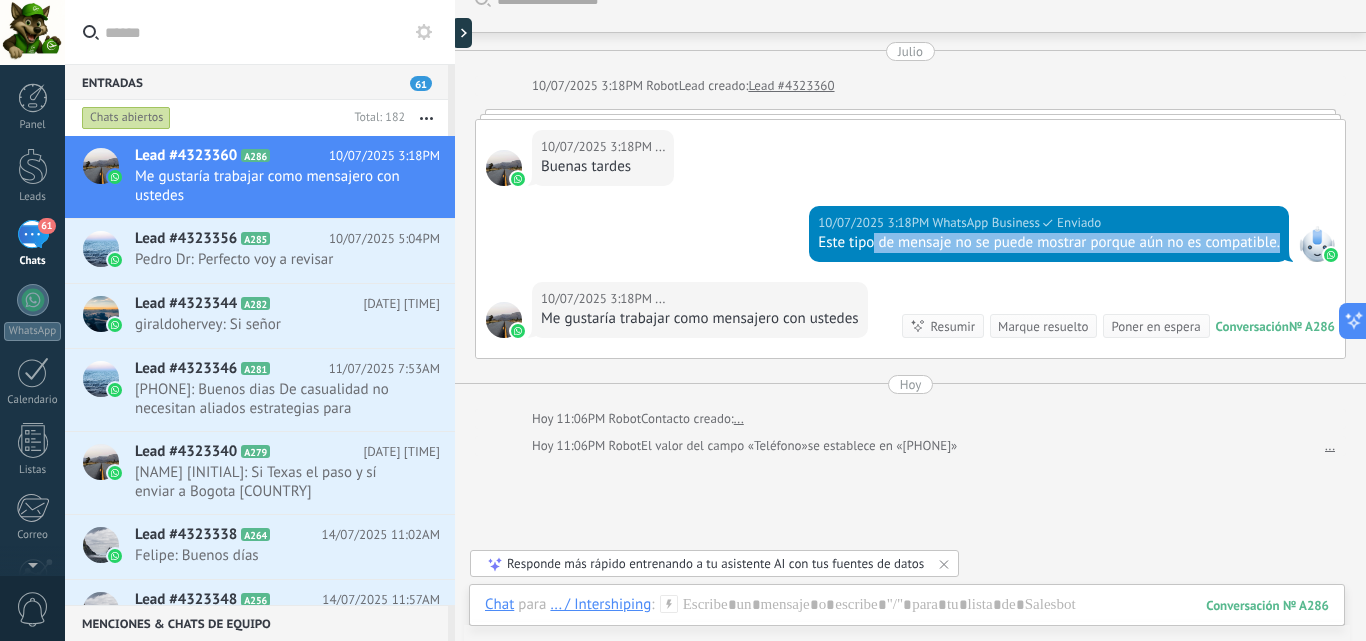 drag, startPoint x: 866, startPoint y: 237, endPoint x: 1278, endPoint y: 258, distance: 412.53485 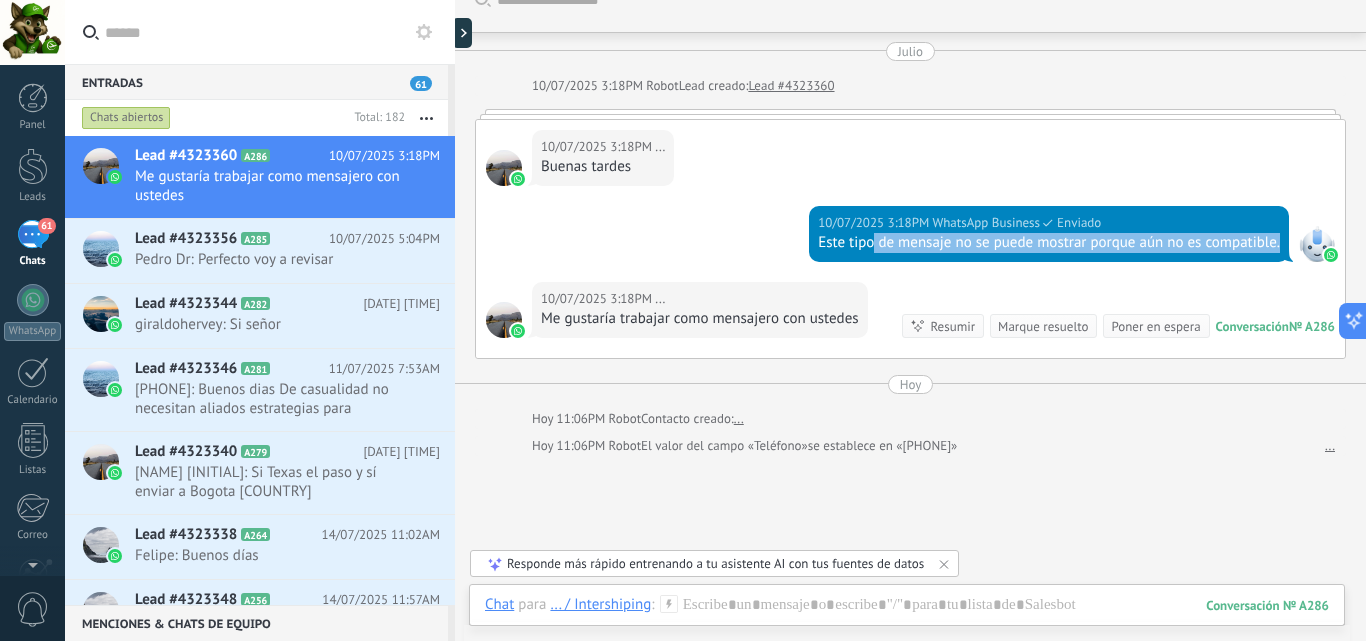 click on "10/07/2025 3:18PM WhatsApp Business  Enviado Este tipo de mensaje no se puede mostrar porque aún no es compatible." at bounding box center [1049, 234] 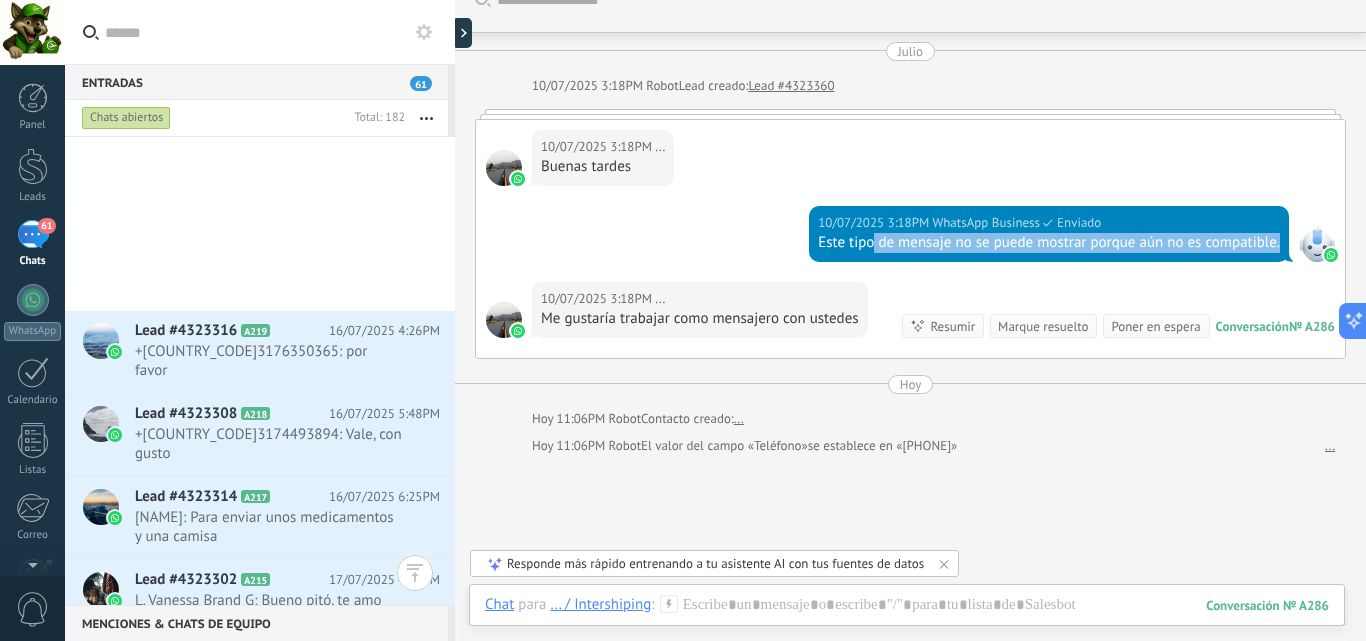 scroll, scrollTop: 1625, scrollLeft: 0, axis: vertical 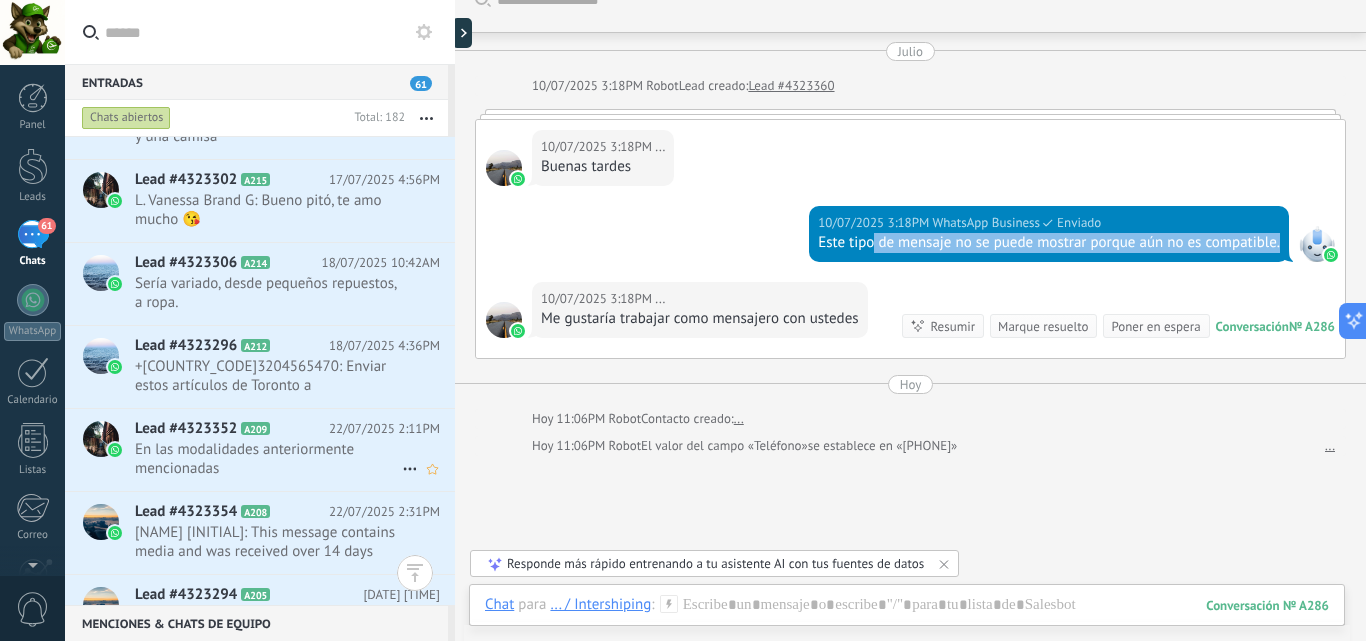 click on "En las modalidades anteriormente mencionadas" at bounding box center [268, 459] 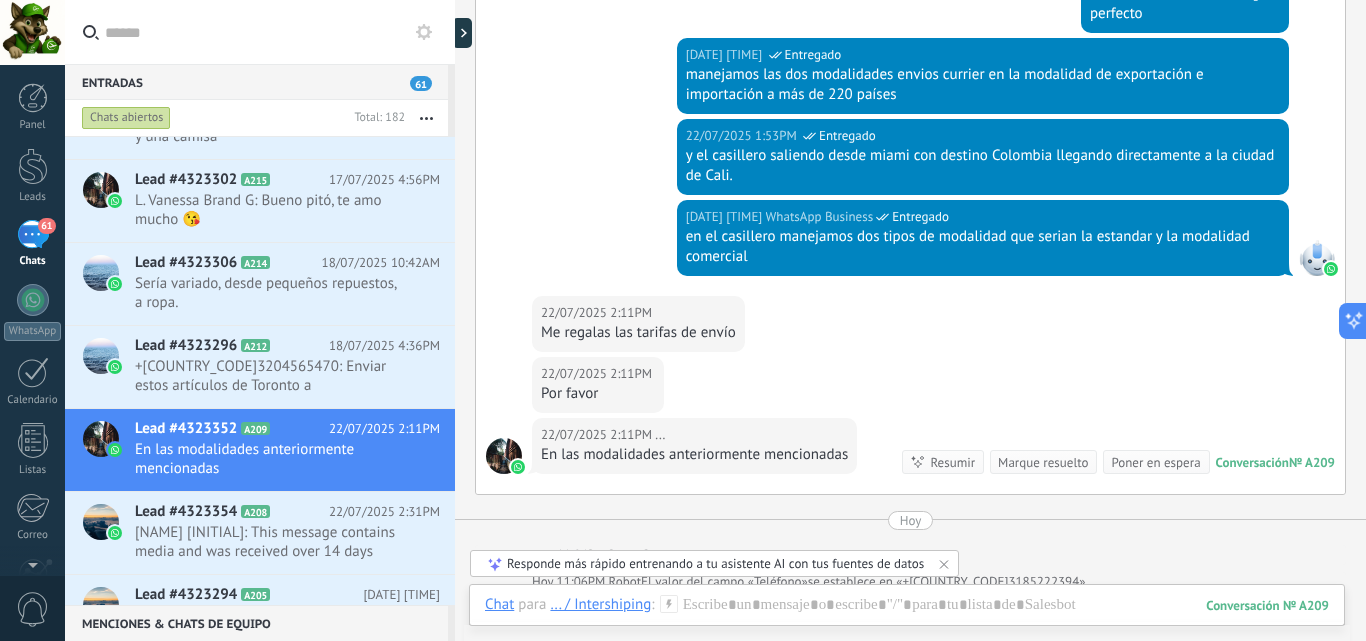 scroll, scrollTop: 510, scrollLeft: 0, axis: vertical 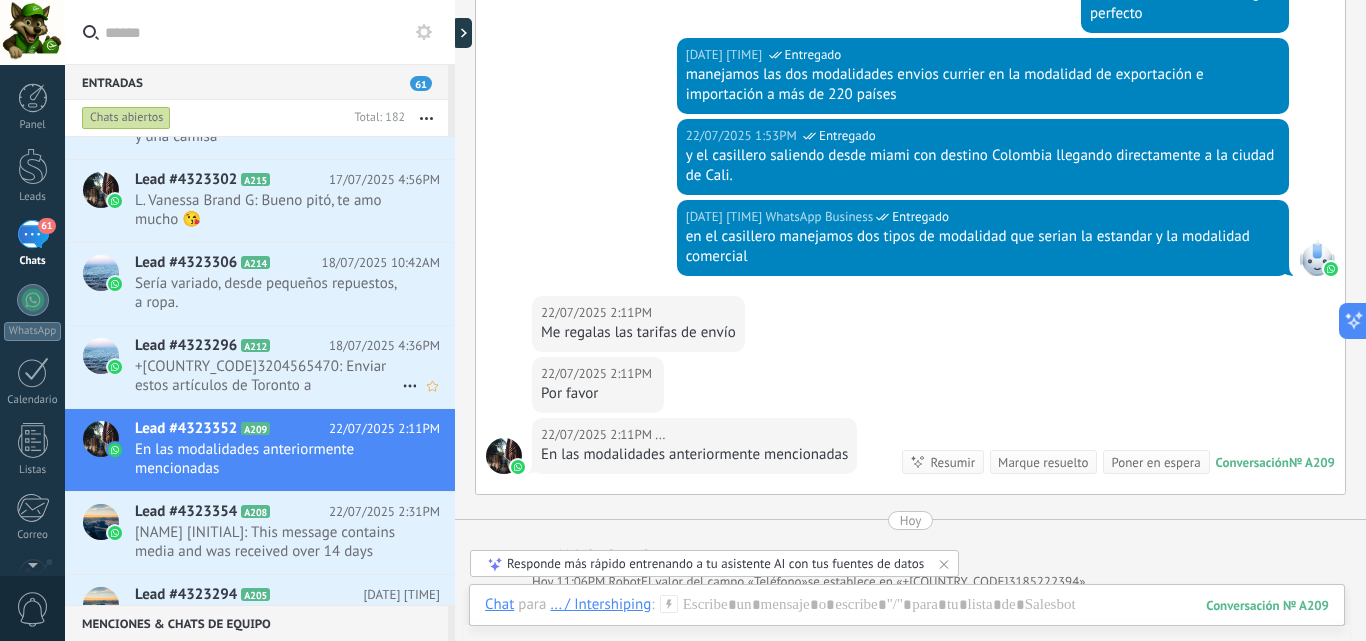 click on "+[COUNTRY_CODE]3204565470: Enviar estos artículos de Toronto a Bogota..valor." at bounding box center [268, 376] 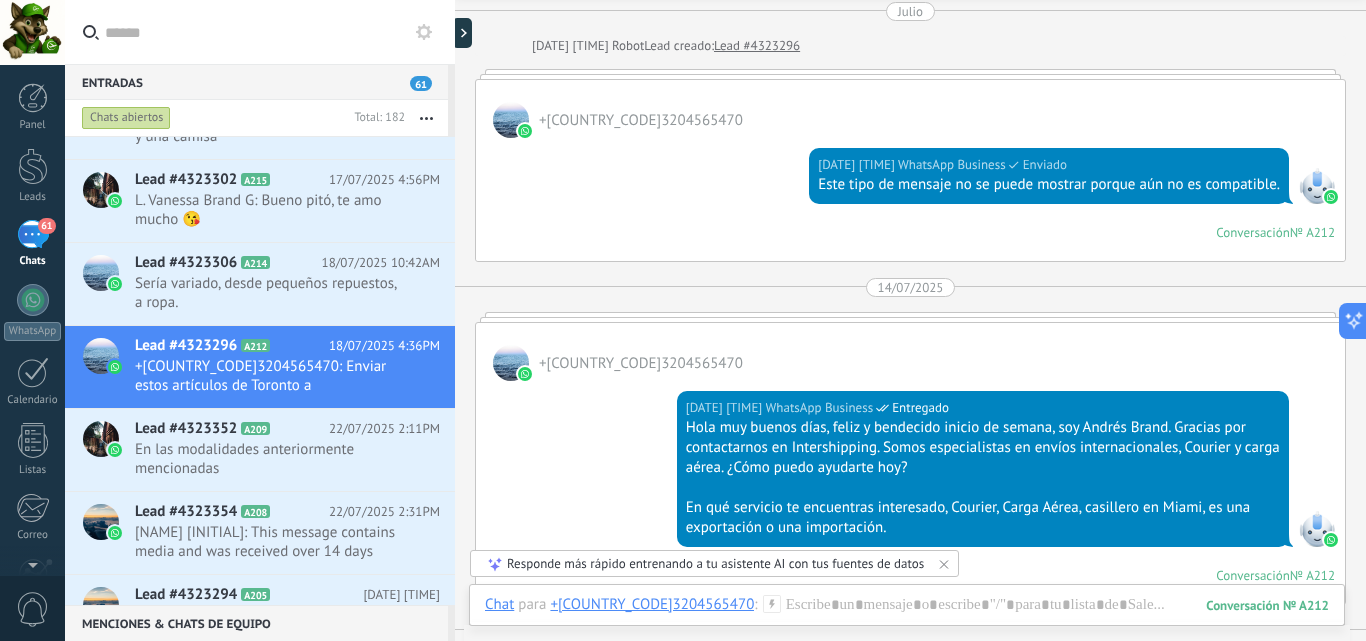 scroll, scrollTop: 0, scrollLeft: 0, axis: both 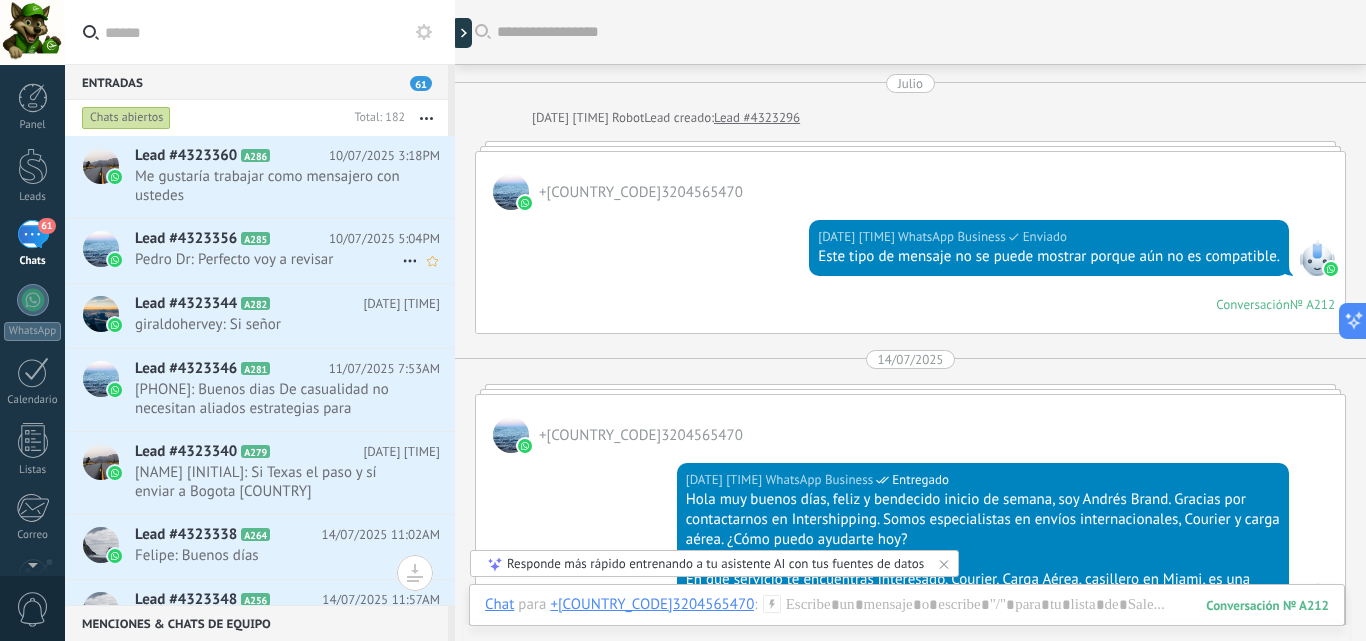 click on "Pedro Dr: Perfecto voy a revisar" at bounding box center [268, 259] 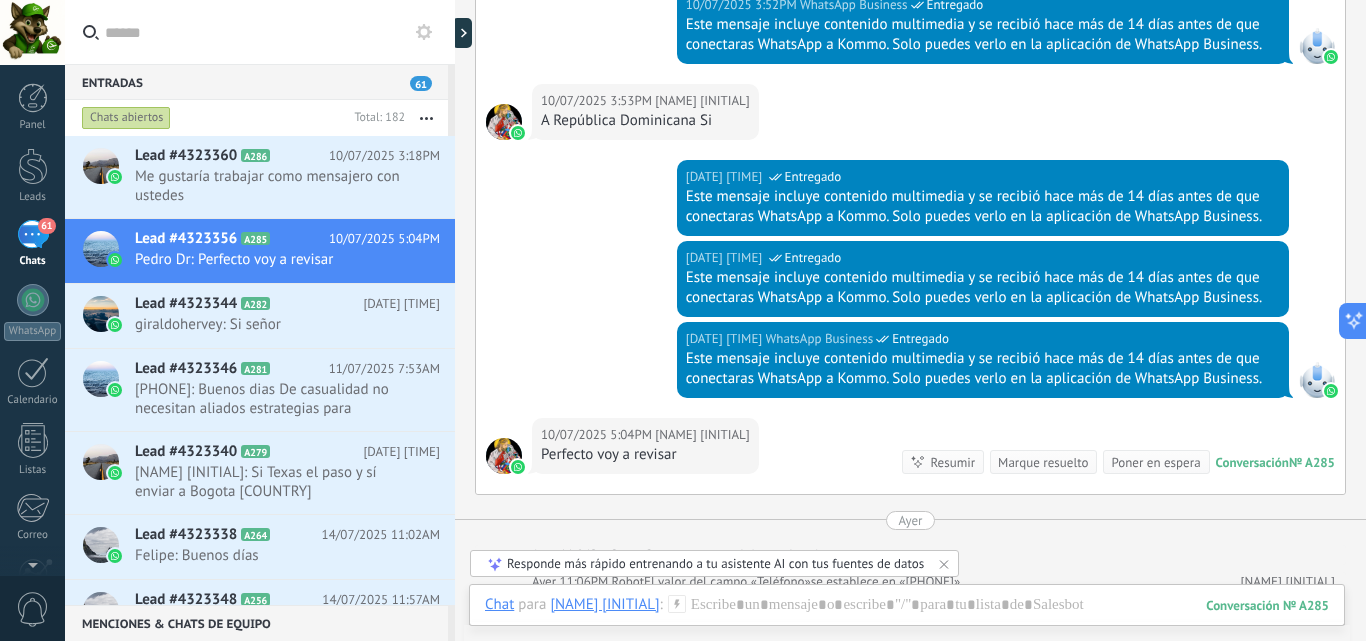 scroll, scrollTop: 2, scrollLeft: 0, axis: vertical 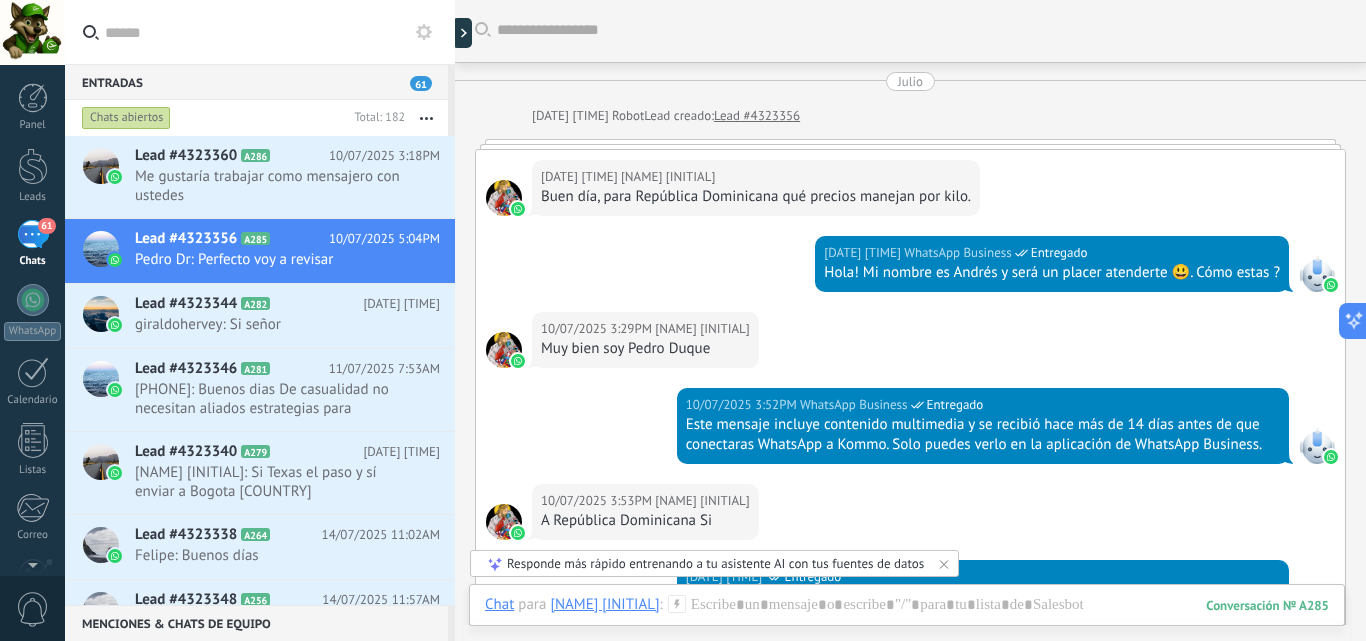 click at bounding box center (426, 118) 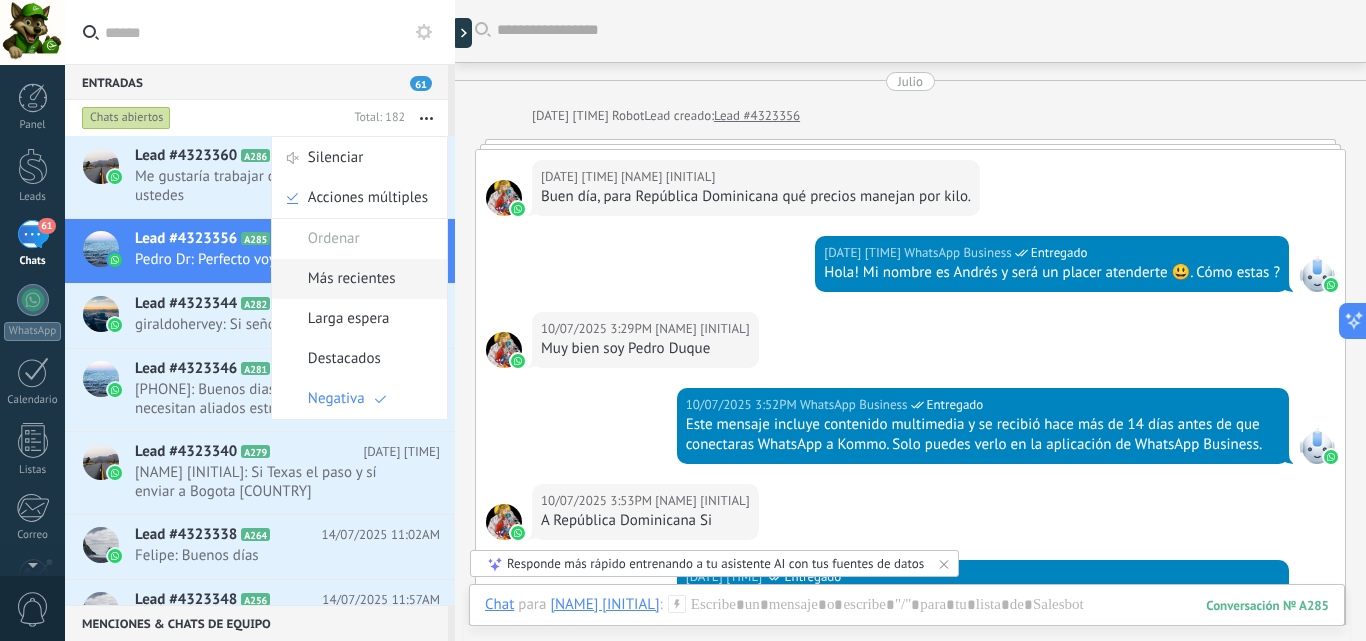 click on "Más recientes" at bounding box center [352, 279] 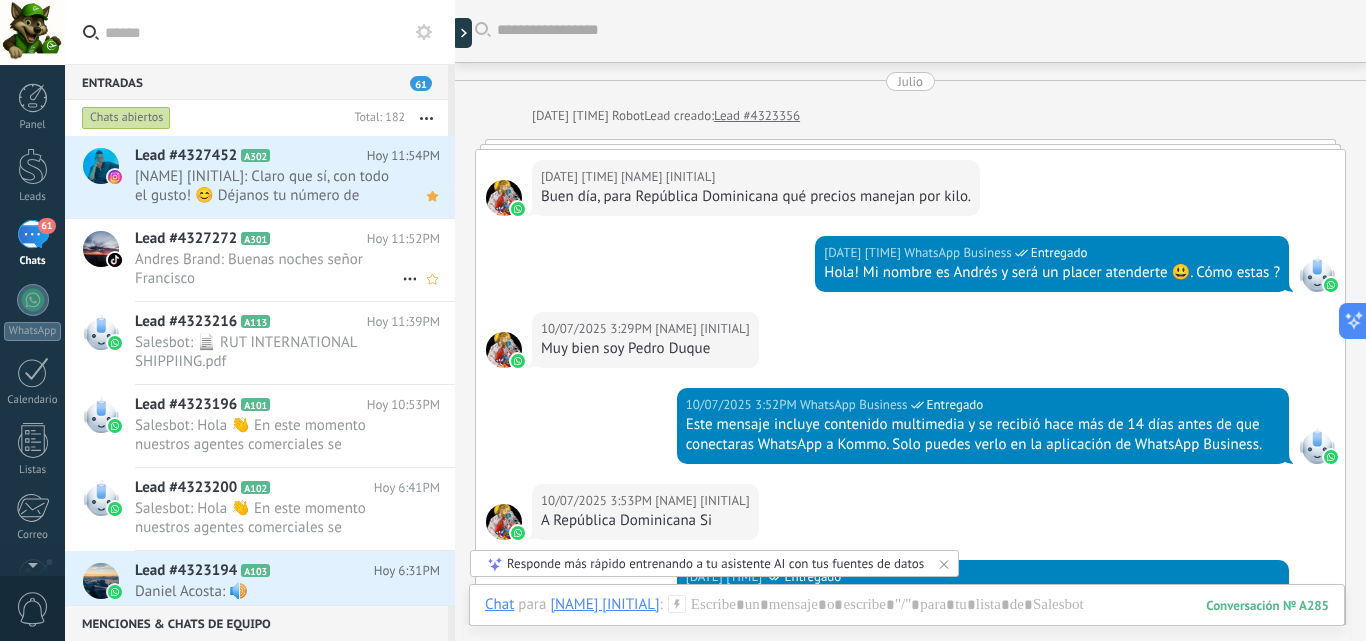 click on "Andres Brand: Buenas noches señor Francisco" at bounding box center [268, 269] 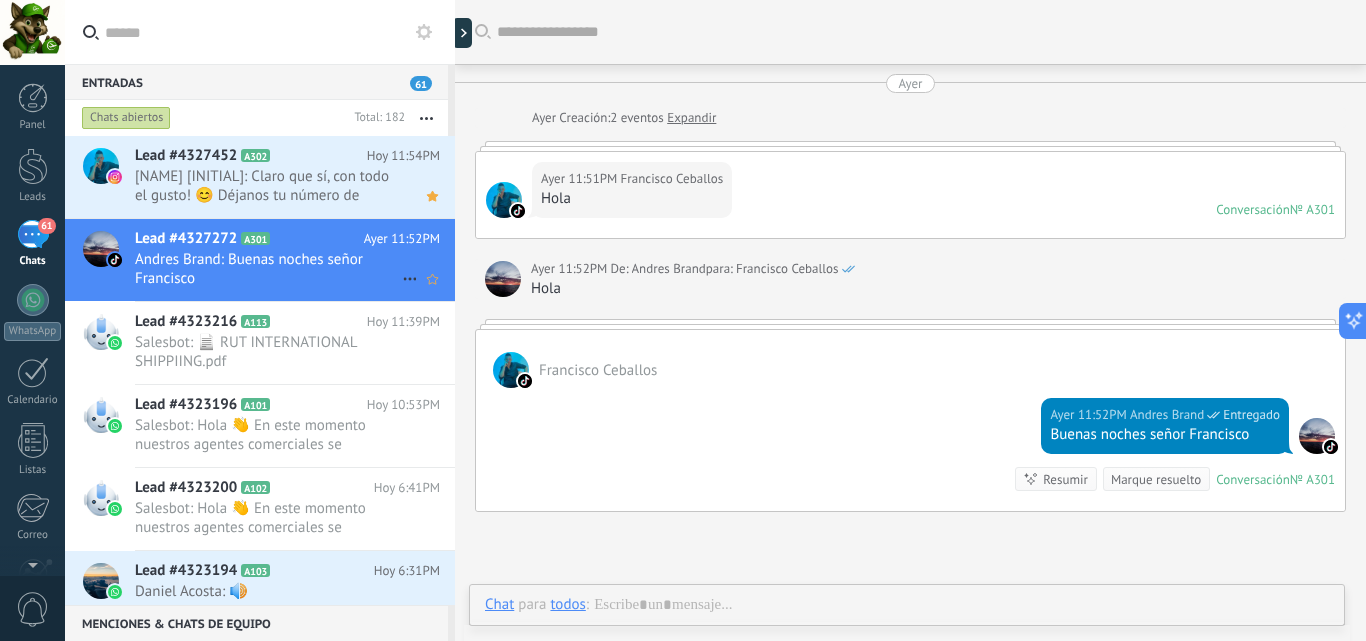 scroll, scrollTop: 95, scrollLeft: 0, axis: vertical 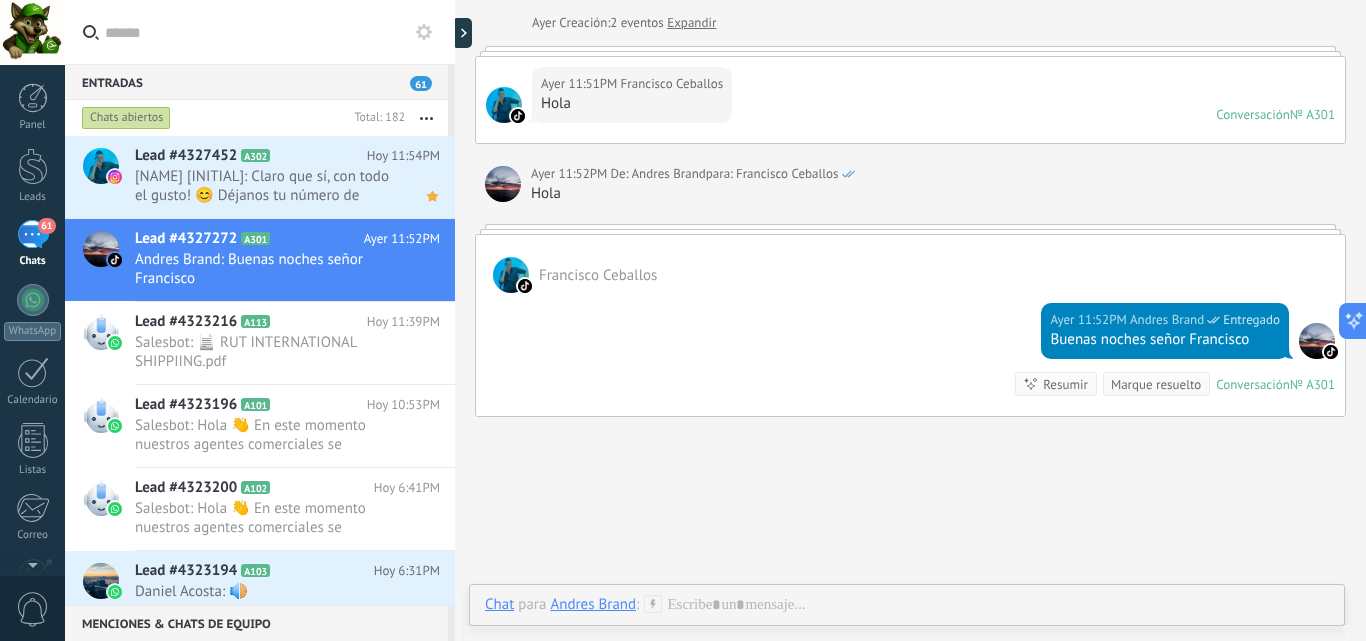 click on "Resumir" at bounding box center (1065, 384) 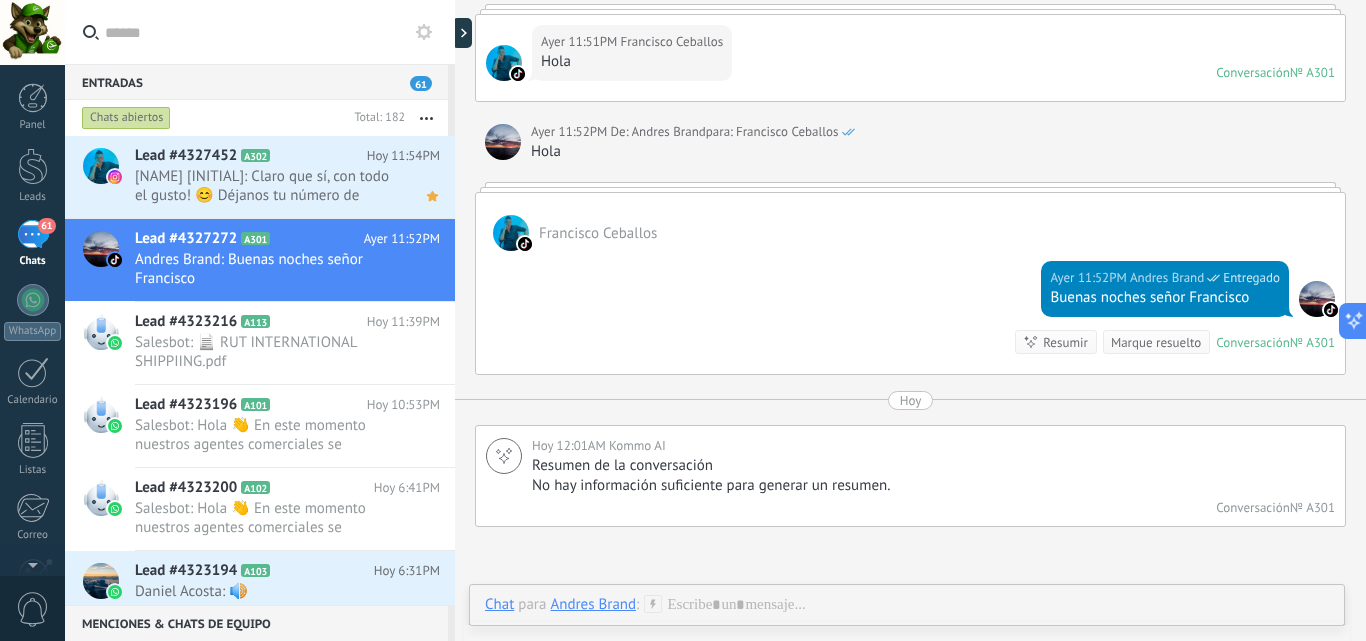 scroll, scrollTop: 0, scrollLeft: 0, axis: both 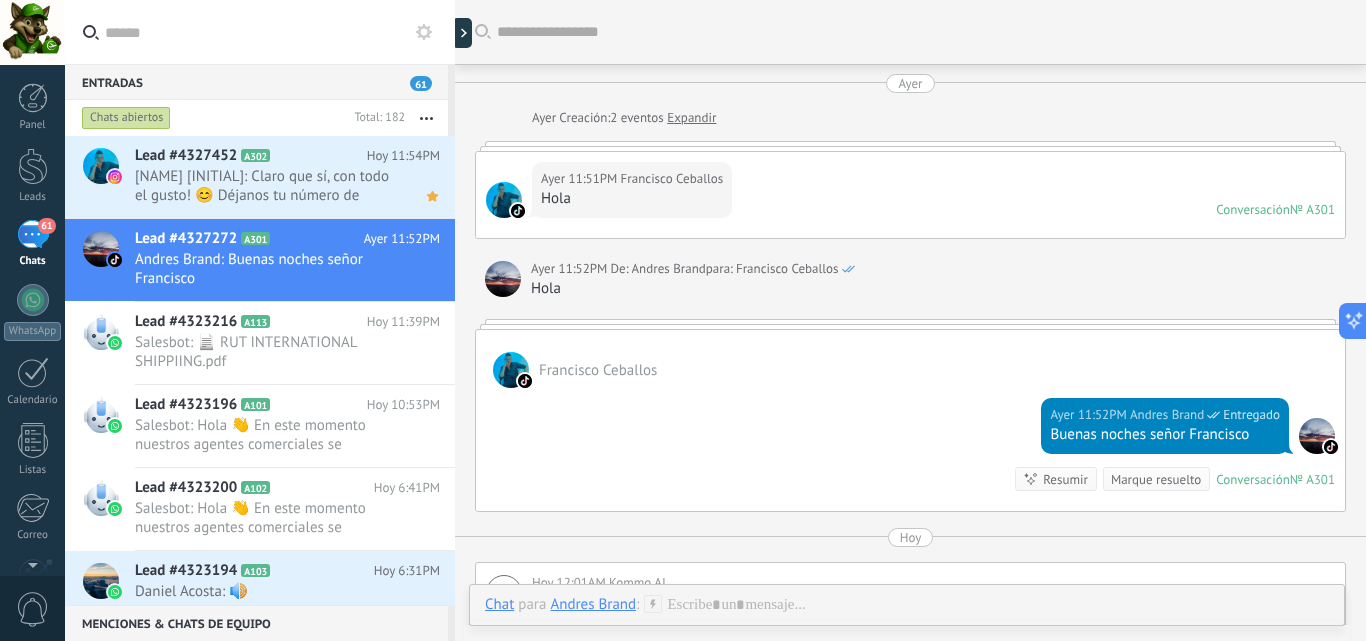 click on "Expandir" at bounding box center (691, 118) 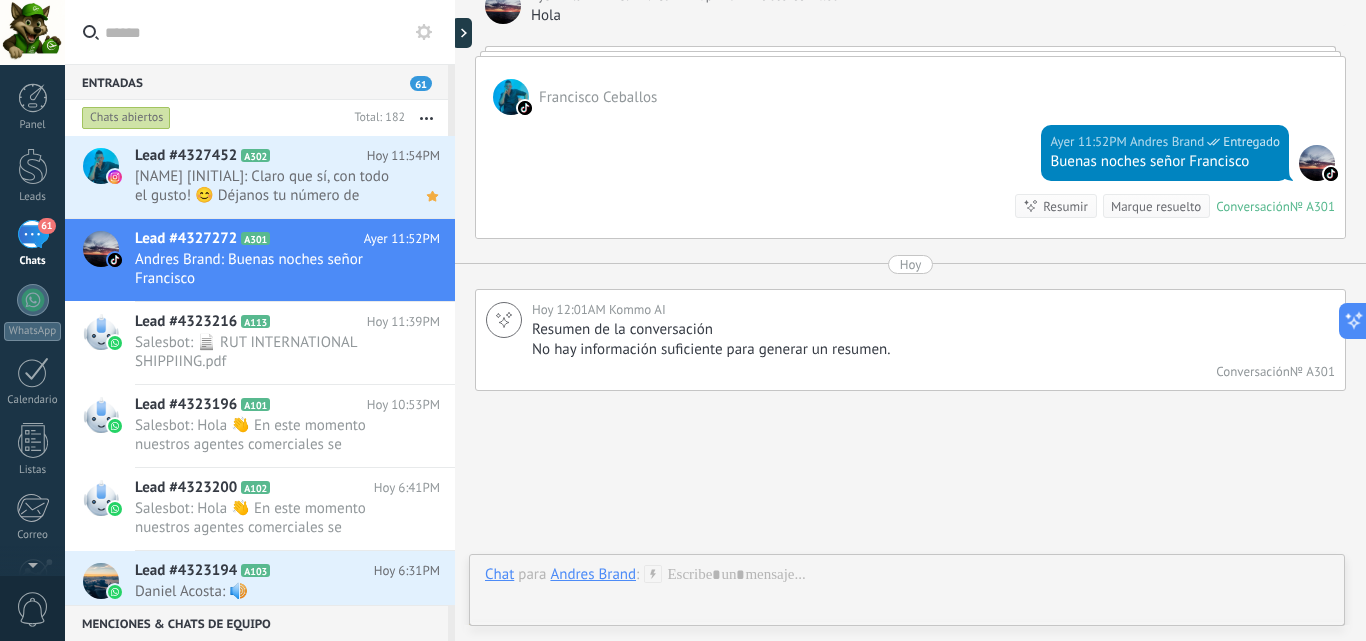 scroll, scrollTop: 399, scrollLeft: 0, axis: vertical 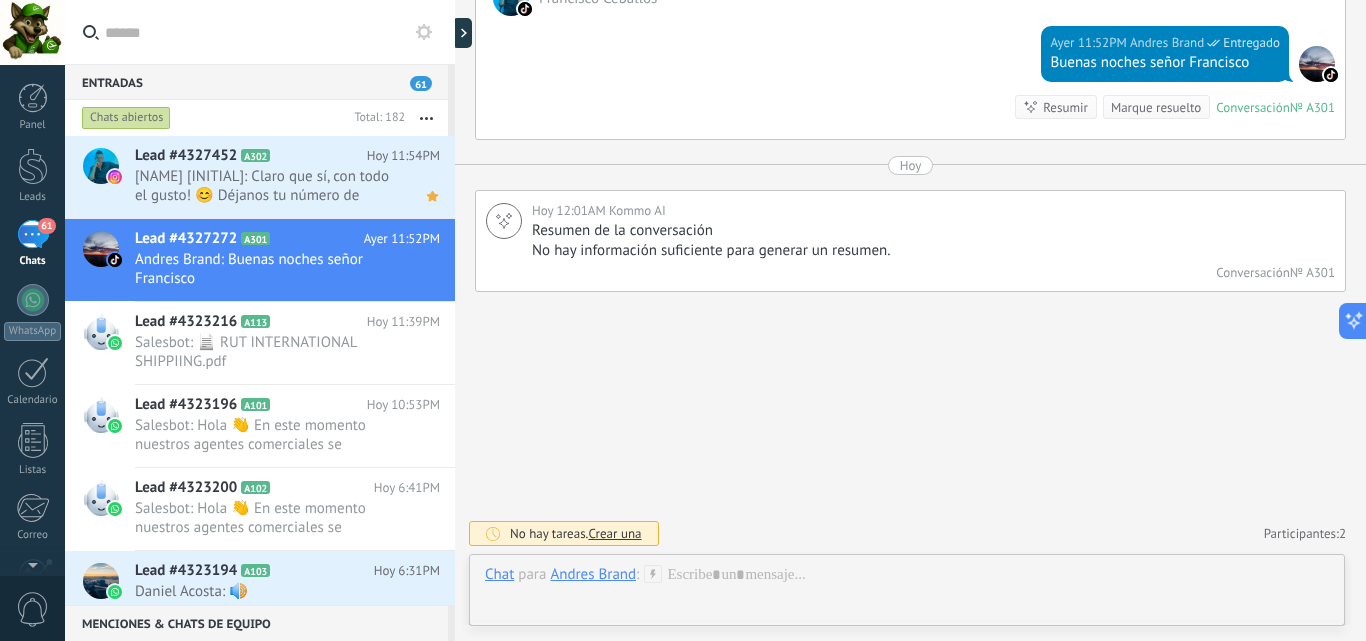 click 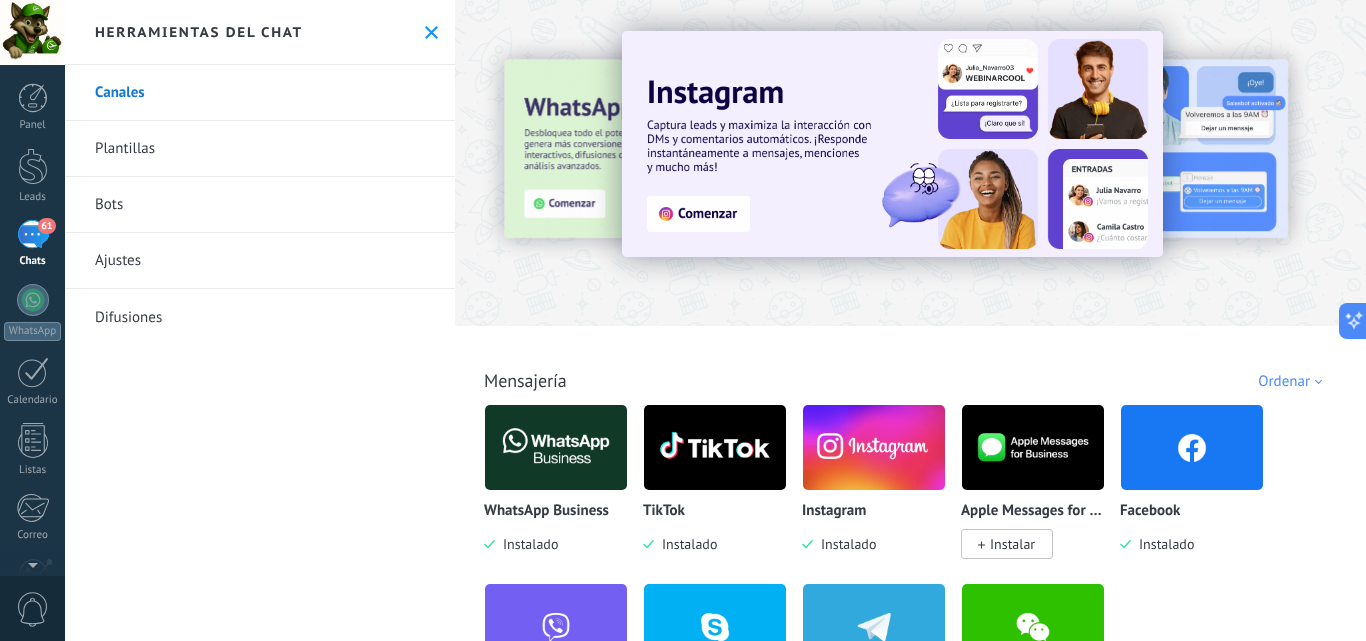 click on "Bots" at bounding box center (260, 205) 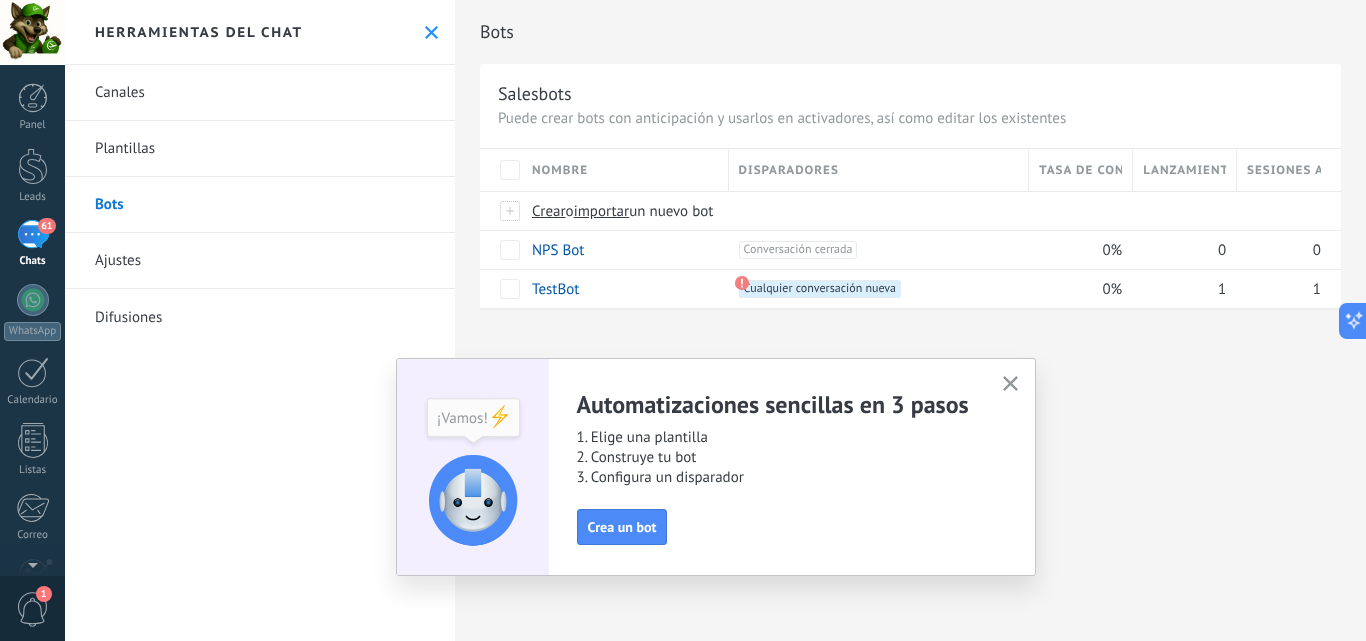 click 